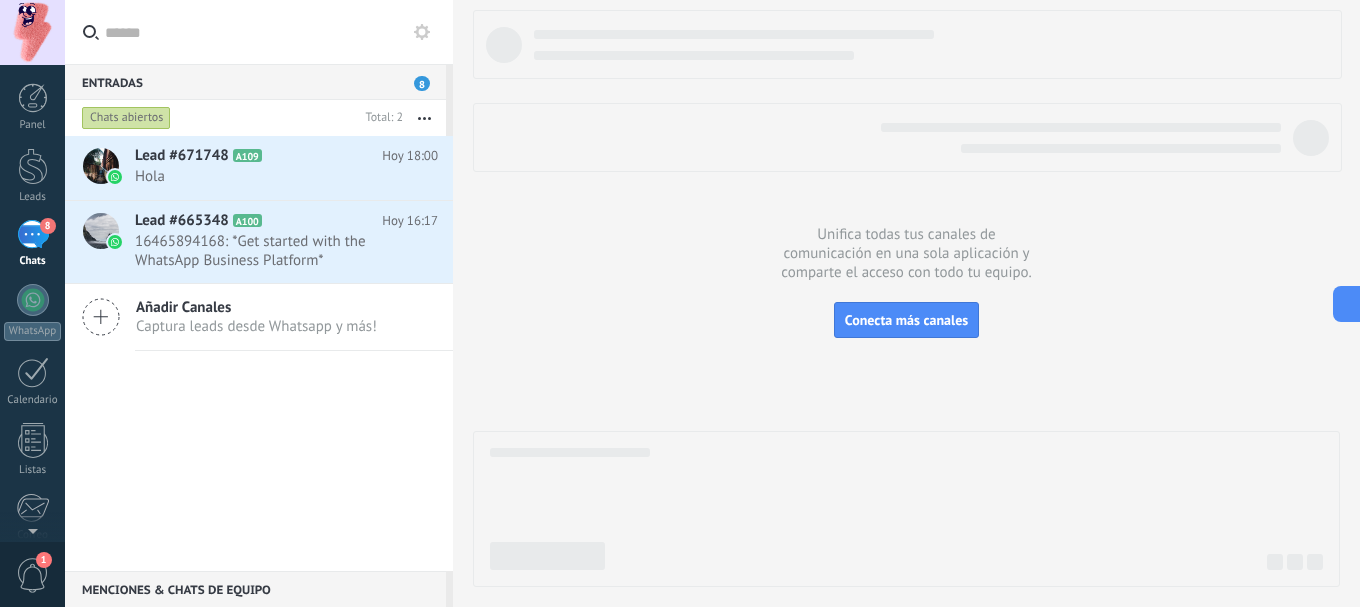 scroll, scrollTop: 0, scrollLeft: 0, axis: both 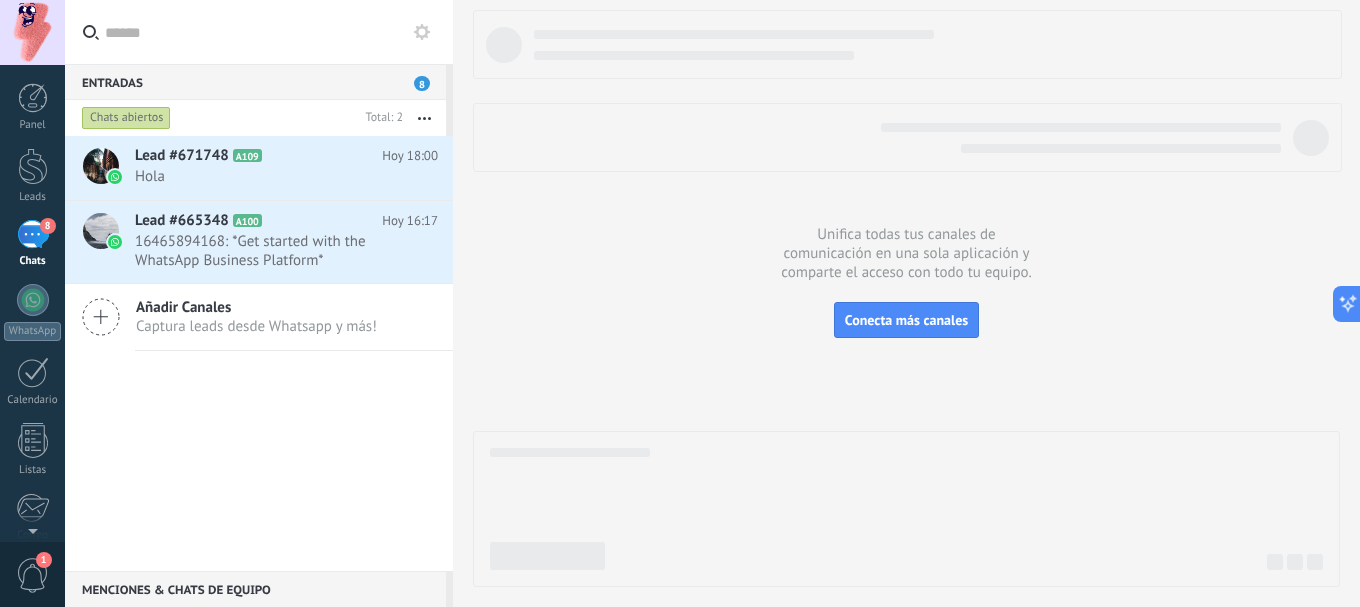 click at bounding box center [259, 32] 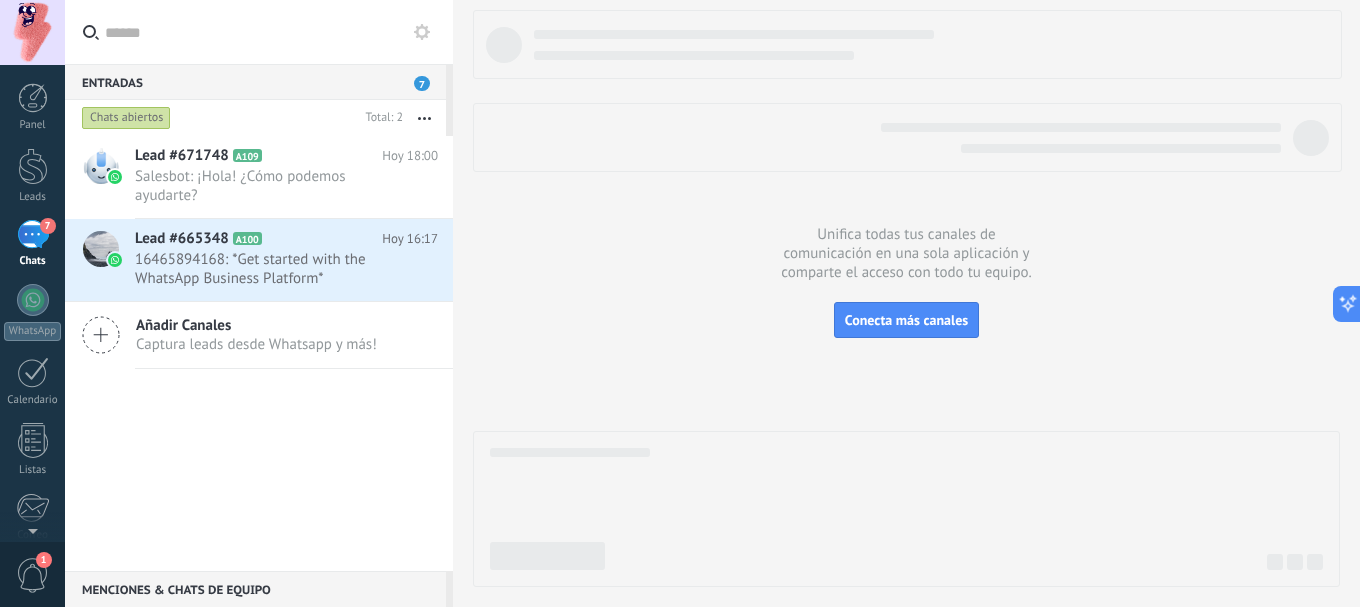 click 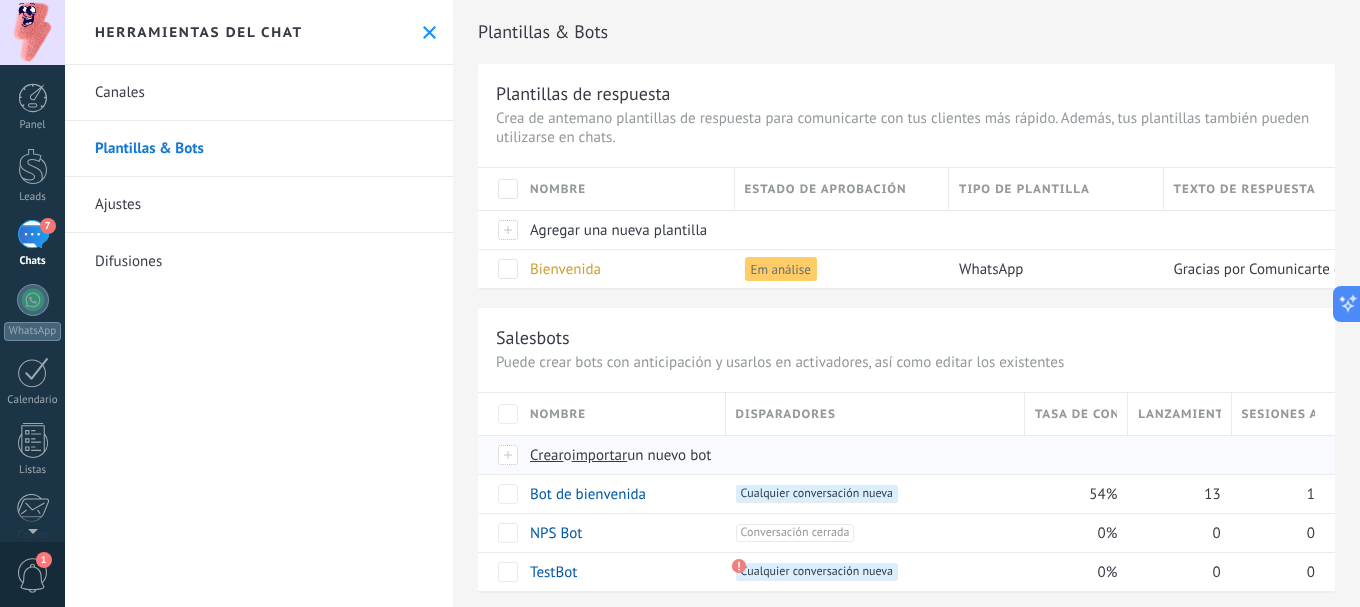 scroll, scrollTop: 27, scrollLeft: 0, axis: vertical 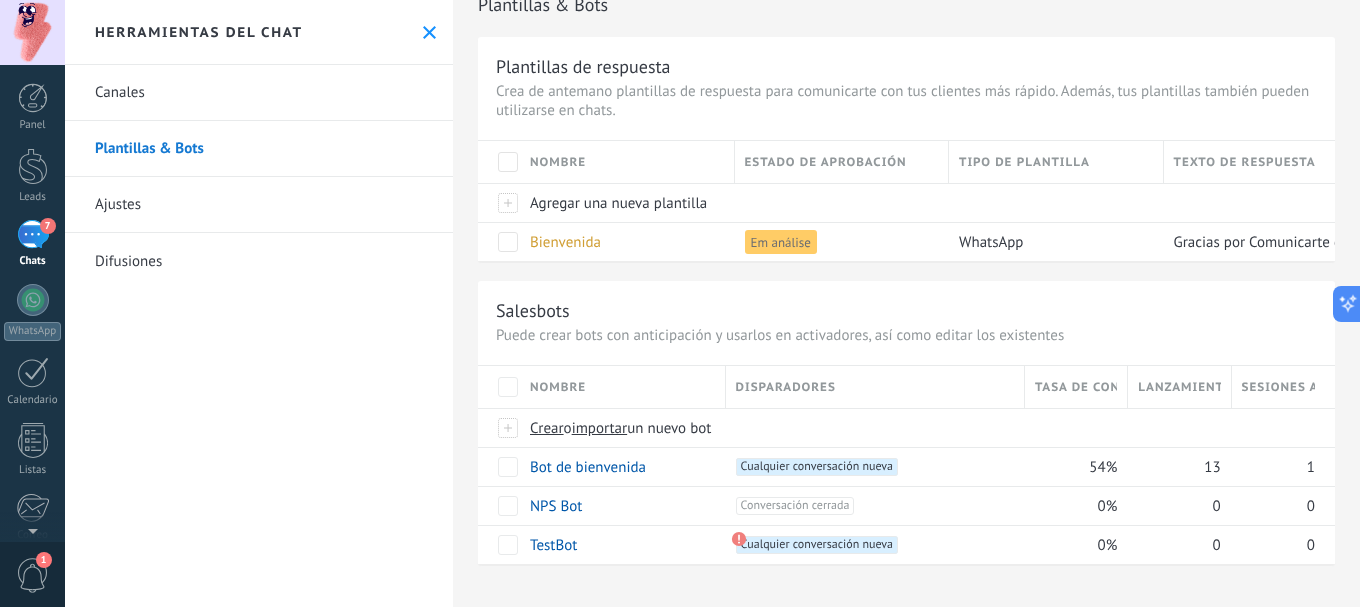 click at bounding box center [429, 32] 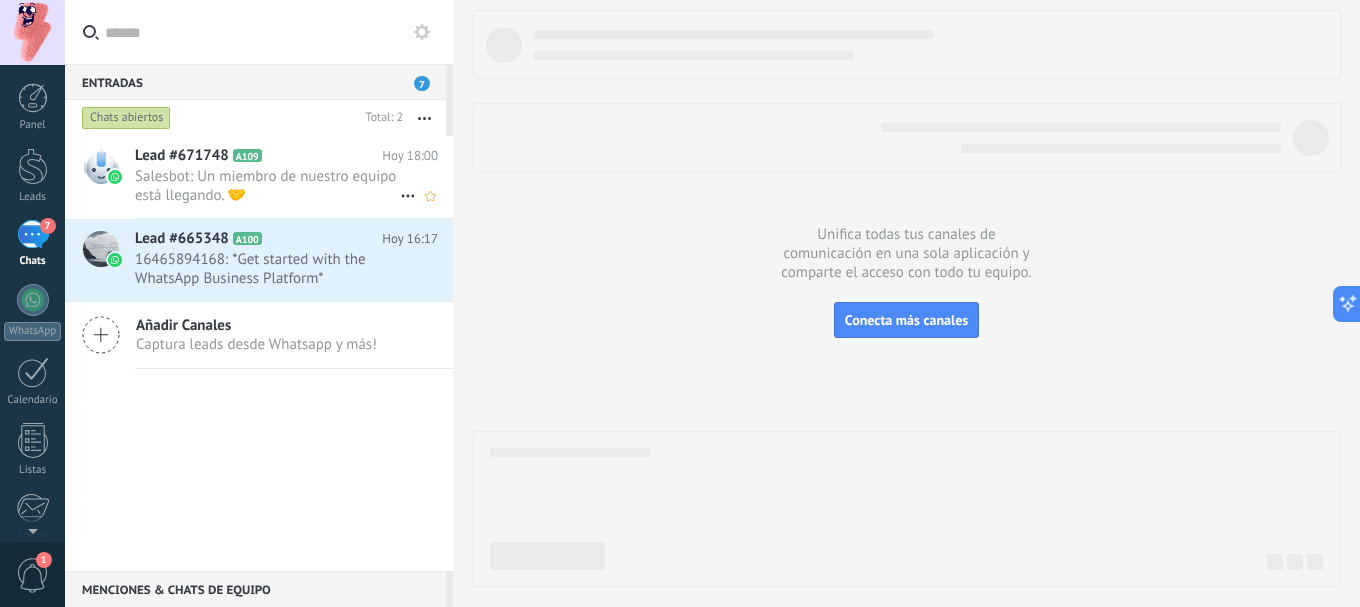 click on "Salesbot: Un miembro de nuestro equipo está llegando. 🤝" at bounding box center (267, 186) 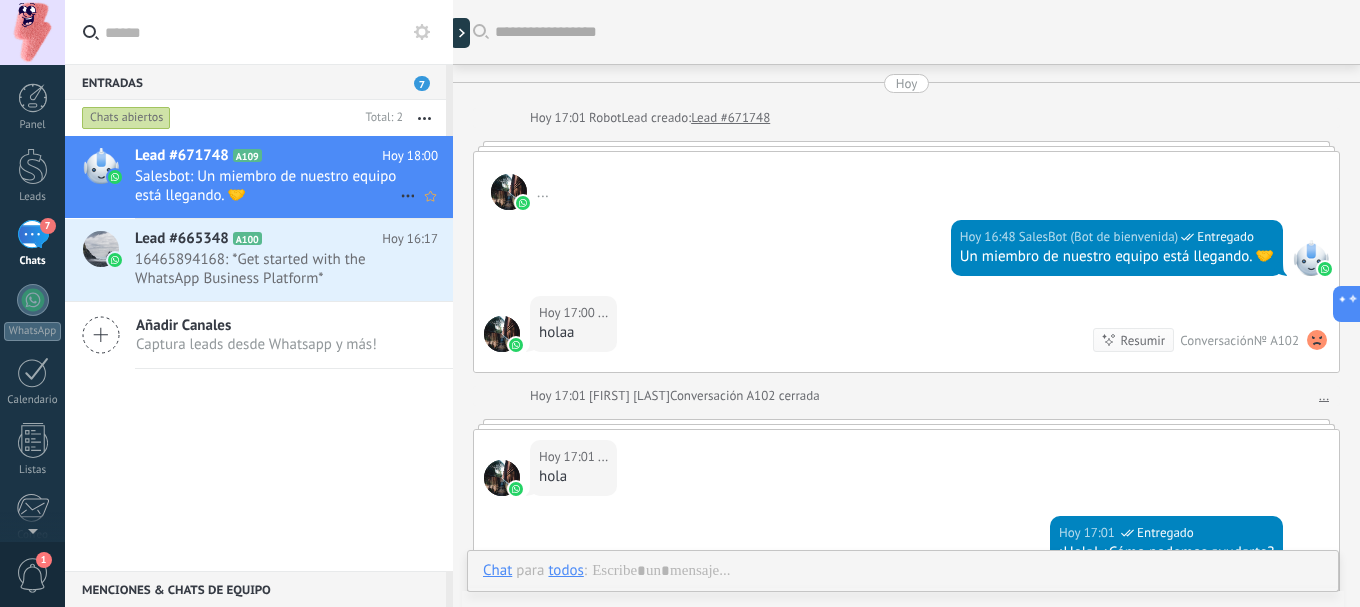 scroll, scrollTop: 4383, scrollLeft: 0, axis: vertical 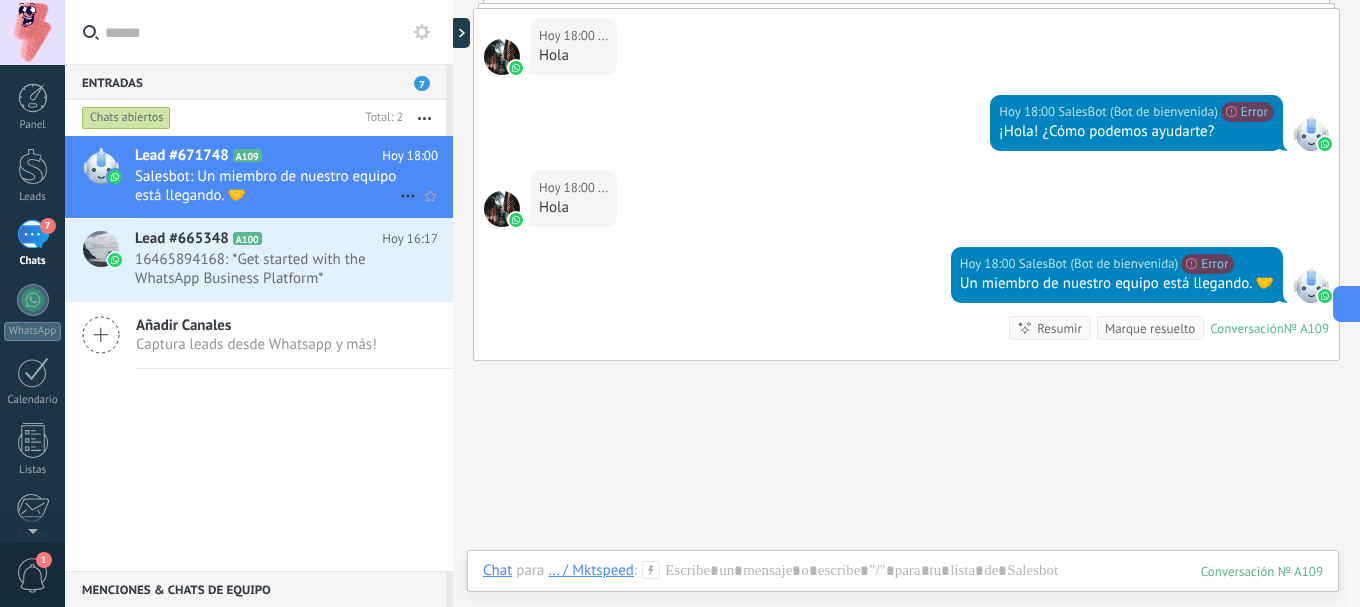 click 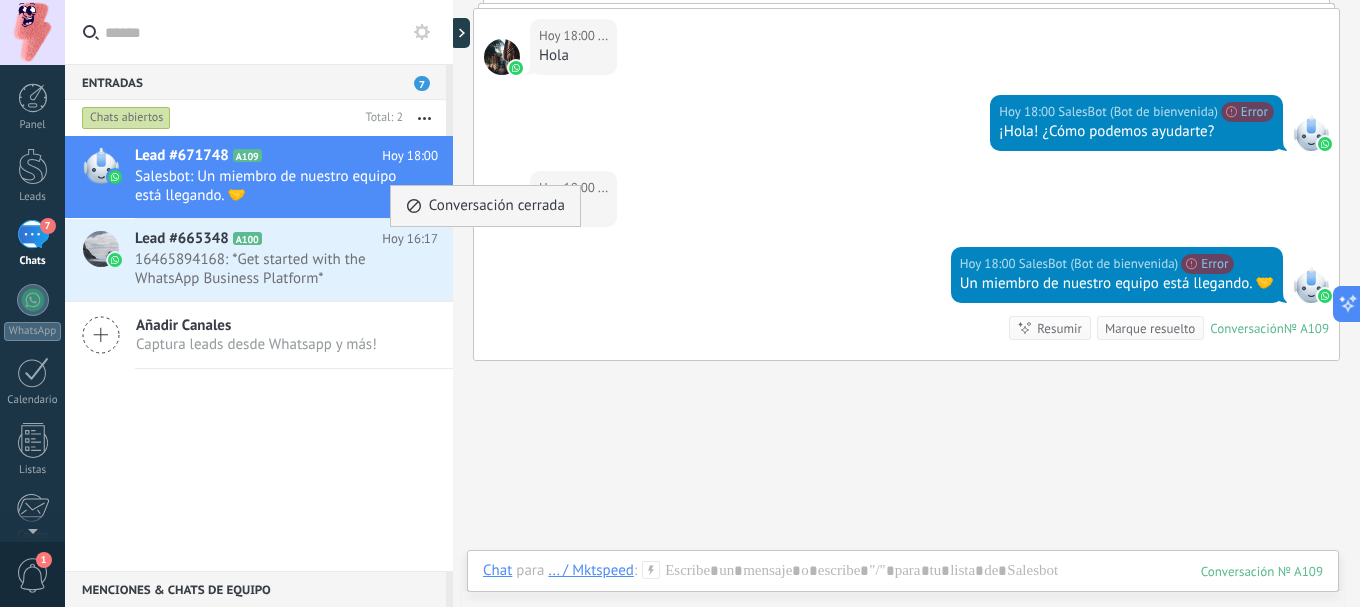 click on "Conversación cerrada" at bounding box center (497, 206) 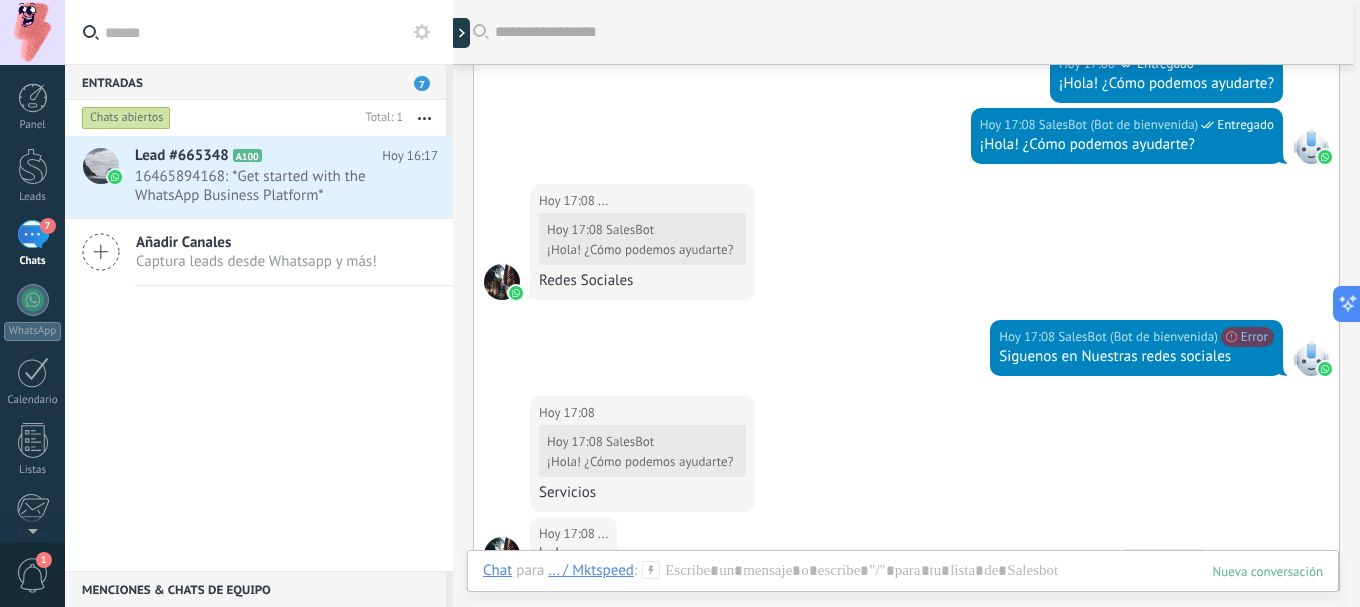 scroll, scrollTop: 2716, scrollLeft: 0, axis: vertical 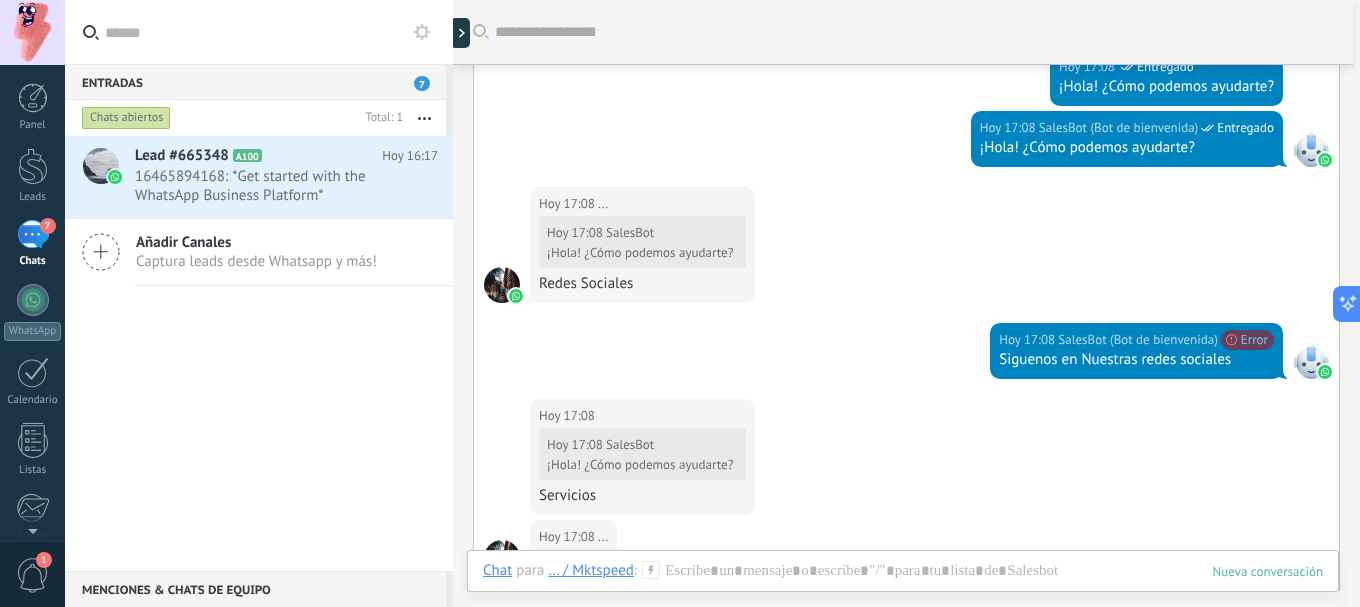click on "Lead #665348
A100
Hoy 16:17
[PHONE]: *Get started with the WhatsApp Business Platform*
Congratulations on taking the first step with the WhatsApp ...
Añadir Canales
Captura leads desde Whatsapp y más!" at bounding box center [259, 353] 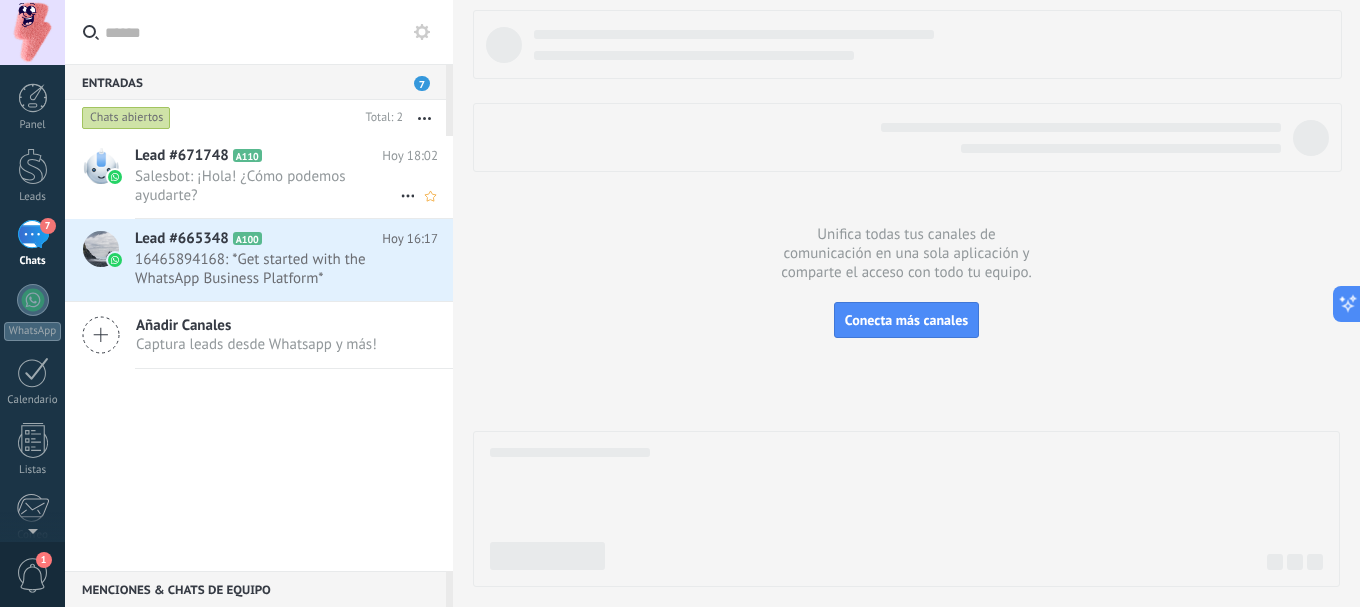 click on "Lead #671748
A110" at bounding box center [258, 156] 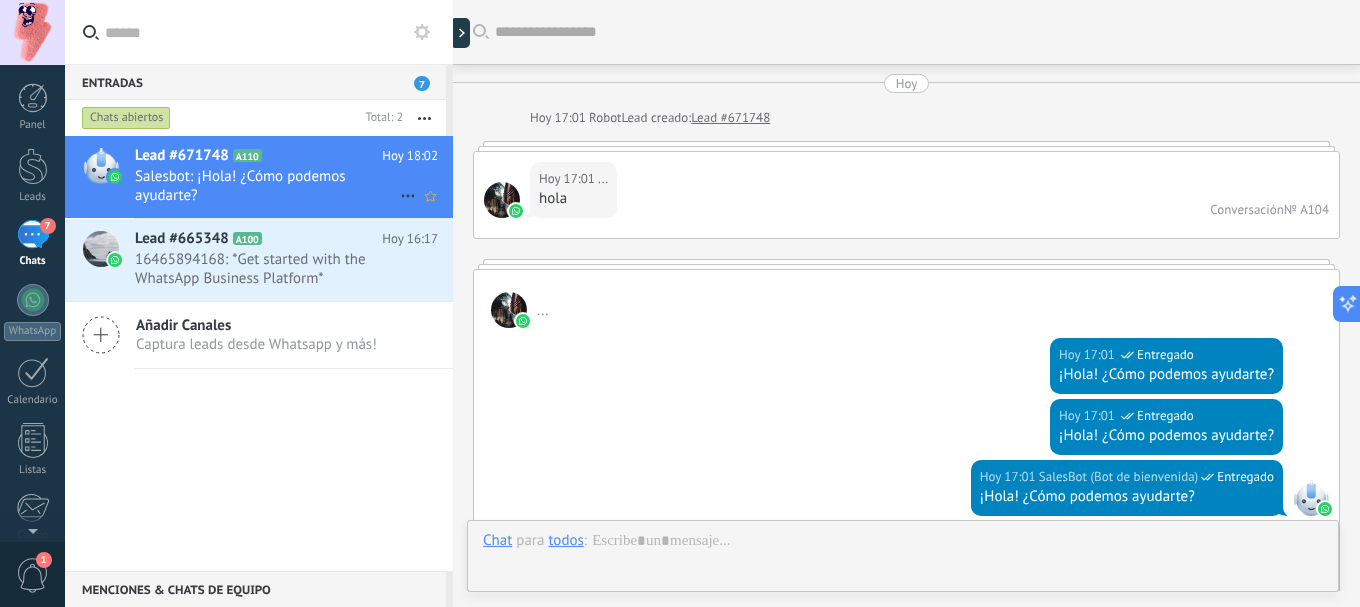 scroll, scrollTop: 4462, scrollLeft: 0, axis: vertical 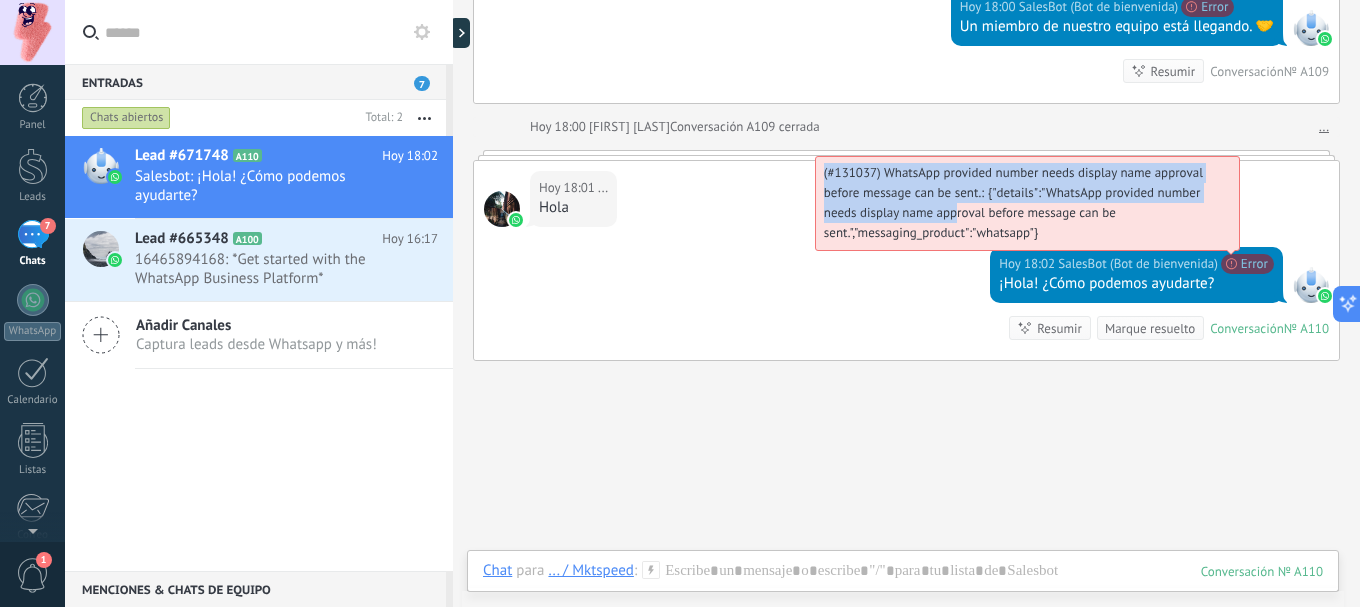drag, startPoint x: 1141, startPoint y: 231, endPoint x: 957, endPoint y: 213, distance: 184.87834 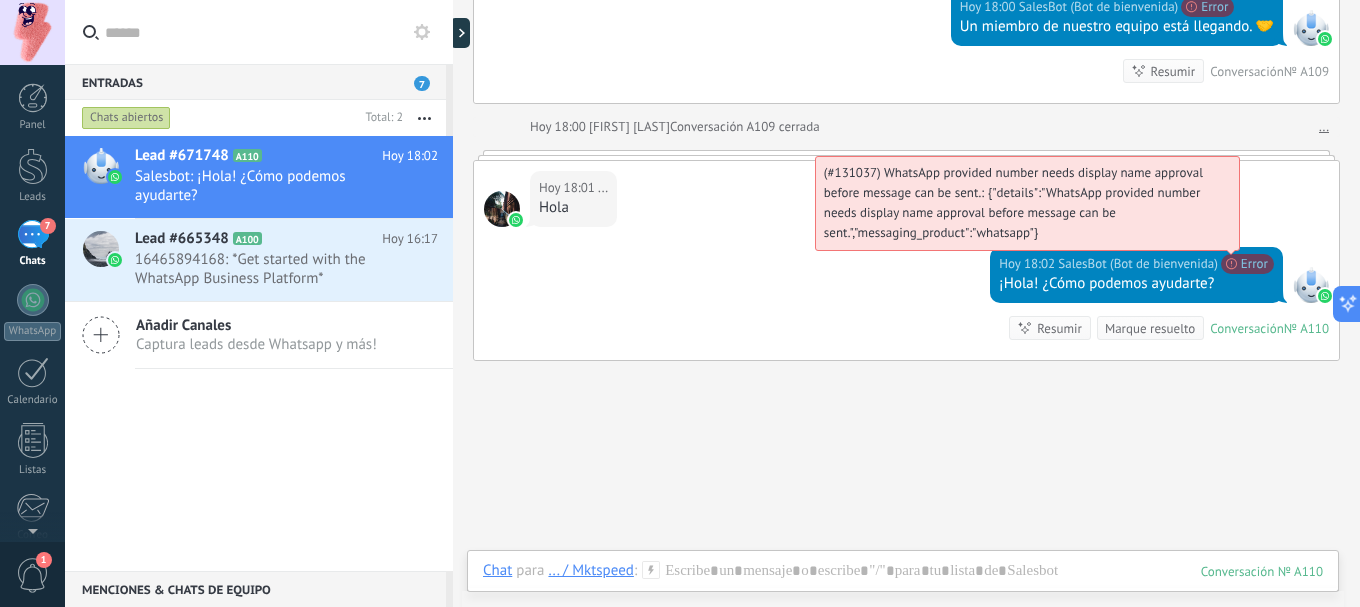 click on "(#131037) WhatsApp provided number needs display name approval before message can be sent.: {"details":"WhatsApp provided number needs display name approval before message can be sent.","messaging_product":"whatsapp"}" at bounding box center [1027, 203] 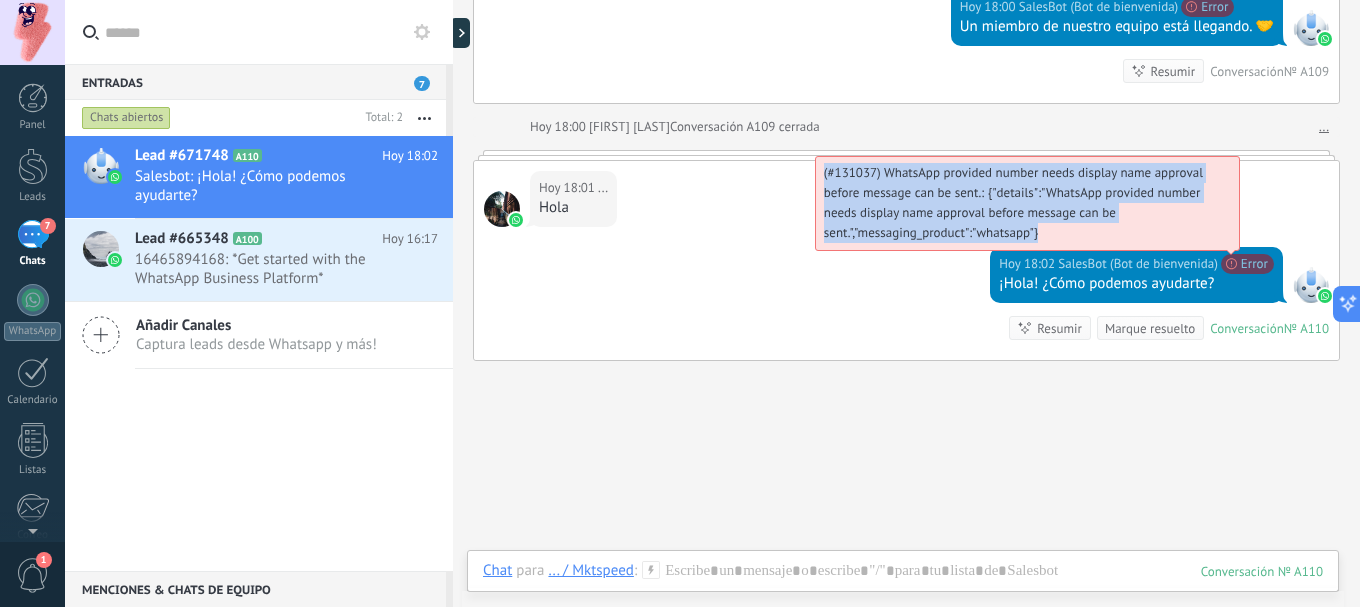 drag, startPoint x: 996, startPoint y: 219, endPoint x: 1031, endPoint y: 234, distance: 38.078865 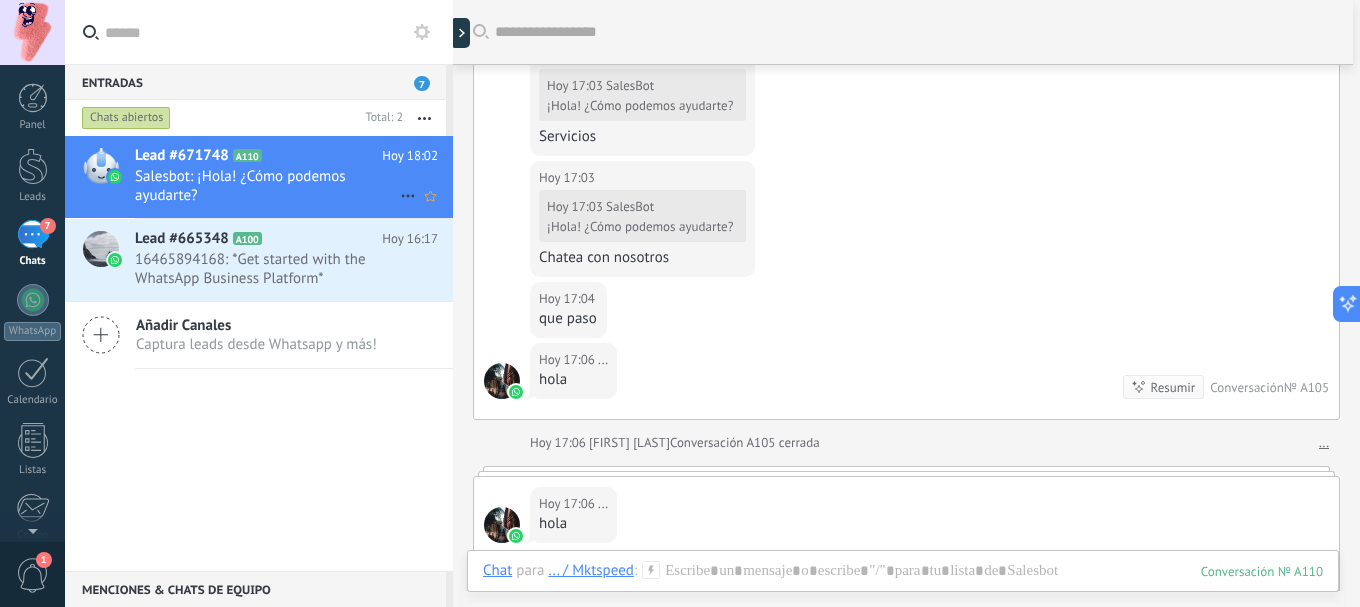 scroll, scrollTop: 1262, scrollLeft: 0, axis: vertical 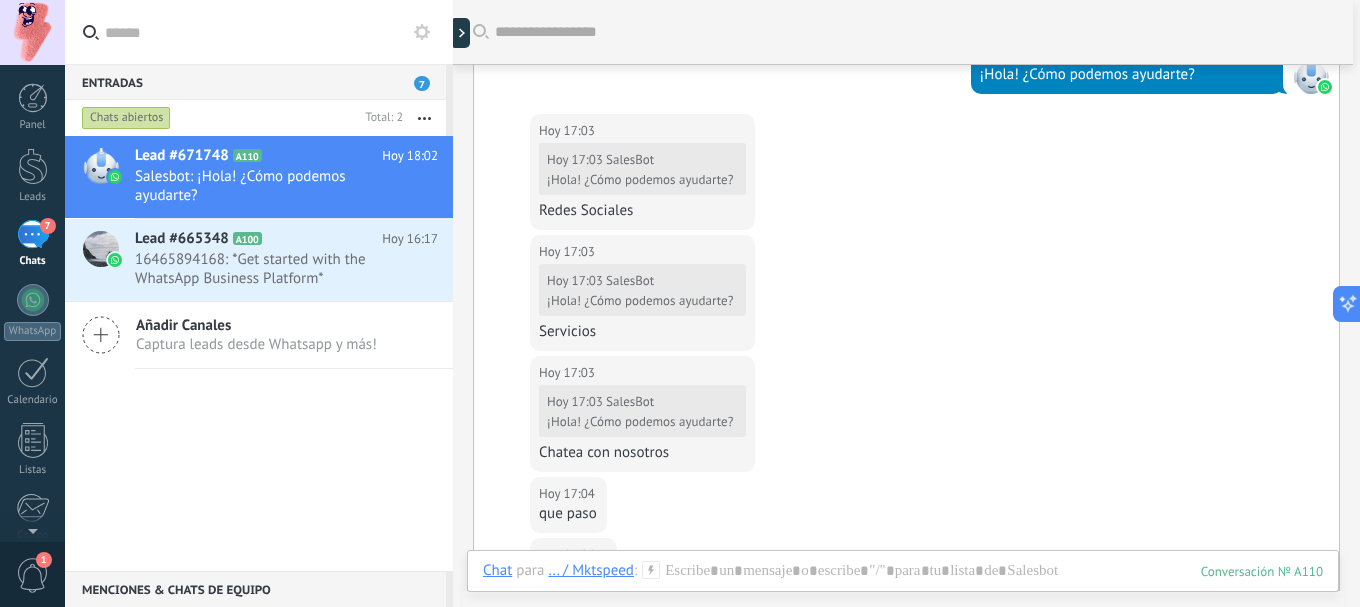 click on "7" at bounding box center [422, 83] 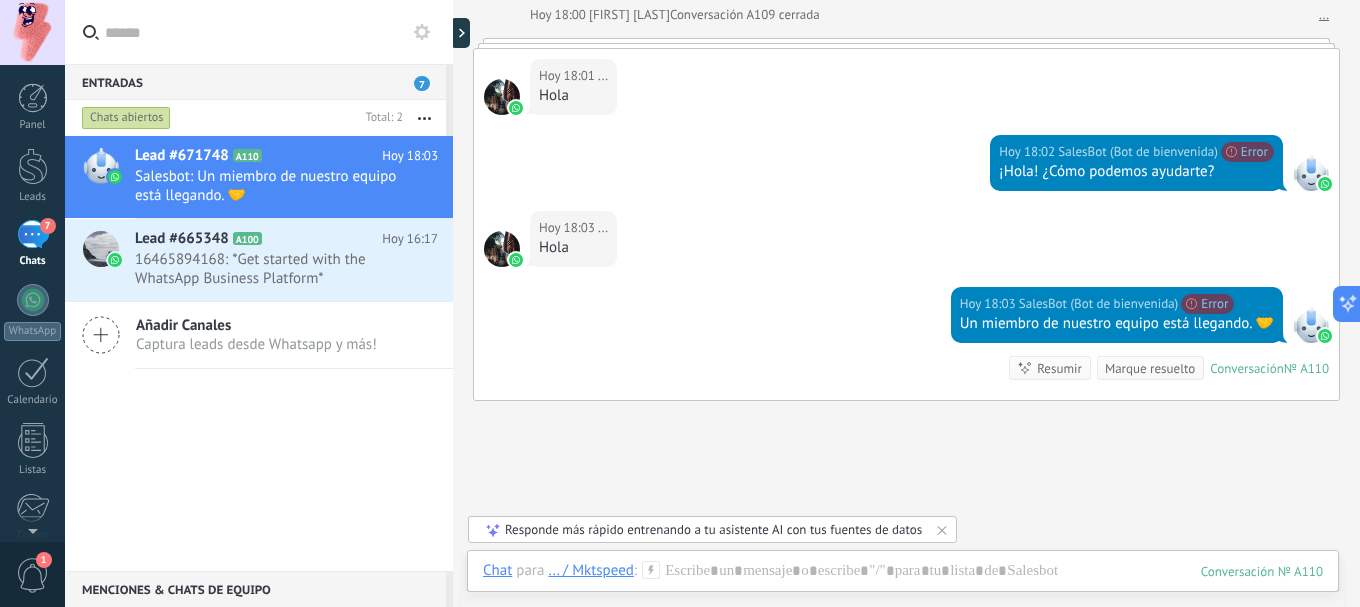 scroll, scrollTop: 4717, scrollLeft: 0, axis: vertical 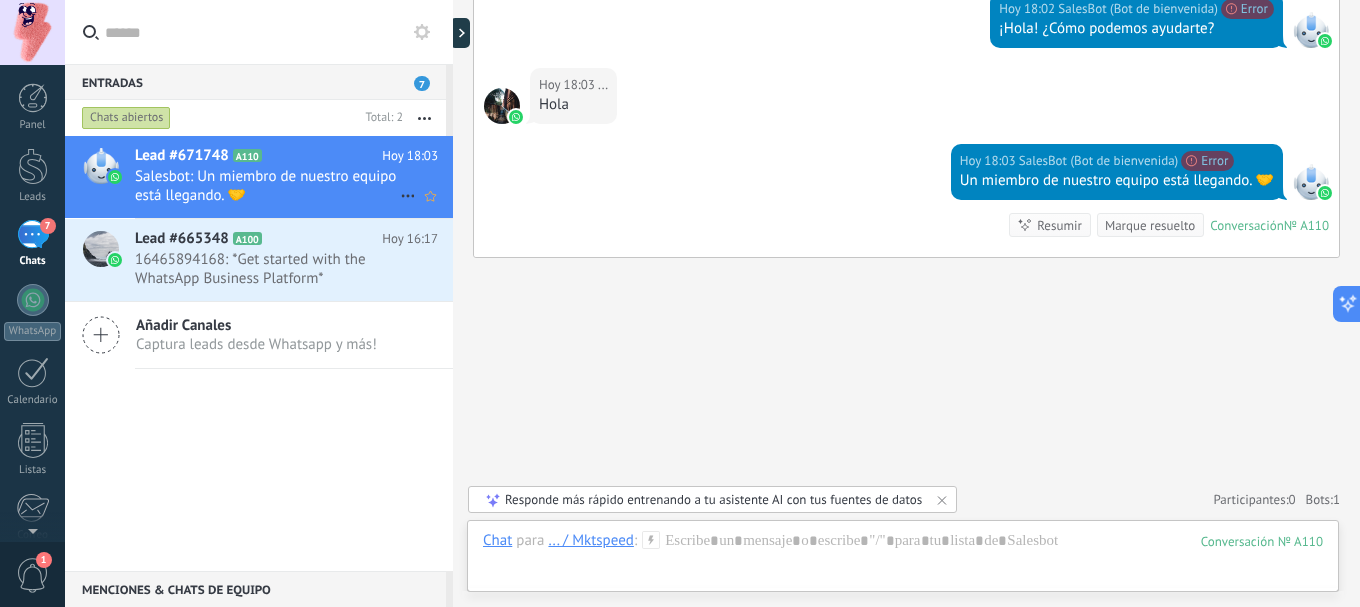 click 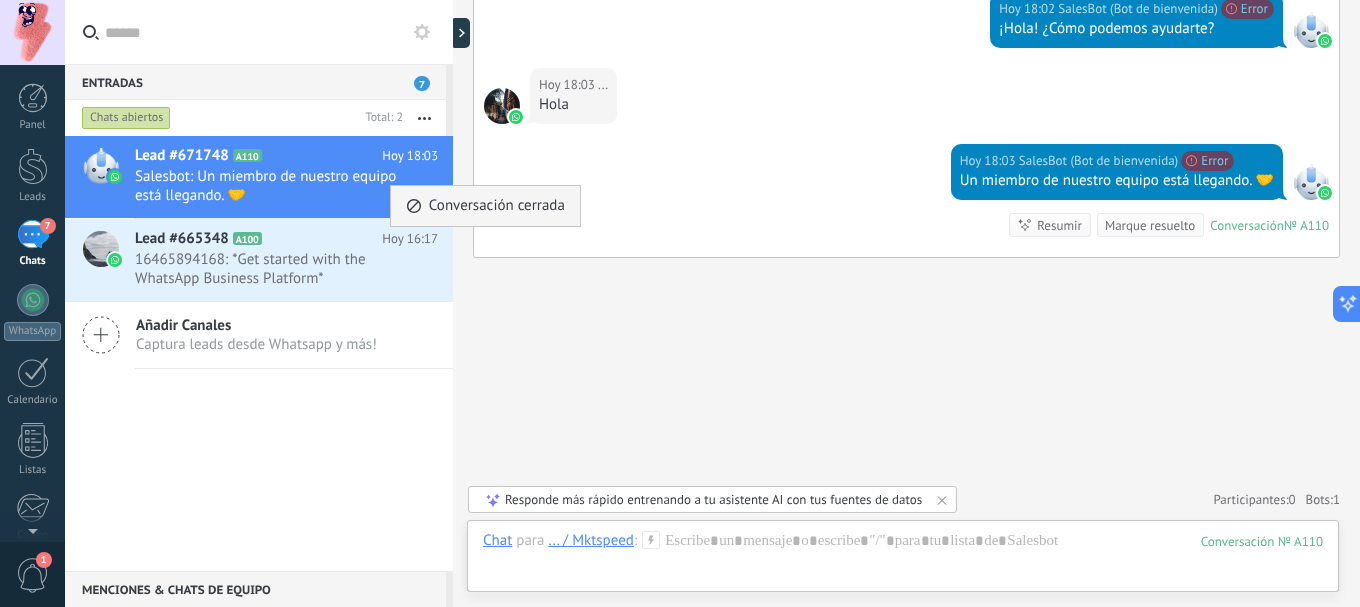 click on "Conversación cerrada" at bounding box center (485, 206) 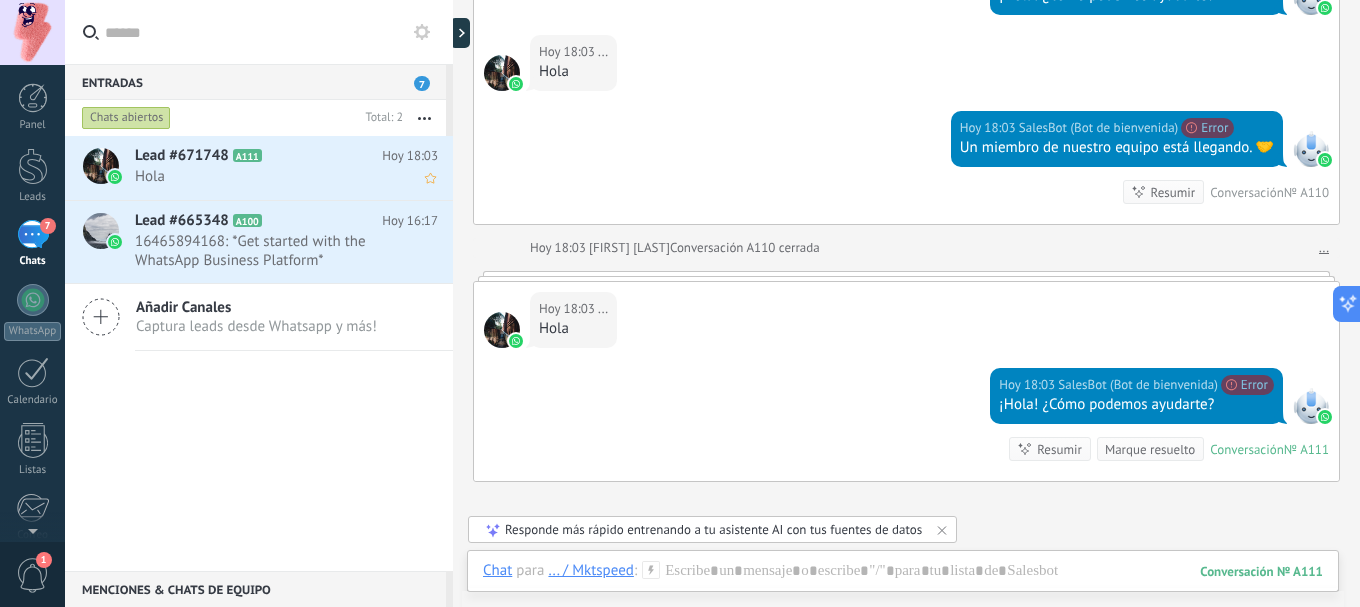 scroll, scrollTop: 4867, scrollLeft: 0, axis: vertical 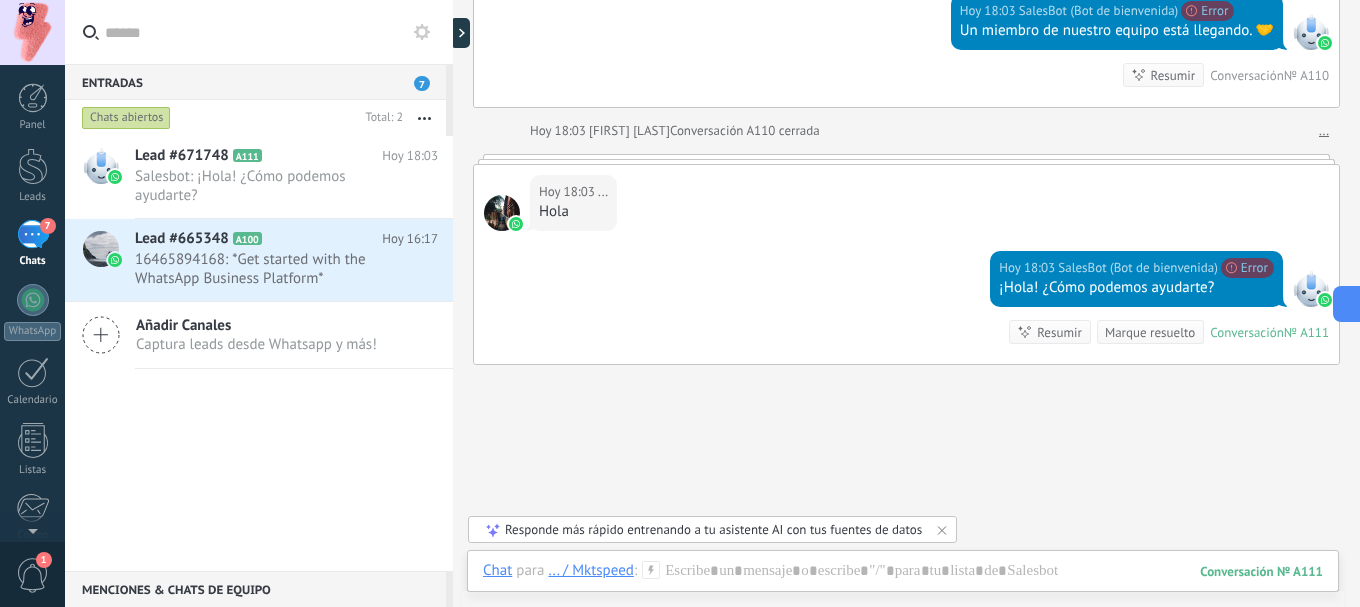 click 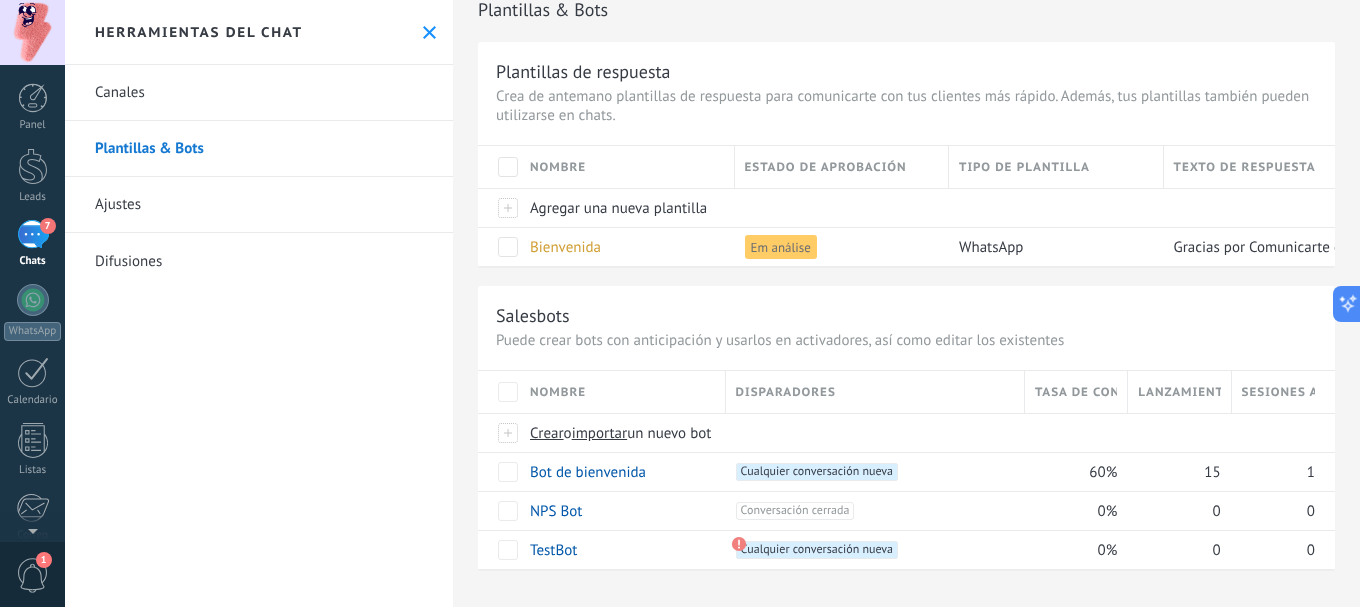 scroll, scrollTop: 27, scrollLeft: 0, axis: vertical 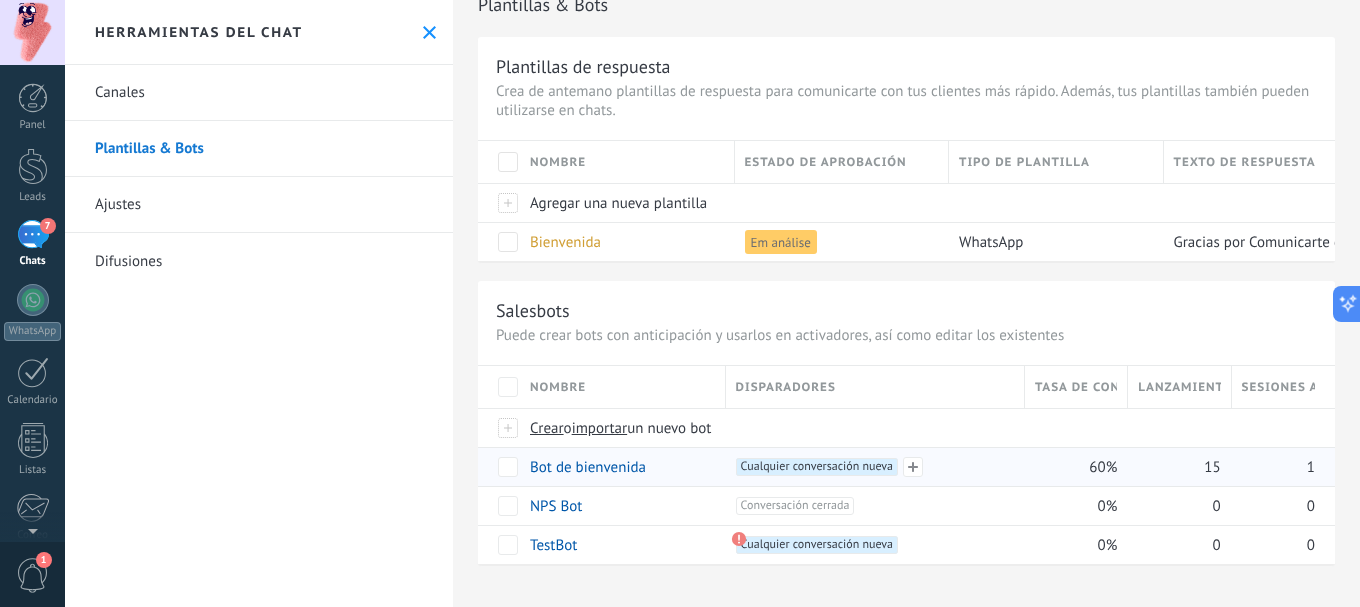 click on "Bot de bienvenida" at bounding box center [623, 466] 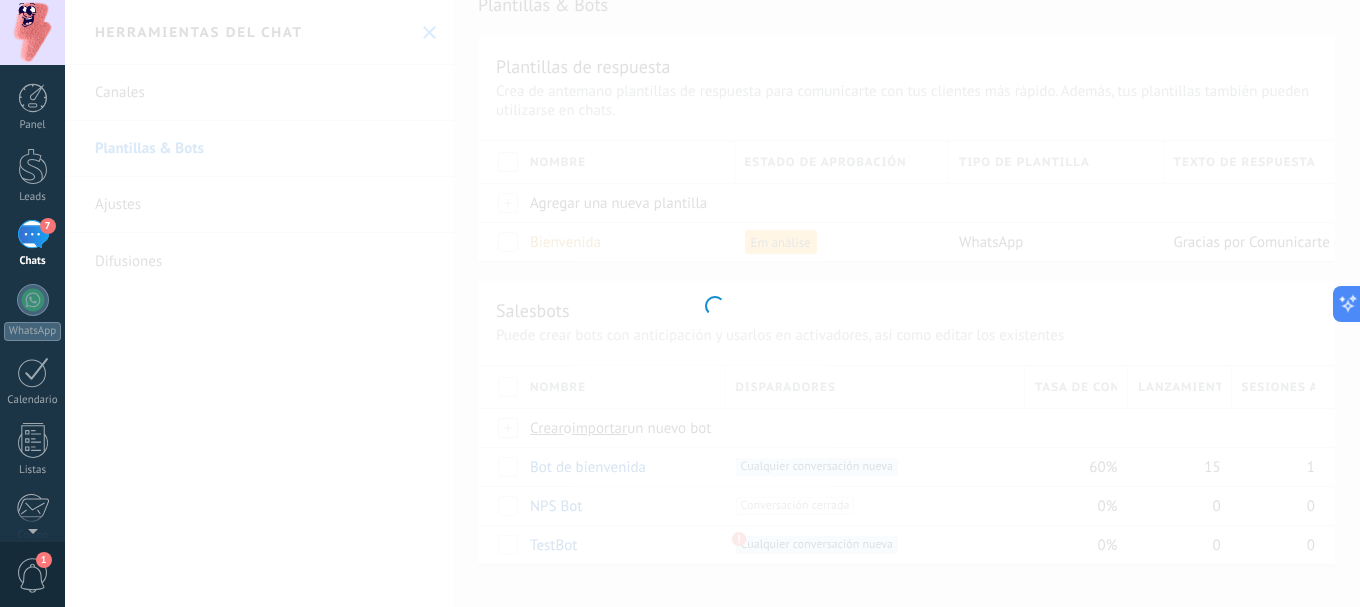 type on "**********" 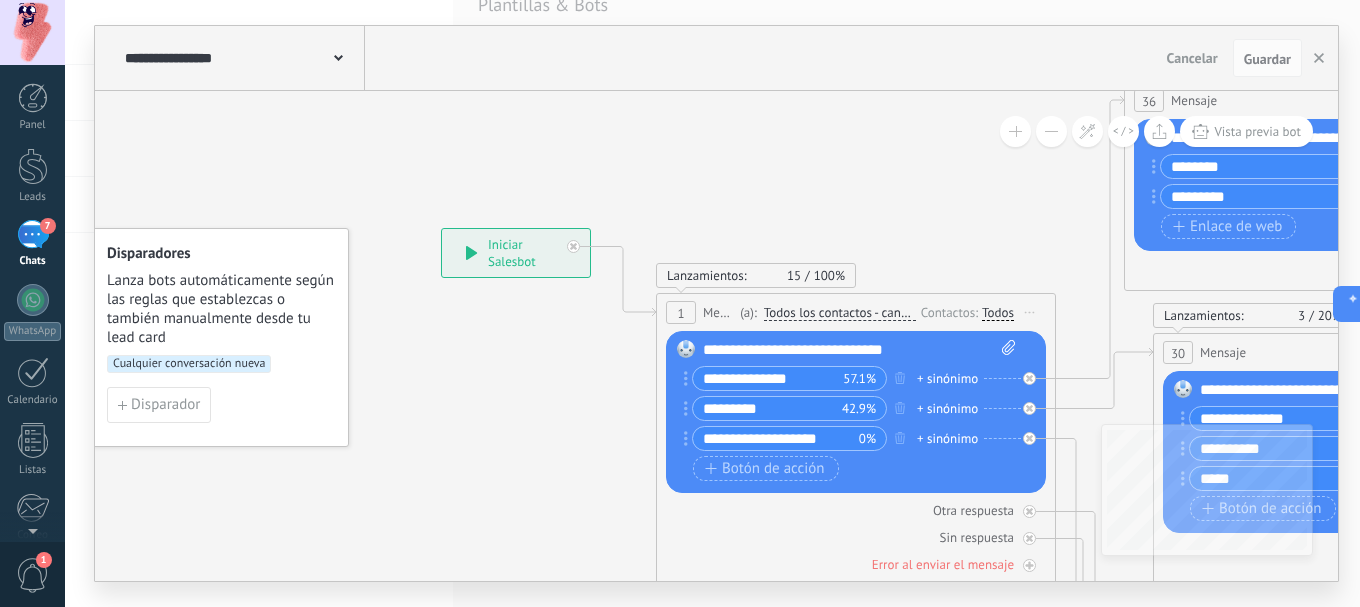 drag, startPoint x: 915, startPoint y: 203, endPoint x: 900, endPoint y: 203, distance: 15 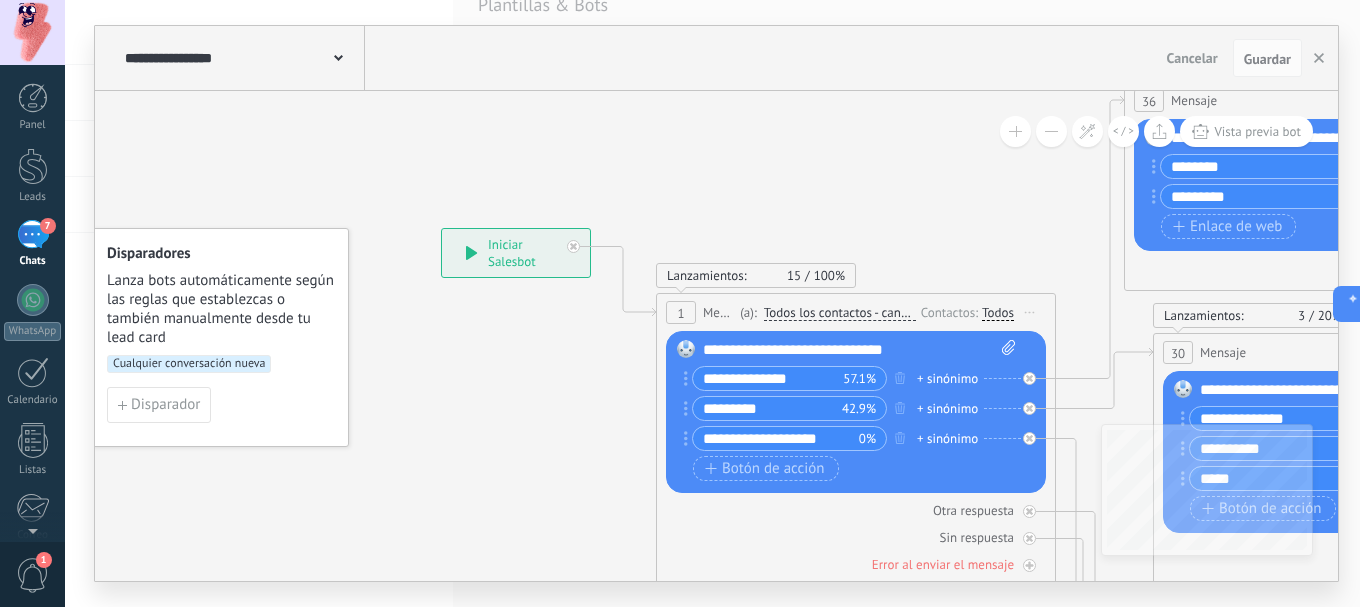 click 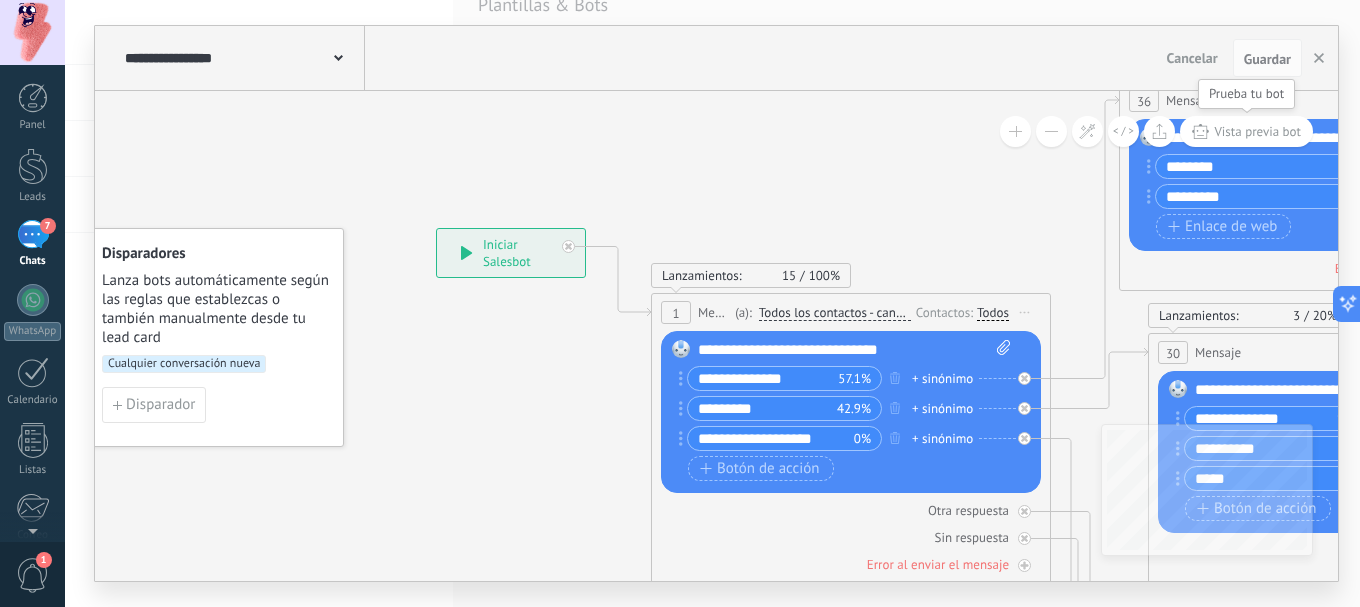 click on "Vista previa bot" at bounding box center [1257, 131] 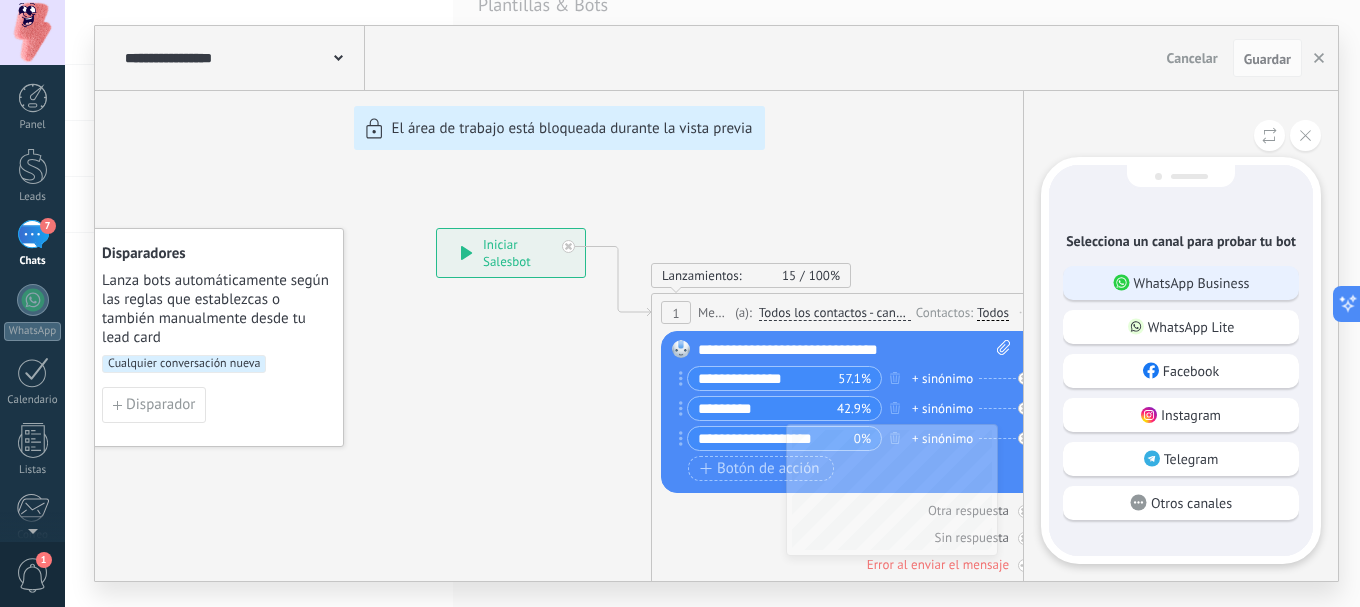 click on "WhatsApp Business" at bounding box center (1192, 283) 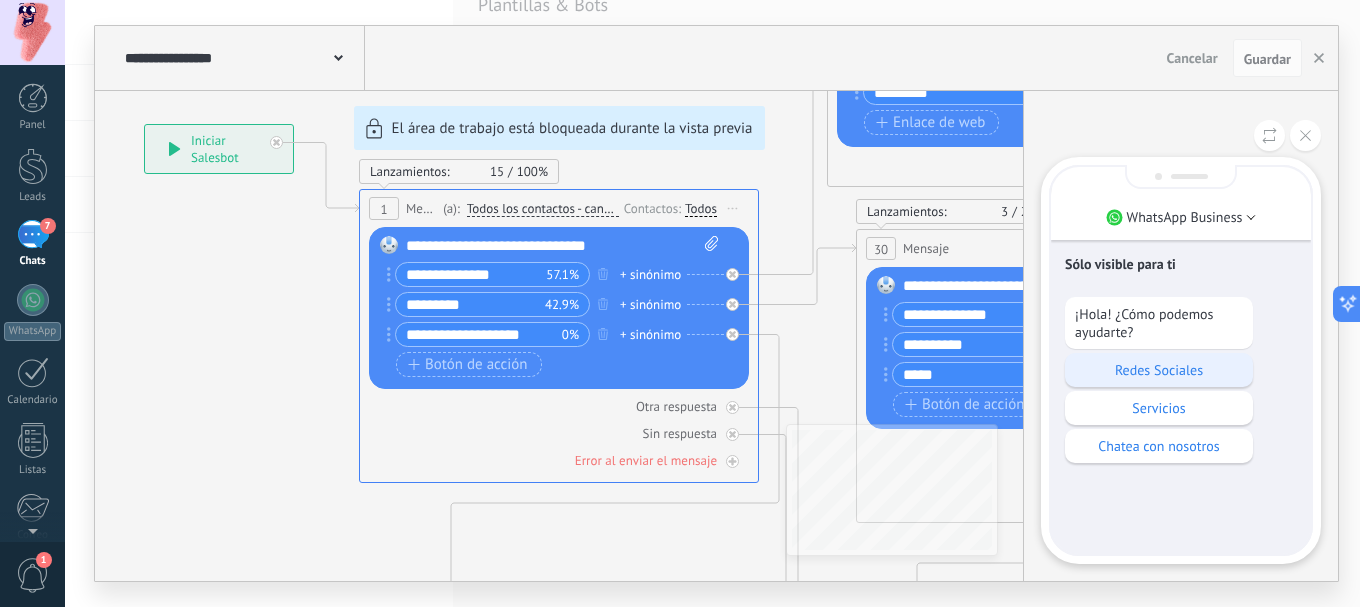 click on "Redes Sociales" at bounding box center (1159, 370) 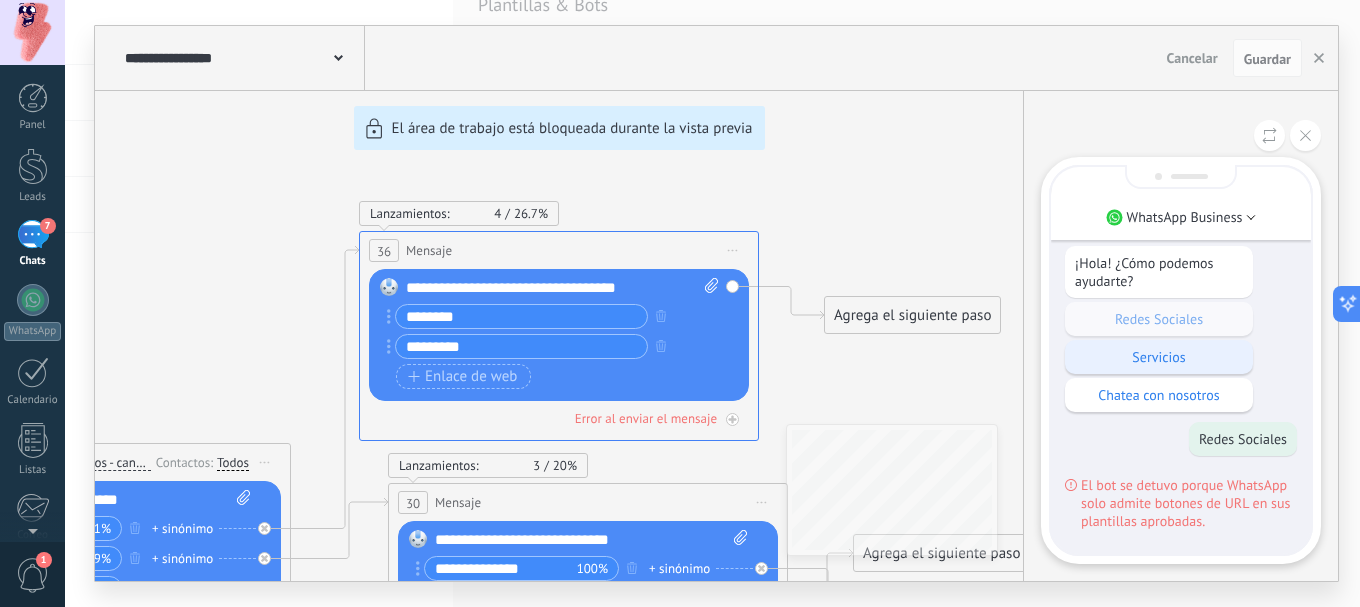 click on "Servicios" at bounding box center [1159, 357] 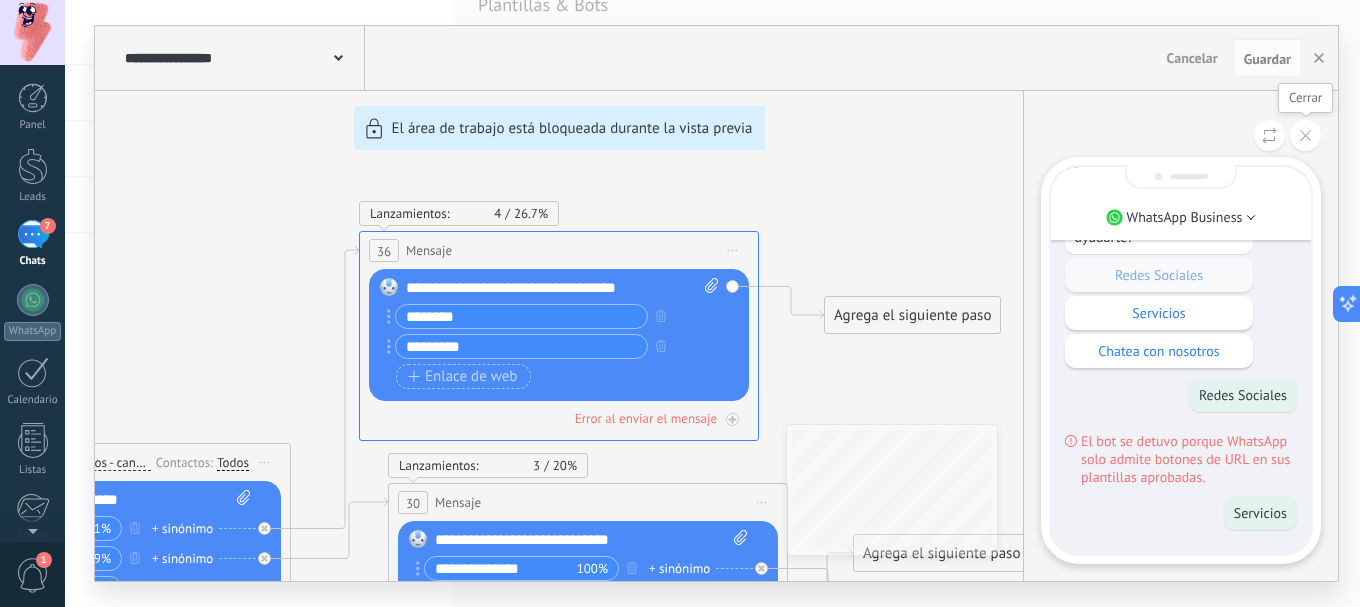 click at bounding box center [1305, 135] 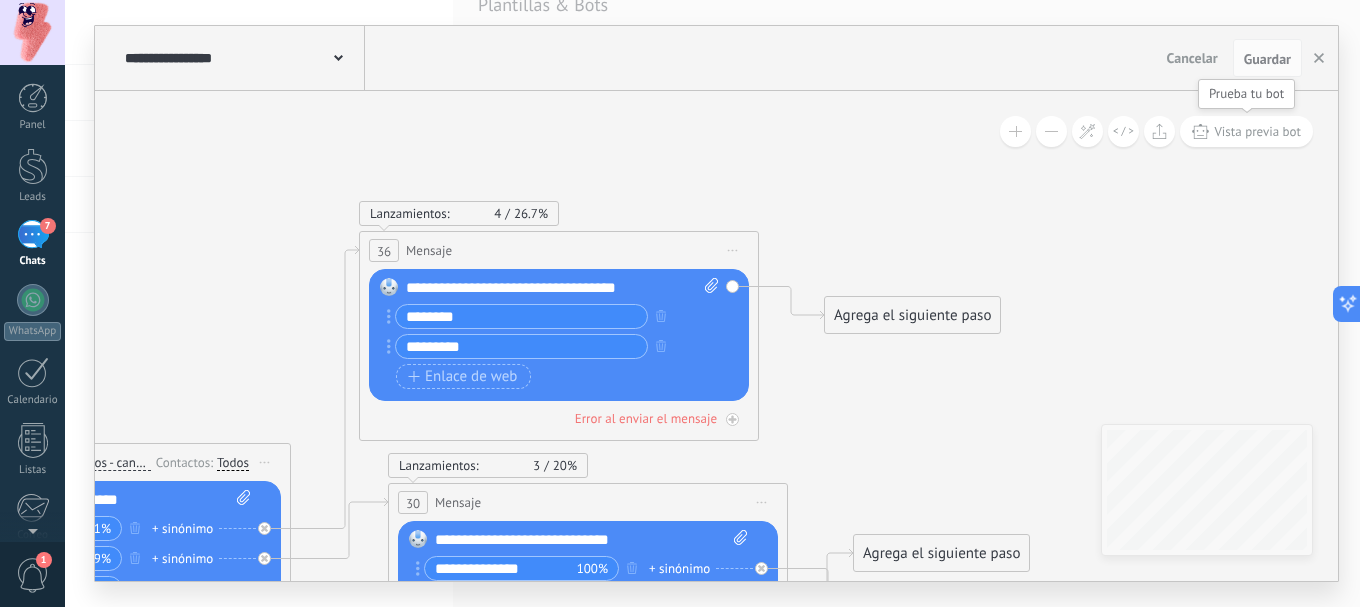 click on "Vista previa bot" at bounding box center (1257, 131) 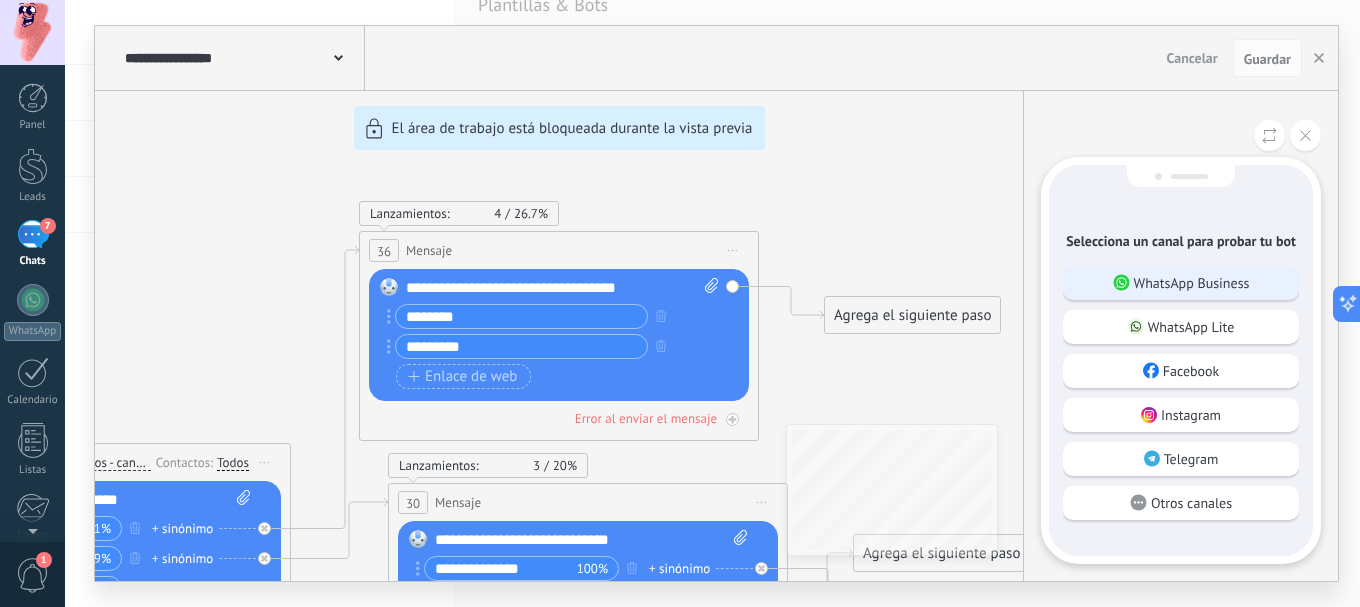 click on "WhatsApp Business" at bounding box center (1192, 283) 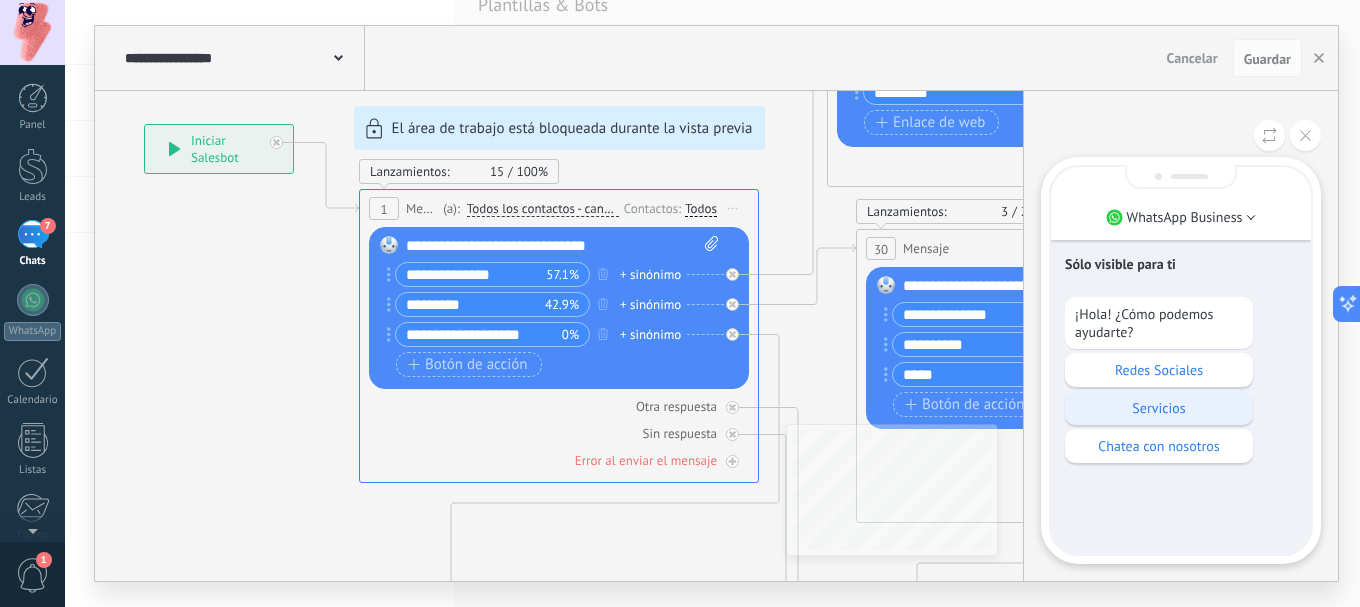 click on "Servicios" at bounding box center (1159, 408) 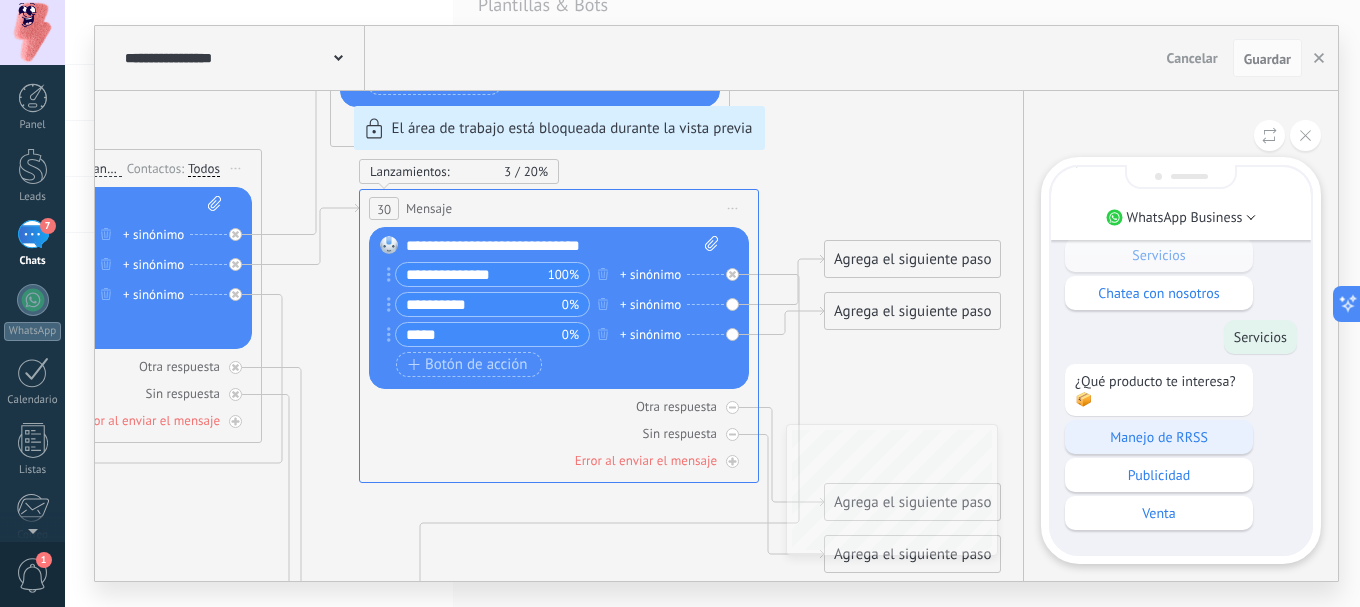 click on "Manejo de RRSS" at bounding box center (1159, 437) 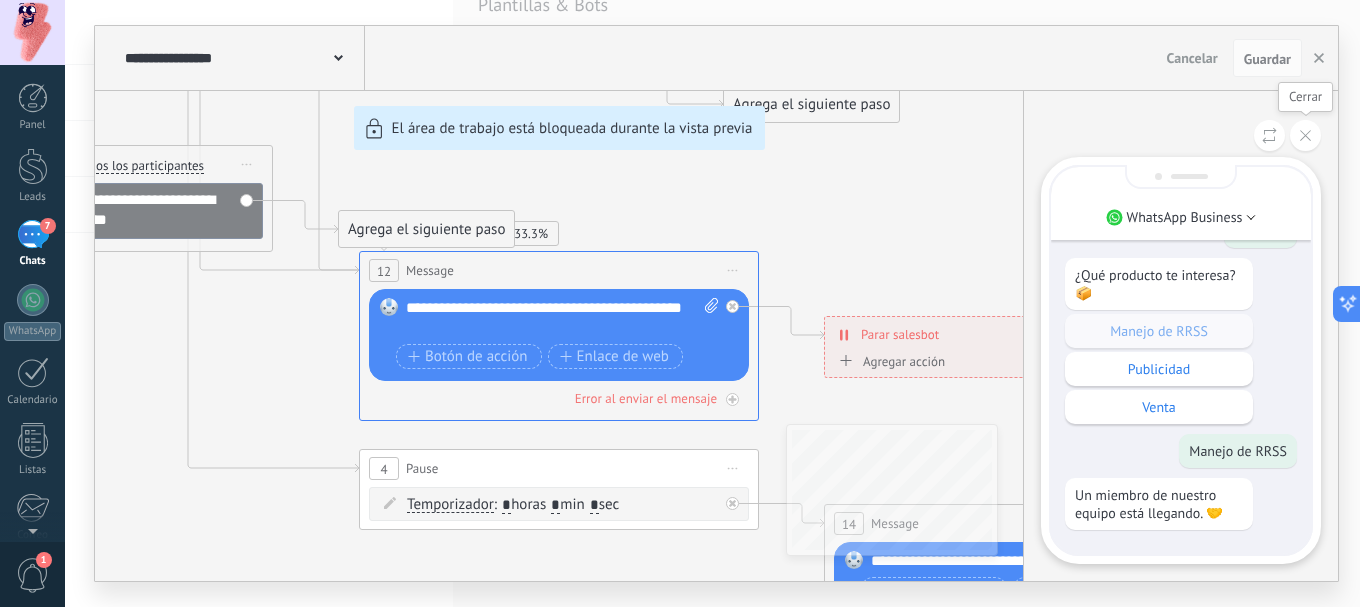 click 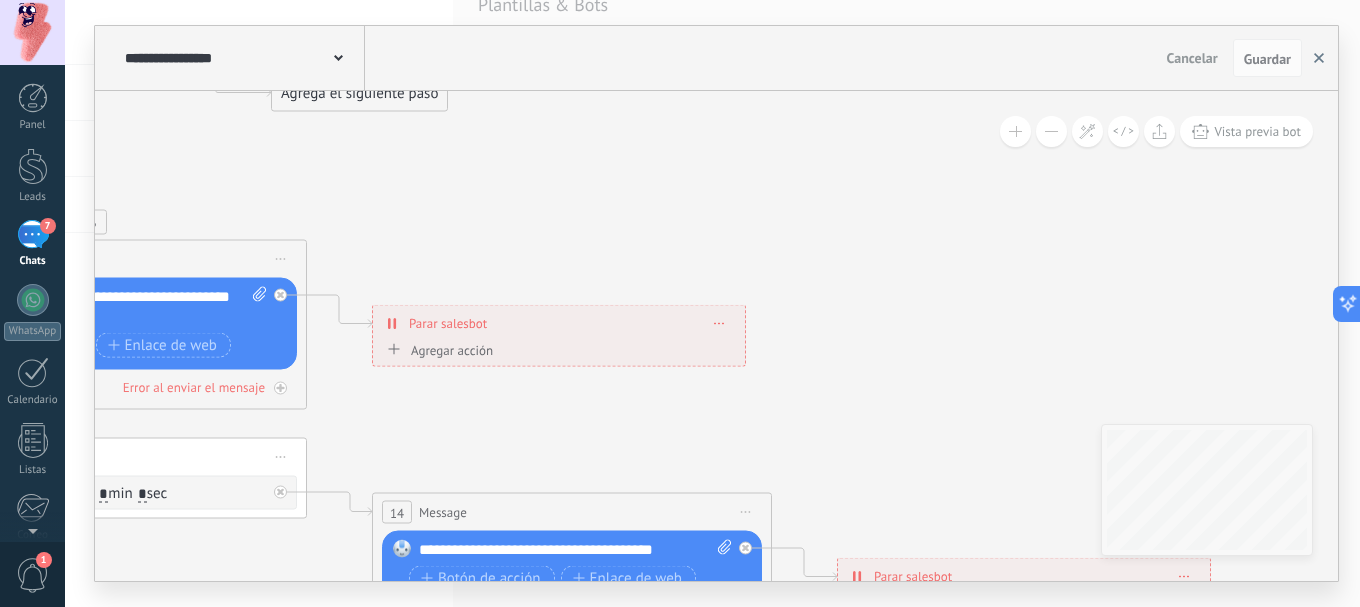 click 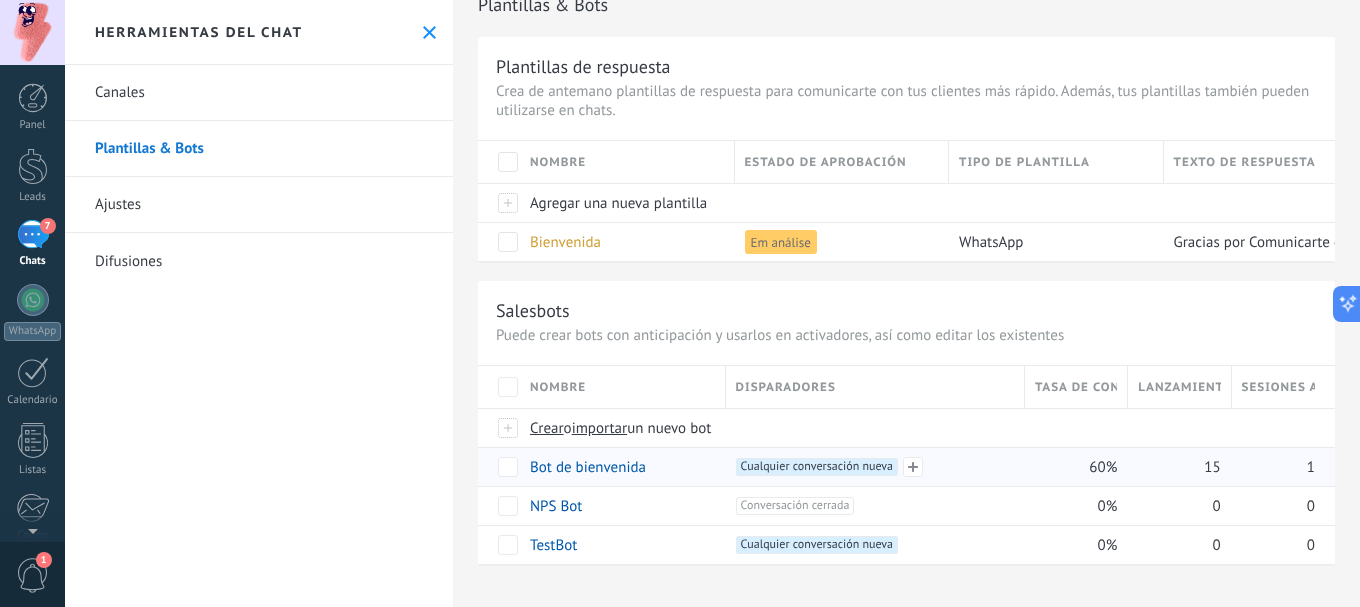 click on "Cualquier conversación nueva +0" at bounding box center (817, 467) 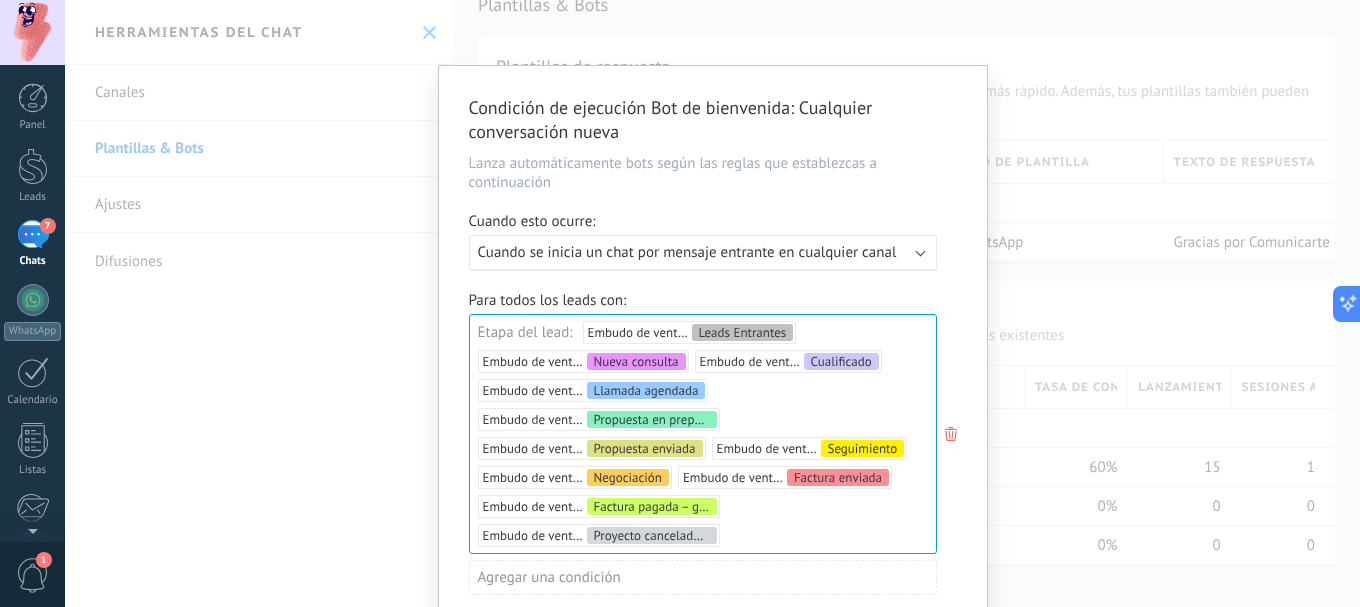 scroll, scrollTop: 284, scrollLeft: 0, axis: vertical 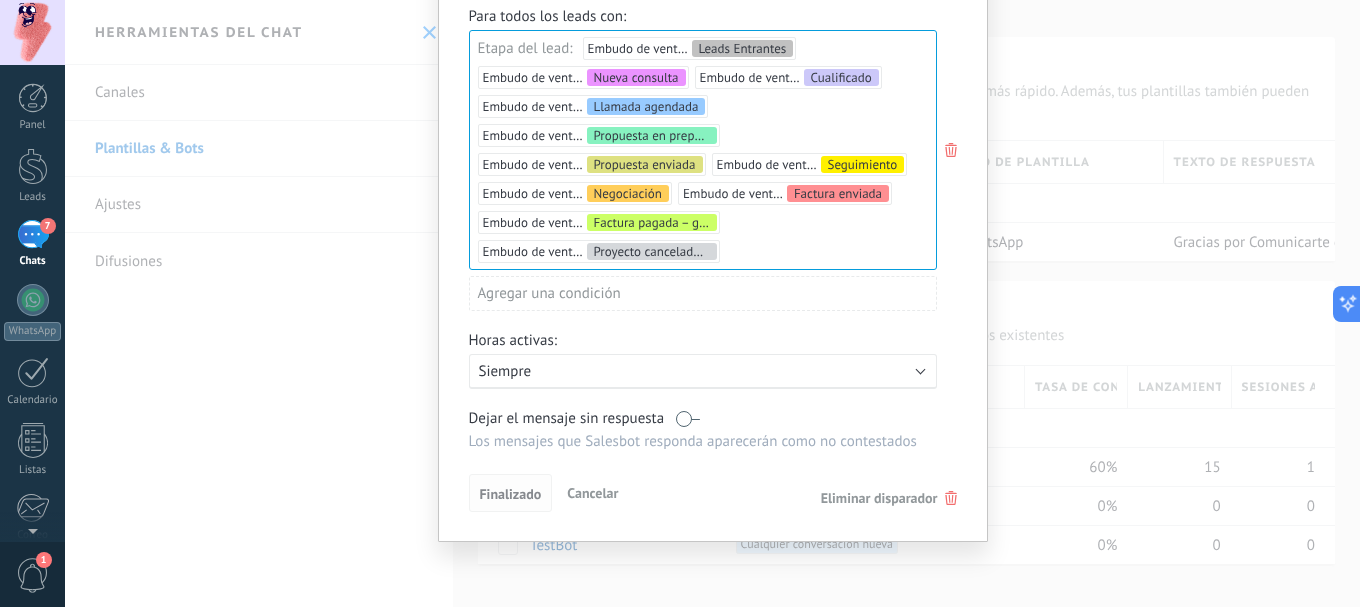 click on "Finalizado" at bounding box center (511, 493) 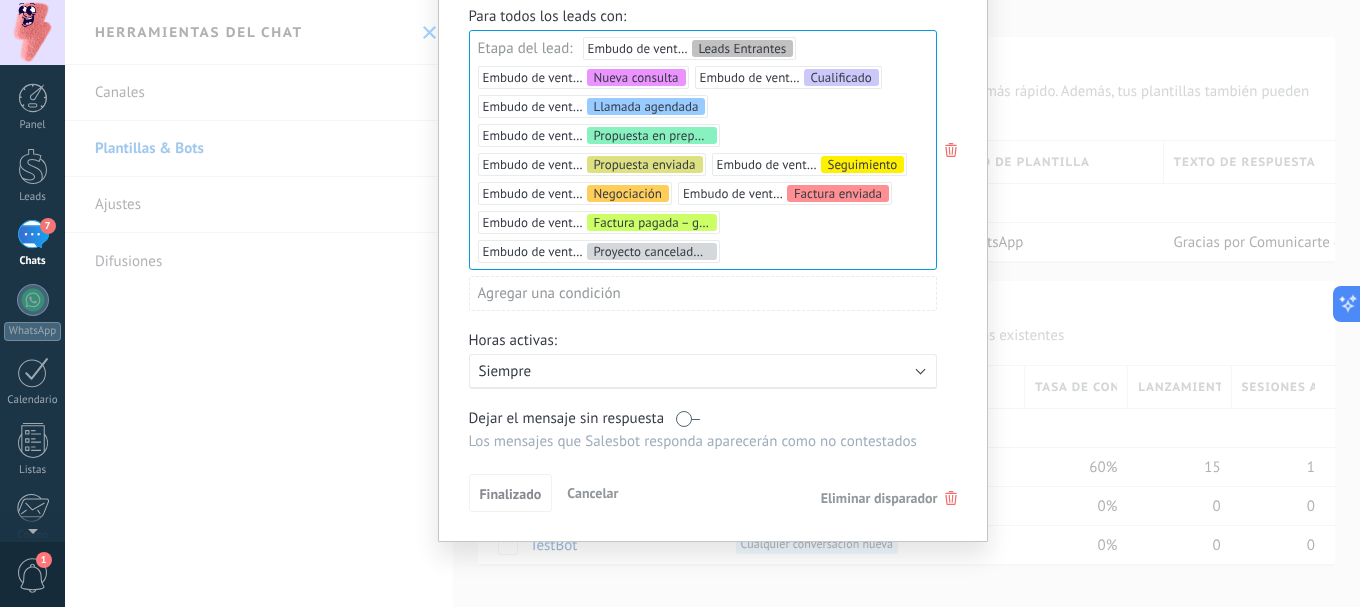 click on "Condición de ejecución Bot de bienvenida : Cualquier conversación nueva Lanza automáticamente bots según las reglas que establezcas a continuación Cuando esto ocurre: Ejecutar:  Cuando se inicia un chat por mensaje entrante en cualquier canal Para todos los leads con: Etapa del lead: Embudo de ventas Leads Entrantes Embudo de ventas Nueva consulta Embudo de ventas Cualificado Embudo de ventas Llamada agendada Embudo de ventas Propuesta en preparación Embudo de ventas Propuesta enviada Embudo de ventas Seguimiento Embudo de ventas Negociación Embudo de ventas Factura enviada Embudo de ventas Factura pagada – ganado Embudo de ventas Proyecto cancelado – perdido Leads Entrantes Nueva consulta Cualificado Llamada agendada Propuesta en preparación Propuesta enviada Seguimiento Negociación Factura enviada Factura pagada – ganado Proyecto cancelado – perdido Agregar una condición Horas activas: Activo:  Siempre Dejar el mensaje sin respuesta Aplicar a todos los leads en esta etapa Finalizado" at bounding box center (713, 161) 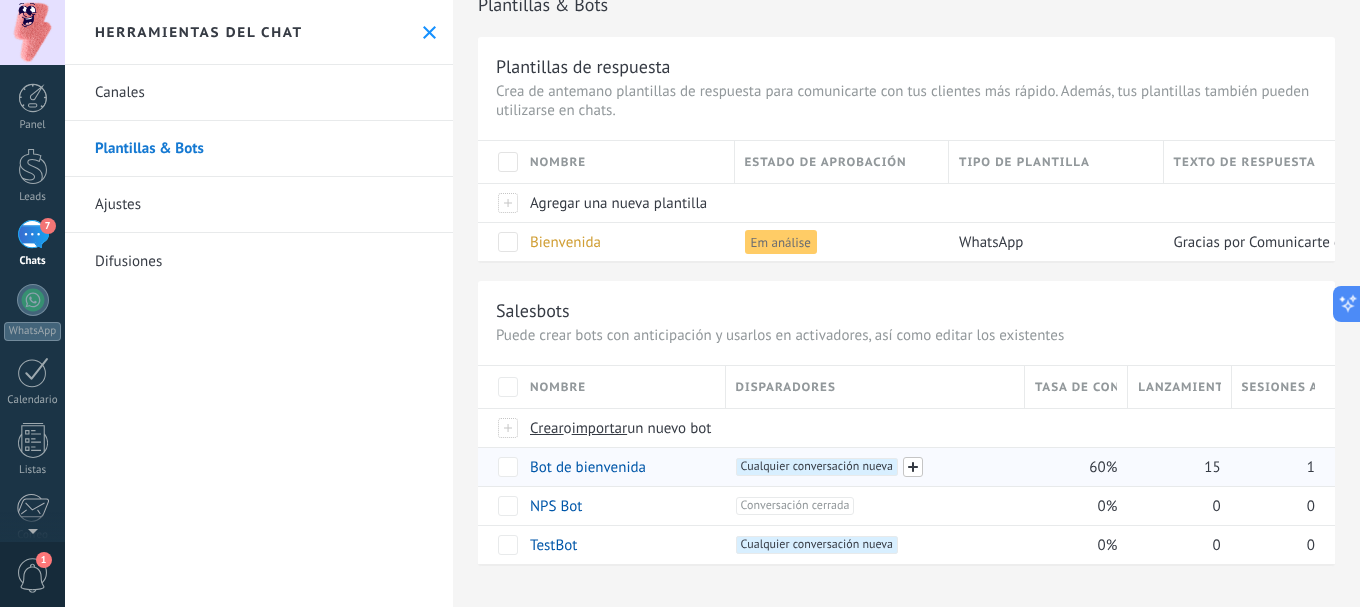 click at bounding box center (913, 467) 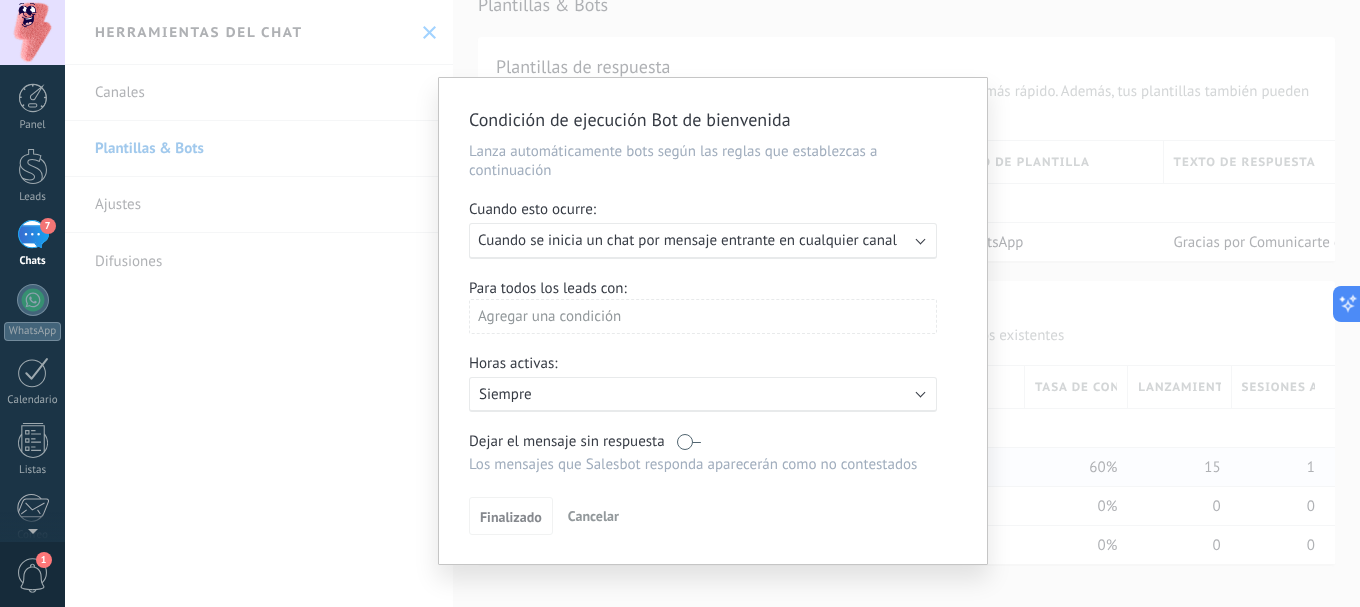 click on "Cuando se inicia un chat por mensaje entrante en cualquier canal" at bounding box center [687, 240] 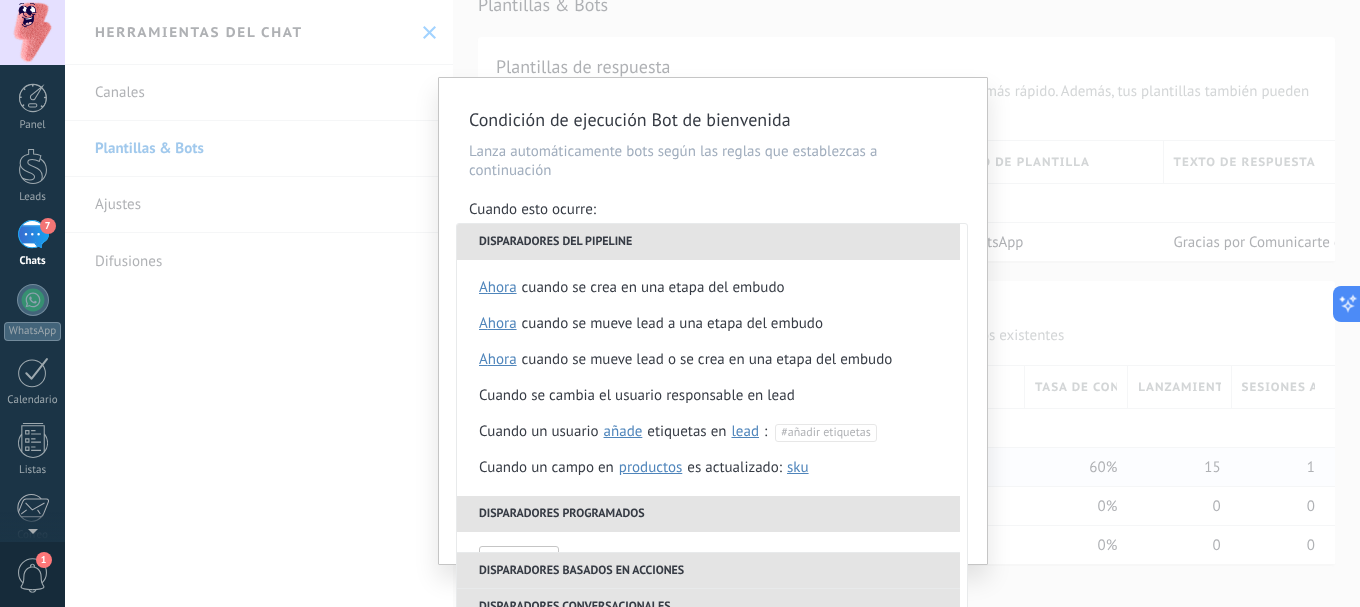 click on "Cuando esto ocurre:" at bounding box center (713, 211) 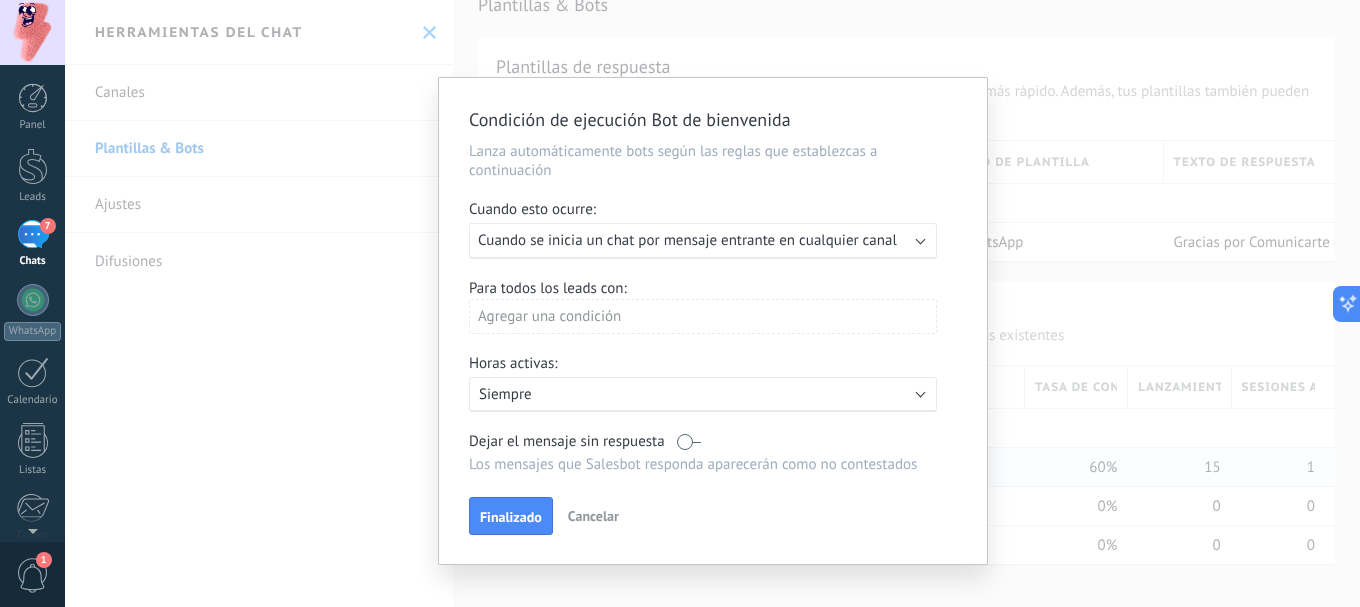 click on "Agregar una condición" at bounding box center [703, 316] 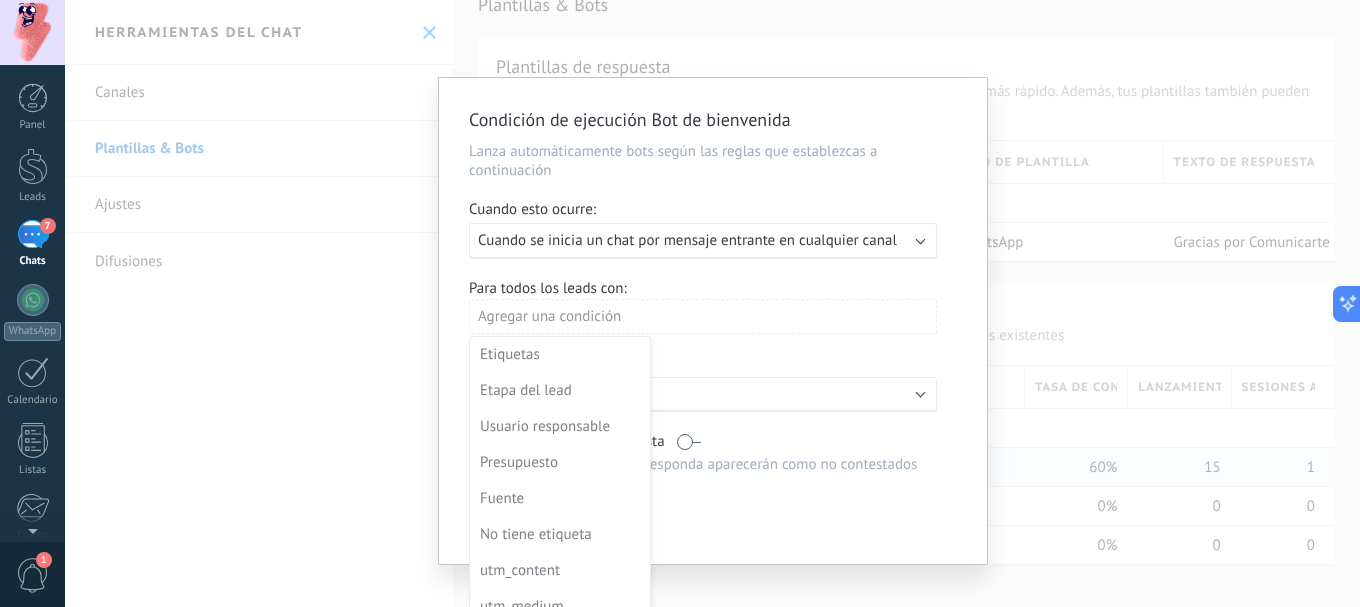 drag, startPoint x: 839, startPoint y: 256, endPoint x: 871, endPoint y: 256, distance: 32 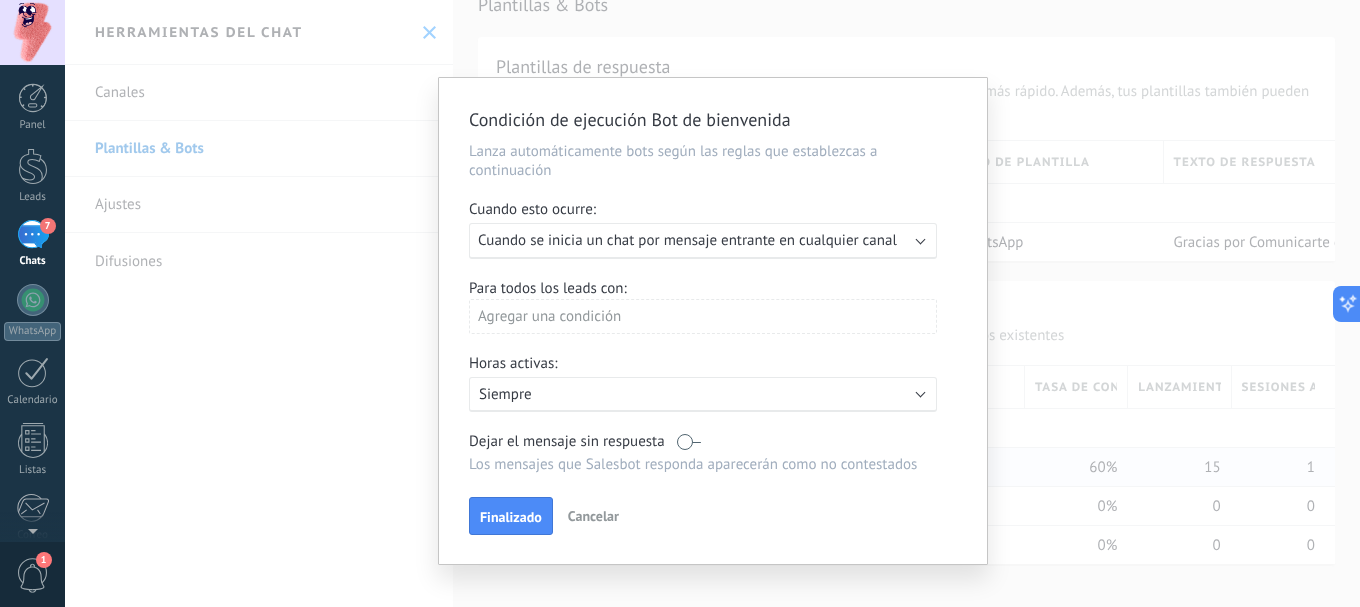 click on "Cuando se inicia un chat por mensaje entrante en cualquier canal" at bounding box center (687, 240) 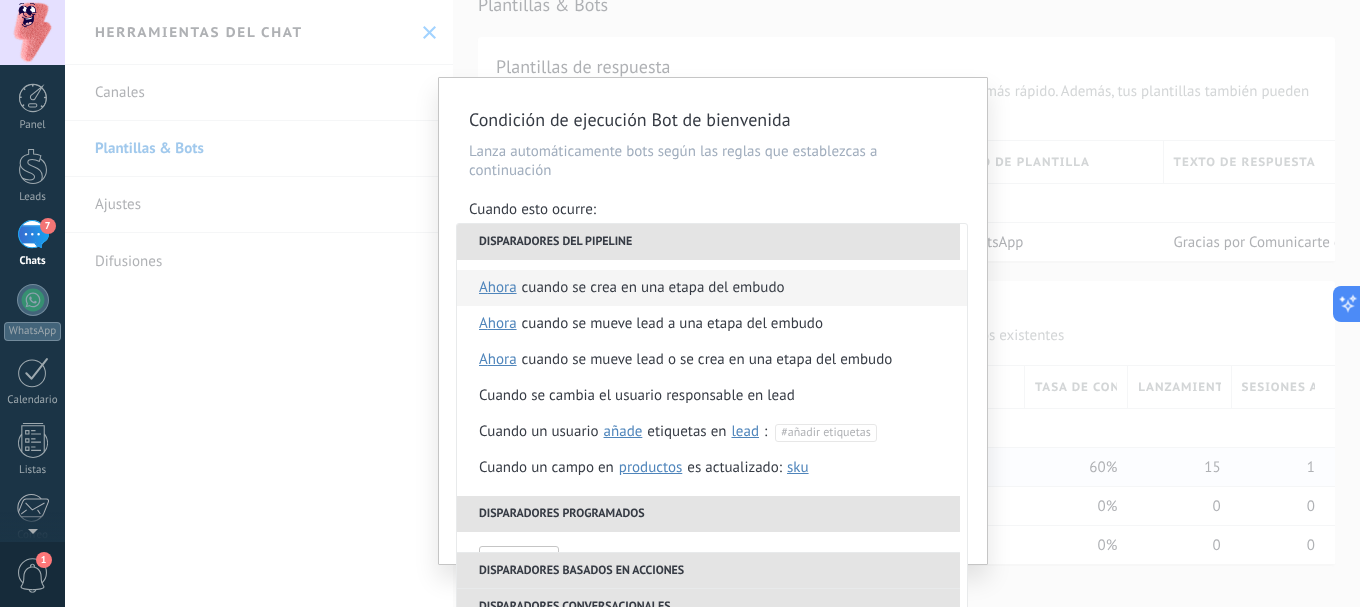 click on "Cuando se crea en una etapa del embudo" at bounding box center (653, 288) 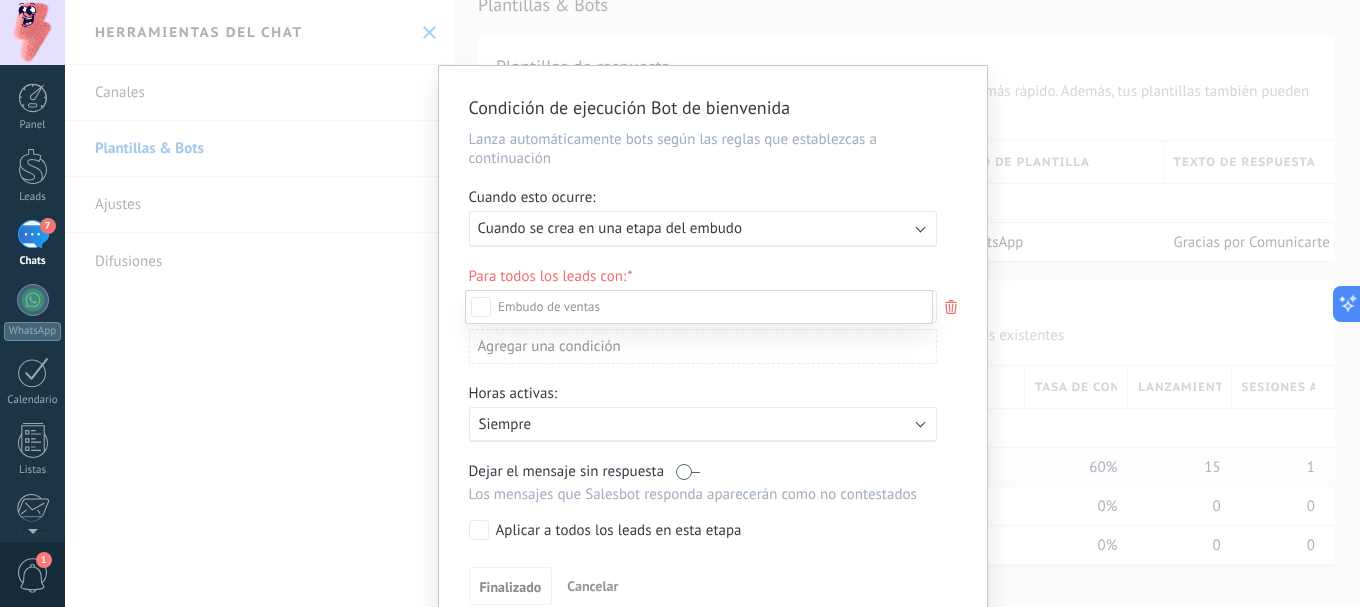 click on "Nueva consulta" at bounding box center [0, 0] 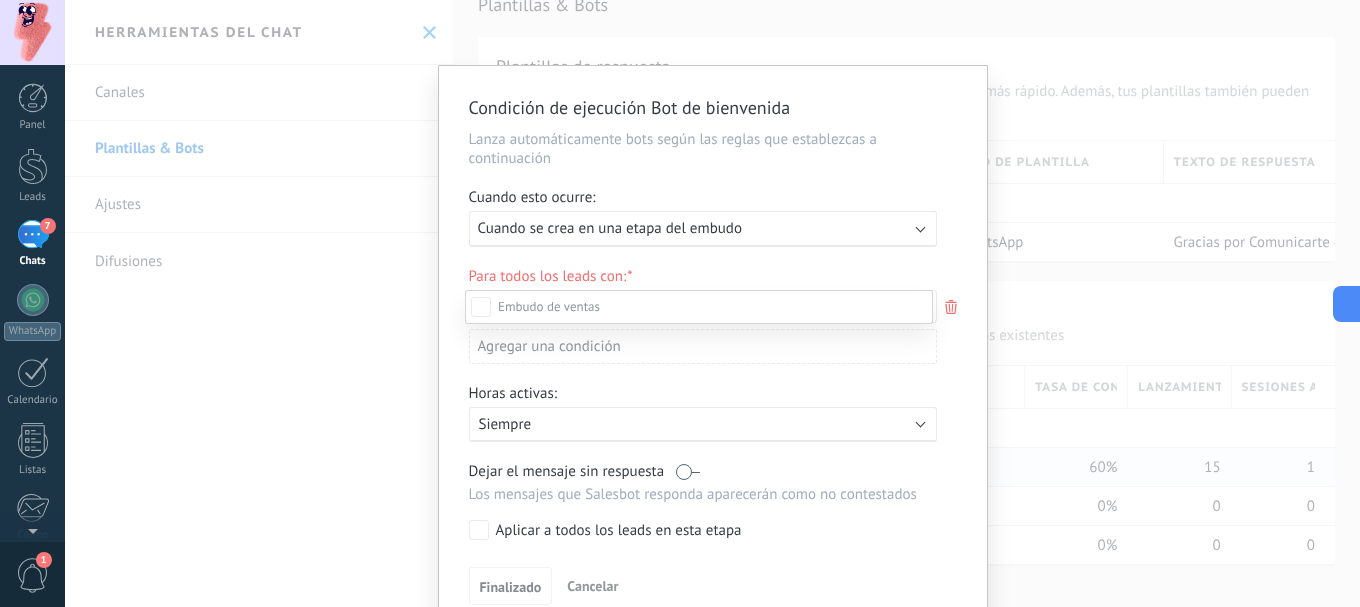 scroll, scrollTop: 334, scrollLeft: 0, axis: vertical 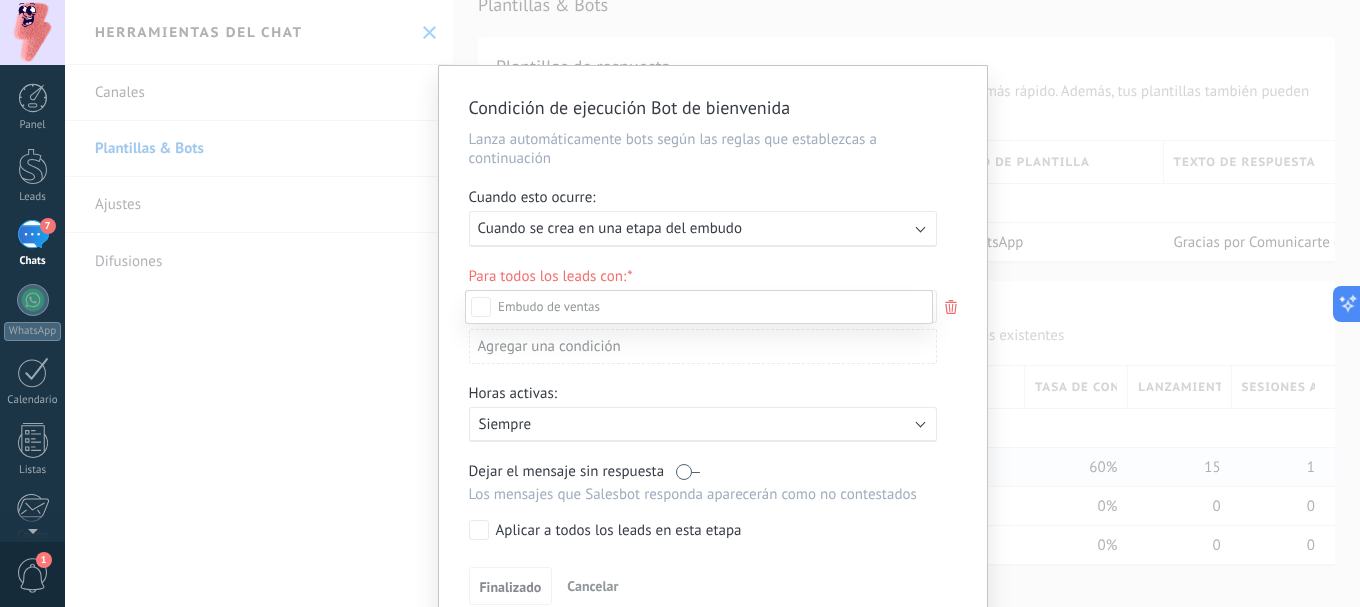 click on "Leads Entrantes Nueva consulta Cualificado Llamada agendada Propuesta en preparación Propuesta enviada Seguimiento Negociación Factura enviada Factura pagada – ganado Proyecto cancelado – perdido" at bounding box center (699, 447) 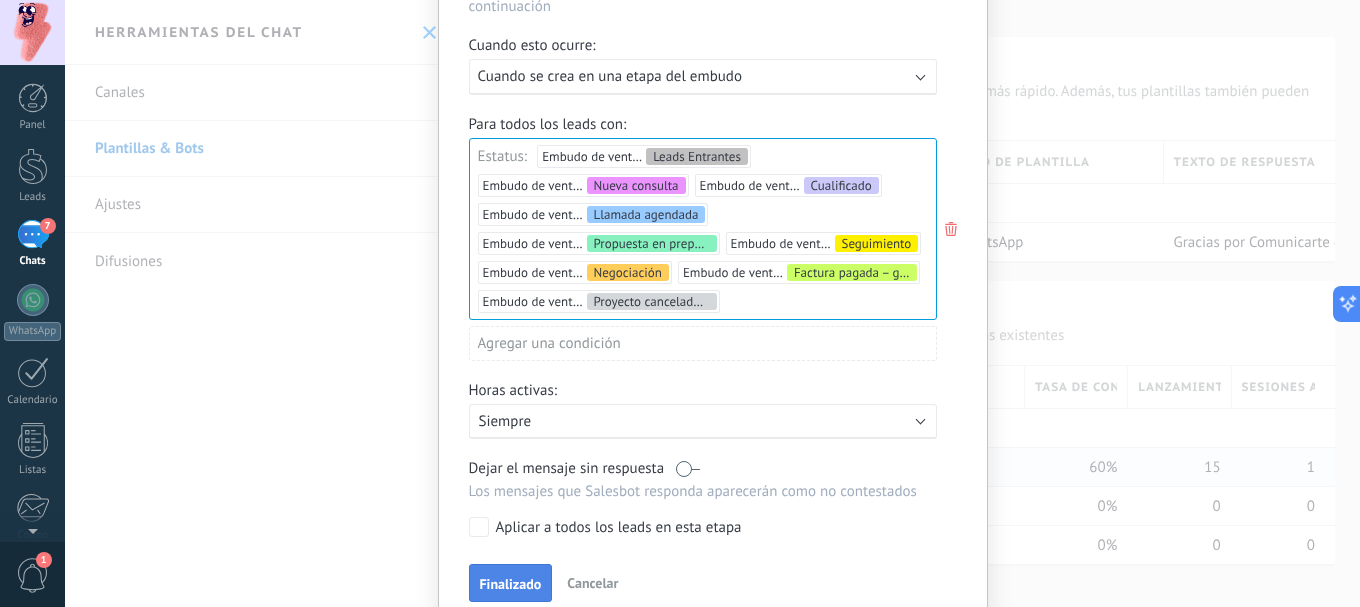 scroll, scrollTop: 242, scrollLeft: 0, axis: vertical 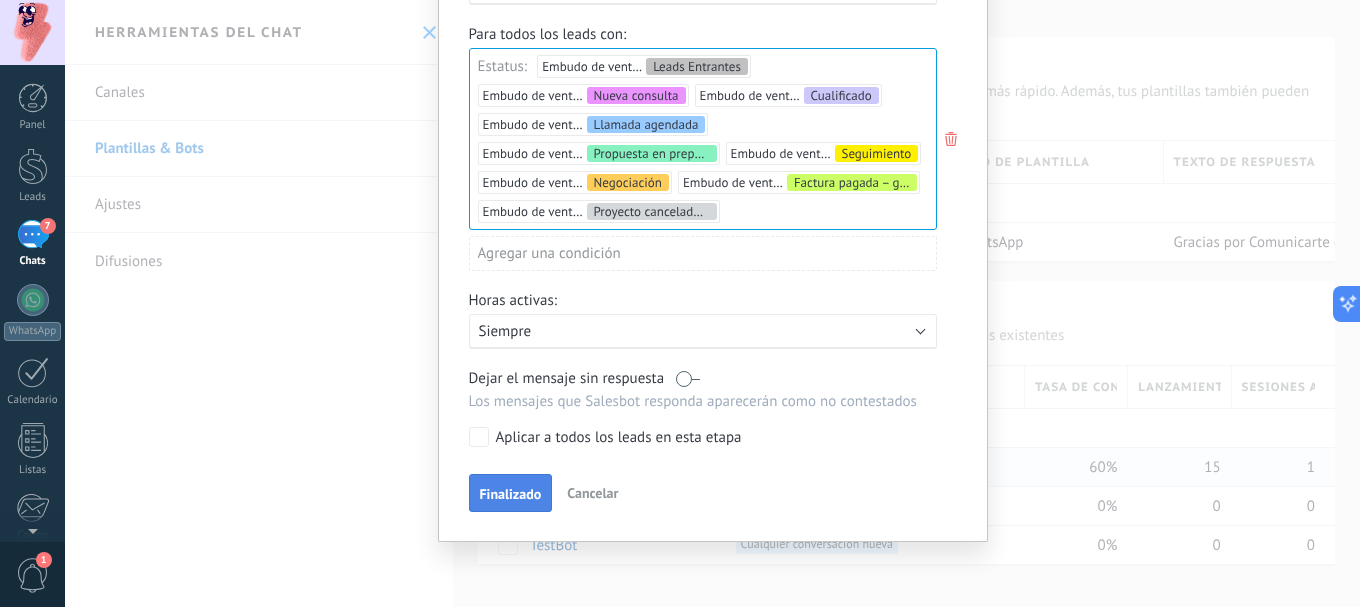 click on "Finalizado" at bounding box center [511, 493] 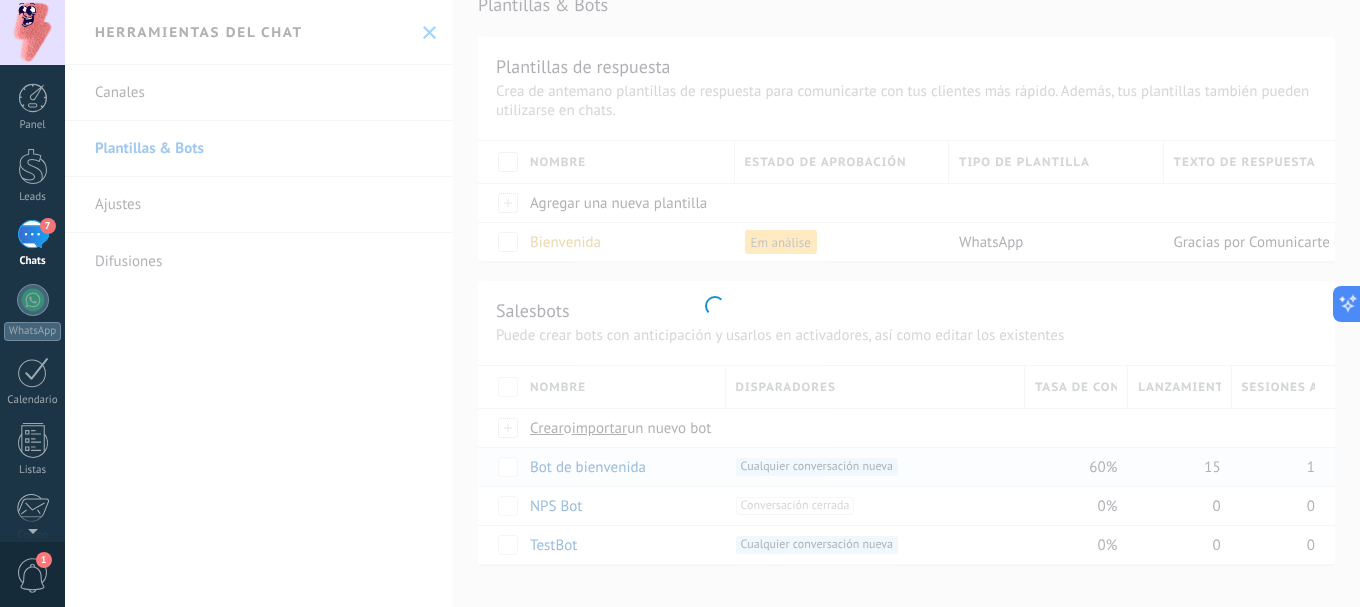 scroll, scrollTop: 0, scrollLeft: 0, axis: both 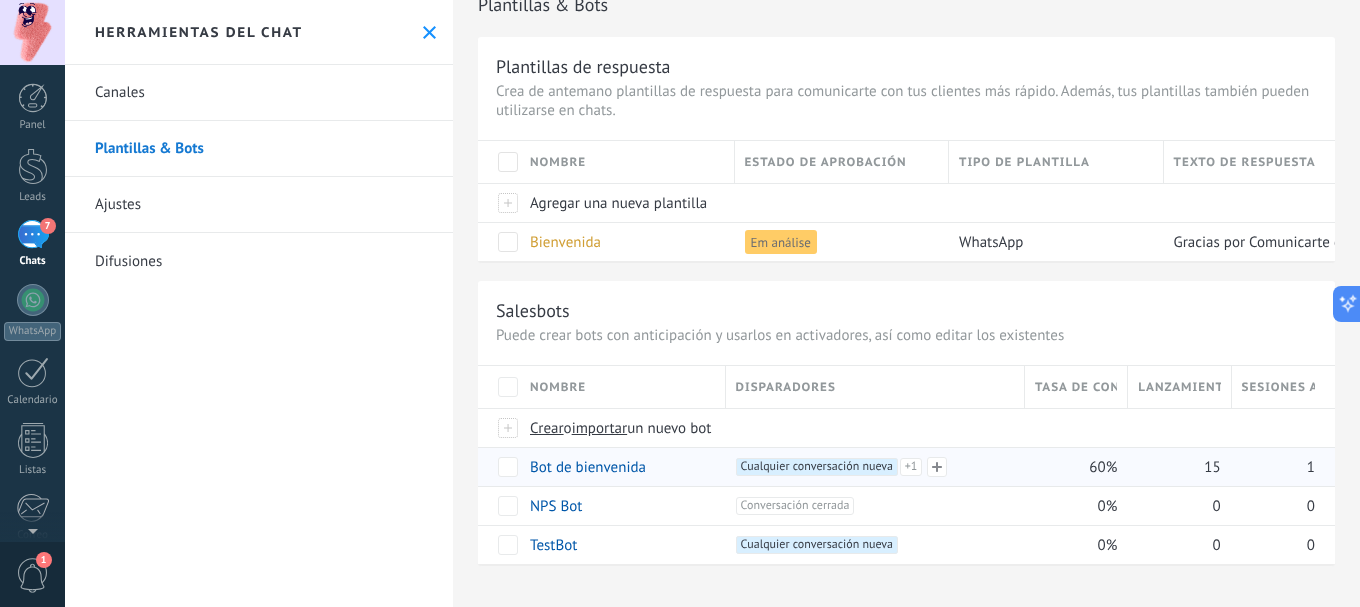 click on "+1" at bounding box center [911, 467] 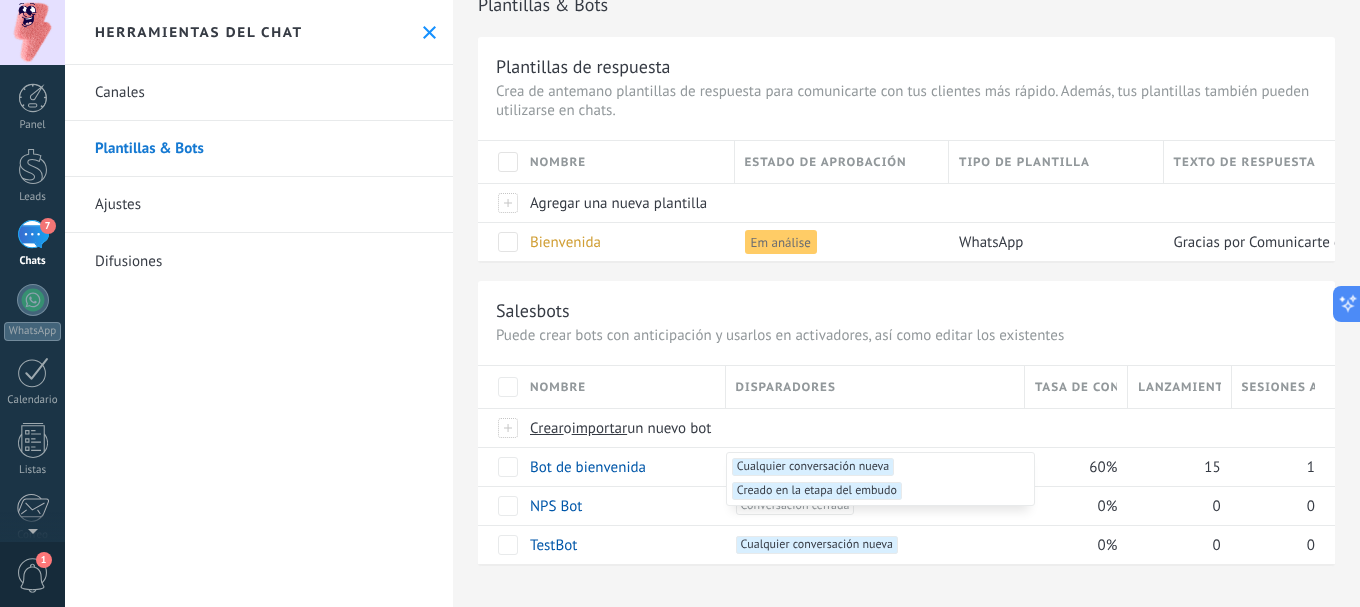 click on "Cualquier conversación nueva +1" at bounding box center (813, 467) 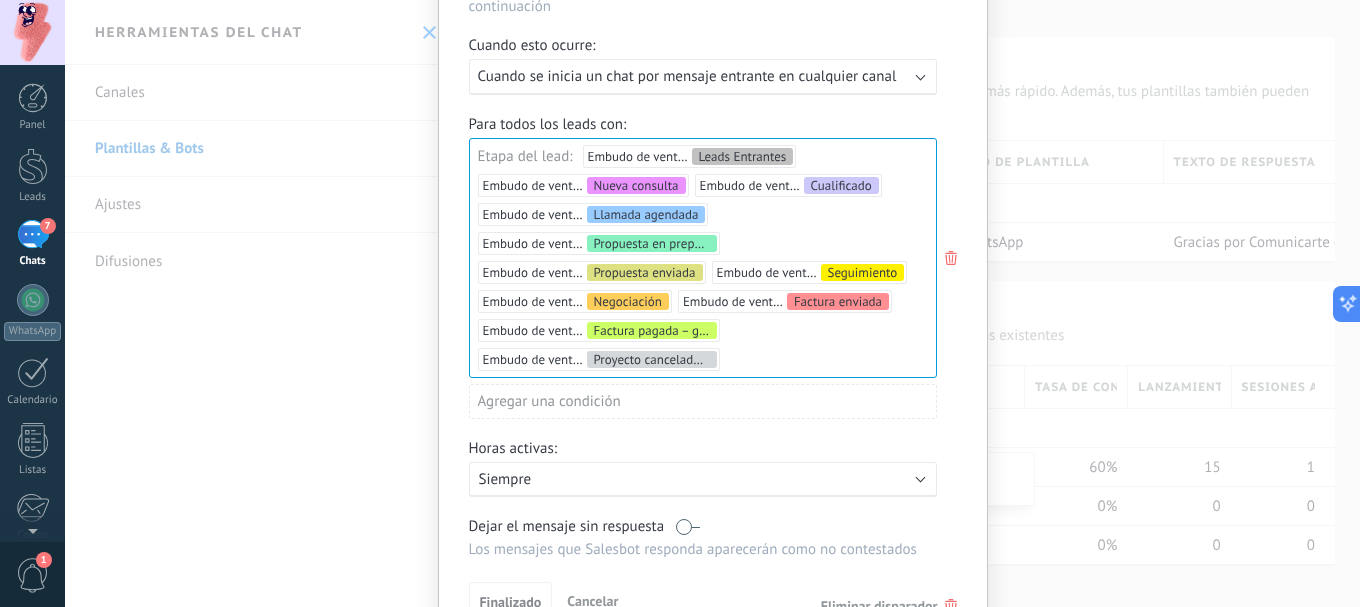 scroll, scrollTop: 260, scrollLeft: 0, axis: vertical 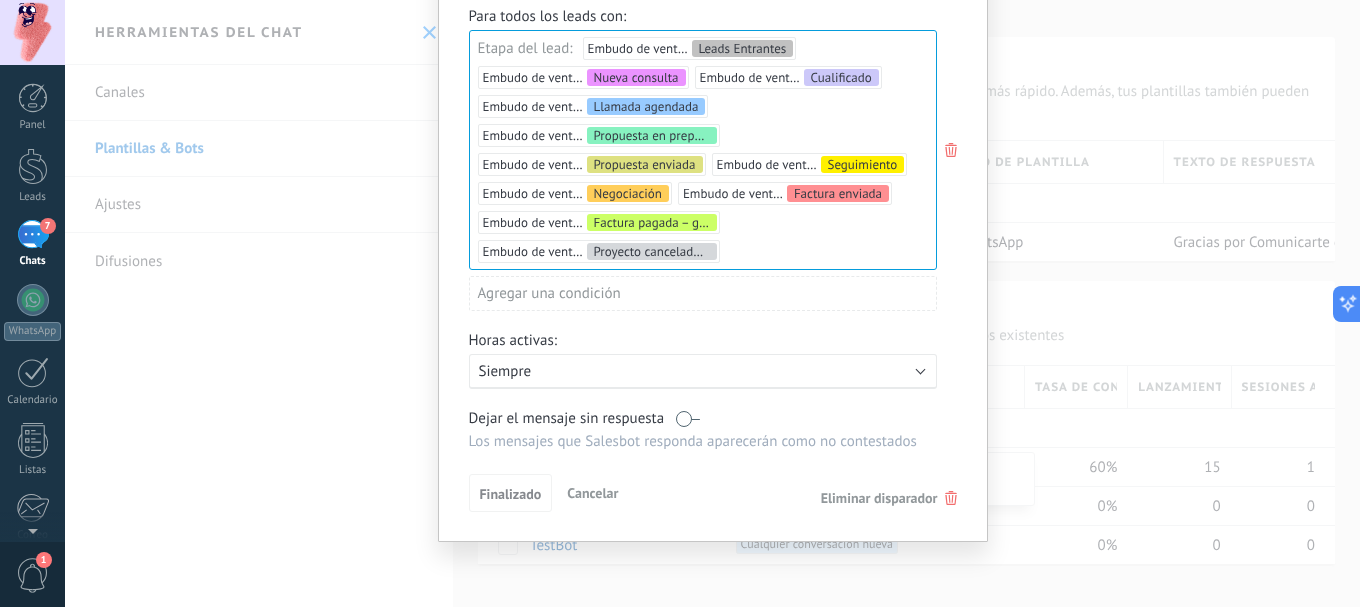 click on "Eliminar disparador" at bounding box center (879, 498) 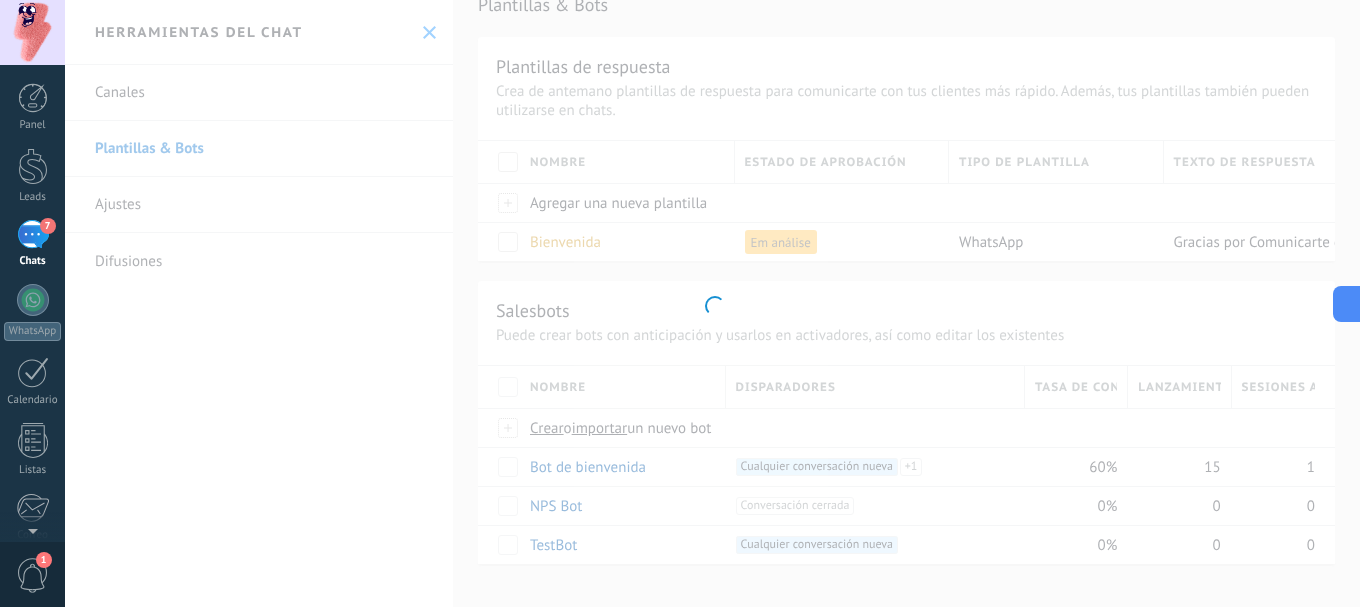 scroll, scrollTop: 0, scrollLeft: 0, axis: both 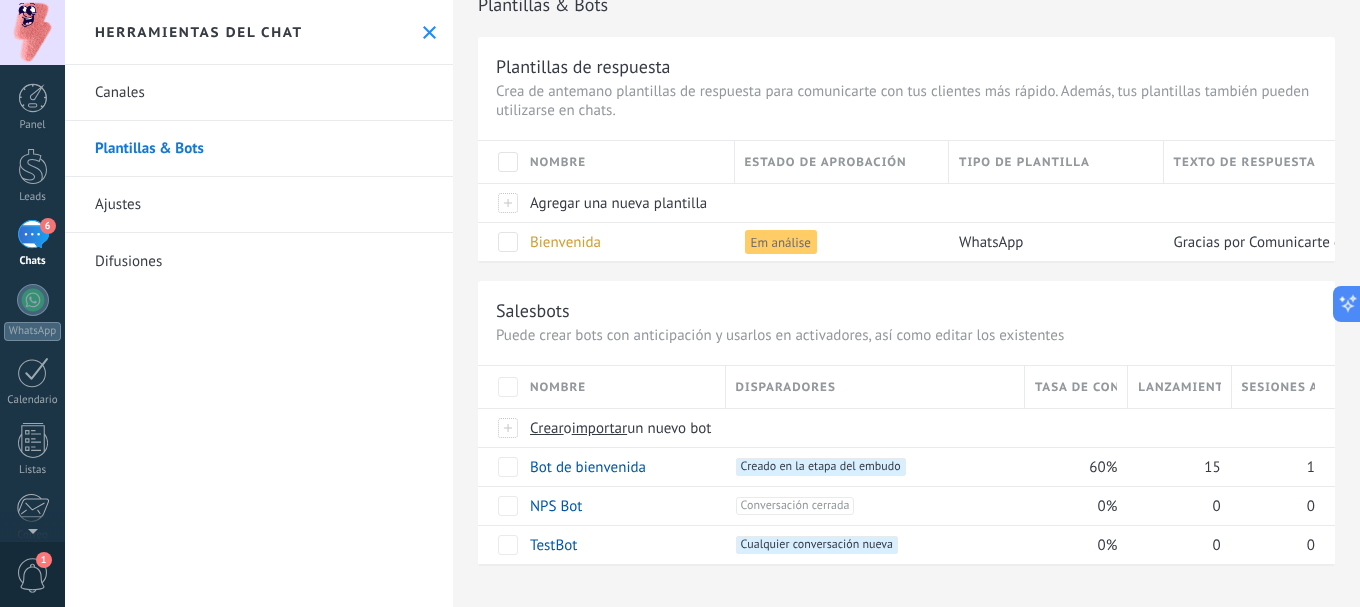 click on "6" at bounding box center (33, 234) 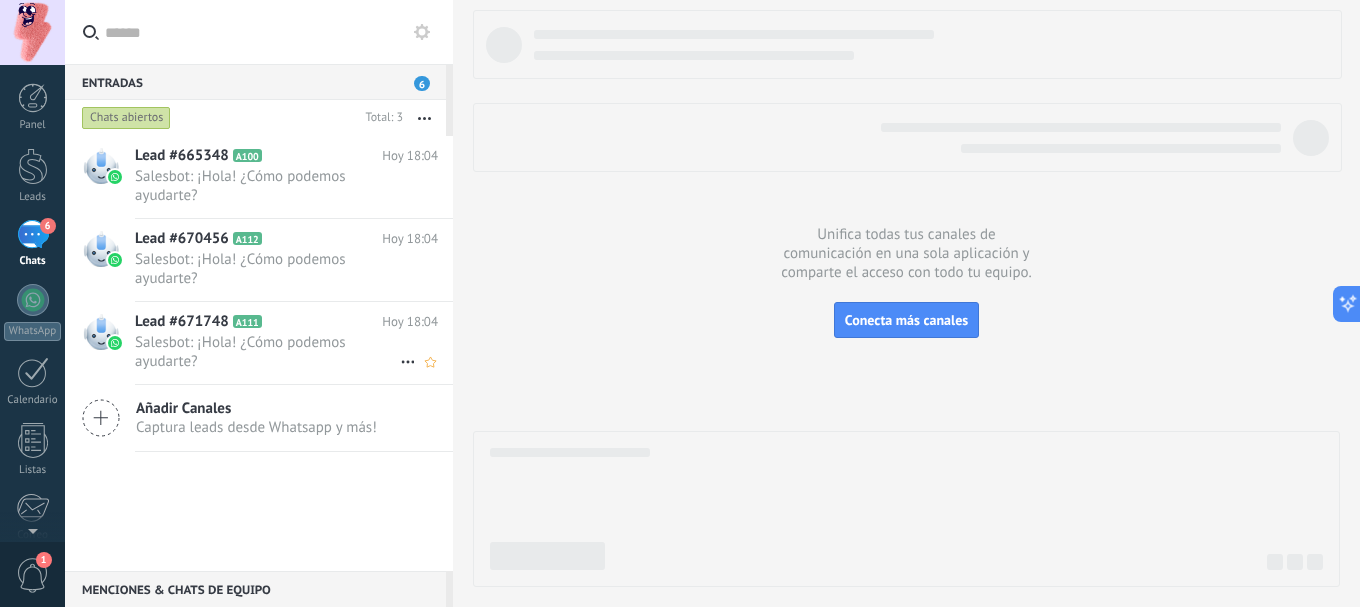 click 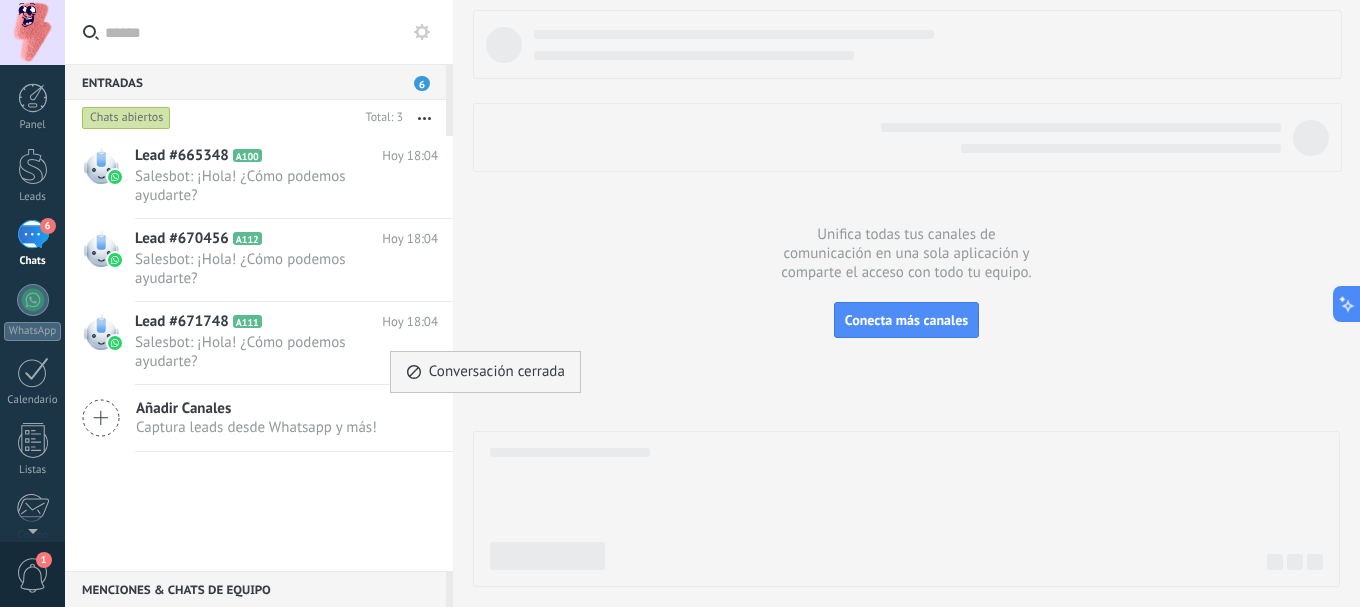 click 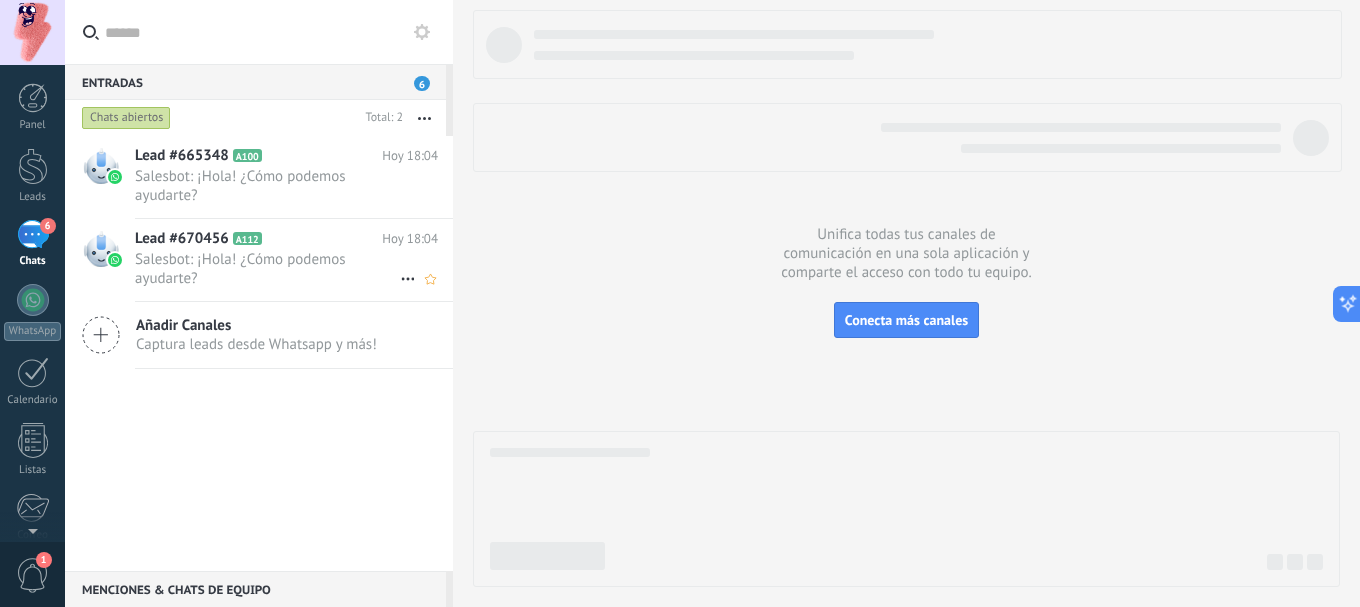 click 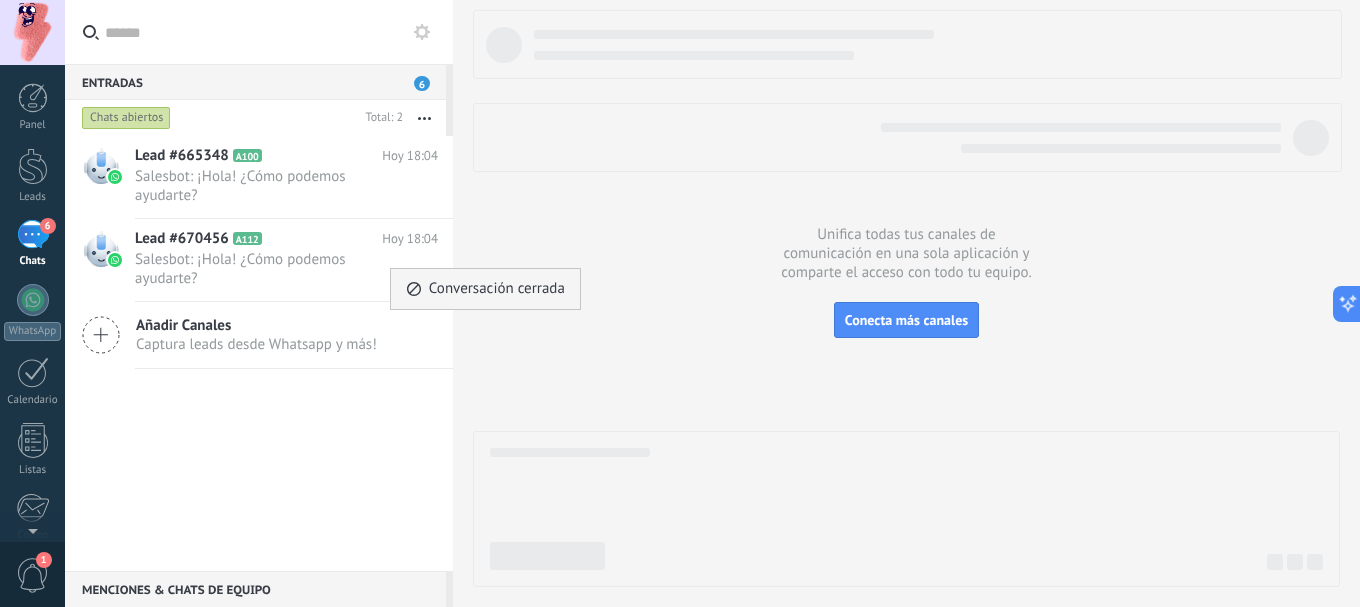 click on "Conversación cerrada" at bounding box center (497, 289) 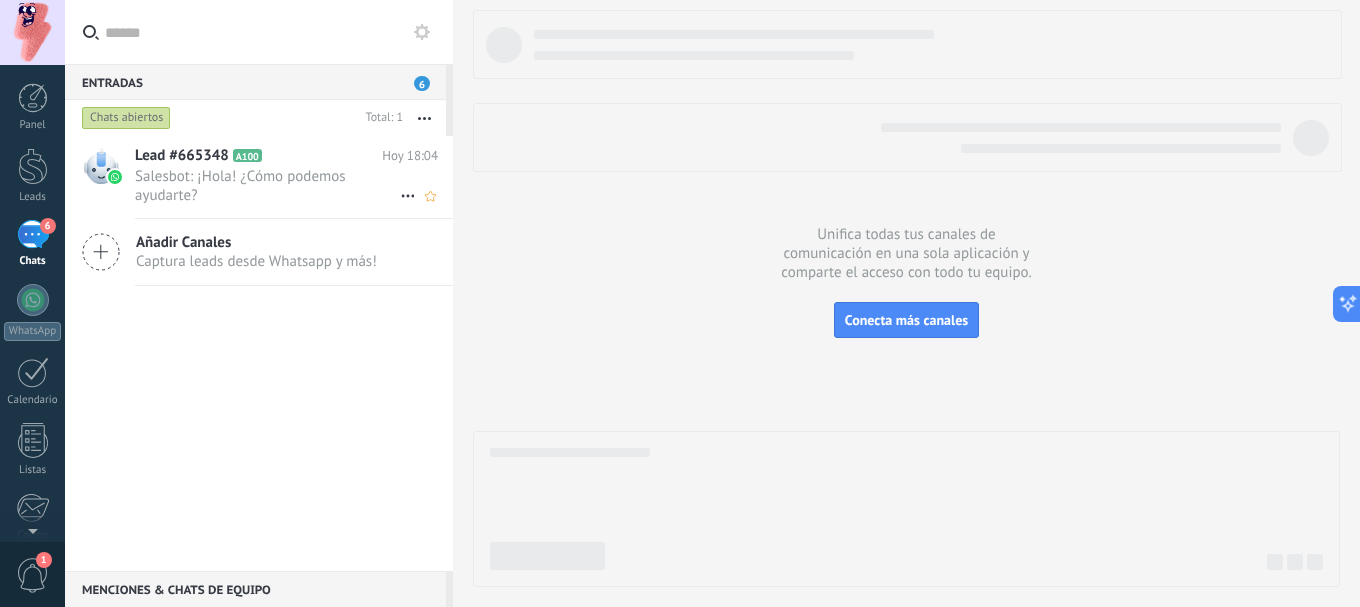 click 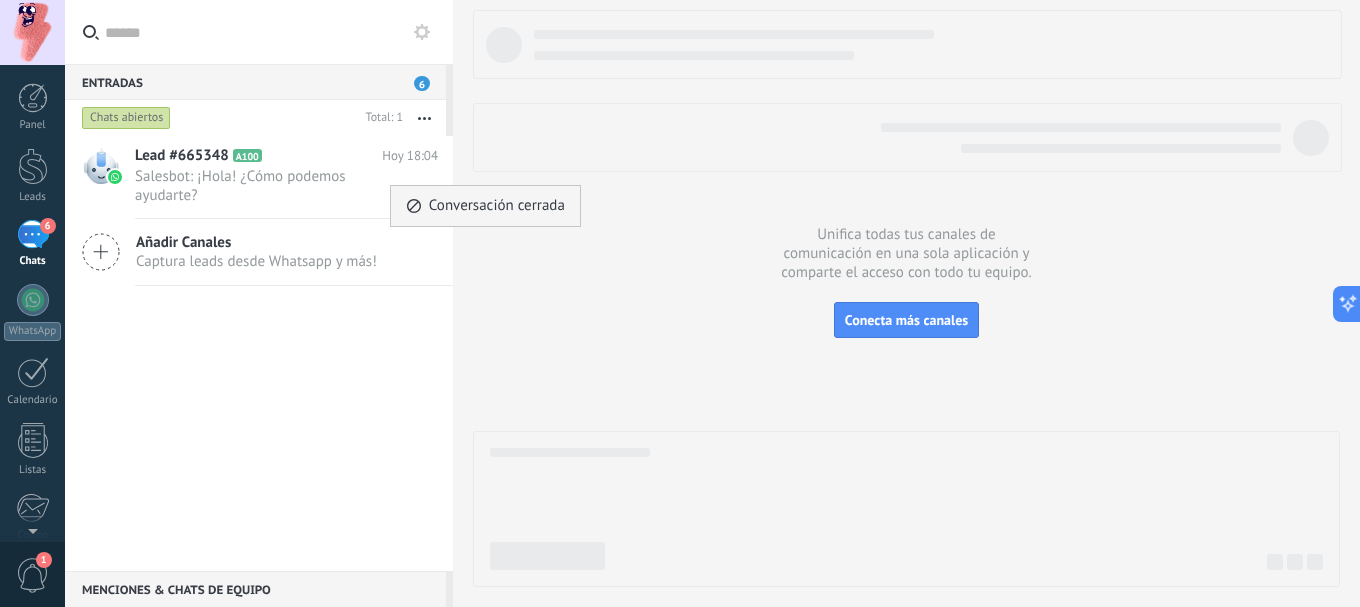 click on "Conversación cerrada" at bounding box center (485, 206) 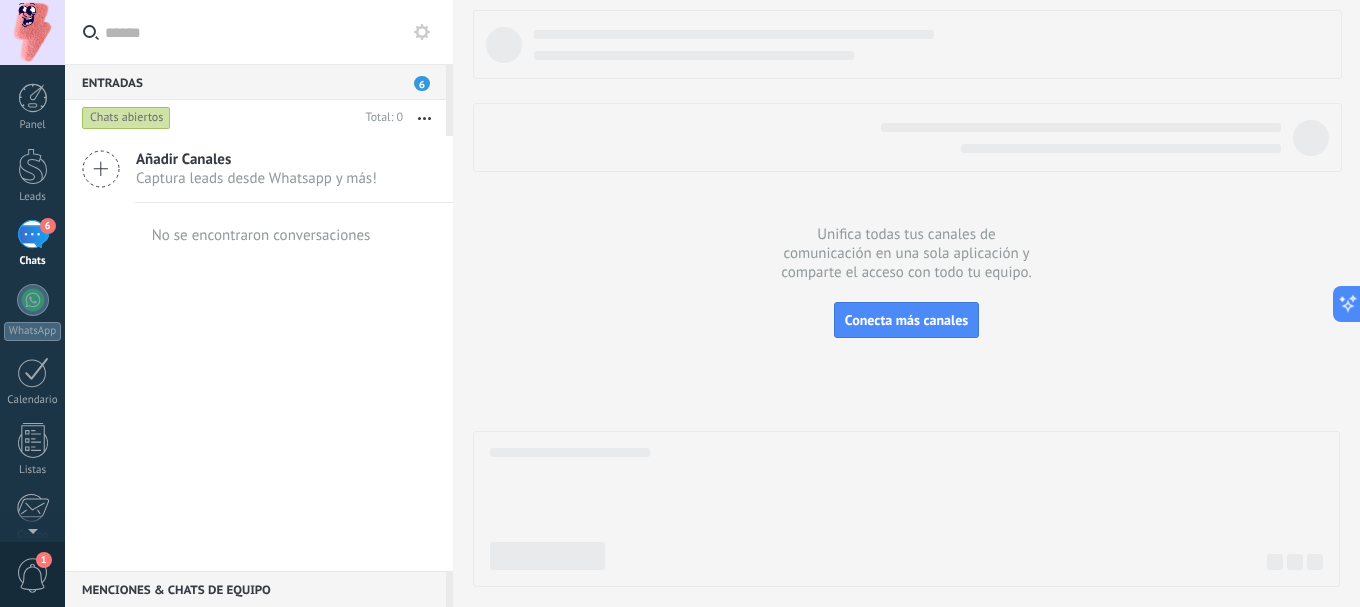 click on "6" at bounding box center [422, 83] 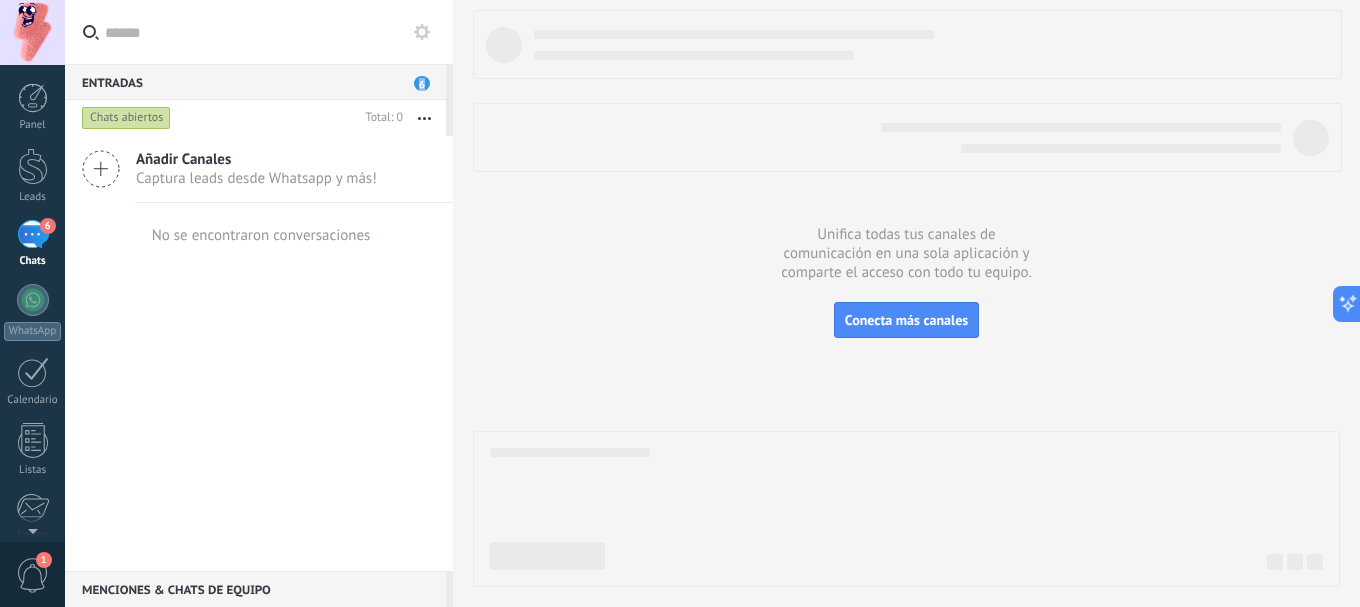 click on "6" at bounding box center [422, 83] 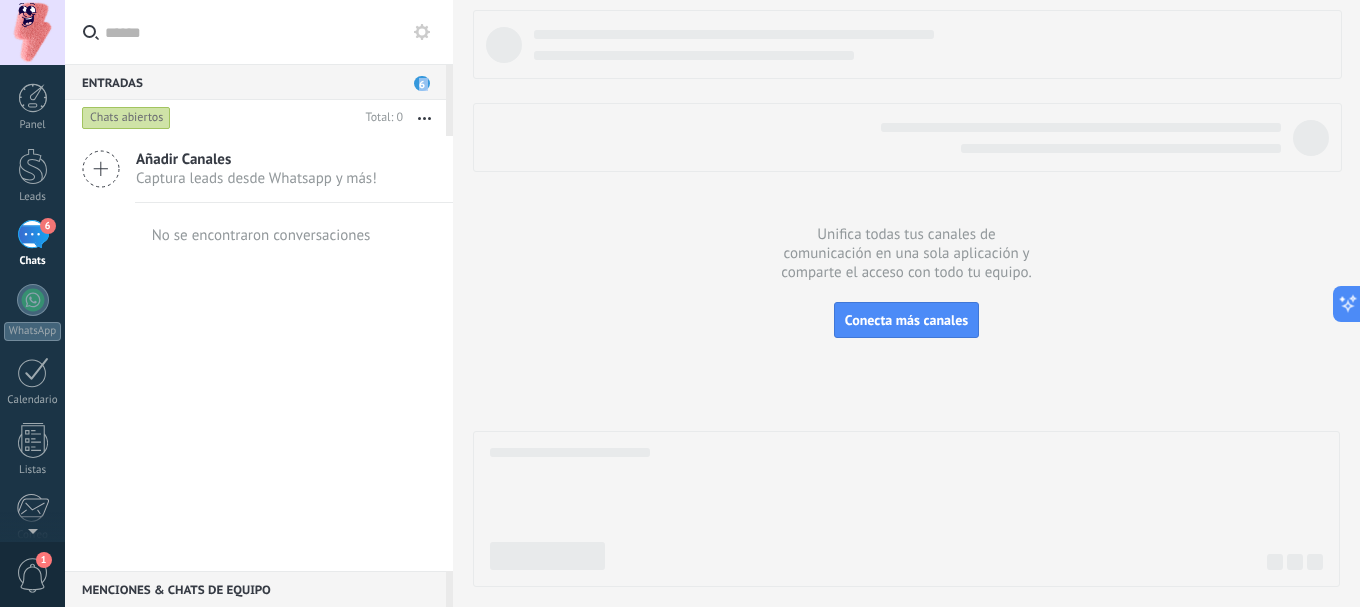 click on "6" at bounding box center [422, 83] 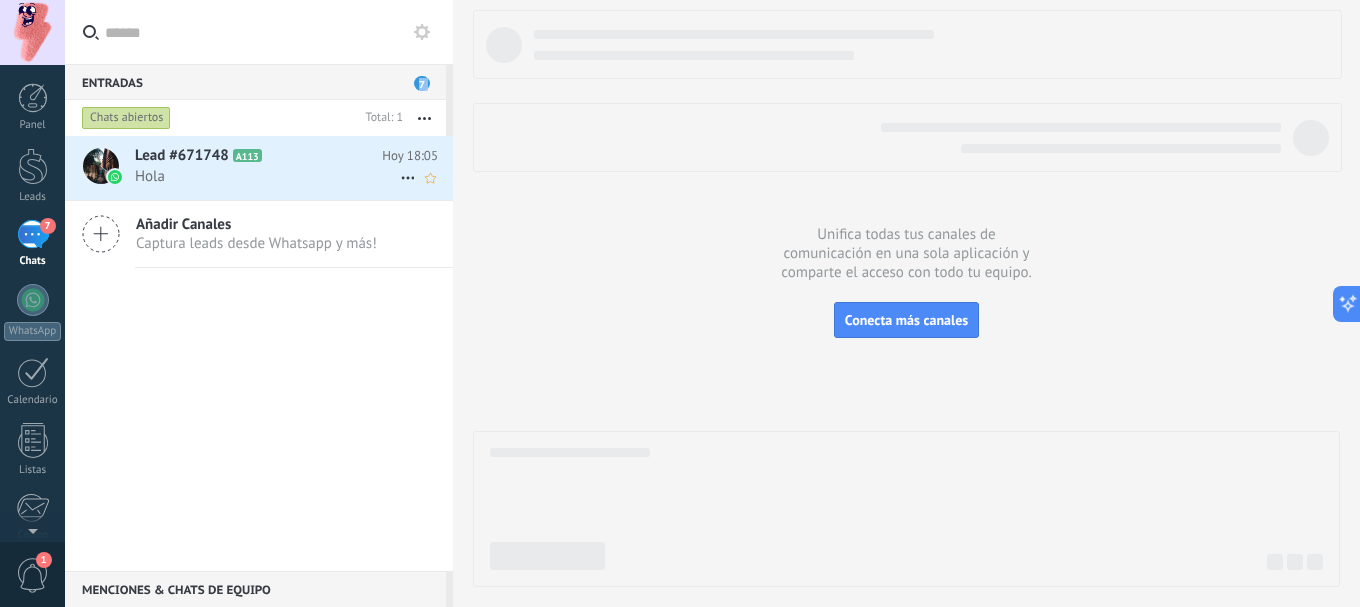 click on "Lead #671748
A113" at bounding box center [258, 156] 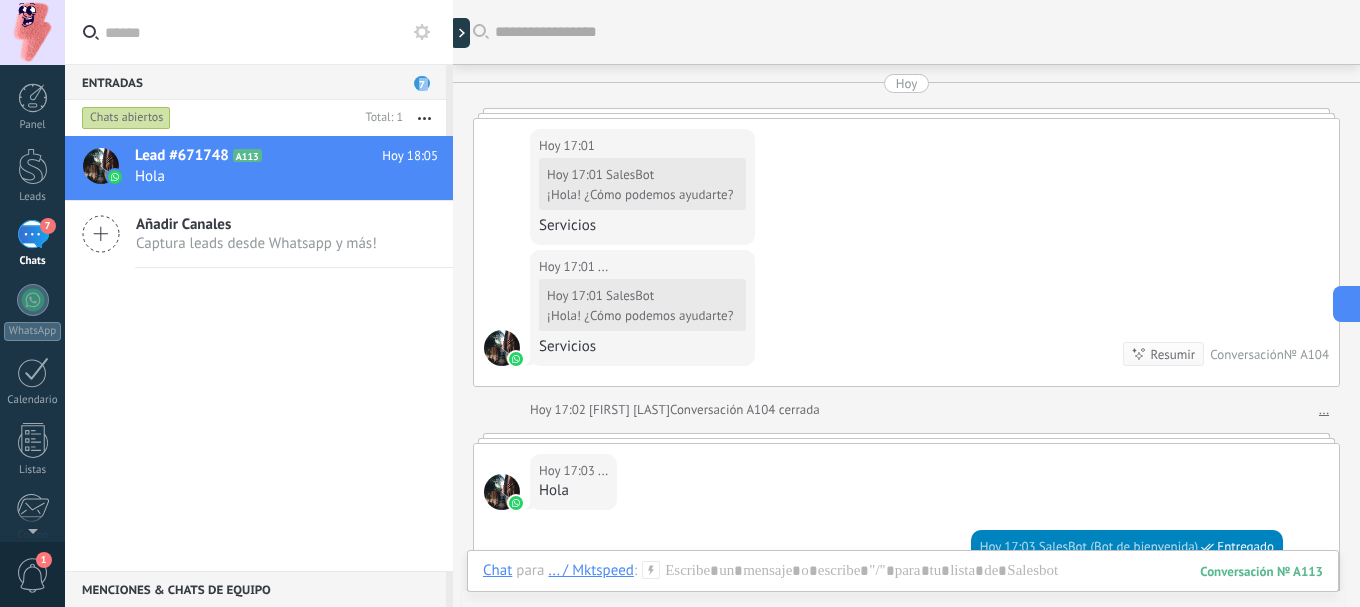 scroll, scrollTop: 4386, scrollLeft: 0, axis: vertical 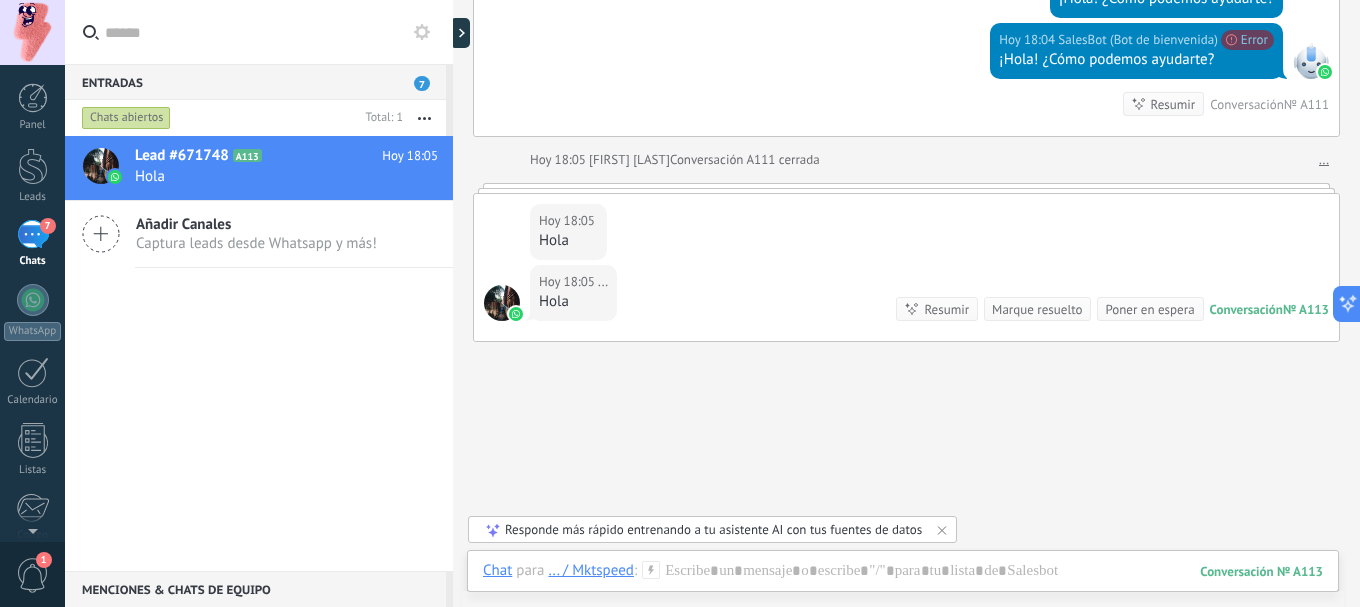click on "Resumir" at bounding box center (946, 309) 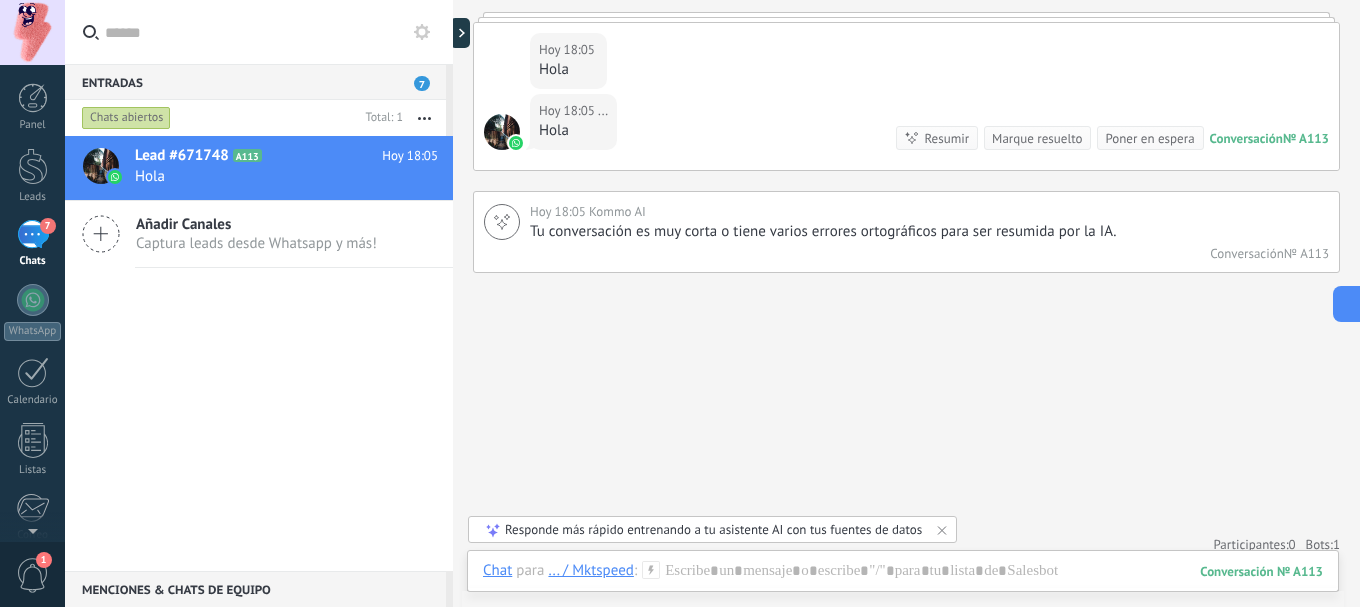 scroll, scrollTop: 4561, scrollLeft: 0, axis: vertical 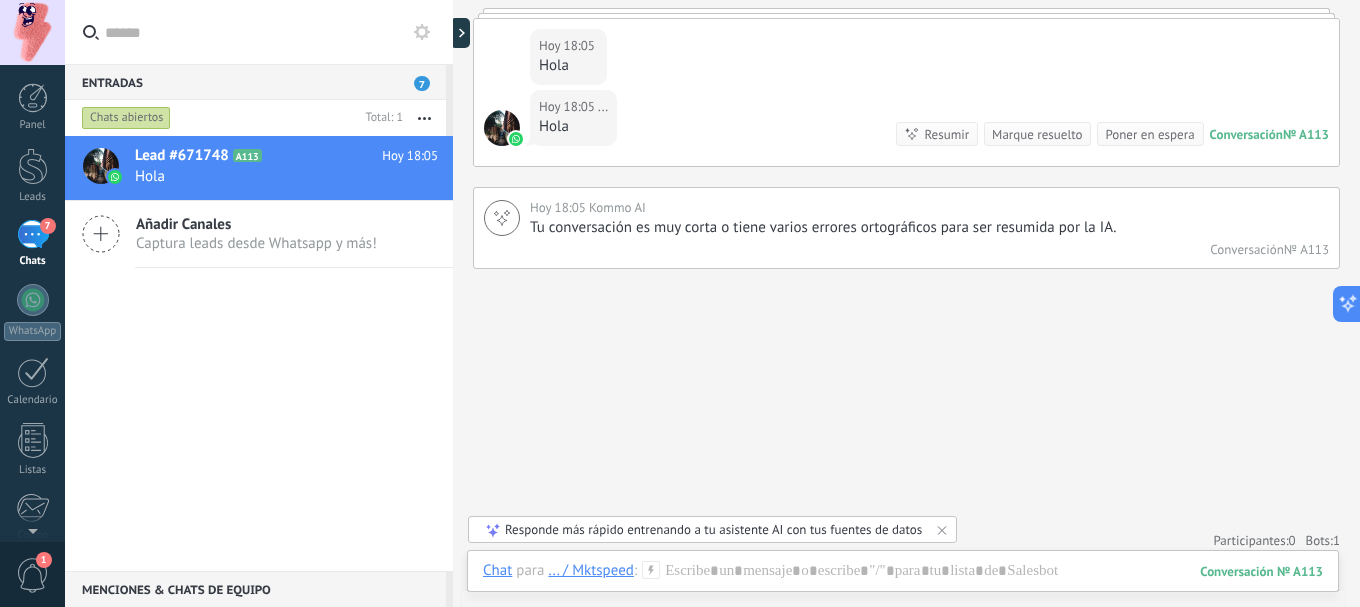 click at bounding box center [271, 32] 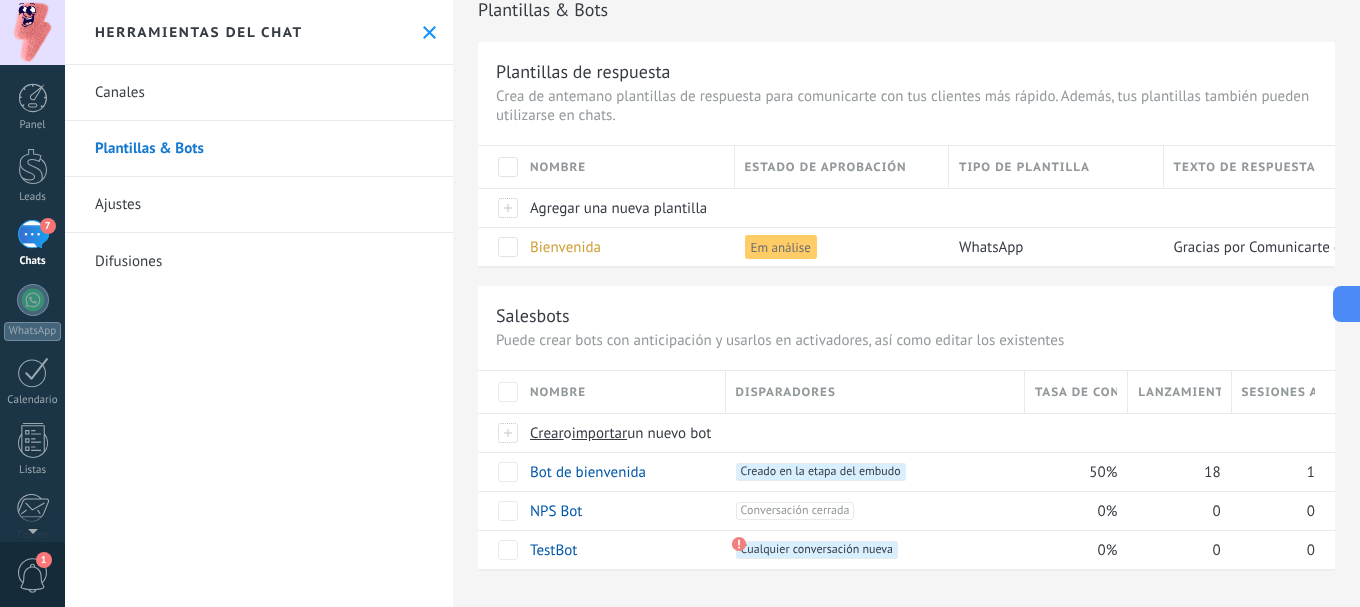 scroll, scrollTop: 27, scrollLeft: 0, axis: vertical 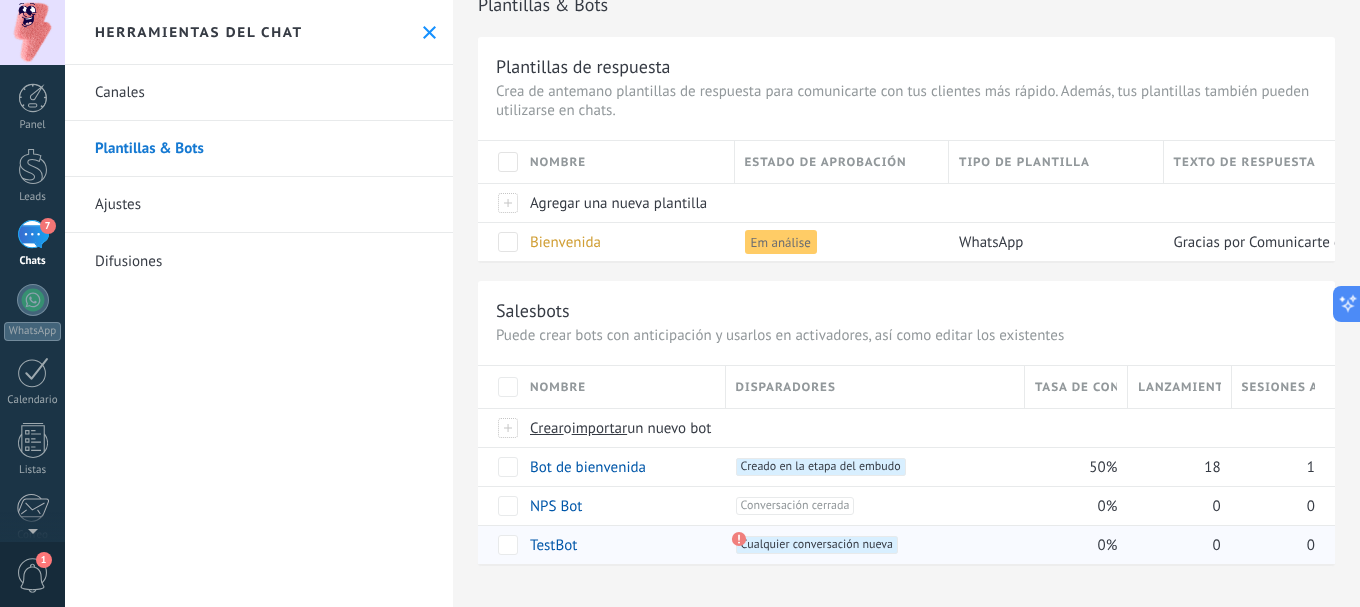click 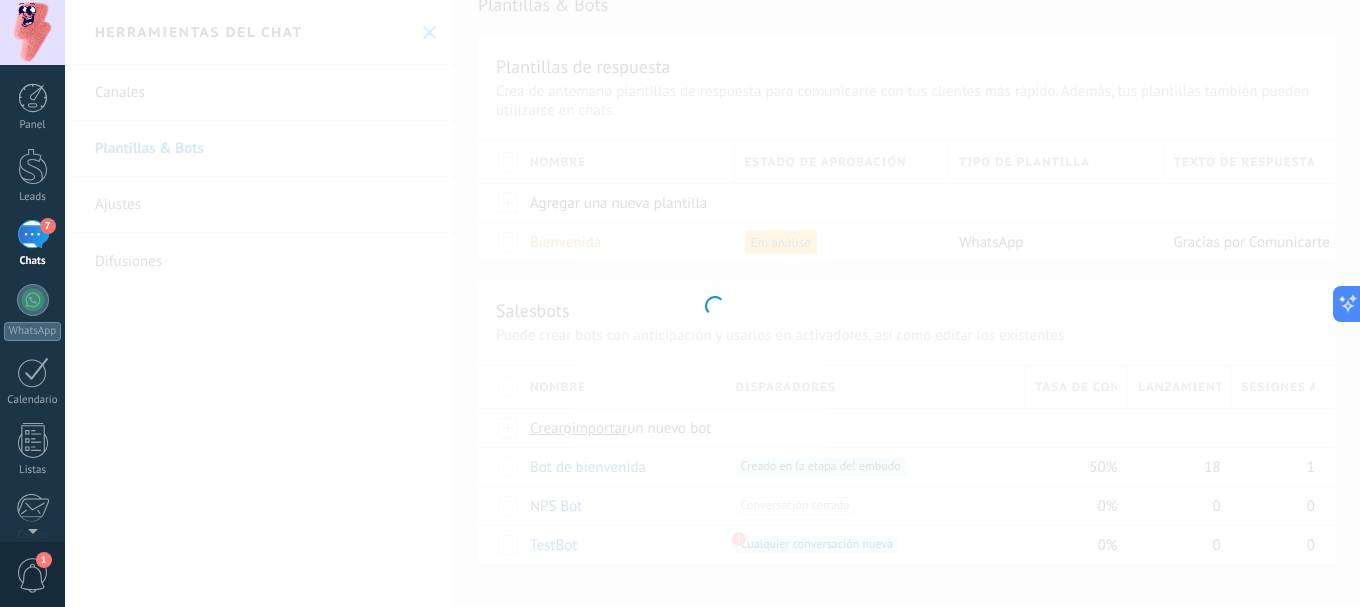 type on "*******" 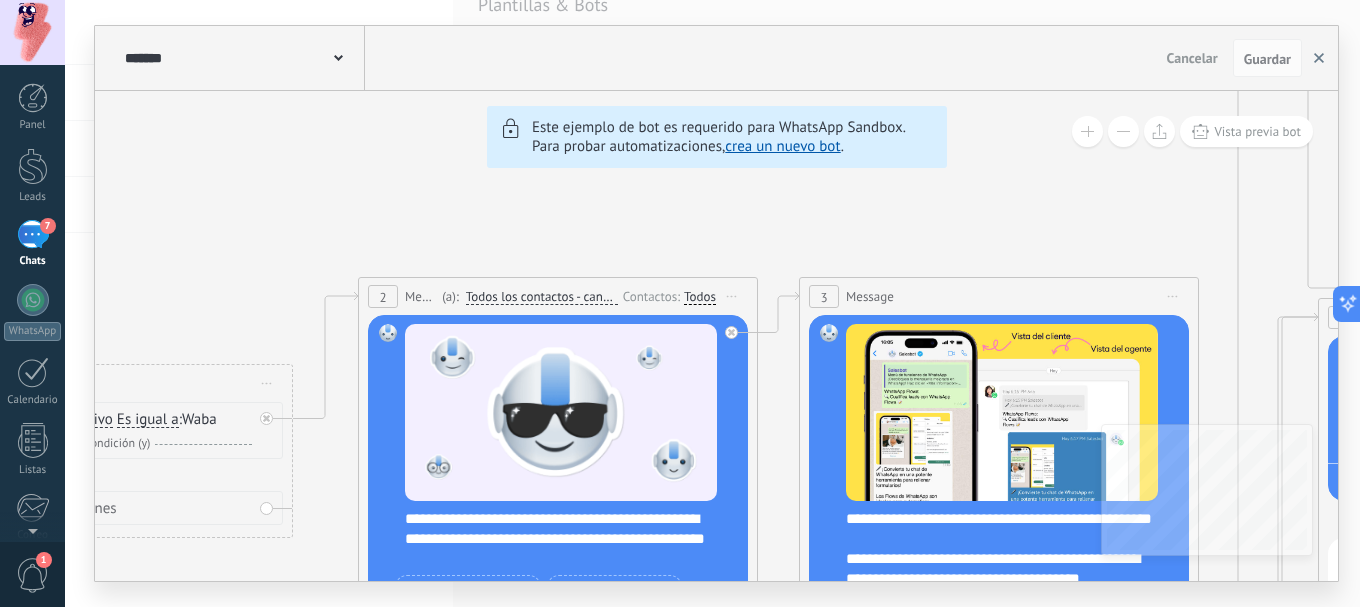 click at bounding box center [1319, 58] 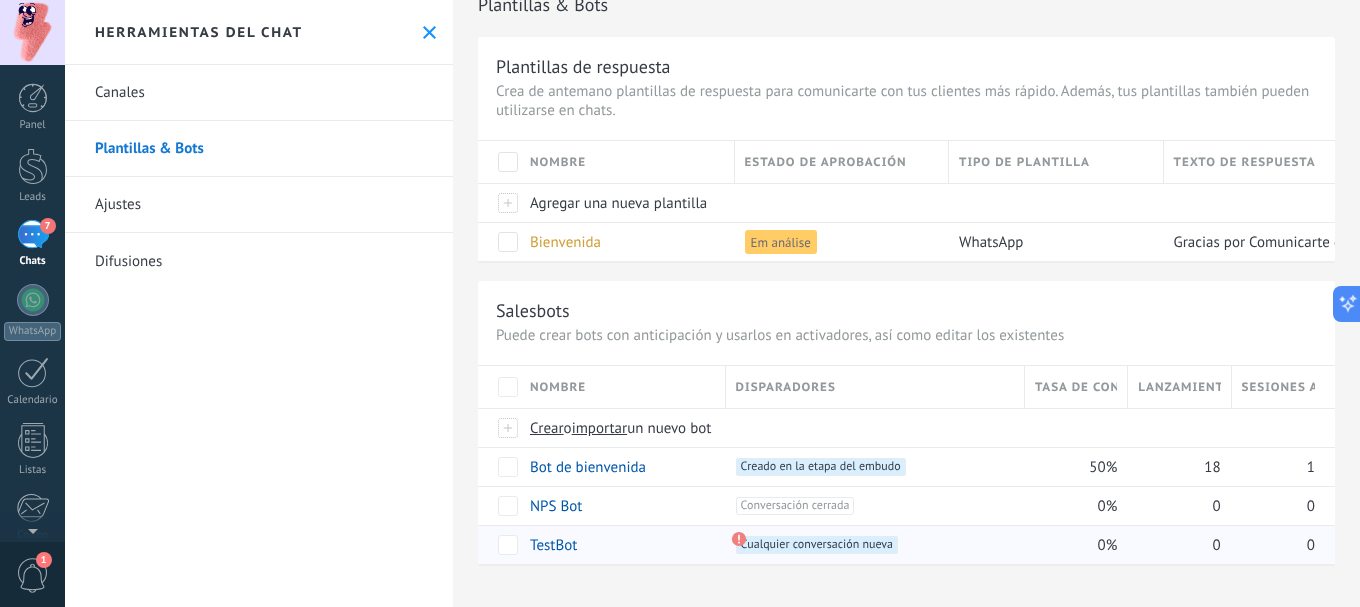 drag, startPoint x: 986, startPoint y: 542, endPoint x: 863, endPoint y: 549, distance: 123.19903 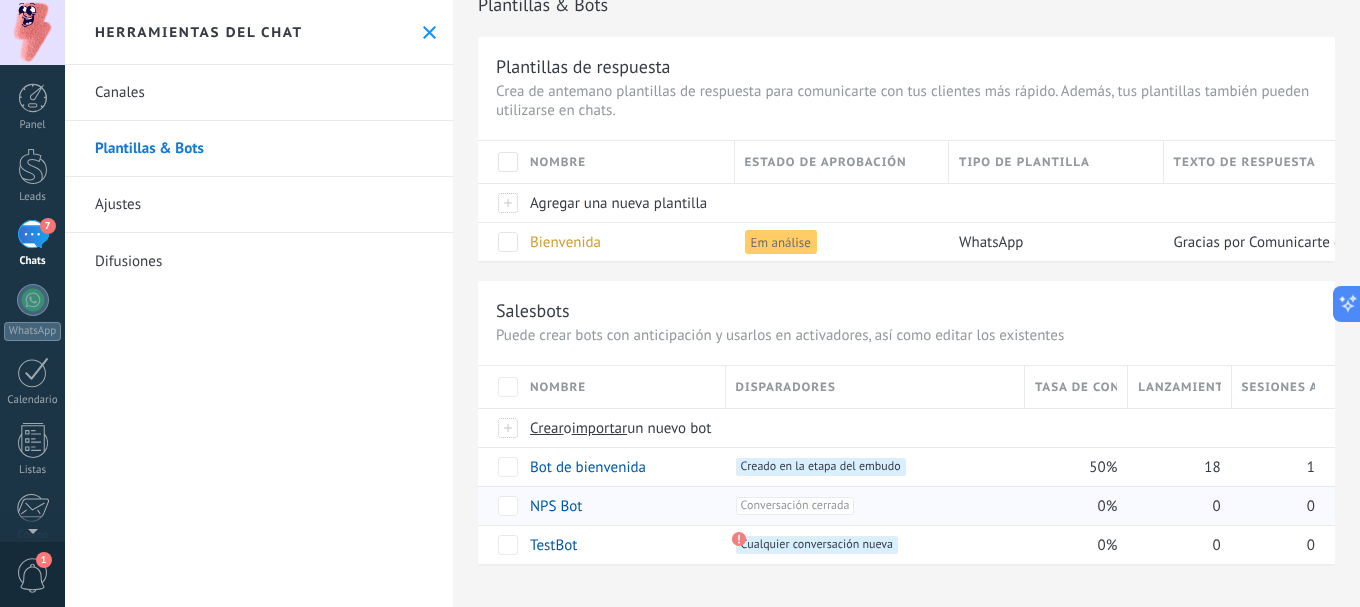 click on "Conversación cerrada +0" at bounding box center (795, 506) 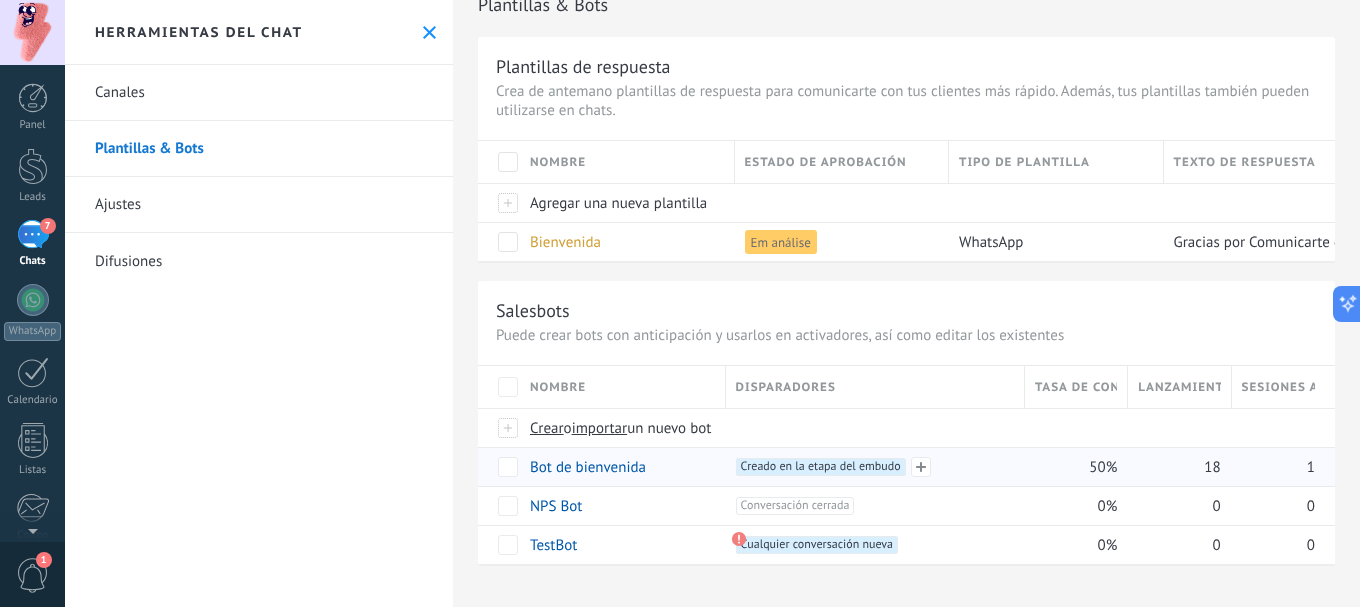click on "+1 Creado en la etapa del embudo +0" at bounding box center (870, 467) 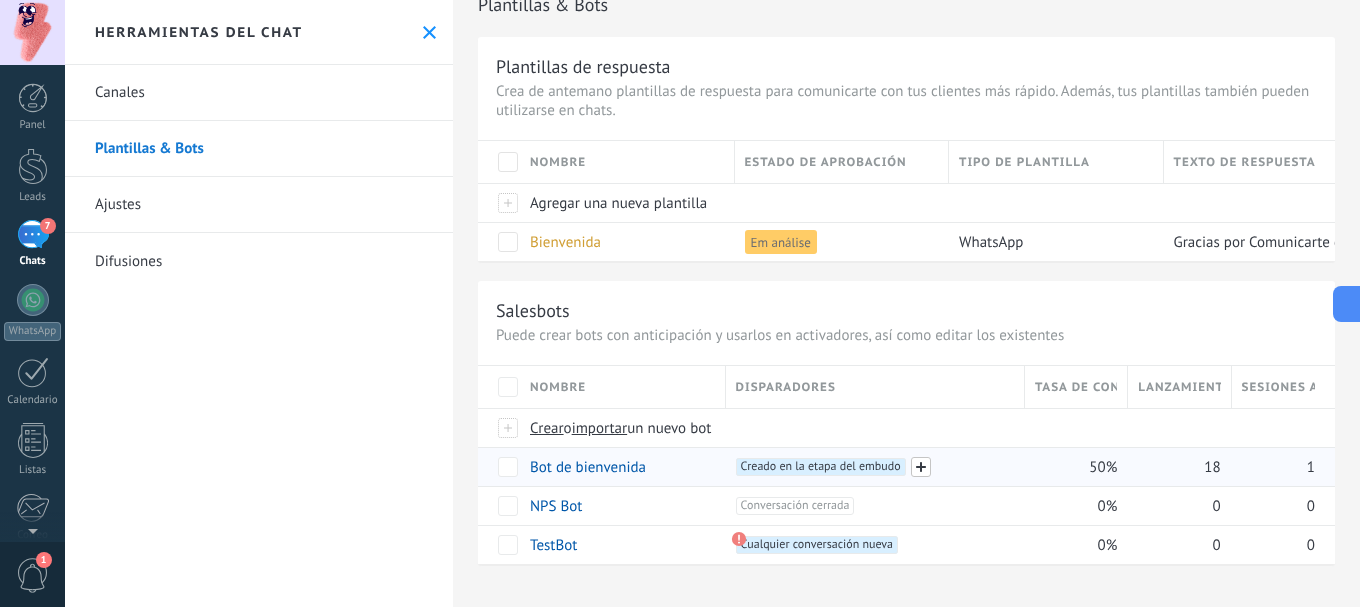 click at bounding box center (921, 467) 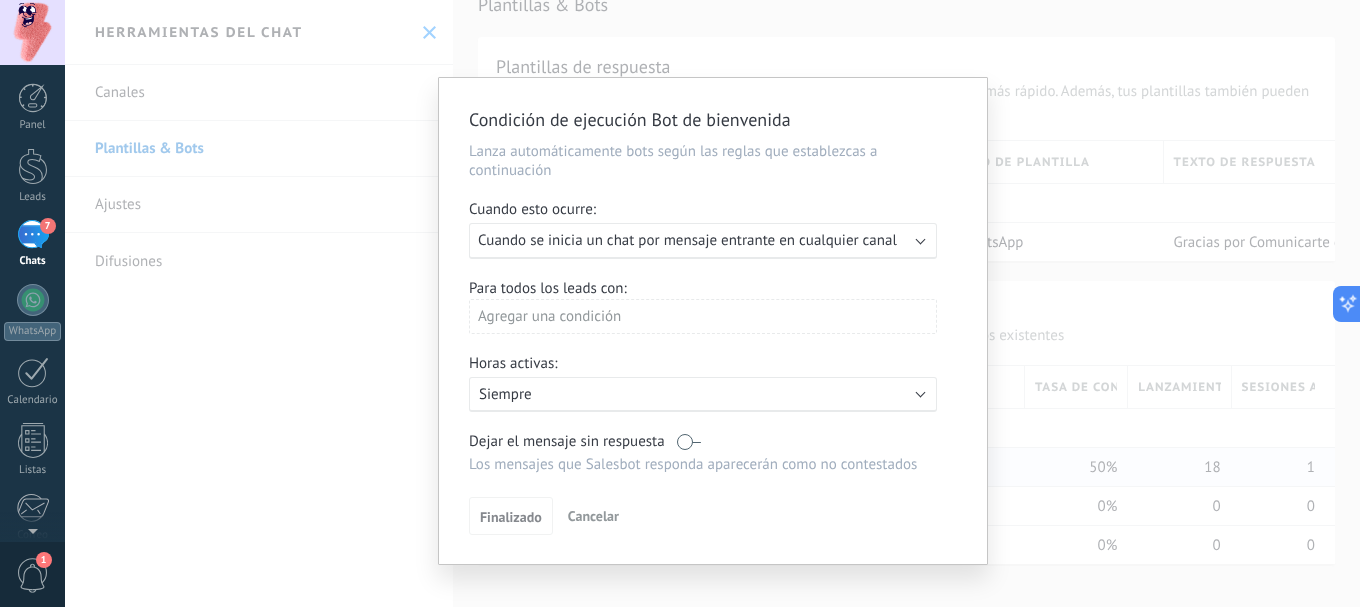 click on "Ejecutar:  Cuando se inicia un chat por mensaje entrante en cualquier canal" at bounding box center (703, 241) 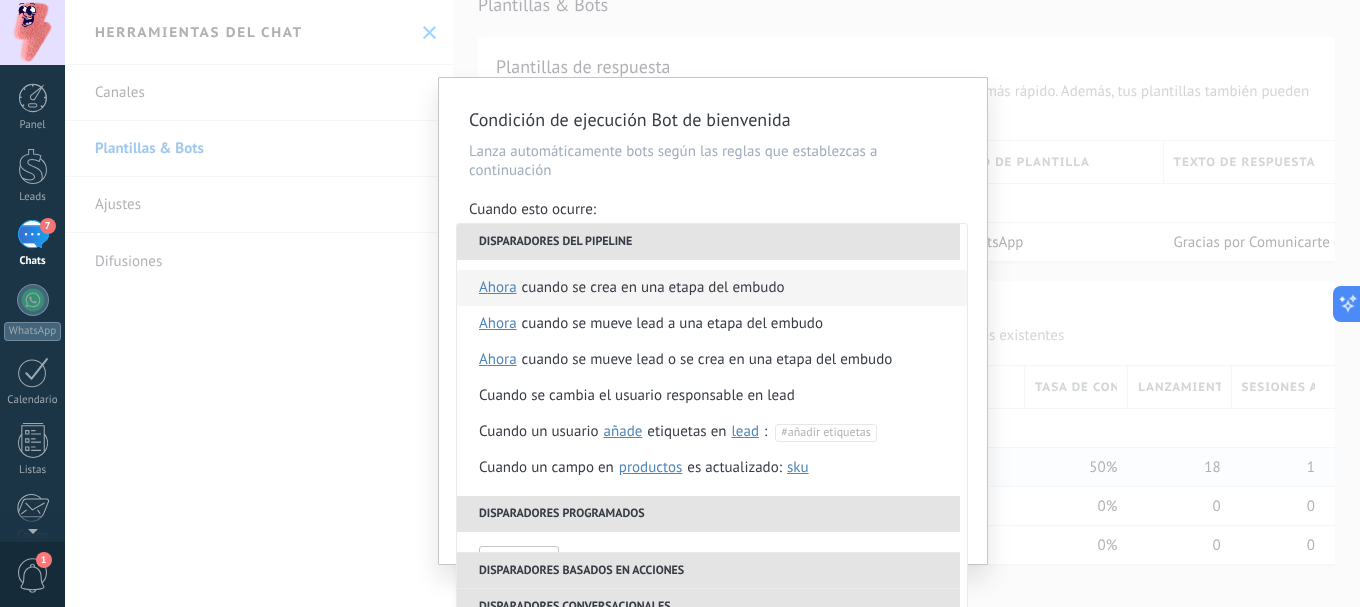 click on "Cuando se crea en una etapa del embudo" at bounding box center (653, 288) 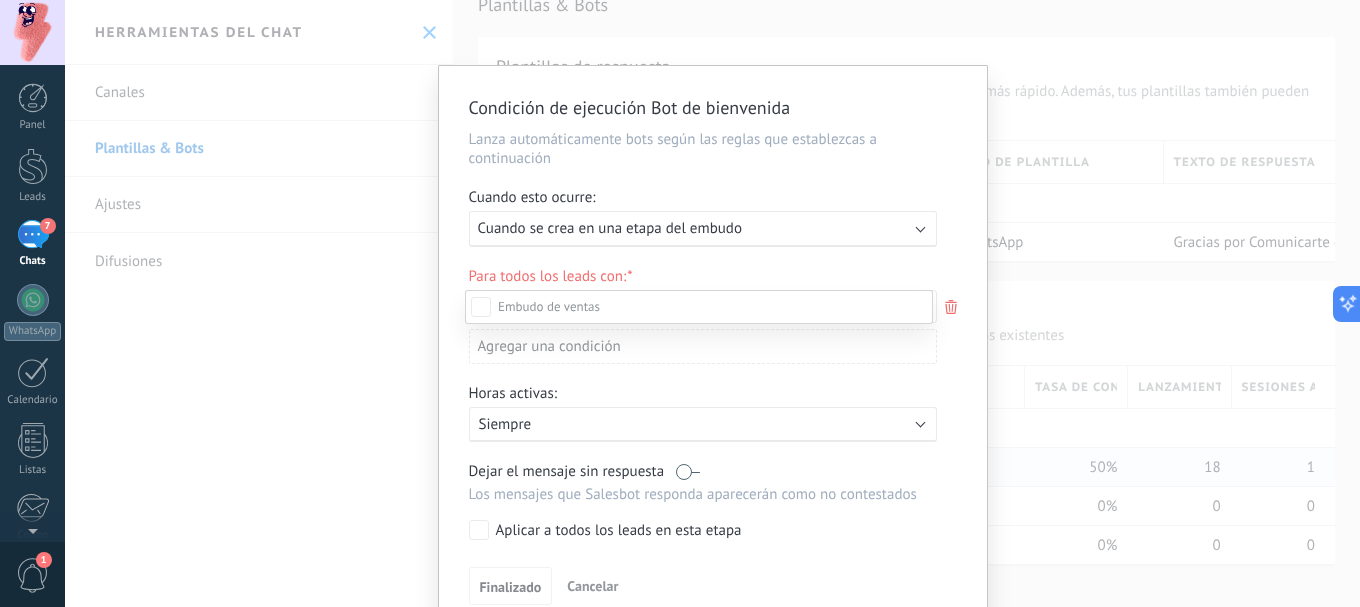 click on "Leads Entrantes" at bounding box center [0, 0] 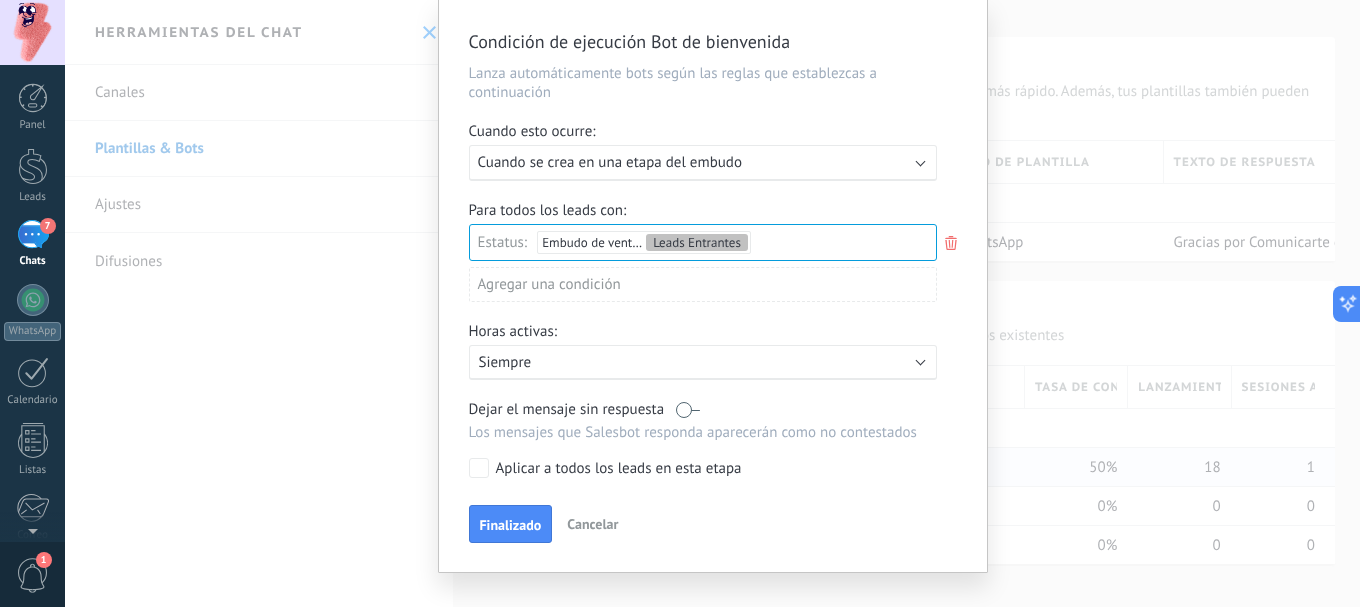 scroll, scrollTop: 97, scrollLeft: 0, axis: vertical 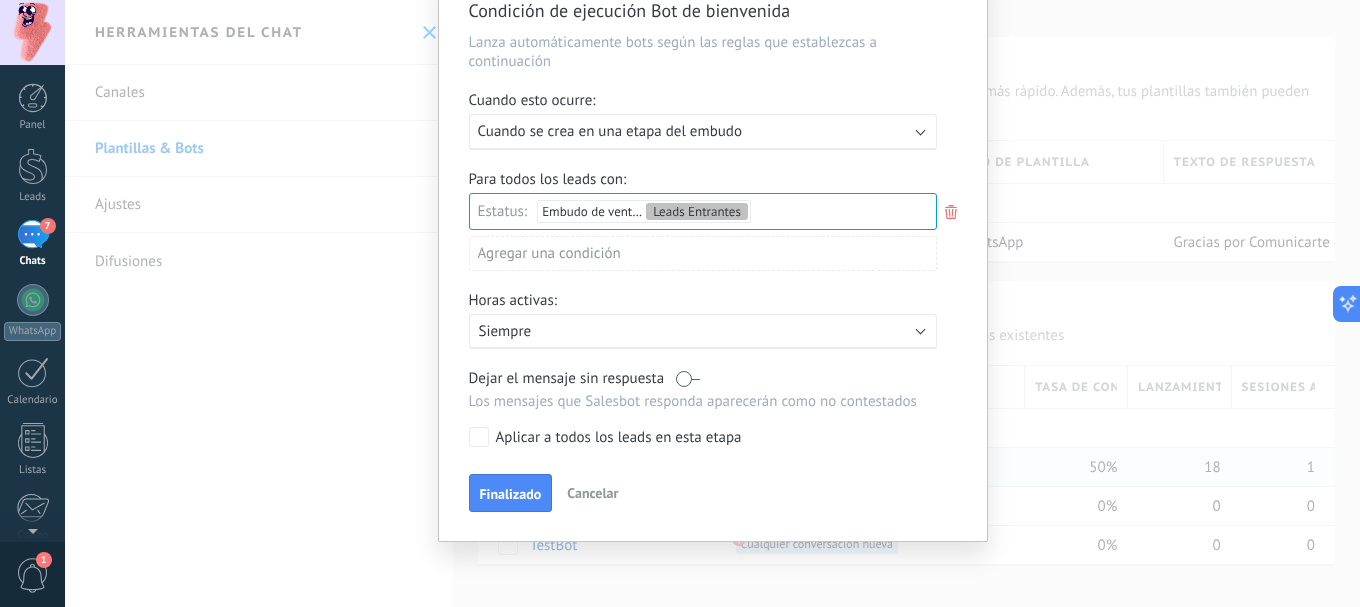 click on "Aplicar a todos los leads en esta etapa" at bounding box center (699, 437) 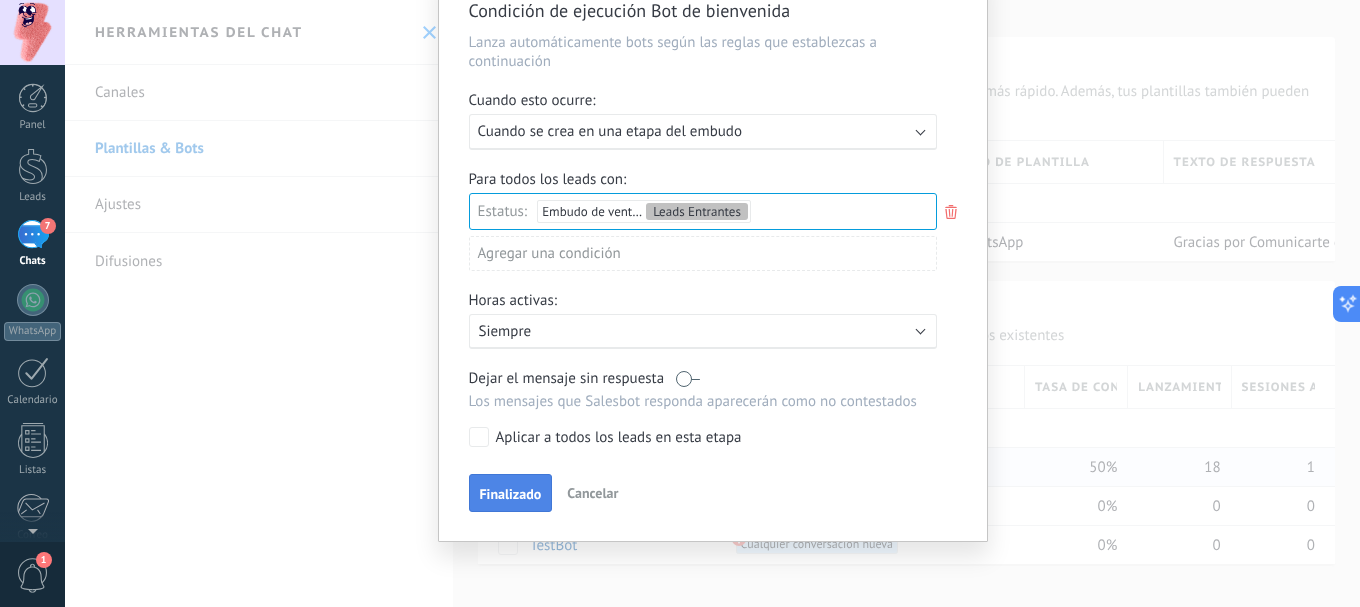click on "Finalizado" at bounding box center [511, 494] 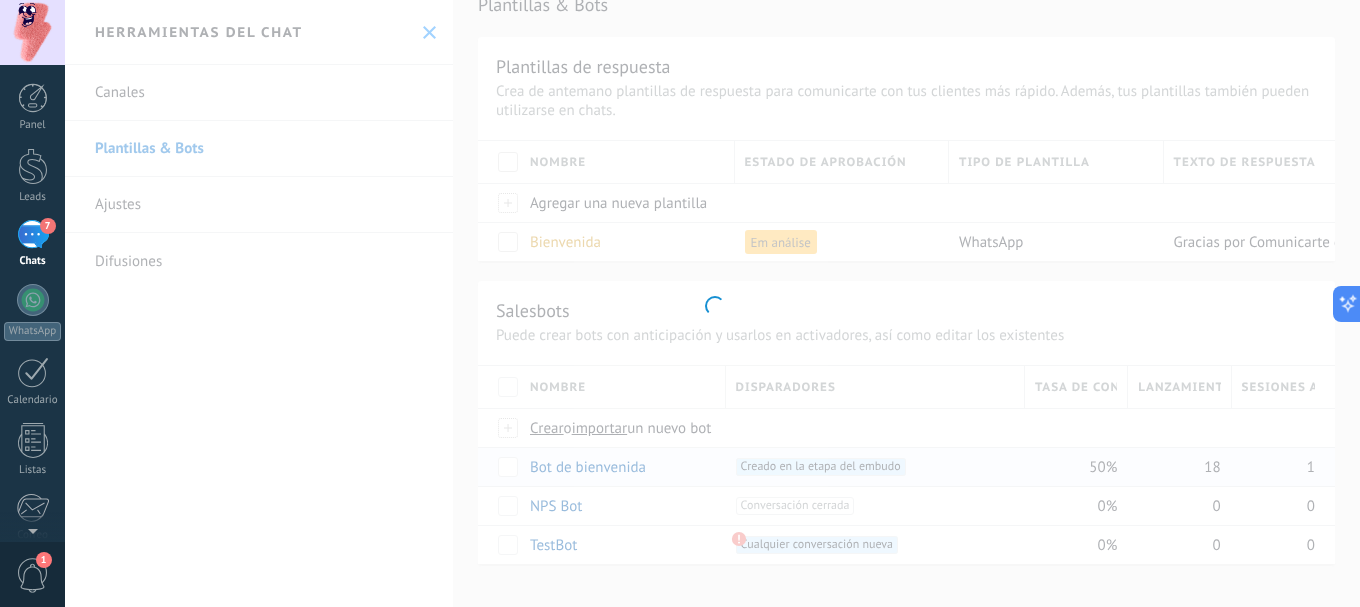 scroll, scrollTop: 0, scrollLeft: 0, axis: both 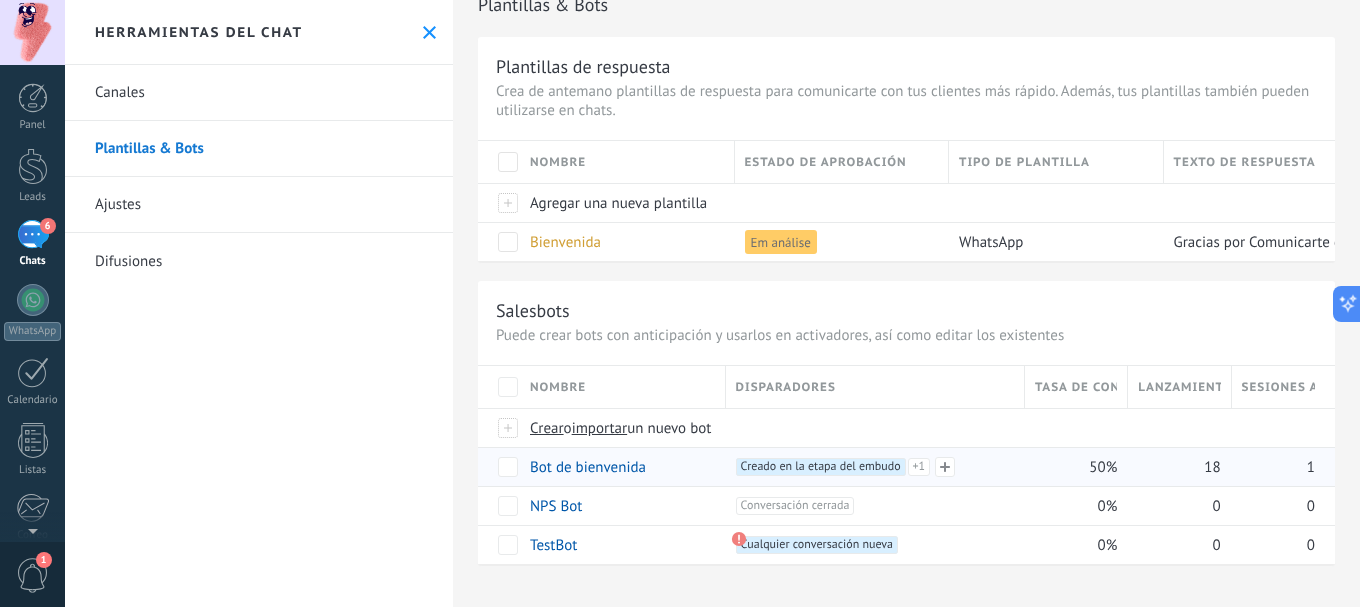 click on "+1" at bounding box center (919, 467) 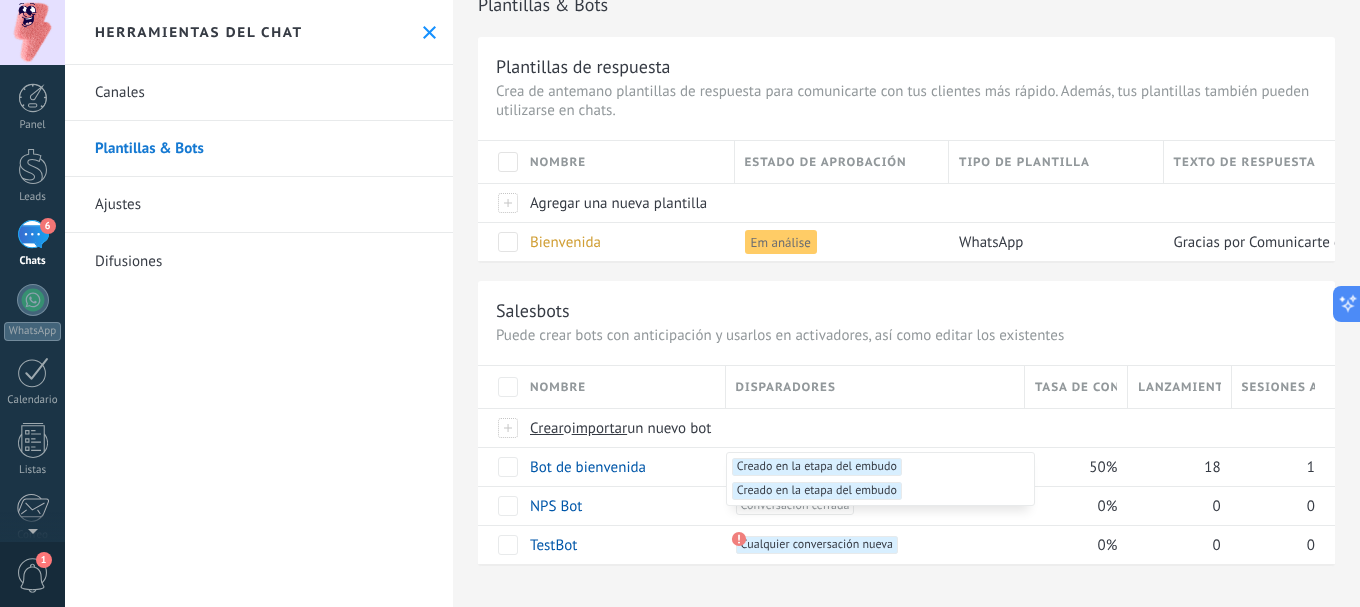 click 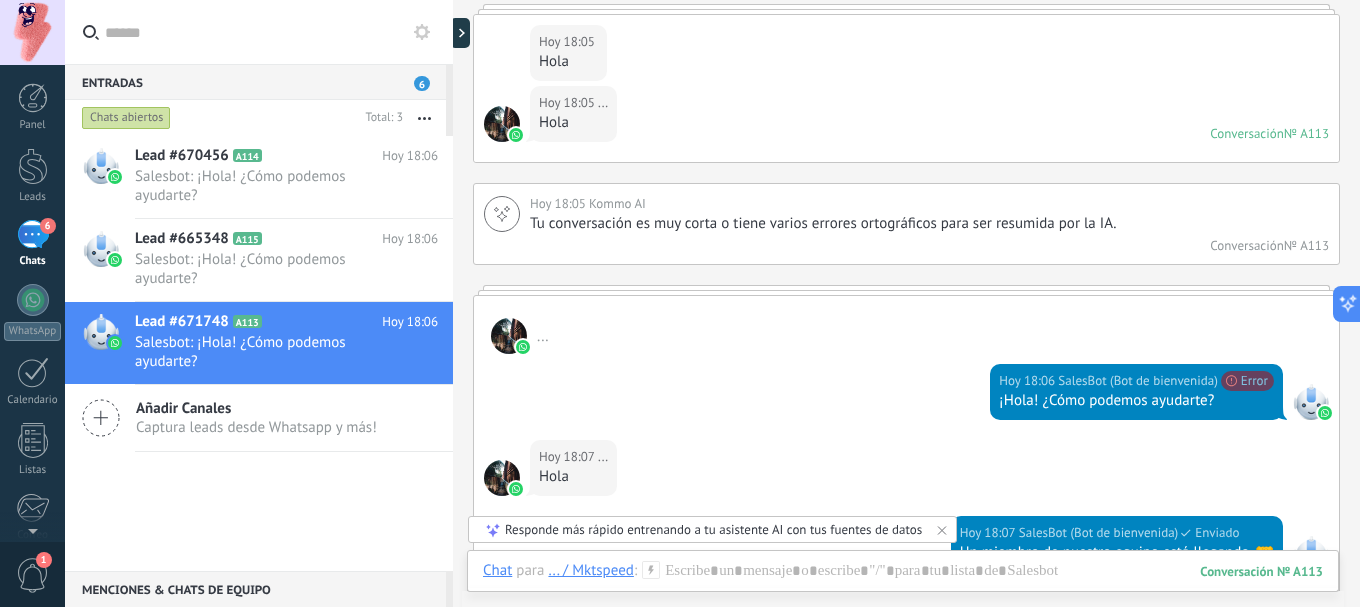 click on "Lead #670456
A114
Hoy 18:06
Salesbot: ¡Hola! ¿Cómo podemos ayudarte?
Lead #665348
A115" at bounding box center [259, 353] 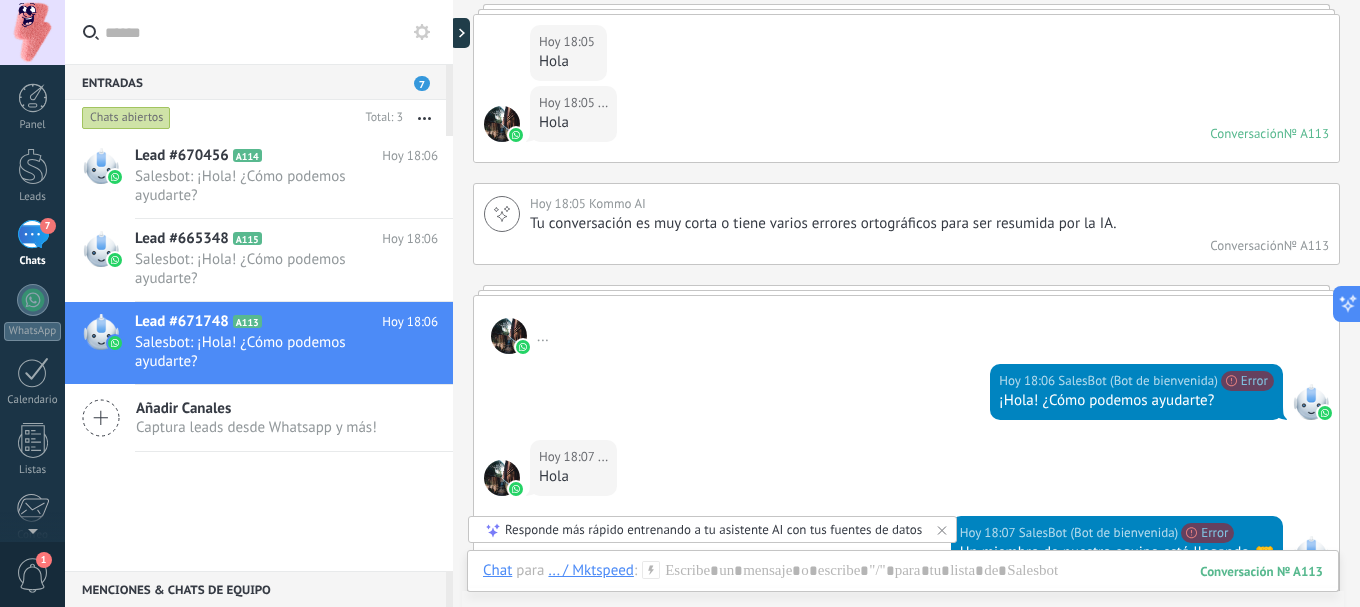 scroll, scrollTop: 4725, scrollLeft: 0, axis: vertical 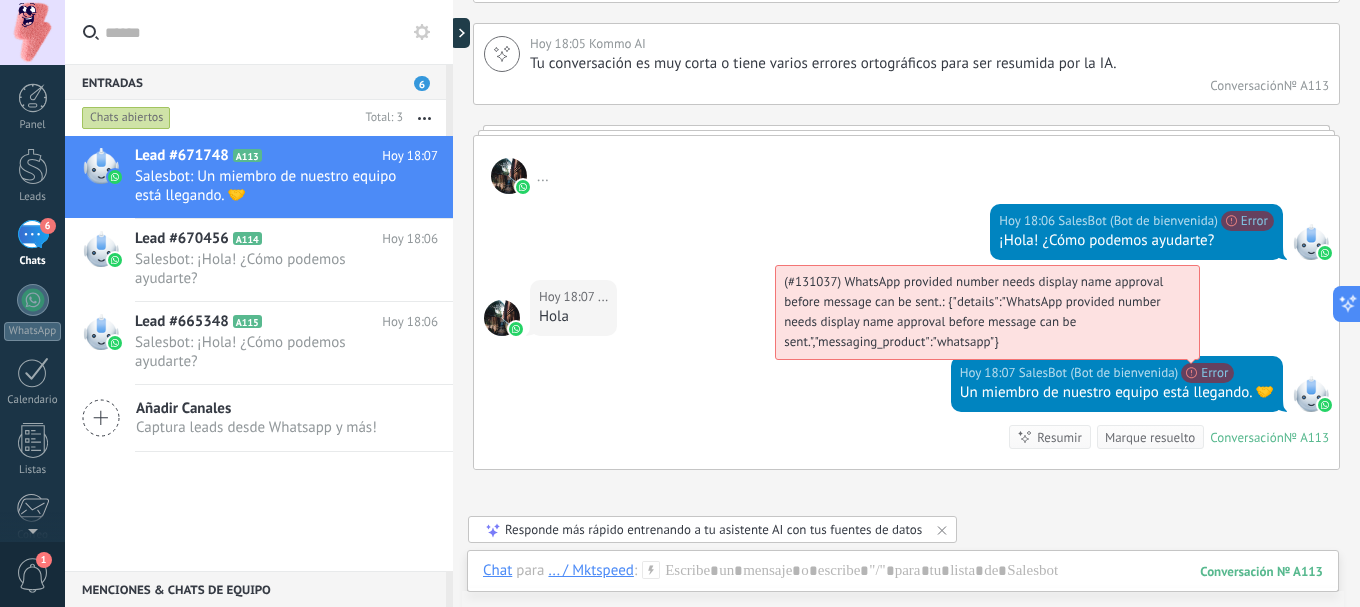 click on "(#131037) WhatsApp provided number needs display name approval before message can be sent.: {"details":"WhatsApp provided number needs display name approval before message can be sent.","messaging_product":"whatsapp"}" at bounding box center (973, 311) 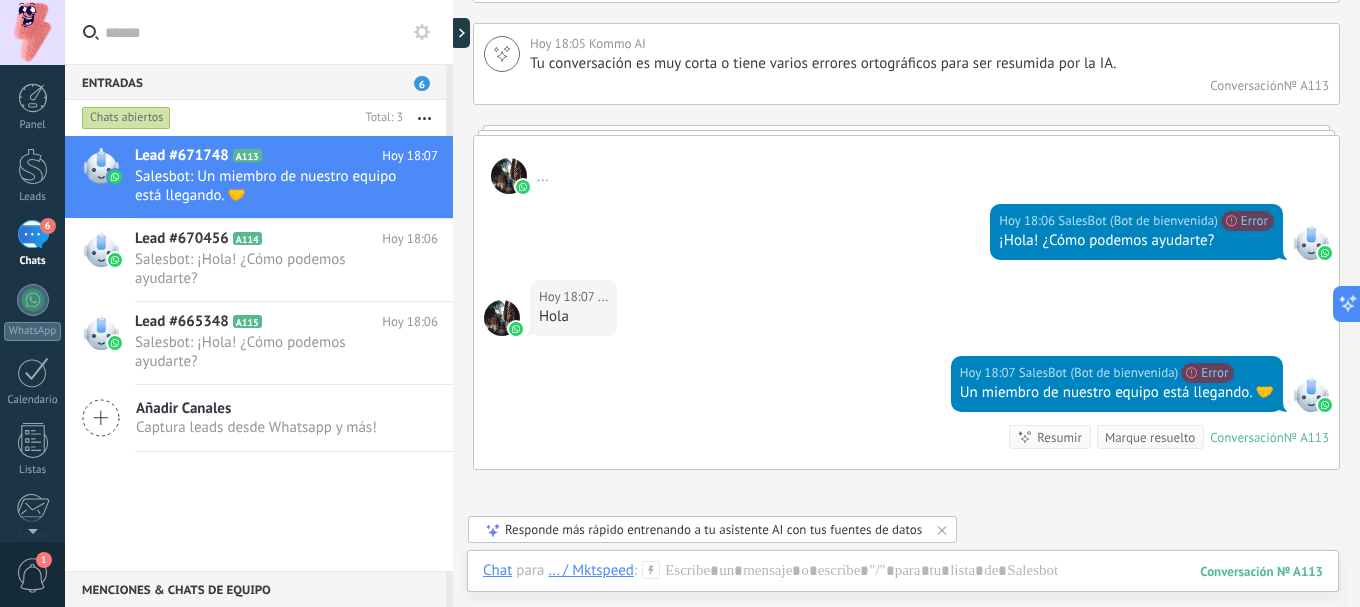 click at bounding box center [271, 32] 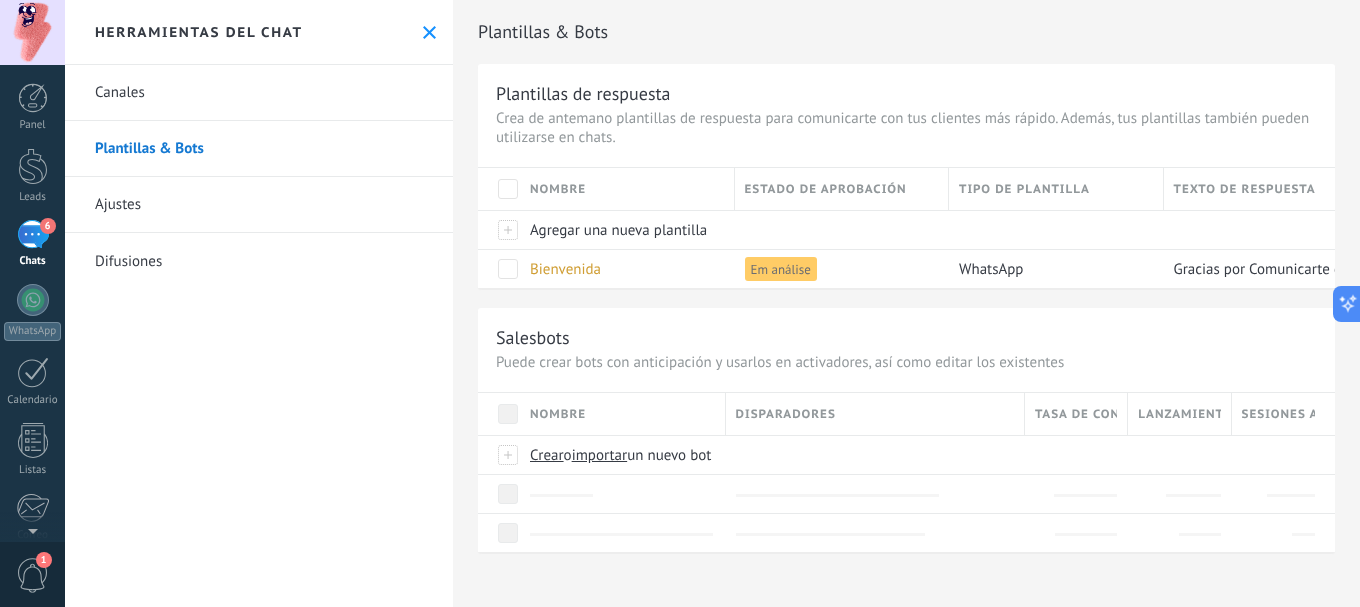 click on "Plantillas & Bots" at bounding box center [259, 149] 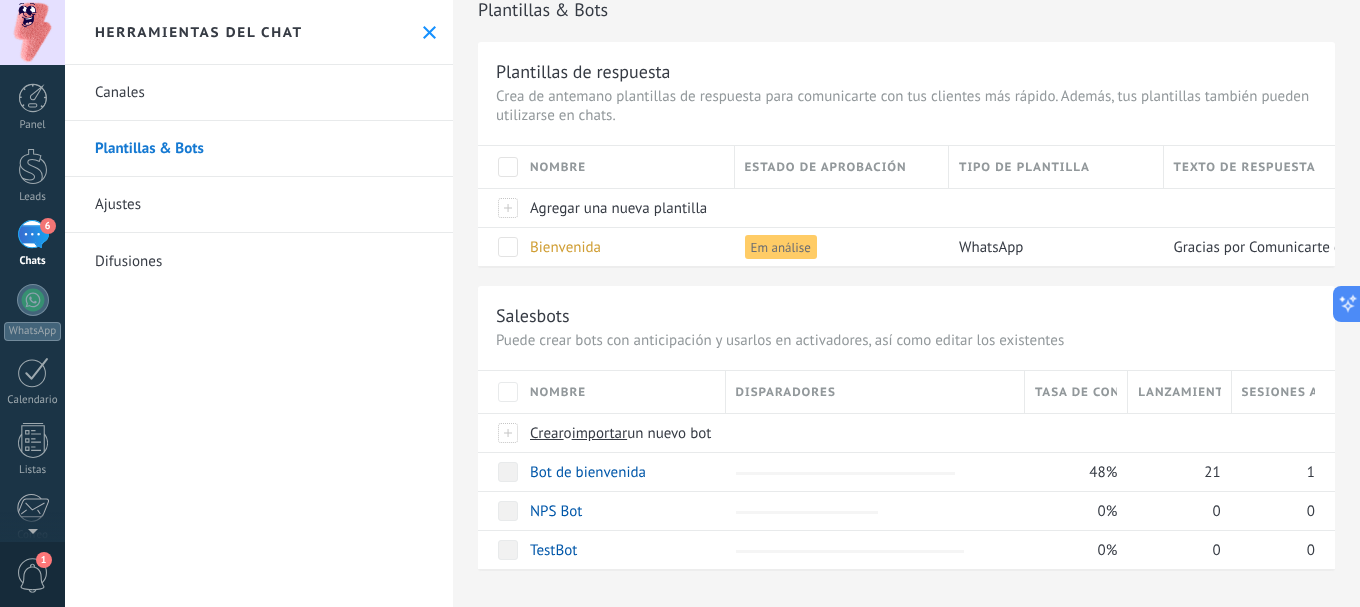 scroll, scrollTop: 27, scrollLeft: 0, axis: vertical 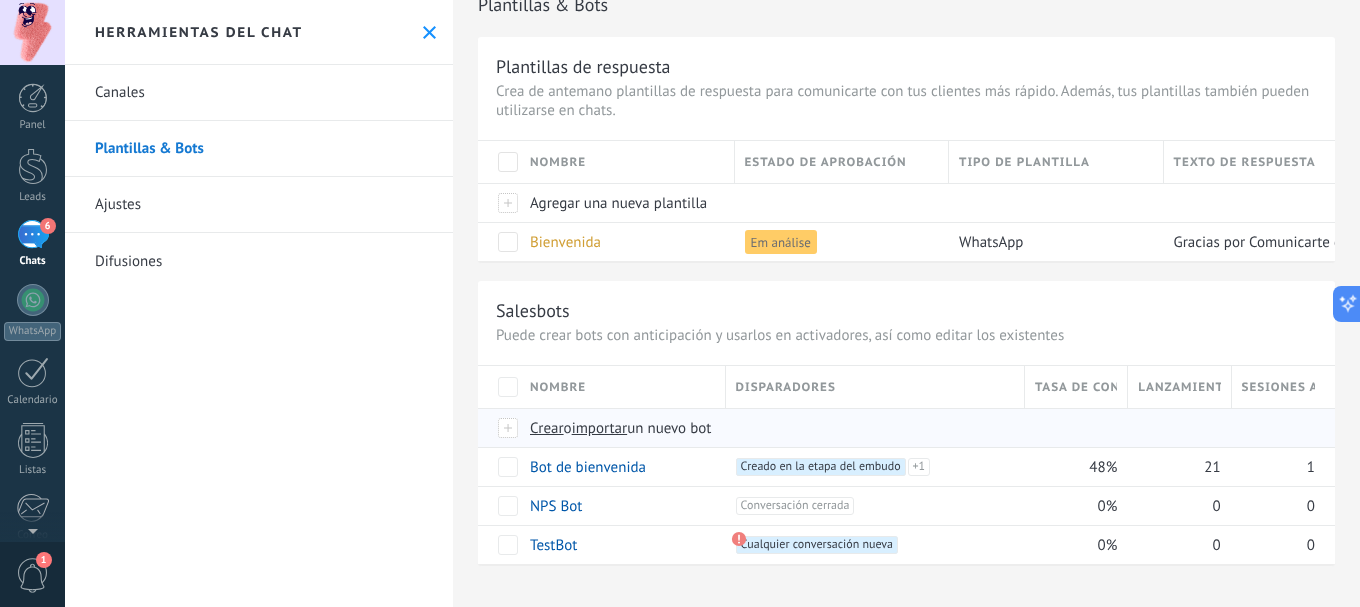 click on "o" at bounding box center (568, 428) 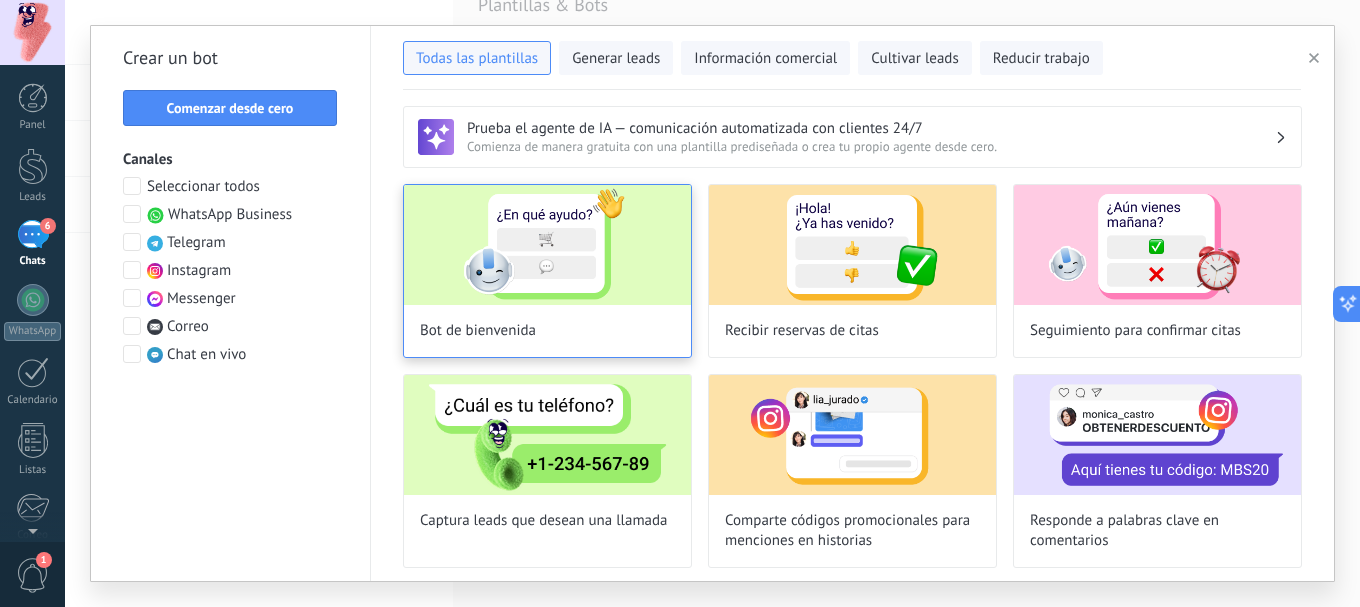 click at bounding box center [547, 245] 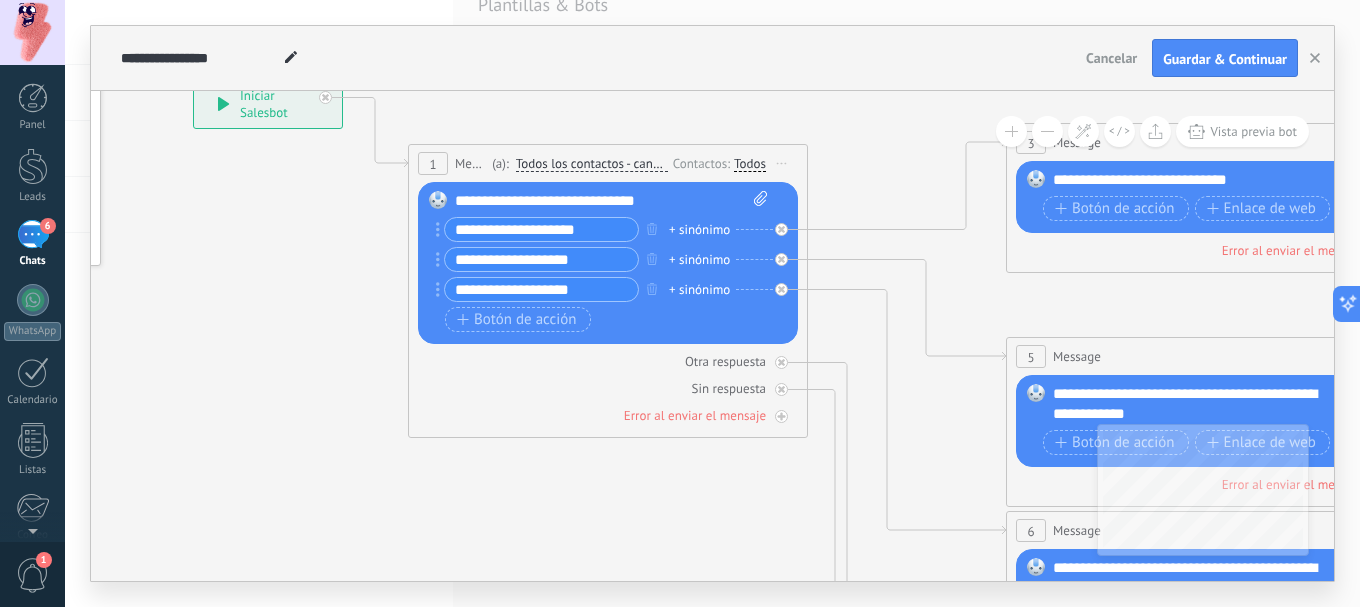 drag, startPoint x: 597, startPoint y: 428, endPoint x: 275, endPoint y: 356, distance: 329.9515 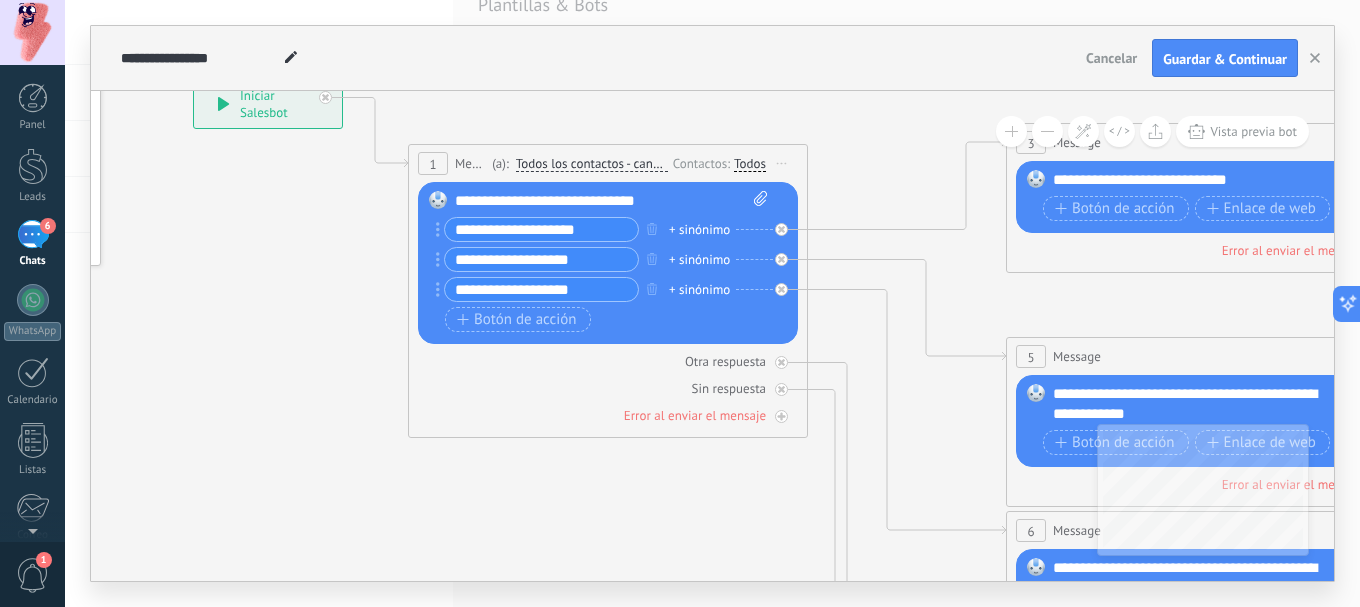 click 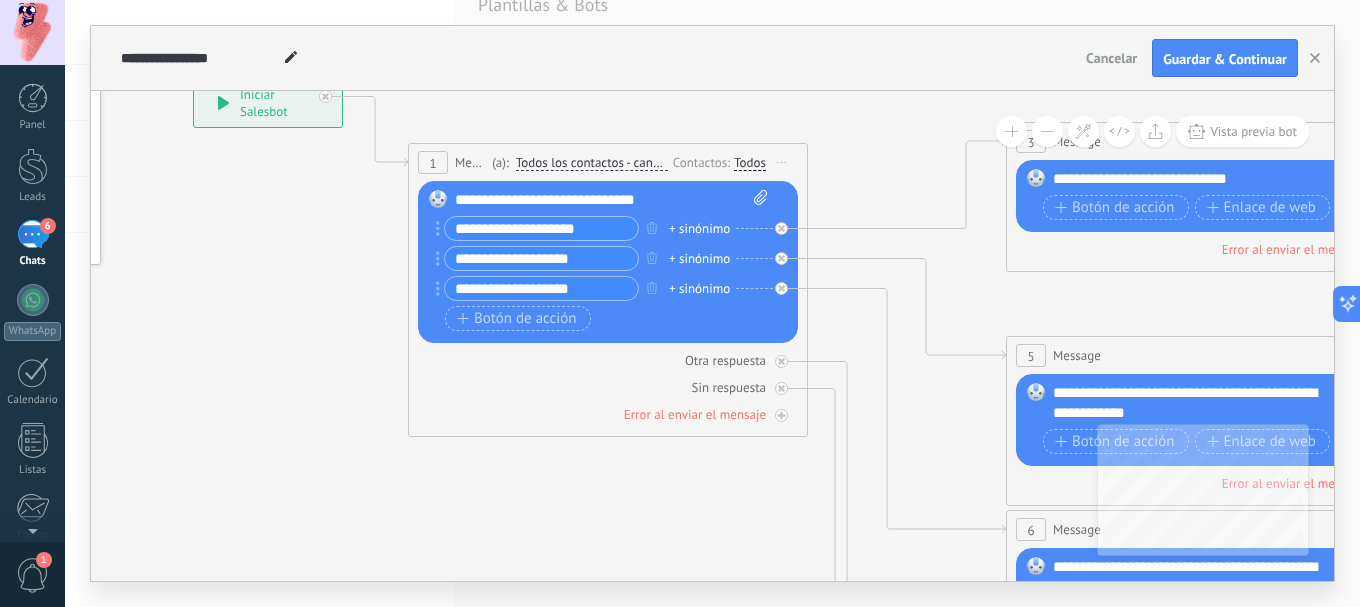 click on "**********" at bounding box center (541, 228) 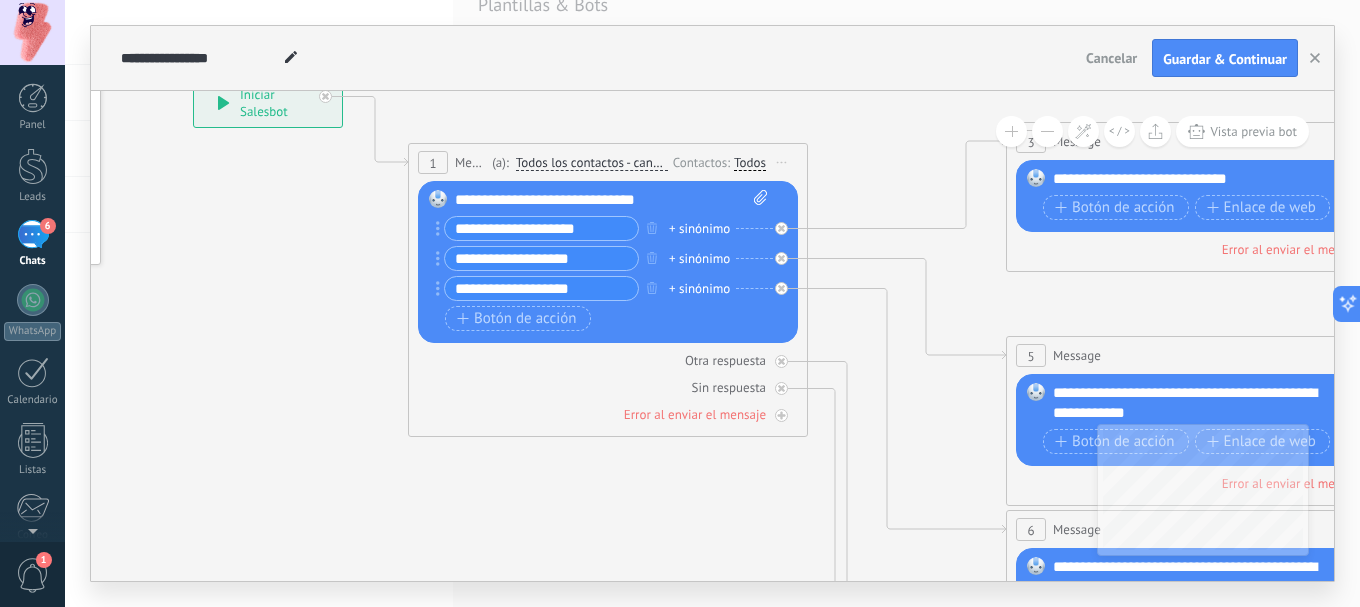 drag, startPoint x: 613, startPoint y: 235, endPoint x: 401, endPoint y: 225, distance: 212.23572 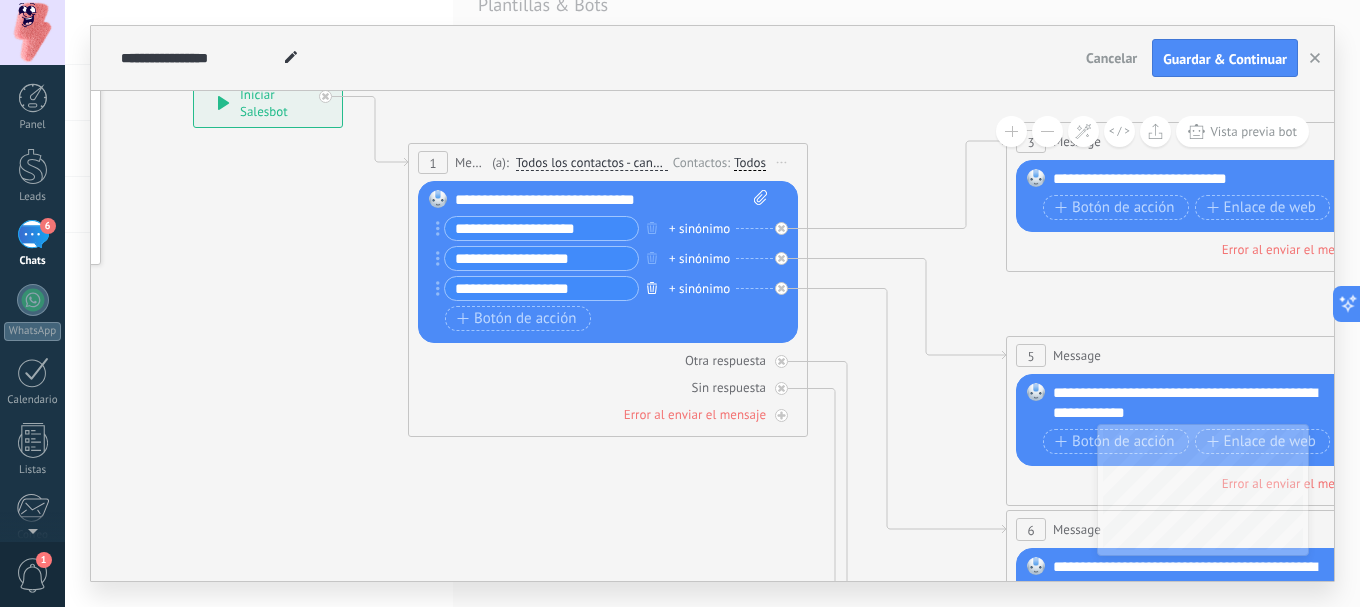 click 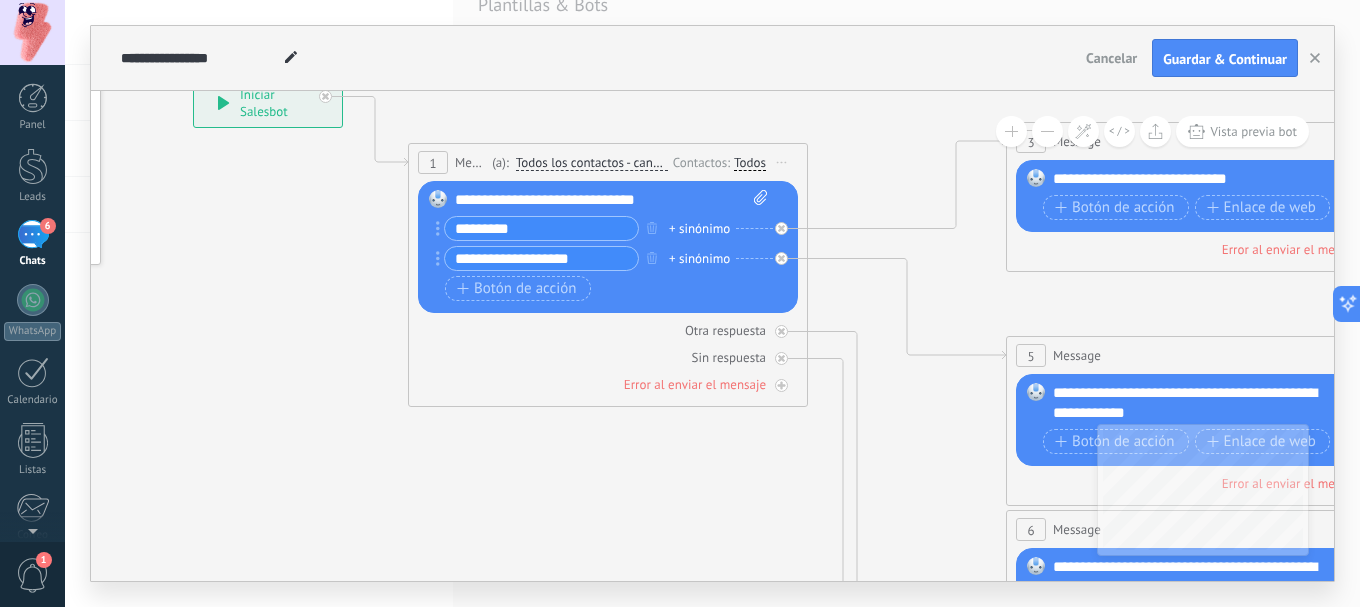 type on "*********" 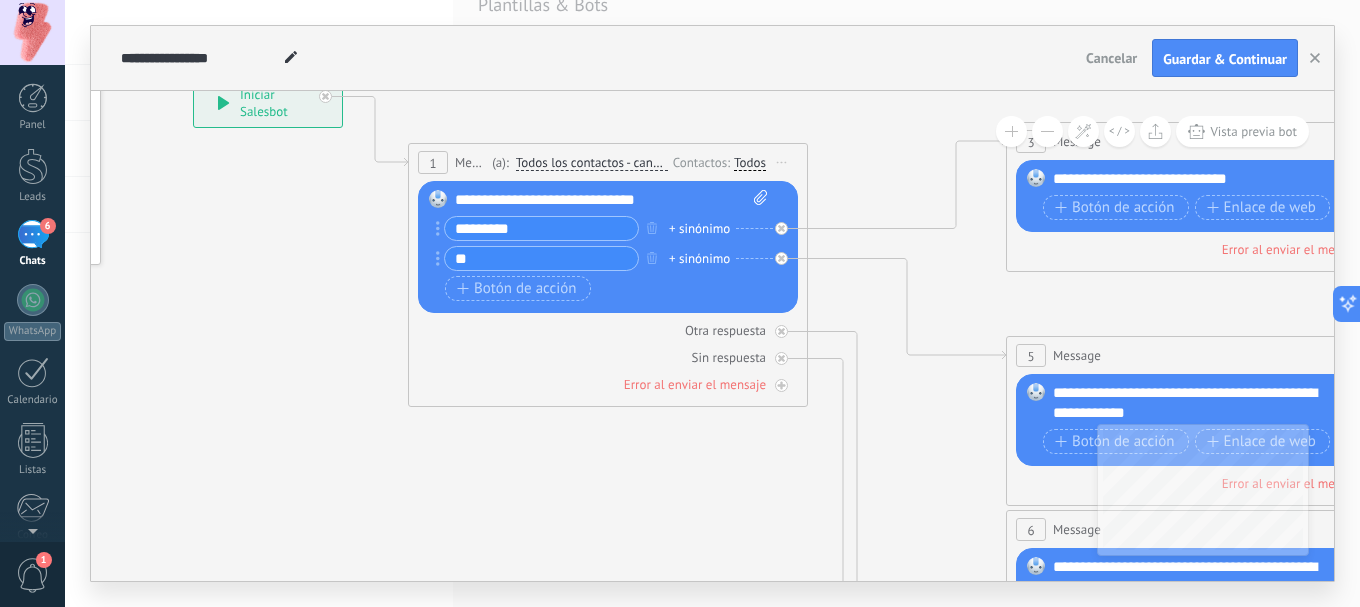 type on "*" 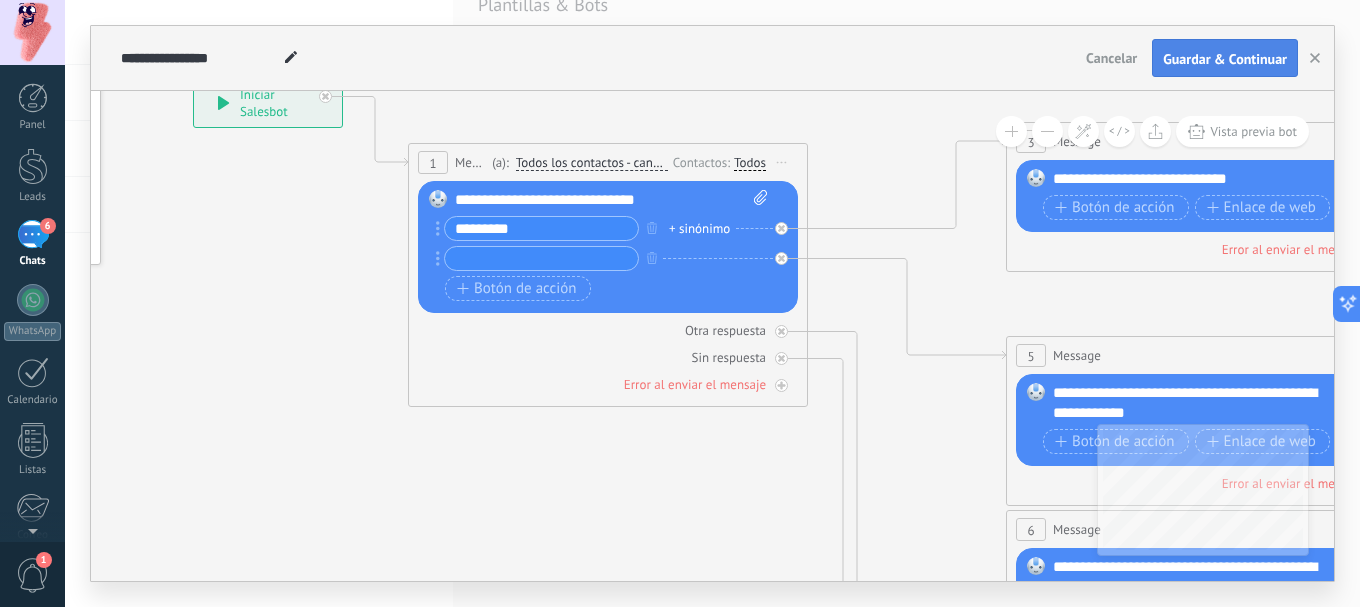 type 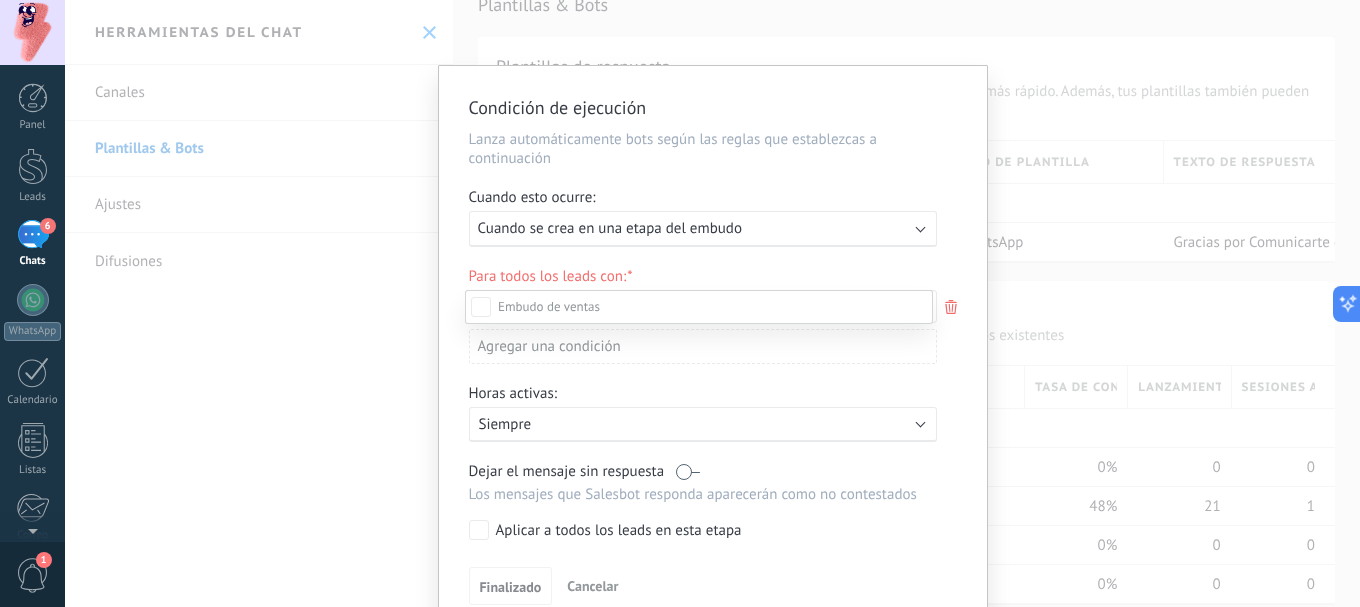 click at bounding box center (712, 303) 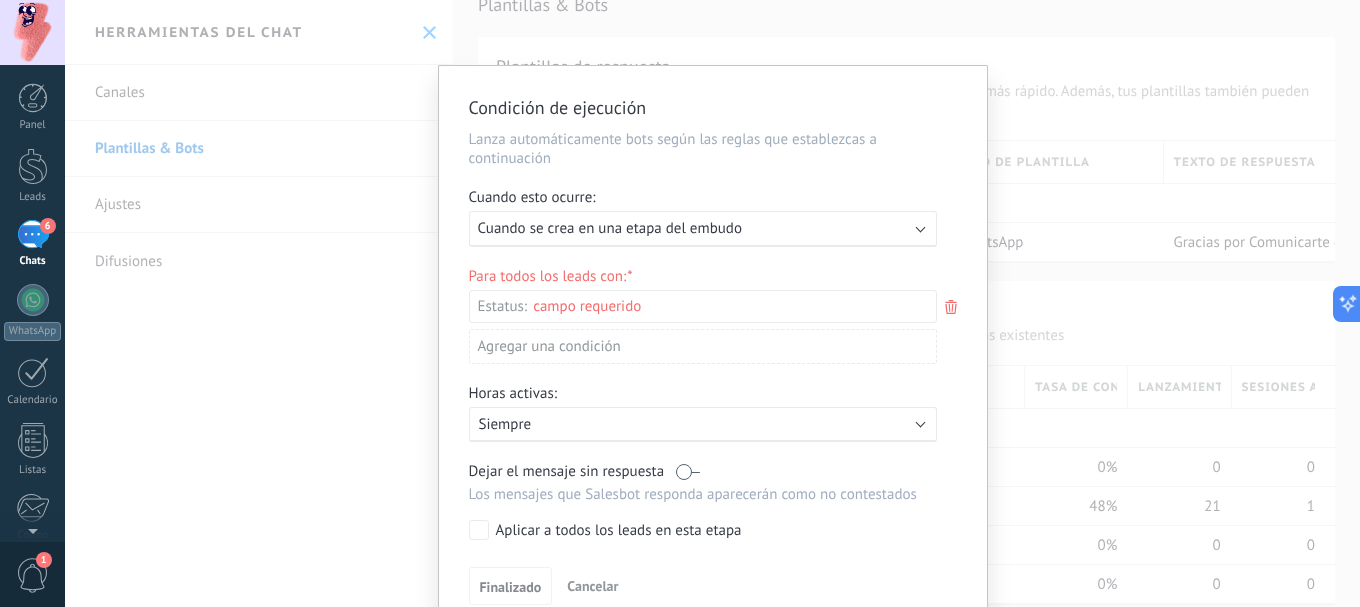 click on "Condición de ejecución  Lanza automáticamente bots según las reglas que establezcas a continuación Cuando esto ocurre: Ejecutar:  Cuando se crea en una etapa del embudo Para todos los leads con: Estatus: Leads Entrantes Nueva consulta Cualificado Llamada agendada Propuesta en preparación Propuesta enviada Seguimiento Negociación Factura enviada Factura pagada – ganado Proyecto cancelado – perdido Agregar una condición Horas activas: Activo:  Siempre Dejar el mensaje sin respuesta Los mensajes que Salesbot responda aparecerán como no contestados Aplicar a todos los leads en esta etapa Finalizado Cancelar
Elige una plantilla Construye tu bot Configurar el disparador" at bounding box center [712, 303] 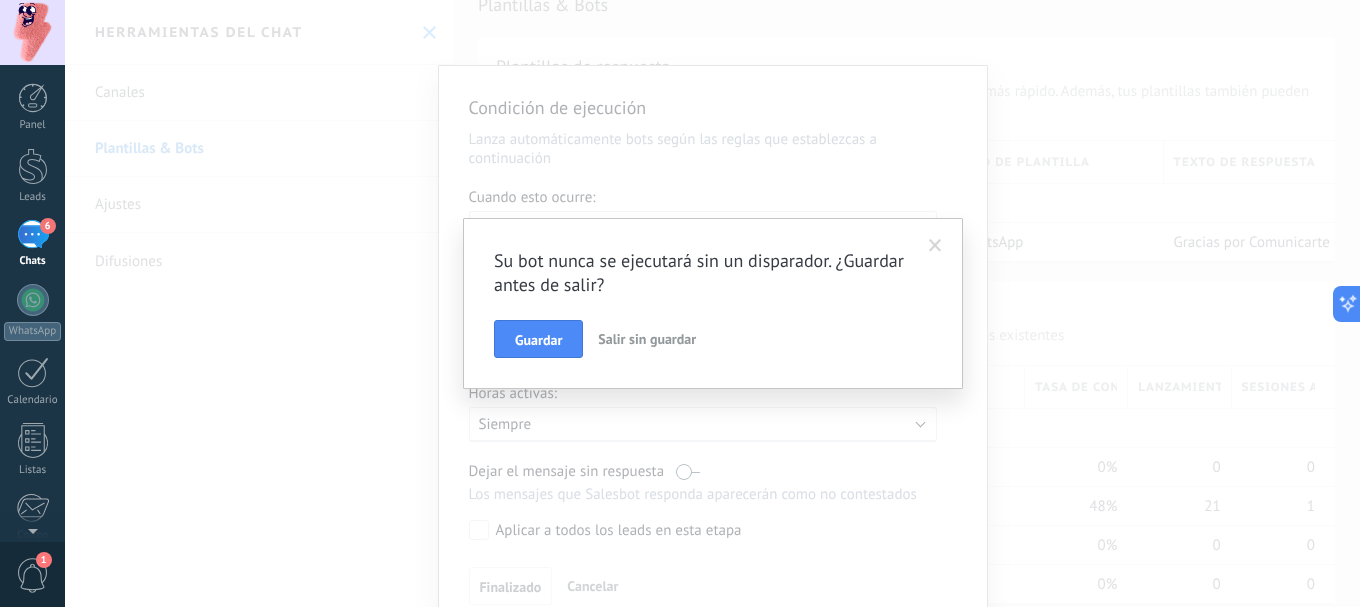 click on "Salir sin guardar" at bounding box center [647, 339] 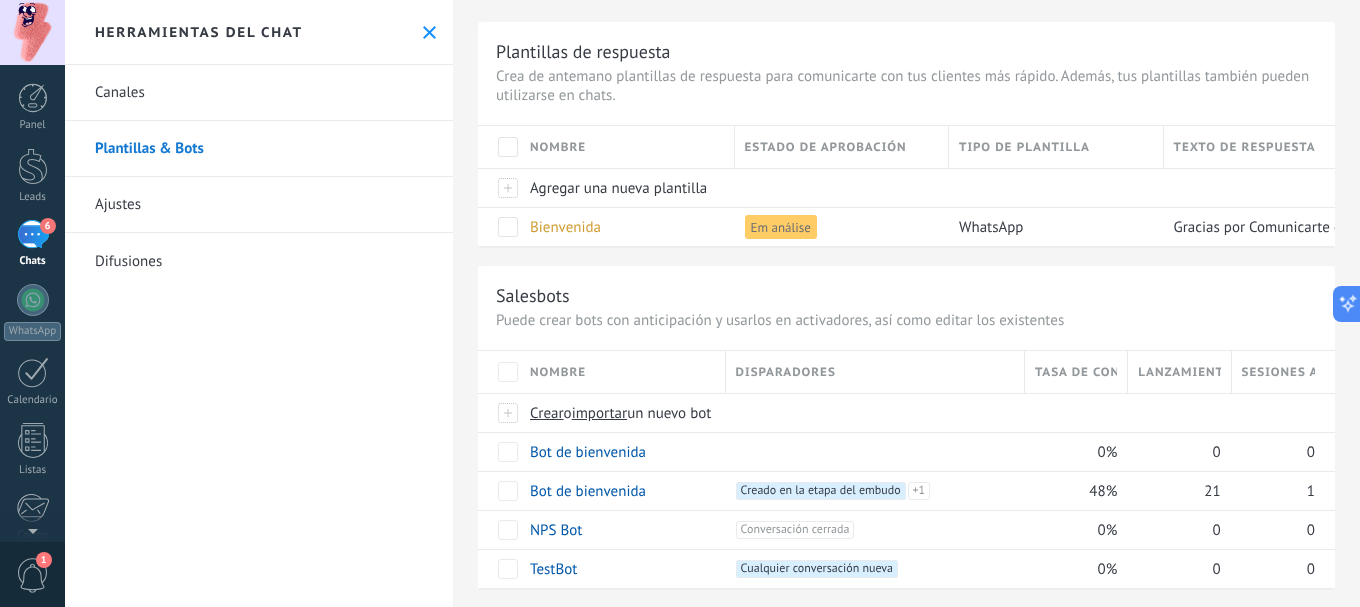 scroll, scrollTop: 66, scrollLeft: 0, axis: vertical 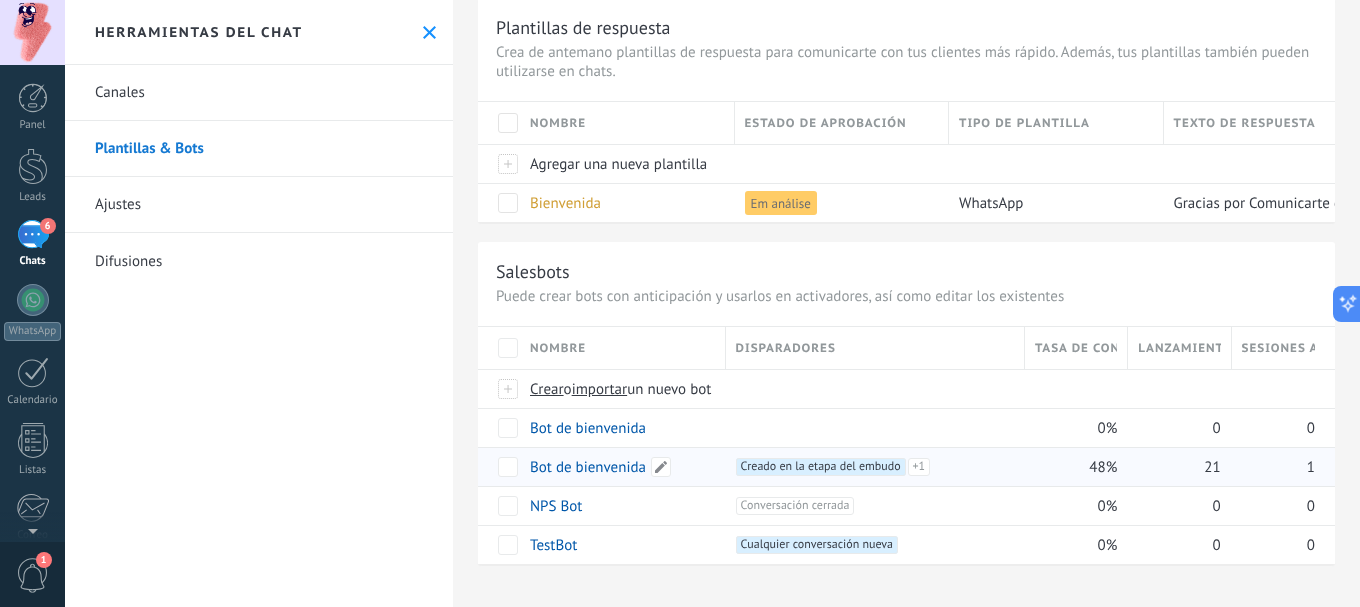 click on "Bot de bienvenida" at bounding box center (623, 466) 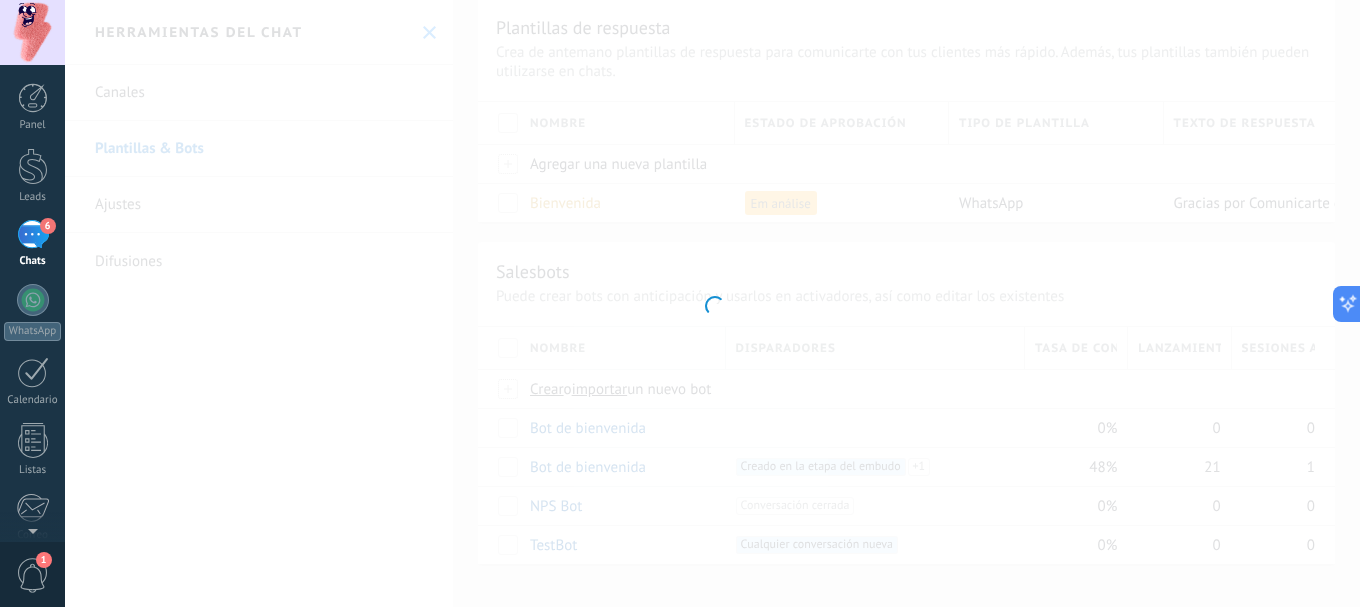 type on "**********" 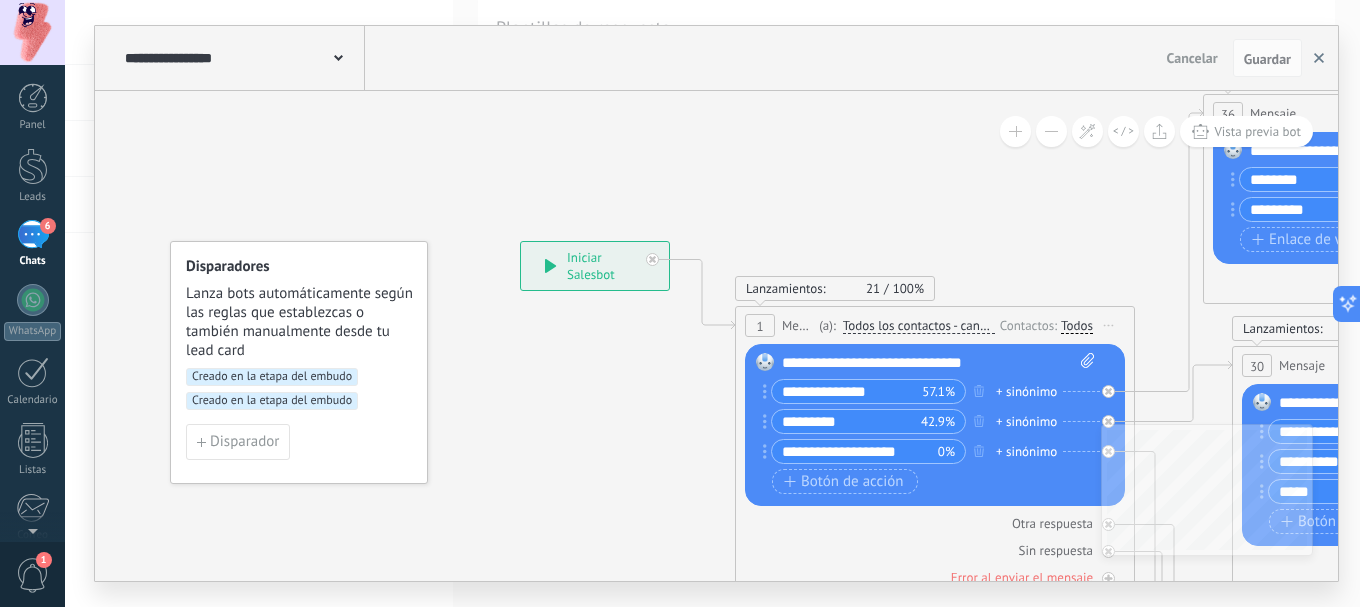 click 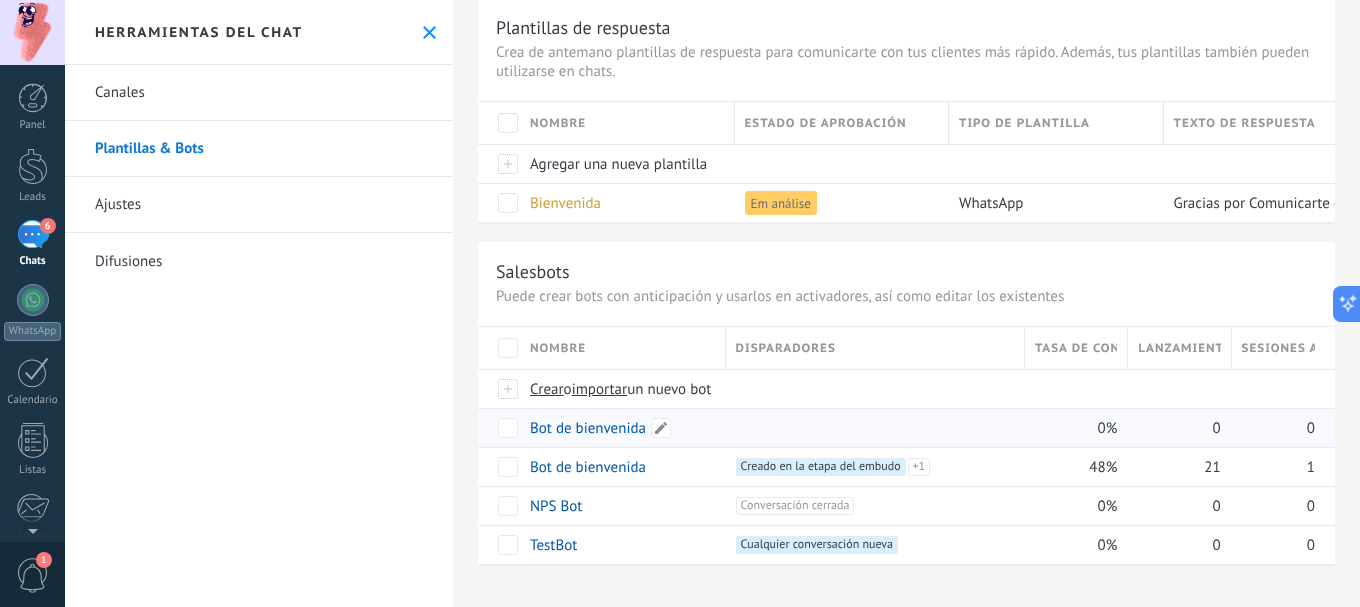 click on "Bot de bienvenida" at bounding box center [588, 428] 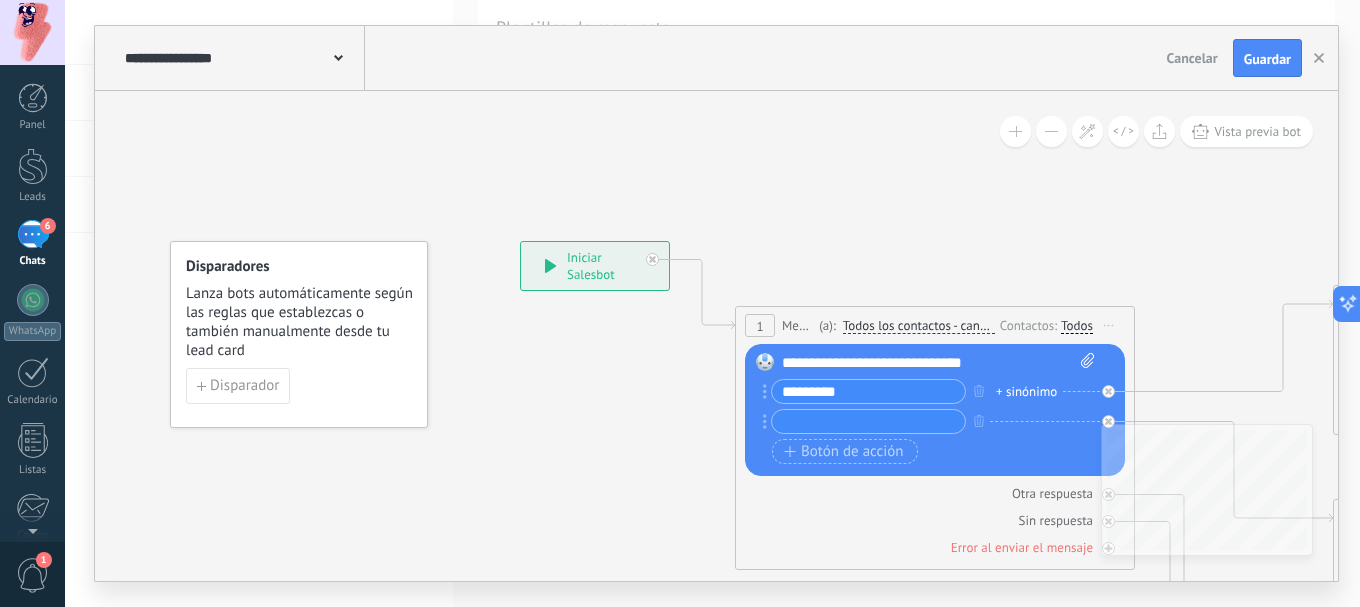 click at bounding box center [868, 421] 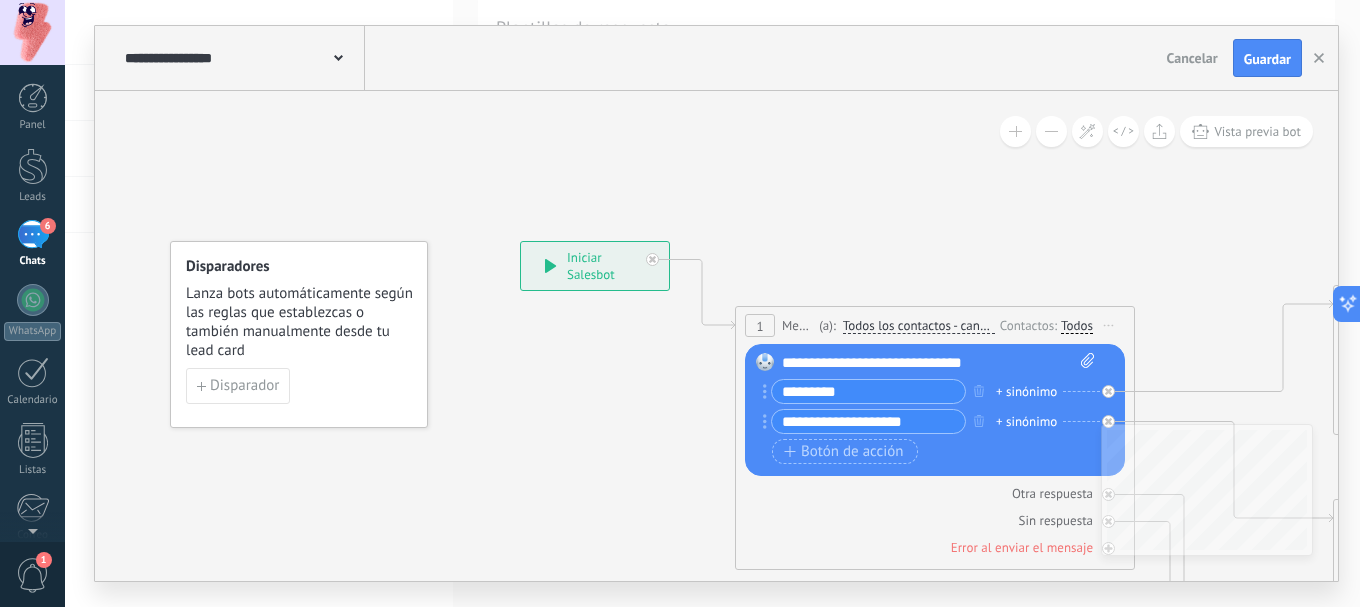 type on "**********" 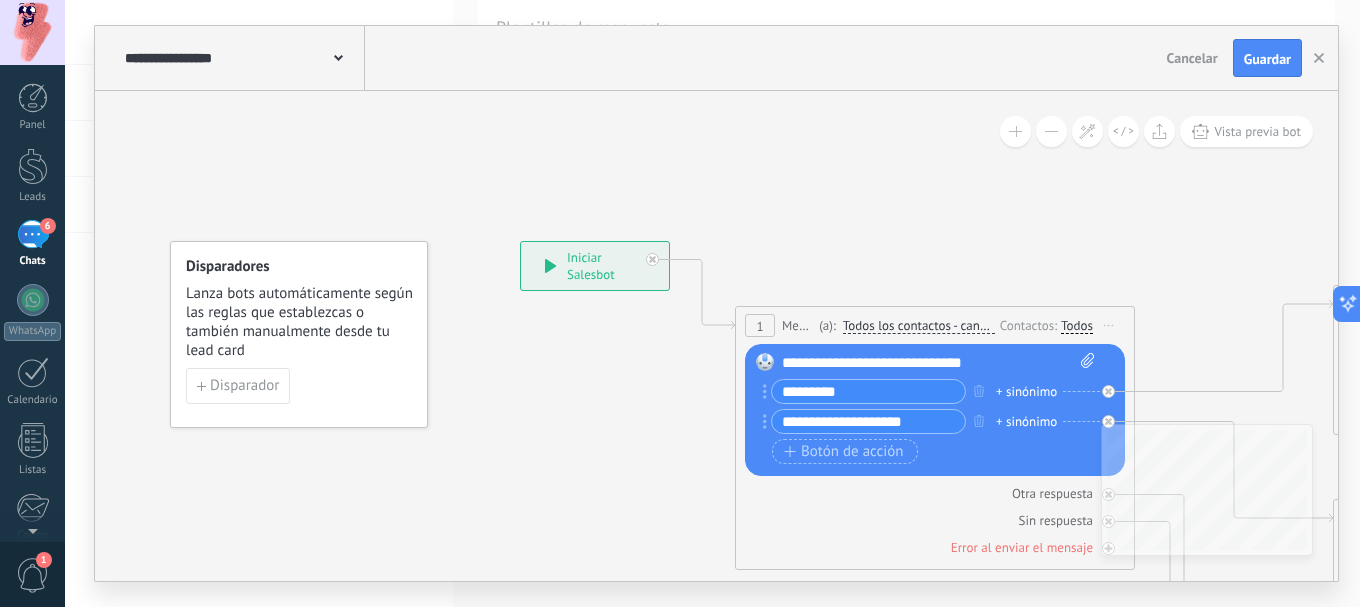 drag, startPoint x: 645, startPoint y: 431, endPoint x: 654, endPoint y: 424, distance: 11.401754 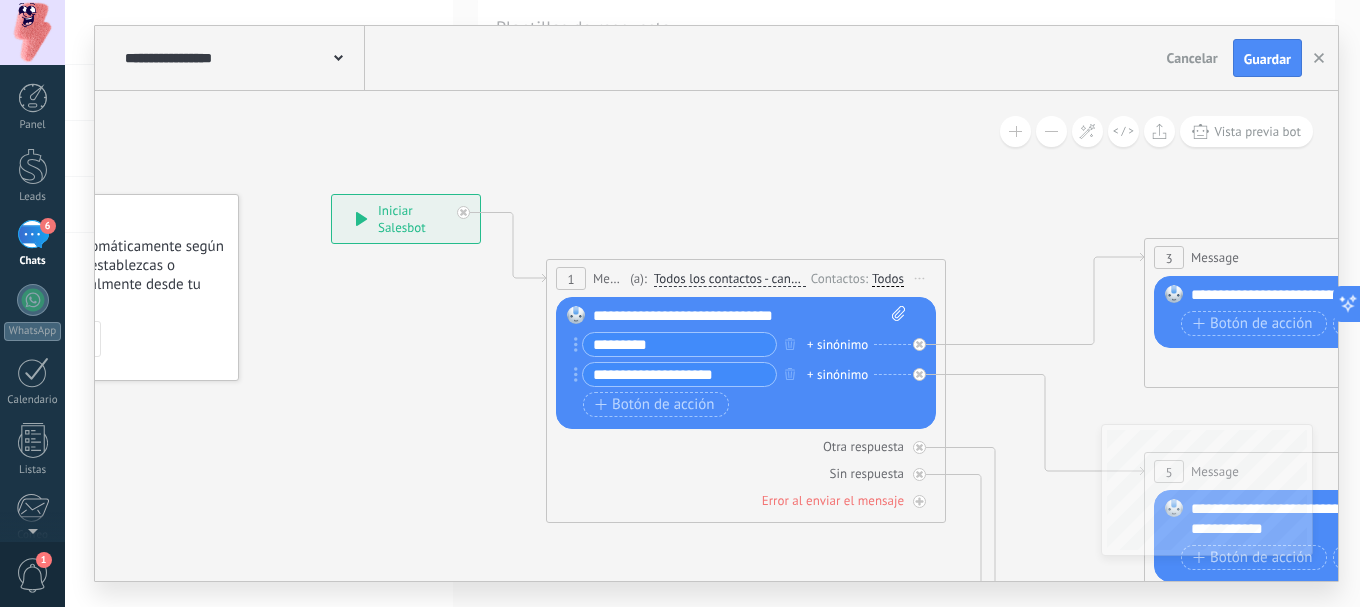 drag, startPoint x: 589, startPoint y: 427, endPoint x: 364, endPoint y: 365, distance: 233.38594 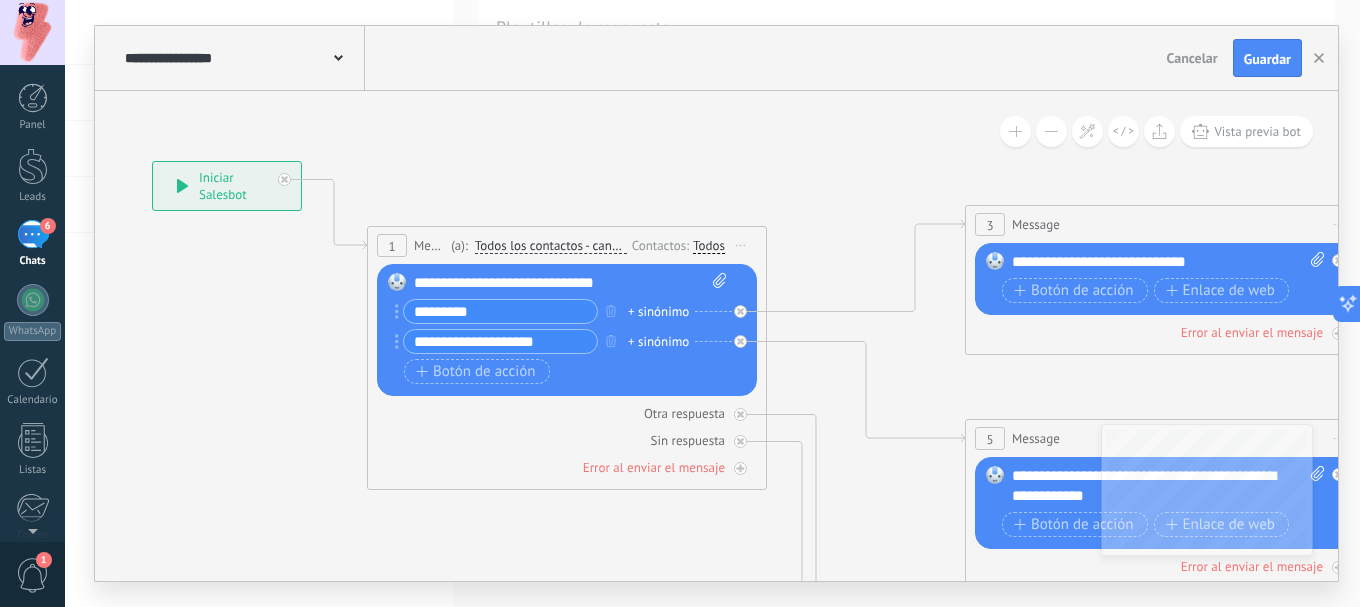 drag, startPoint x: 944, startPoint y: 249, endPoint x: 811, endPoint y: 270, distance: 134.64769 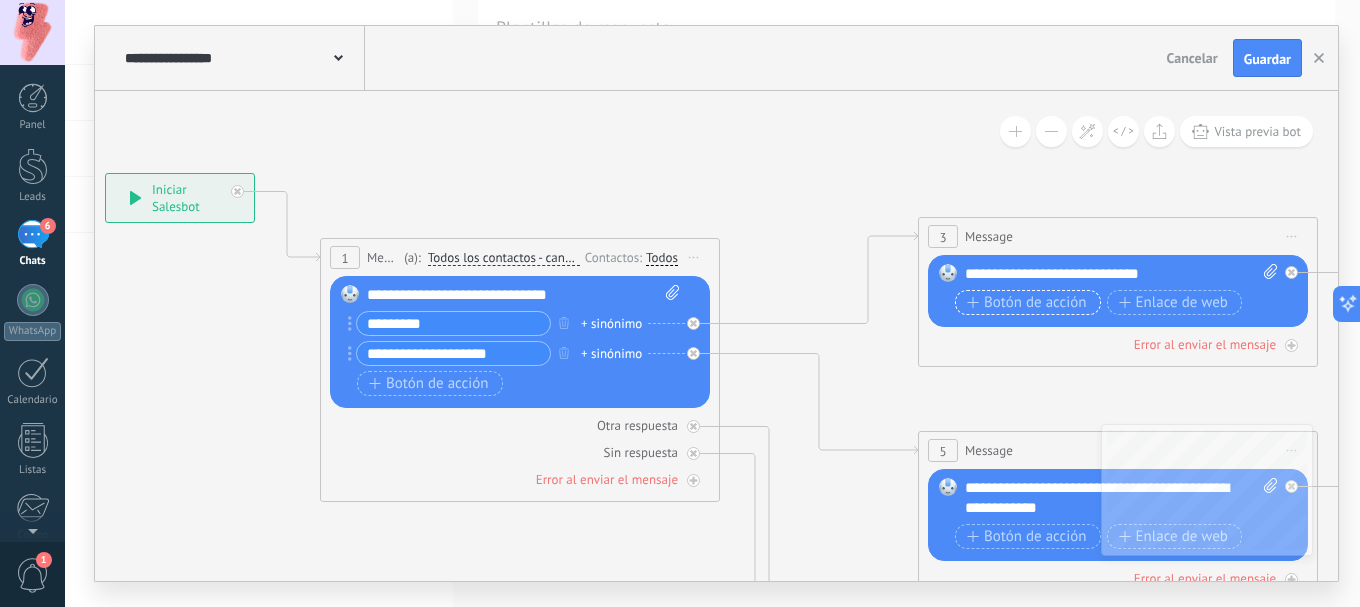 click on "Botón de acción" at bounding box center (1027, 303) 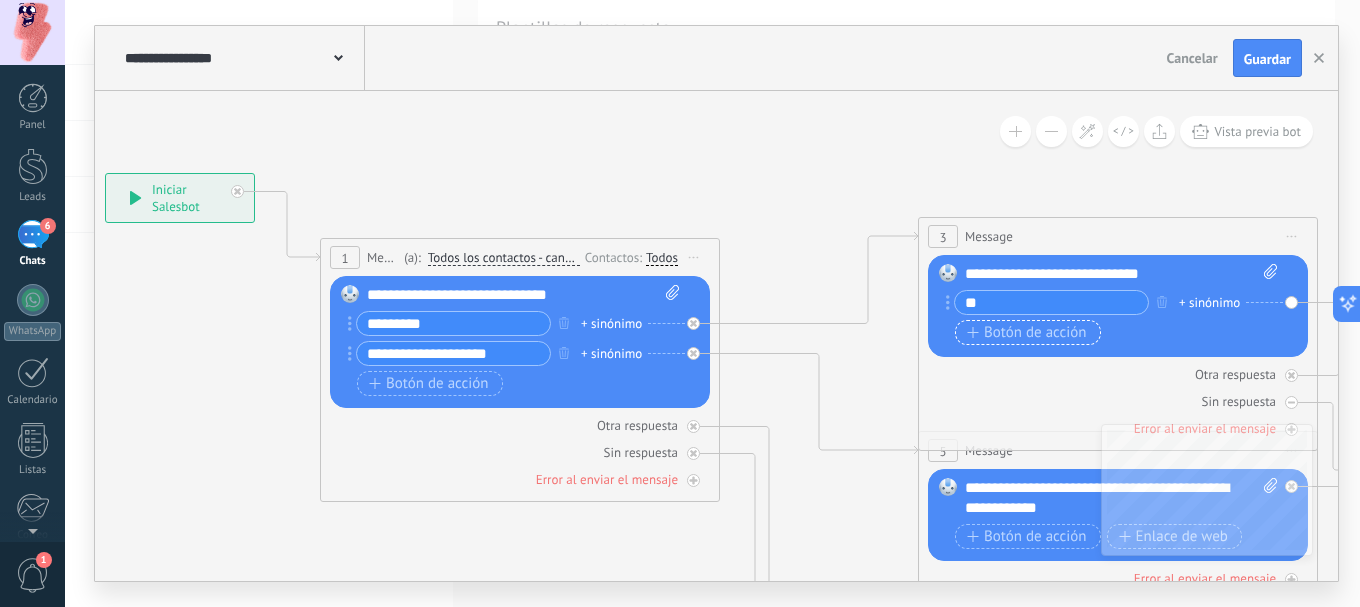 type on "*" 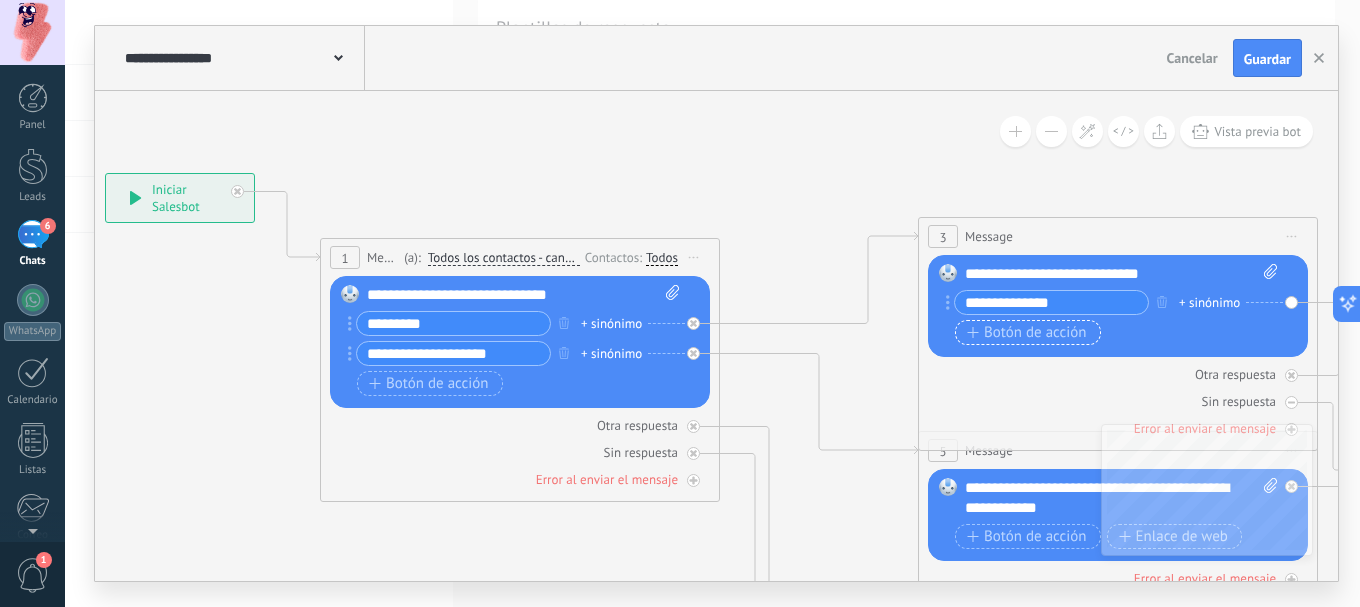 type on "**********" 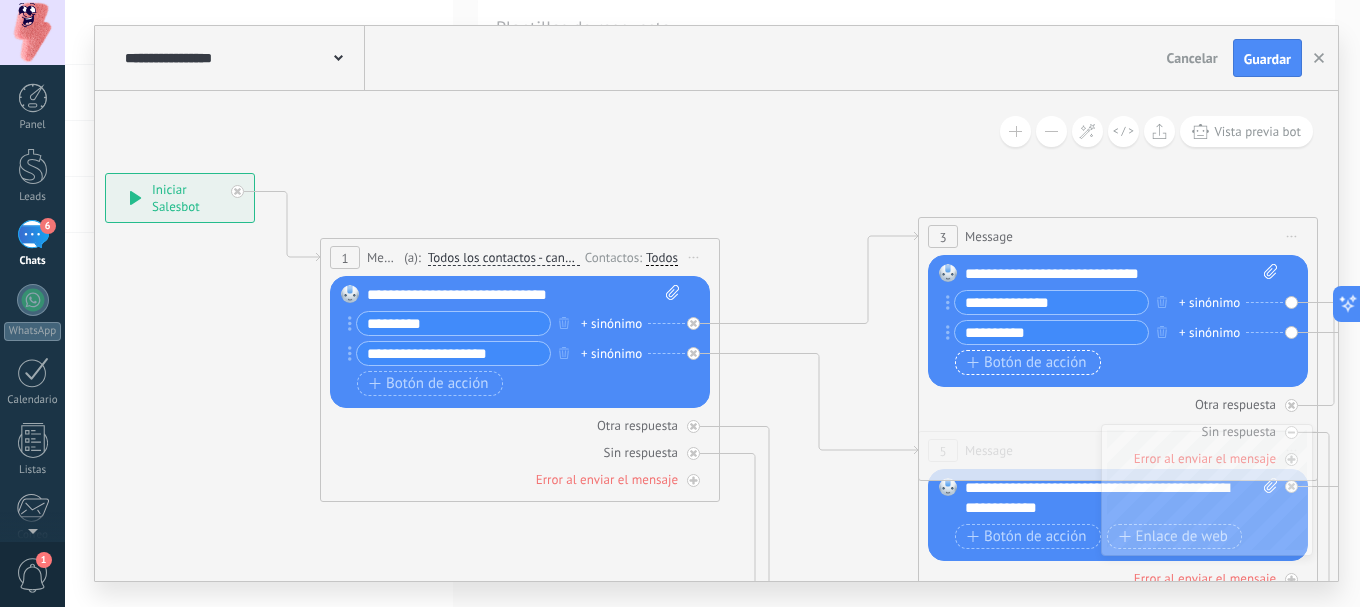 type on "**********" 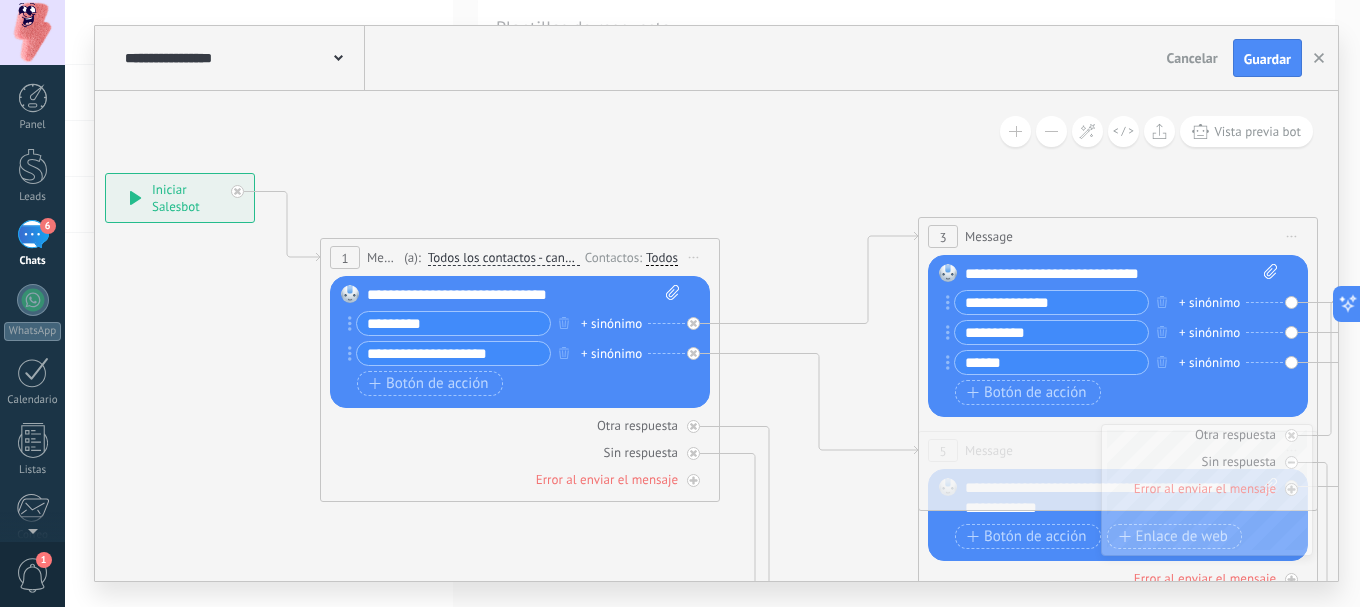 type on "******" 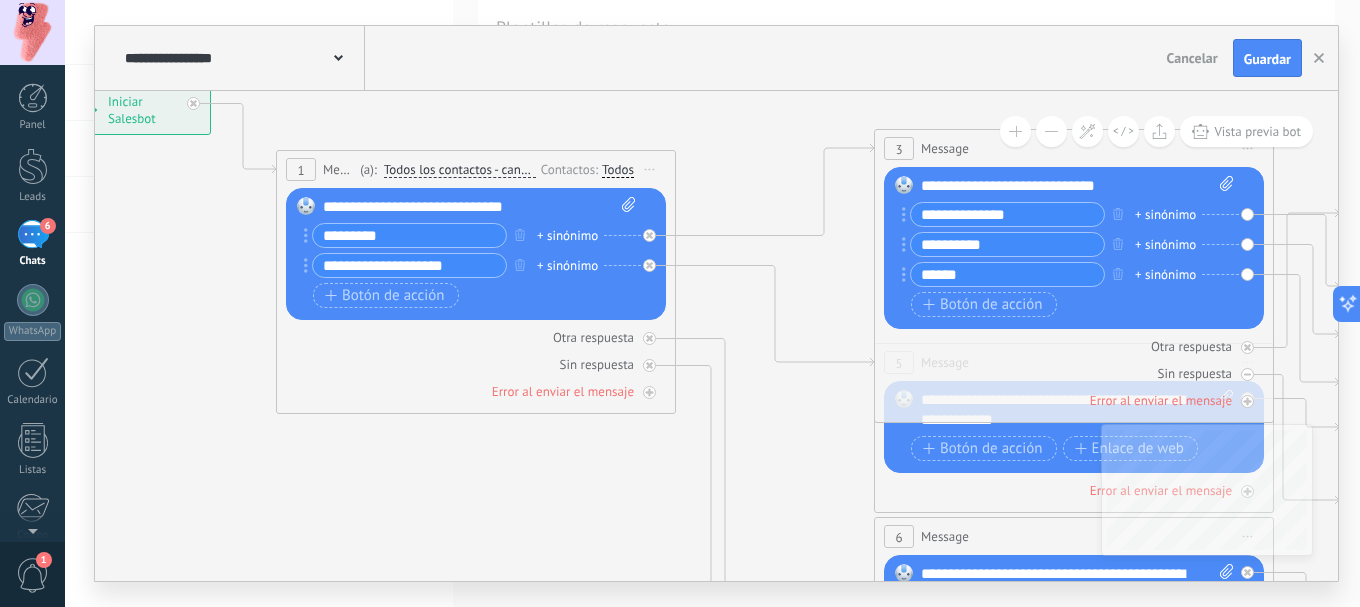 drag, startPoint x: 708, startPoint y: 191, endPoint x: 670, endPoint y: 174, distance: 41.62932 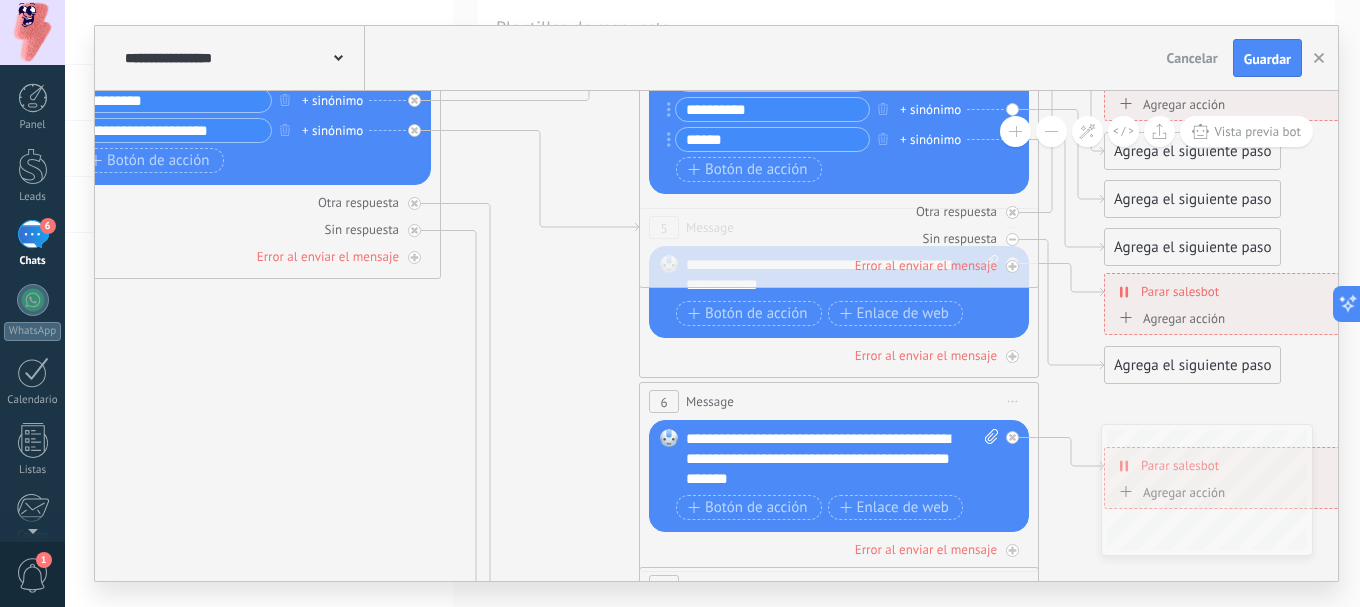 drag, startPoint x: 791, startPoint y: 303, endPoint x: 555, endPoint y: 222, distance: 249.51352 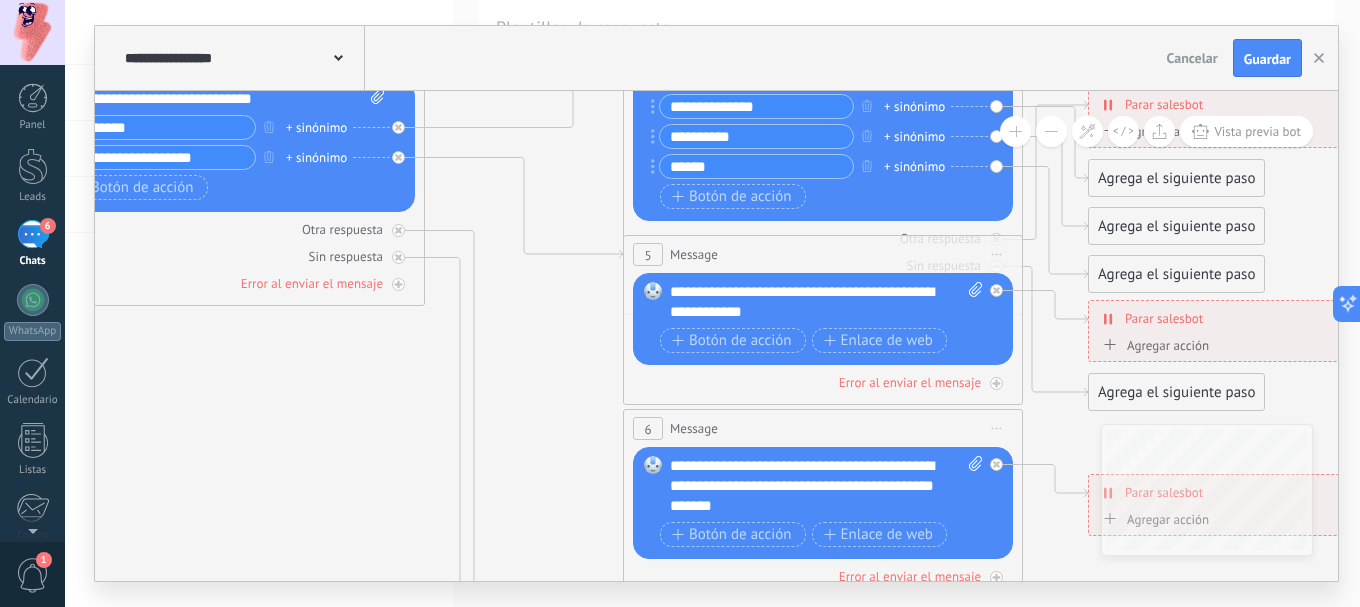 click on "Botón de acción
Enlace de web" at bounding box center [821, 340] 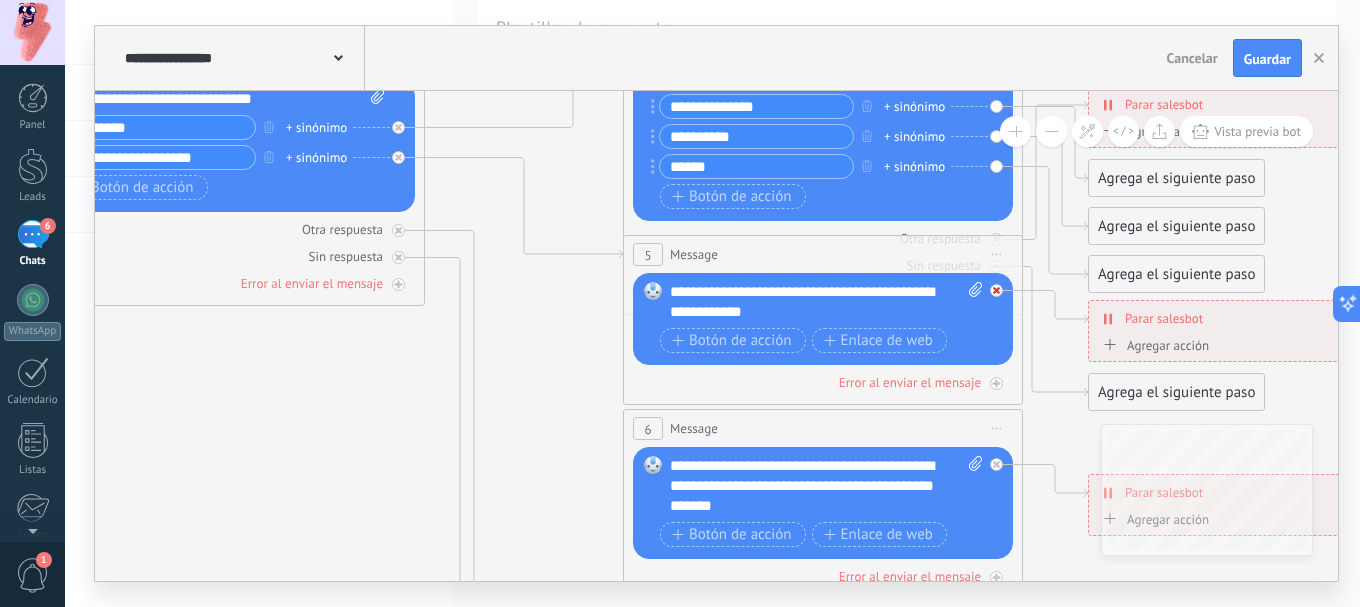 click 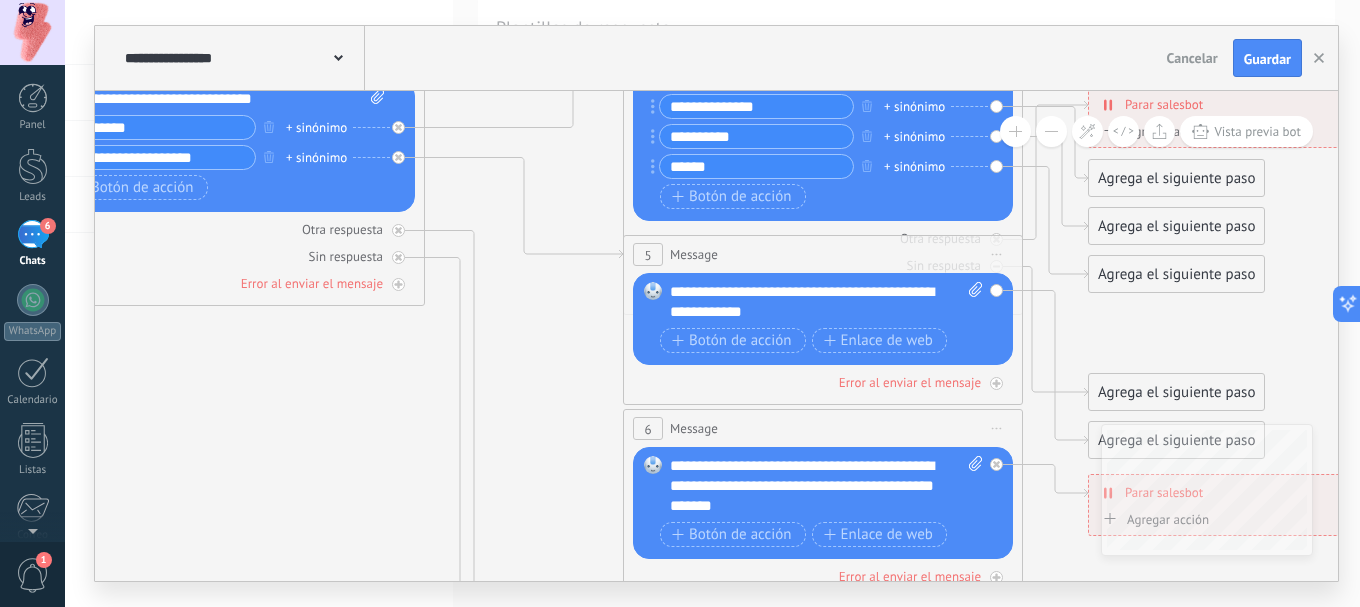 click 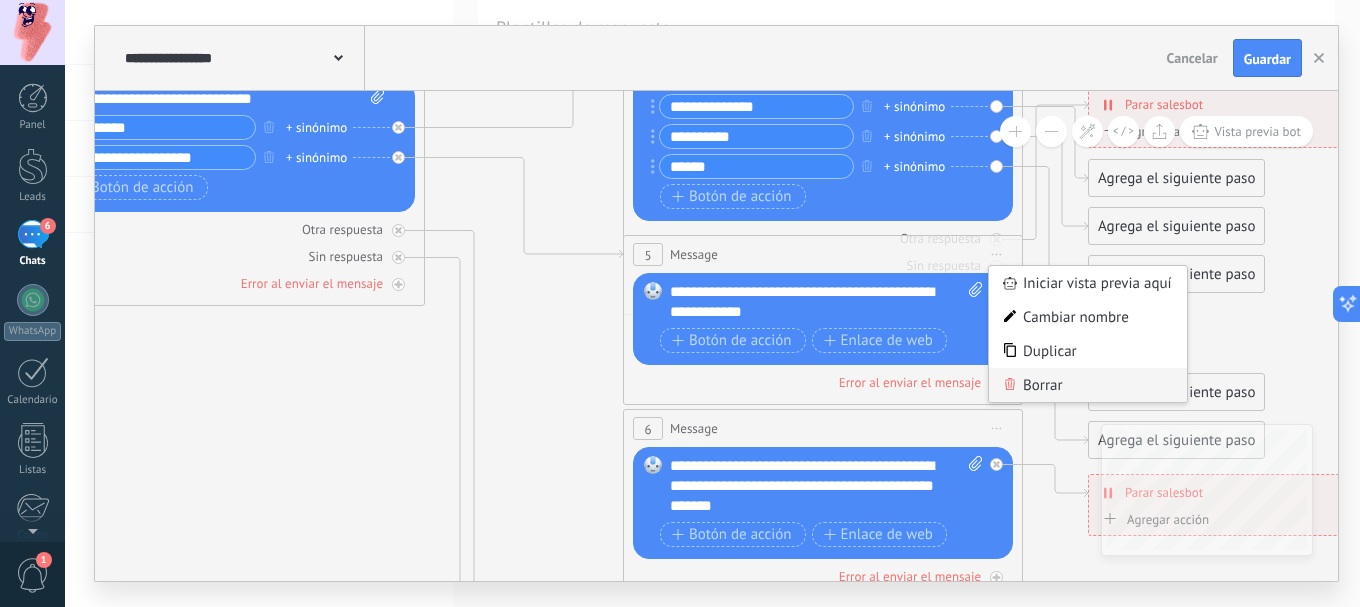 click on "Borrar" at bounding box center (1088, 385) 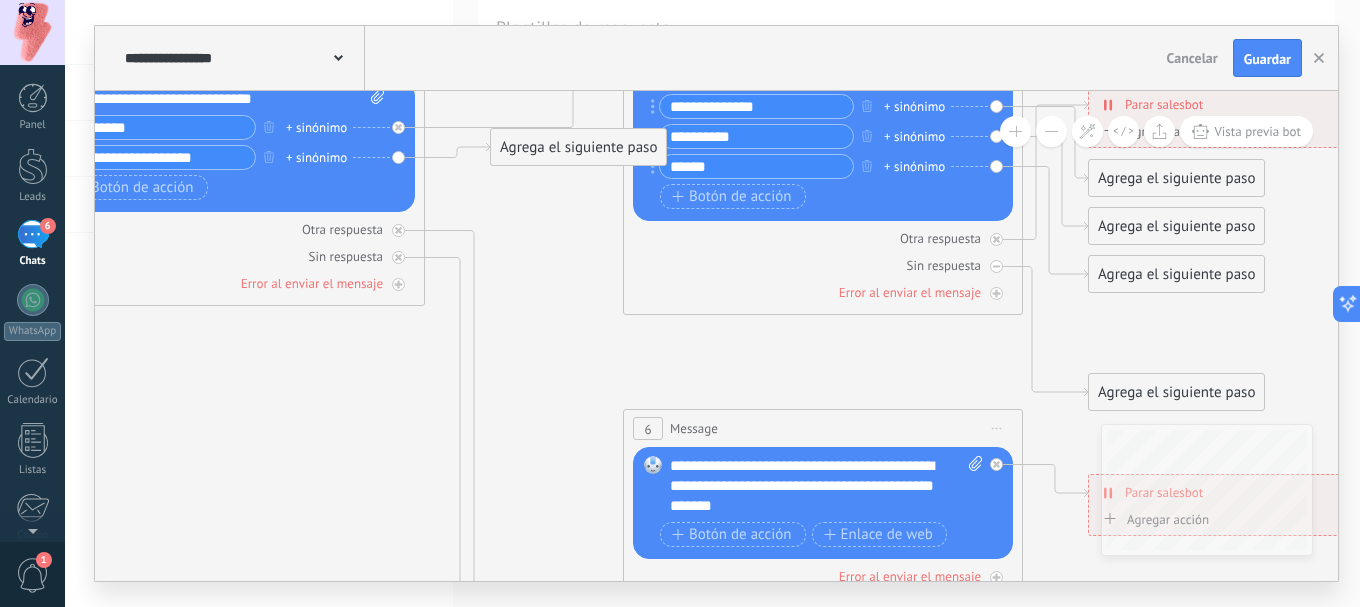click on "Iniciar vista previa aquí
Cambiar nombre
Duplicar
Borrar" at bounding box center [997, 428] 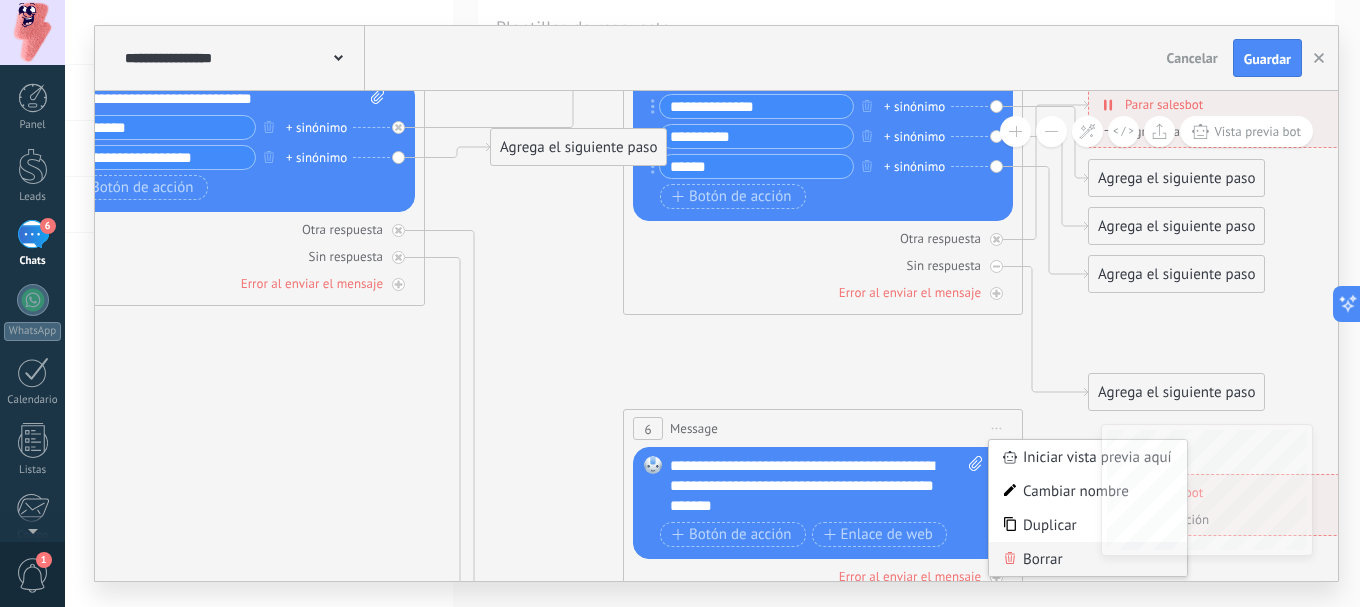 click on "Borrar" at bounding box center (1088, 559) 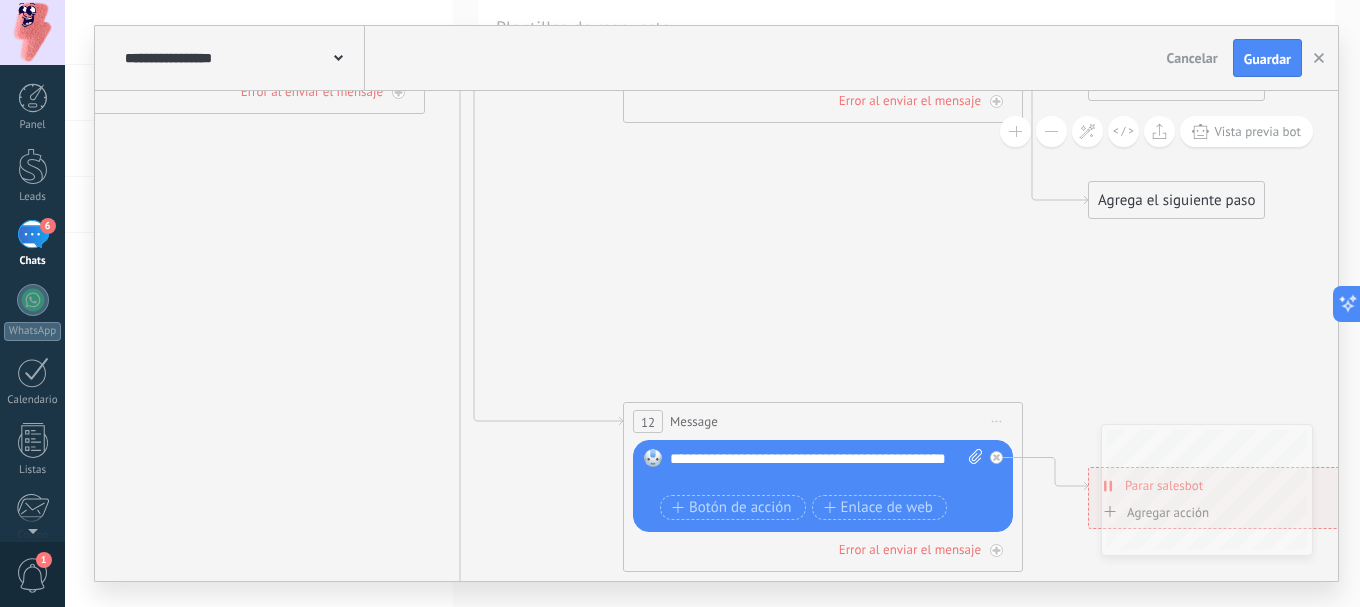 click on "Iniciar vista previa aquí
Cambiar nombre
Duplicar
Borrar" at bounding box center [997, 421] 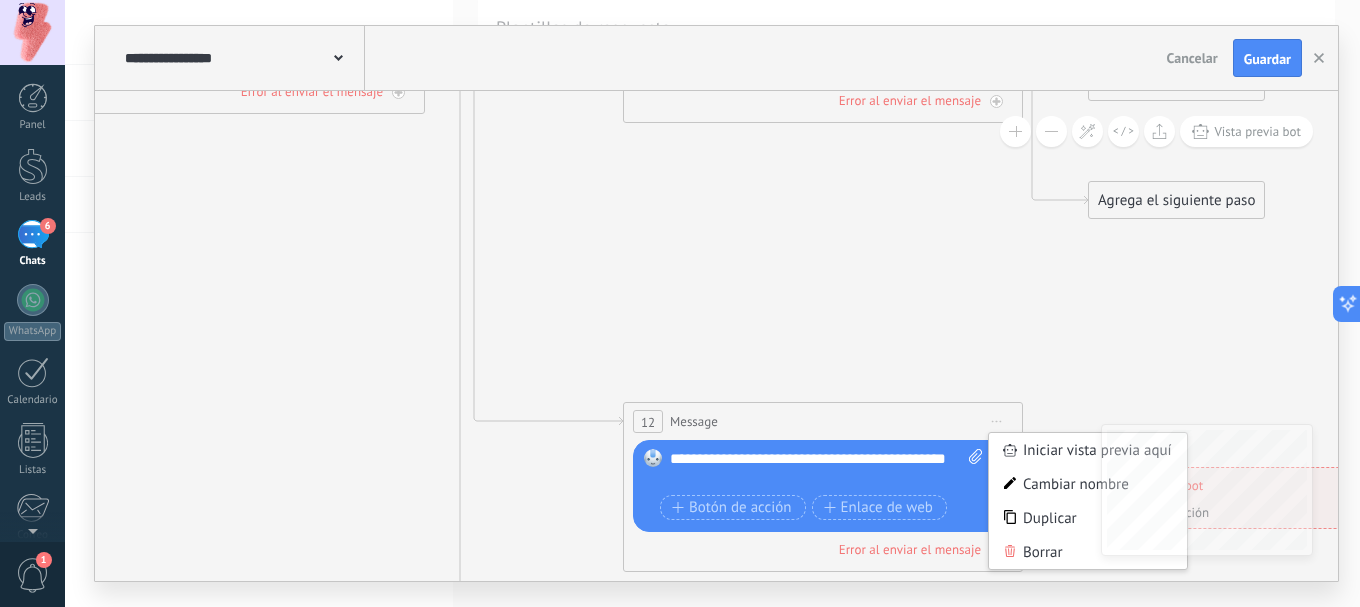 click 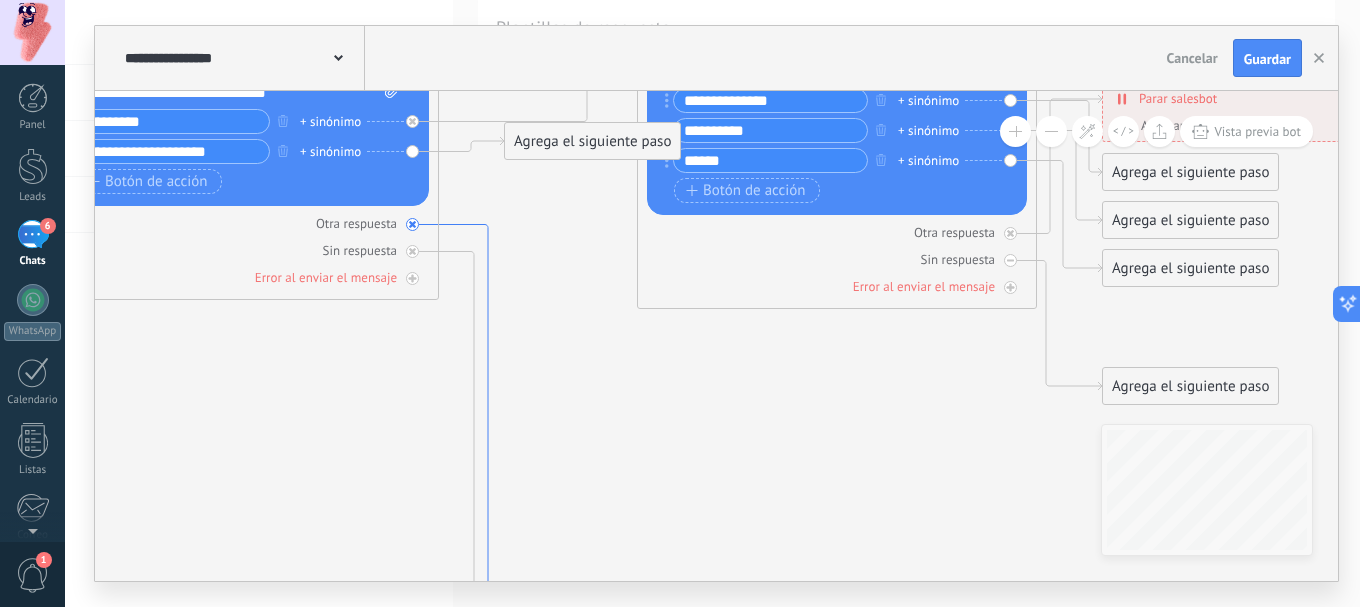 click 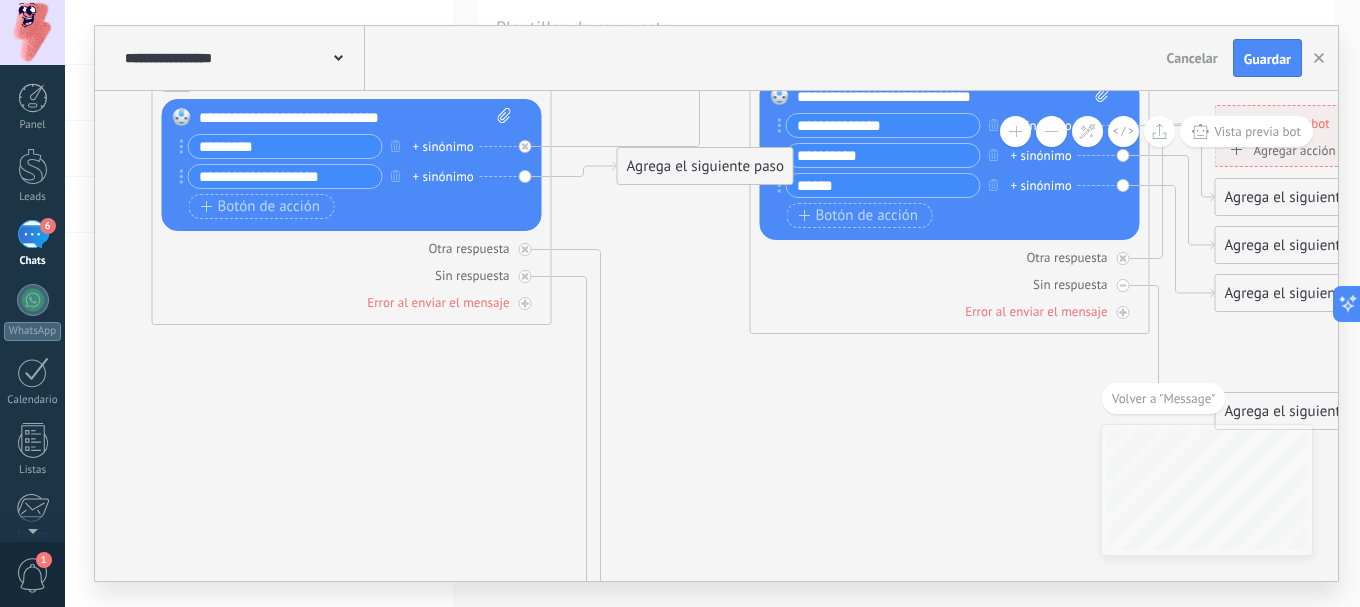 drag, startPoint x: 661, startPoint y: 445, endPoint x: 693, endPoint y: 478, distance: 45.96738 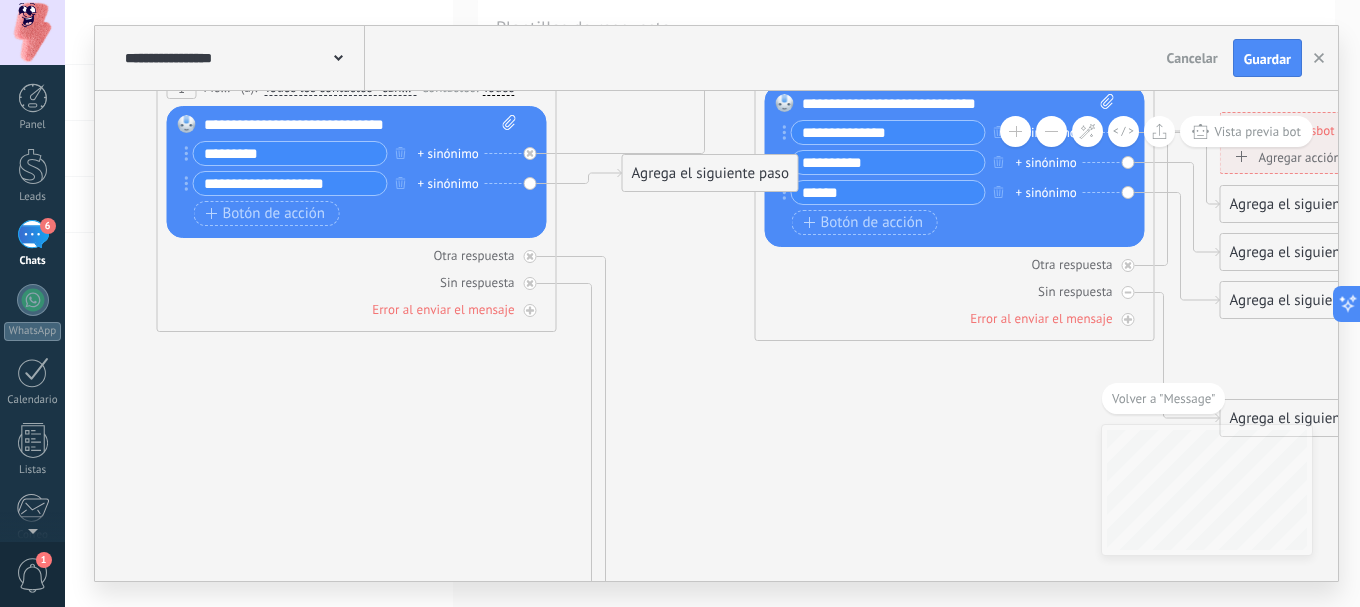 drag, startPoint x: 495, startPoint y: 254, endPoint x: 536, endPoint y: 185, distance: 80.26207 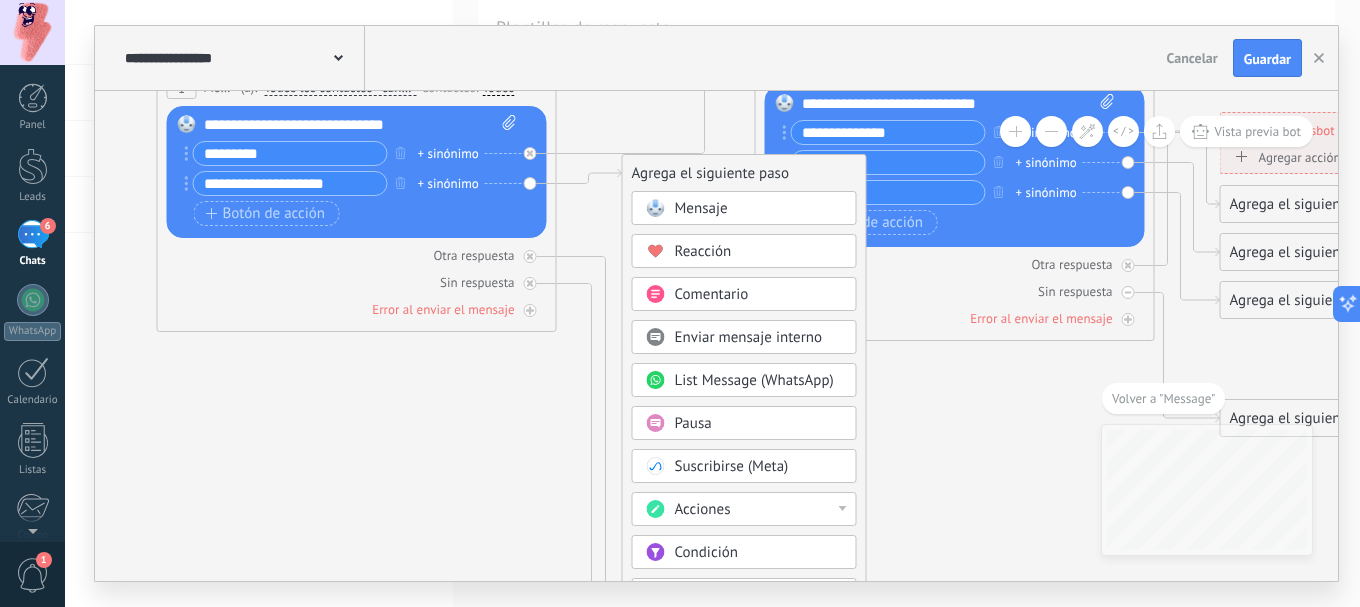 click on "Mensaje" at bounding box center [701, 208] 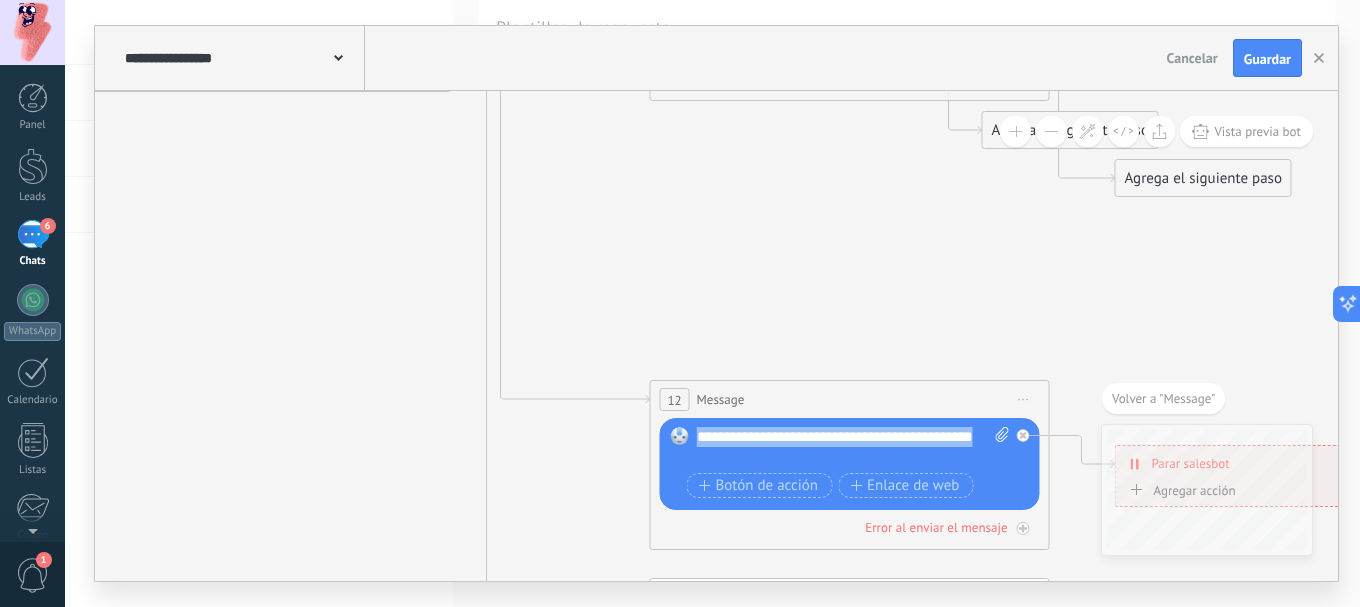 drag, startPoint x: 780, startPoint y: 450, endPoint x: 693, endPoint y: 425, distance: 90.52071 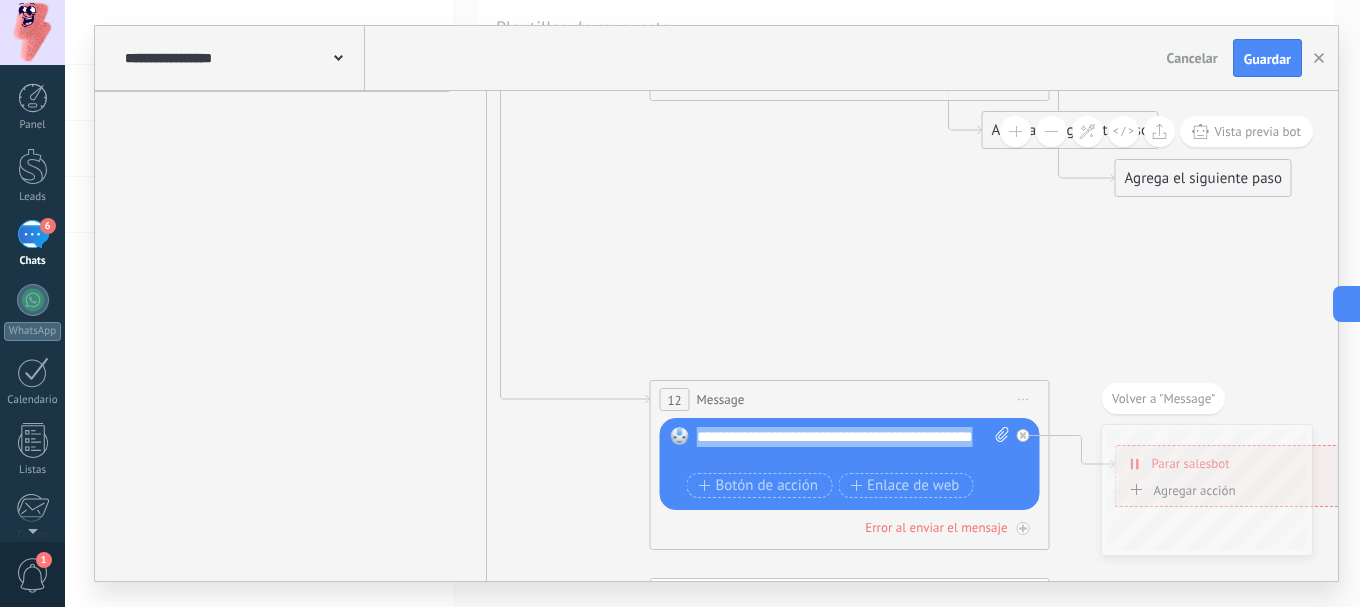 copy on "**********" 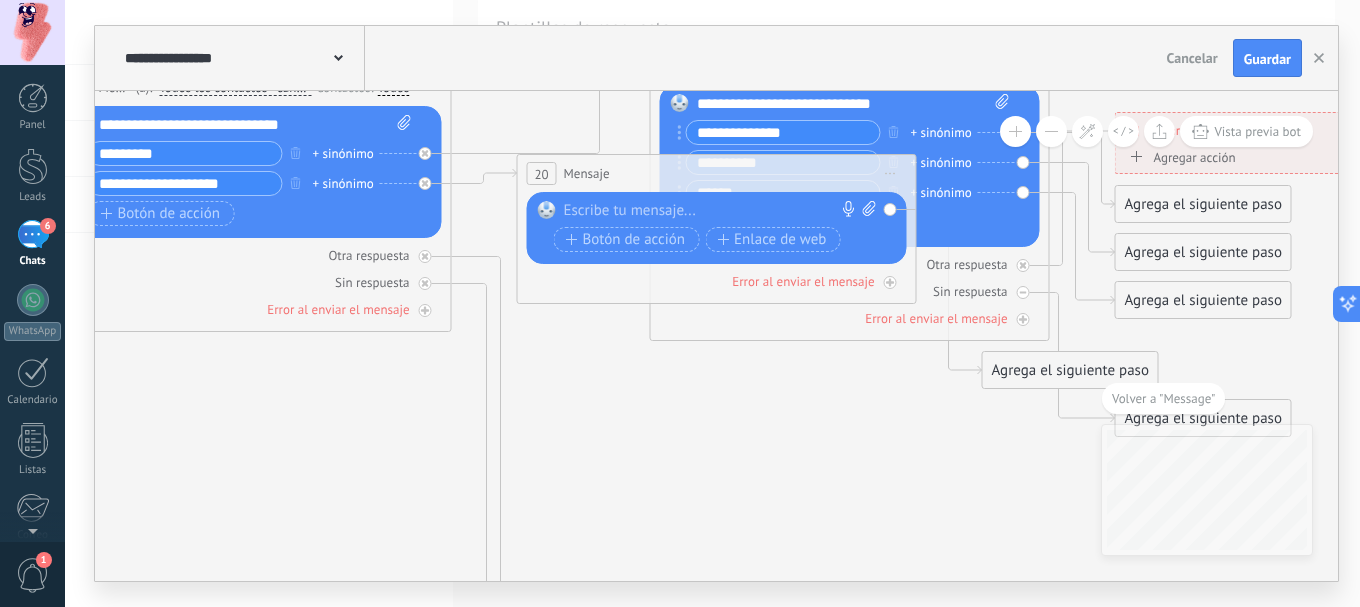 click at bounding box center (712, 211) 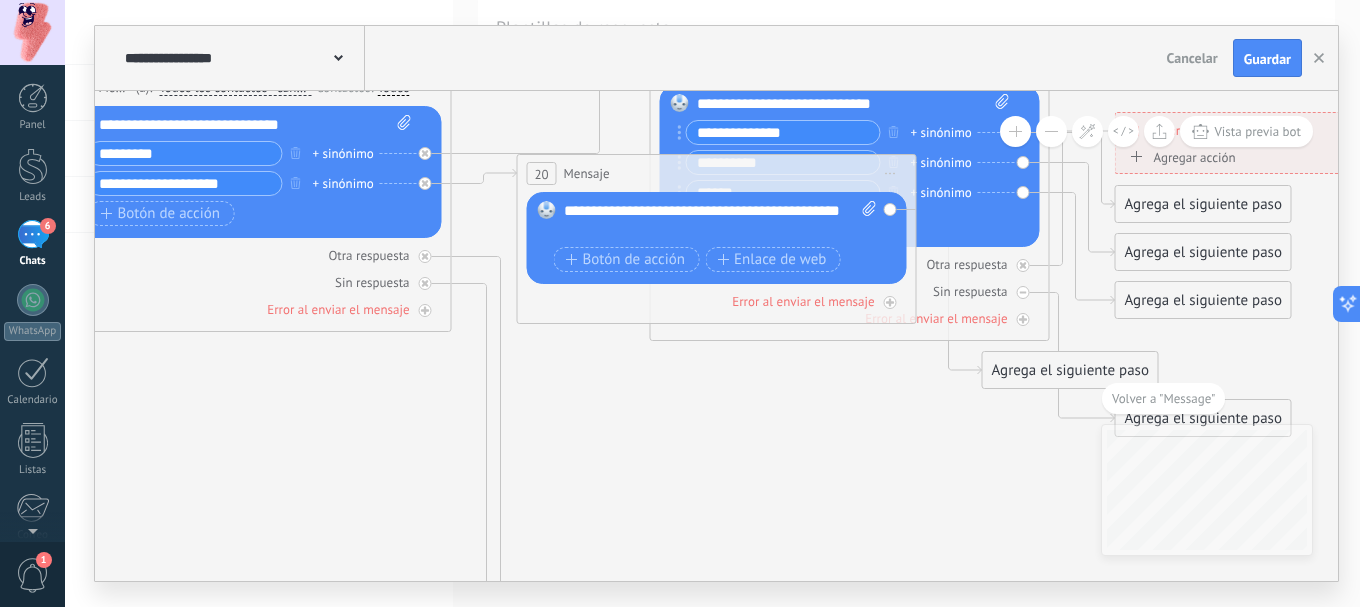 click 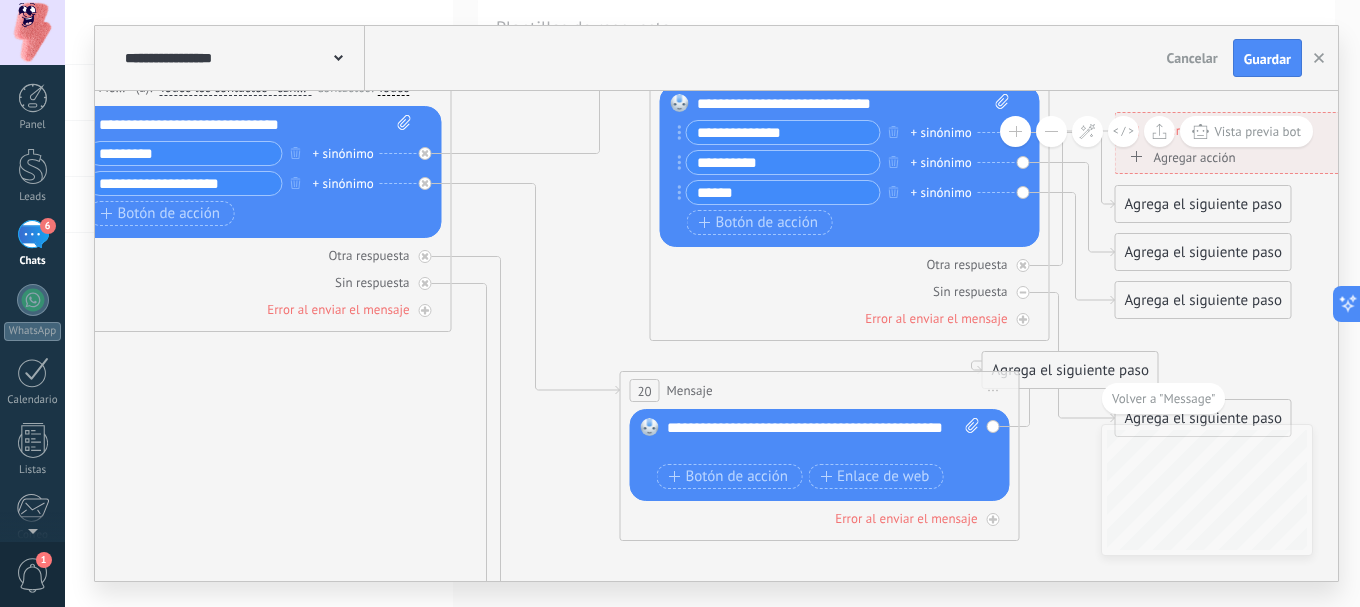 drag, startPoint x: 614, startPoint y: 208, endPoint x: 708, endPoint y: 387, distance: 202.18062 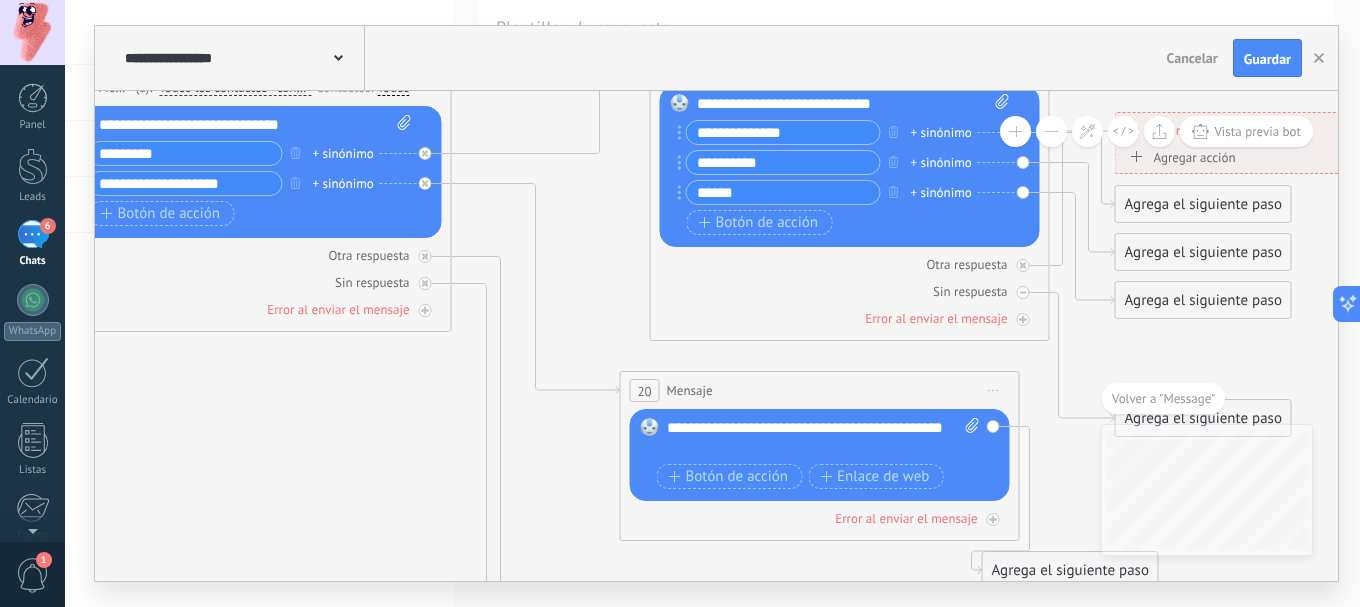 click 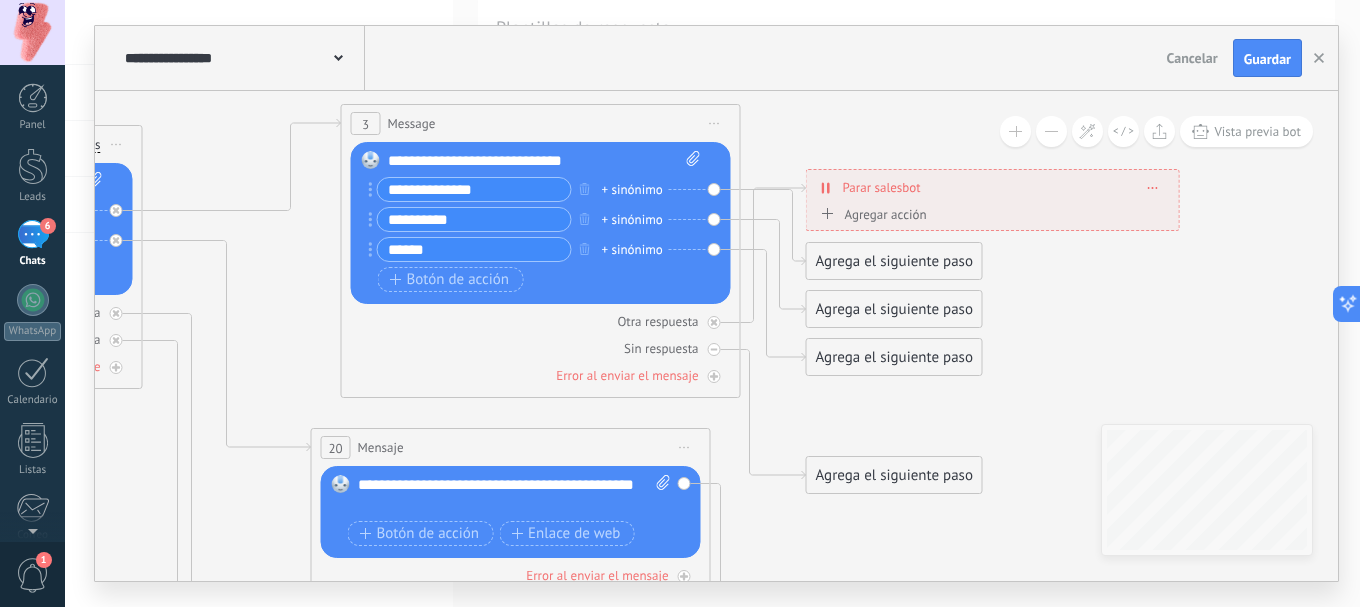 drag, startPoint x: 560, startPoint y: 303, endPoint x: 273, endPoint y: 356, distance: 291.8527 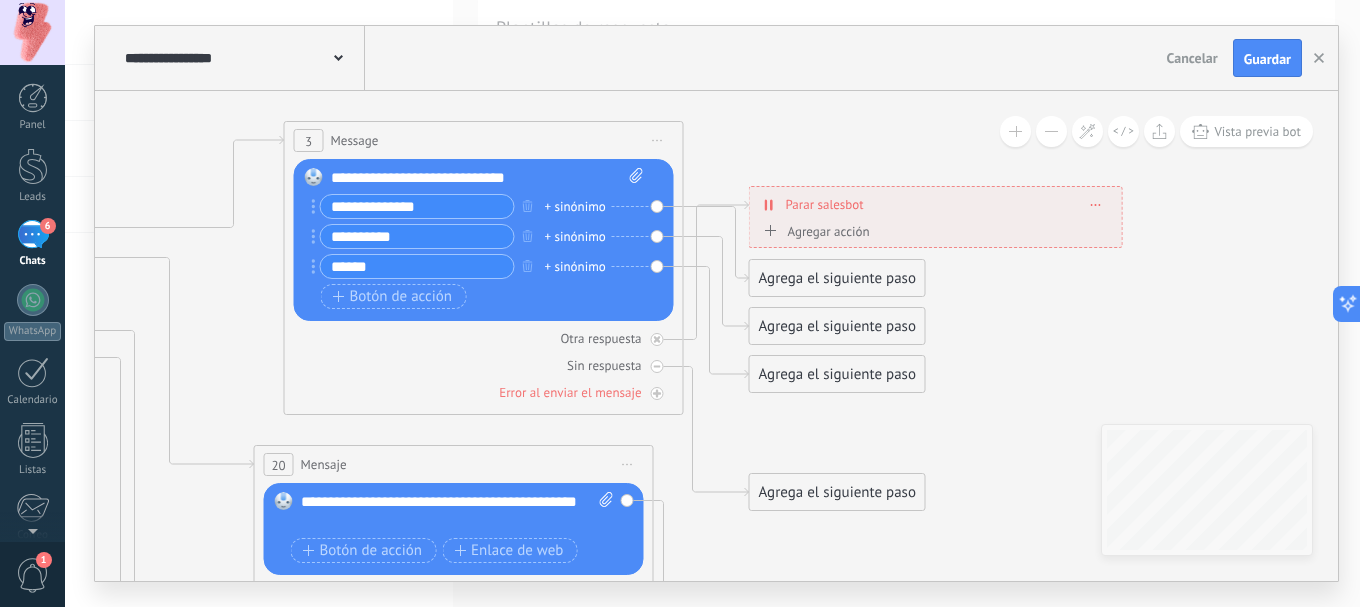 click on "Agrega el siguiente paso" at bounding box center (837, 278) 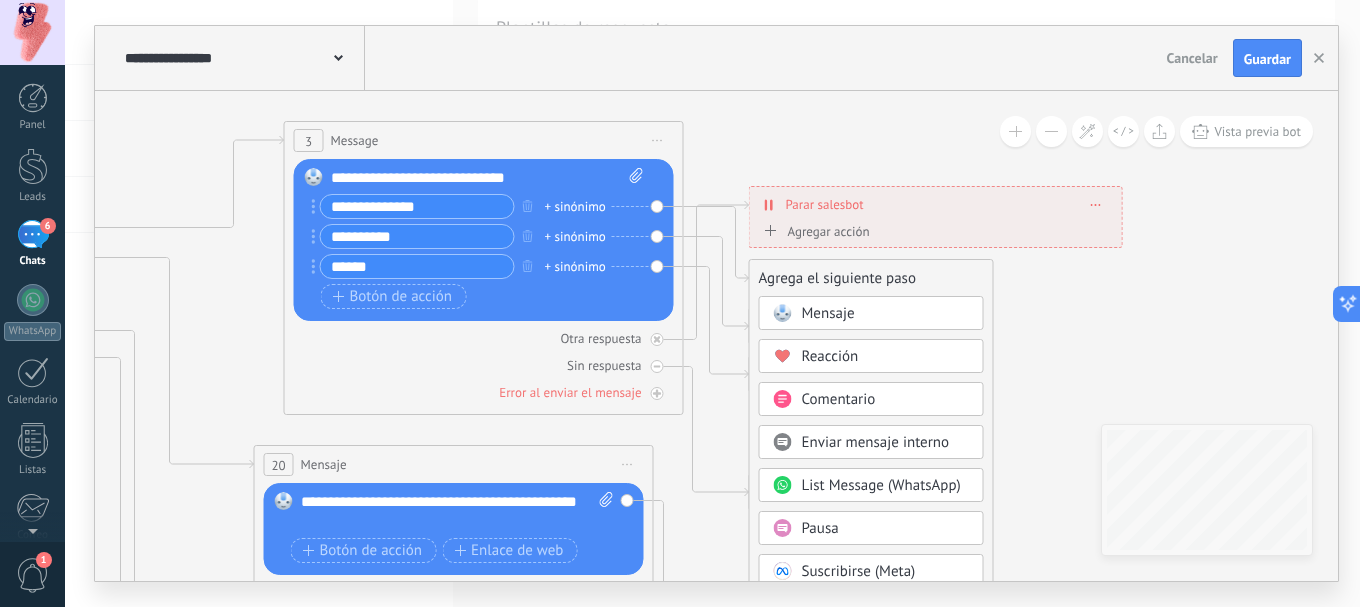 click on "Mensaje" at bounding box center [828, 313] 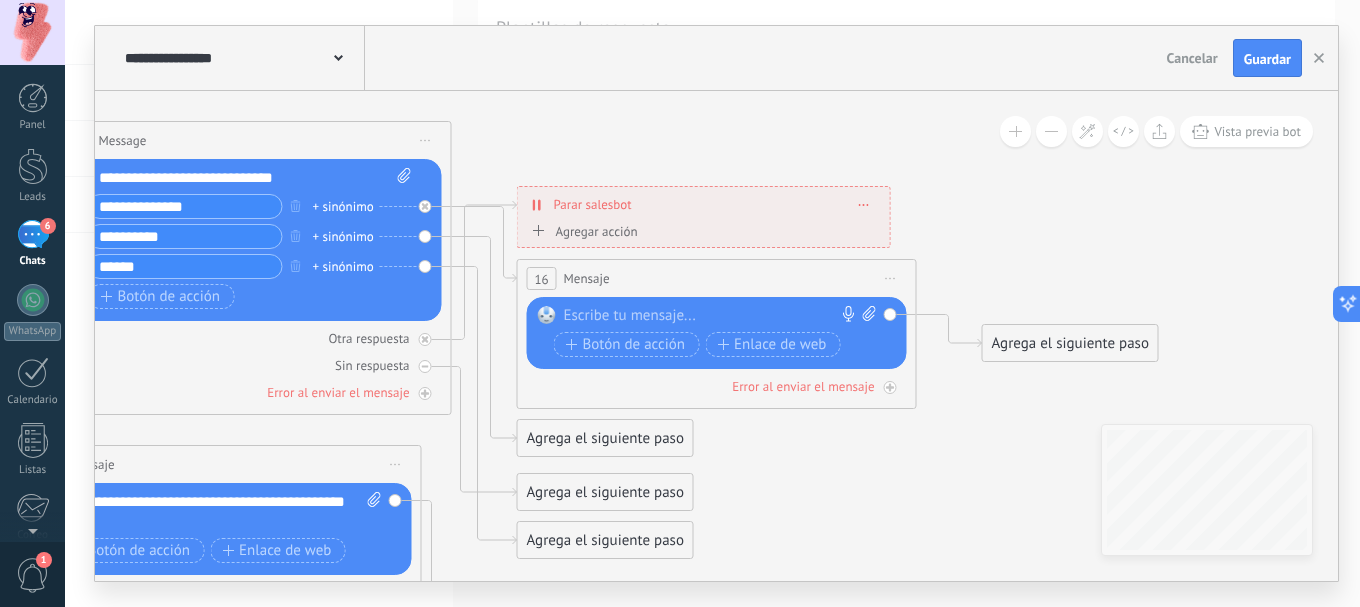 click at bounding box center (712, 316) 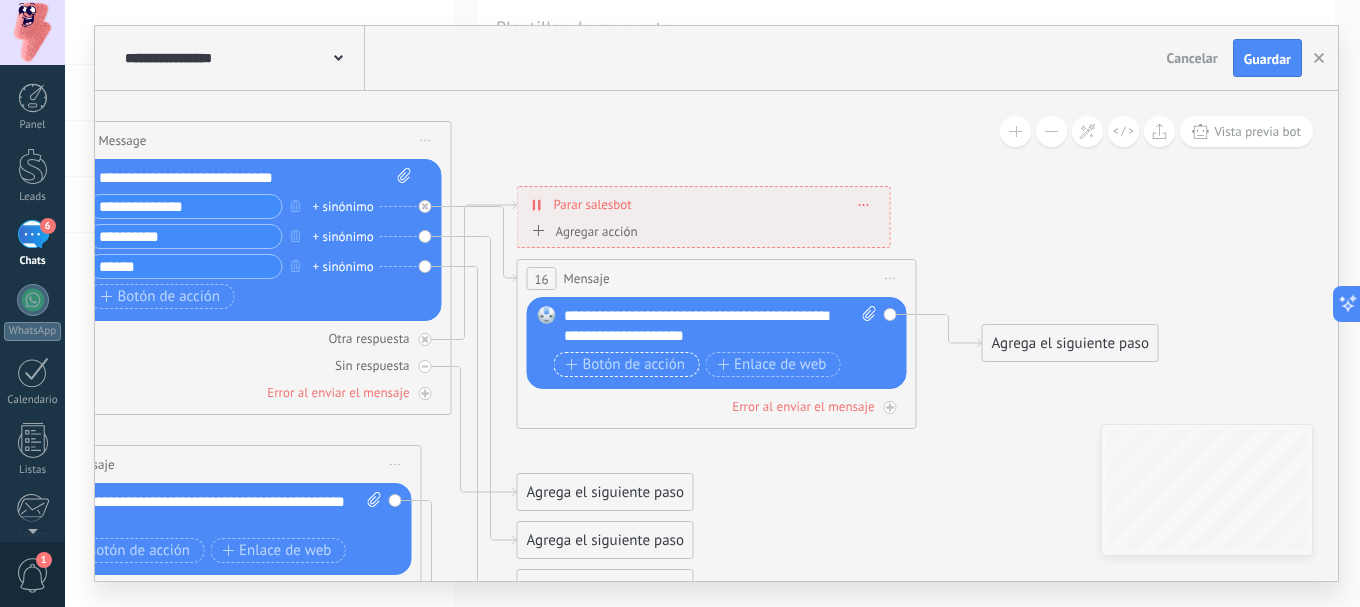 click on "Botón de acción" at bounding box center [626, 365] 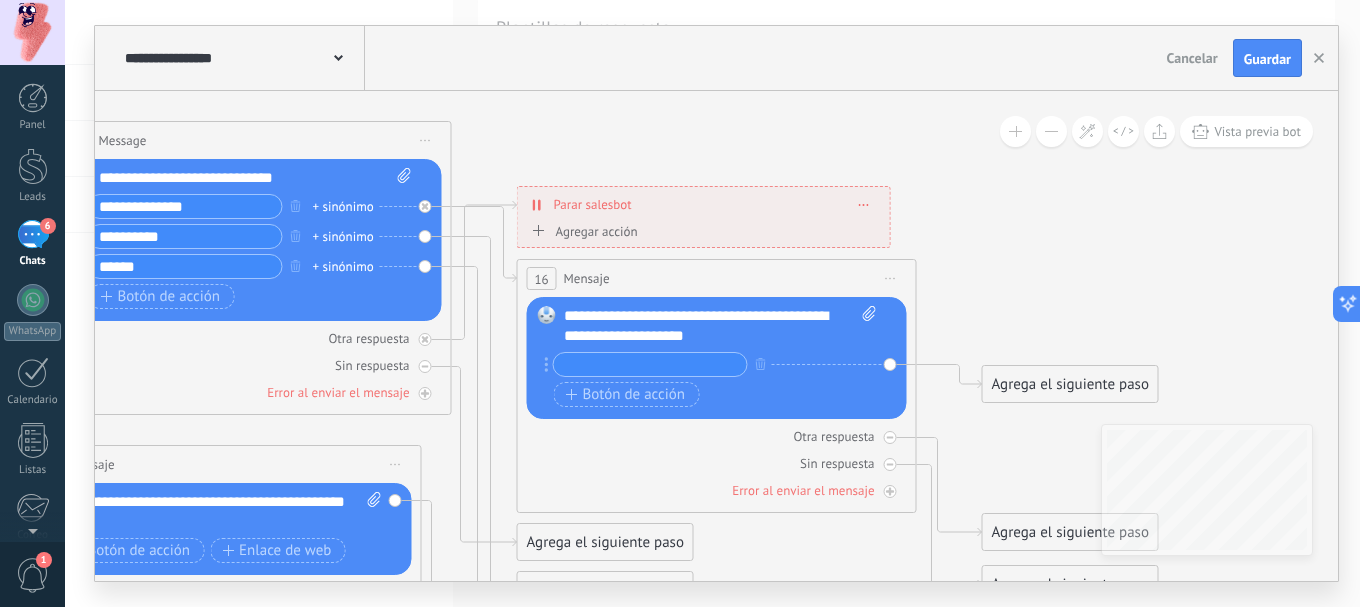 type on "*" 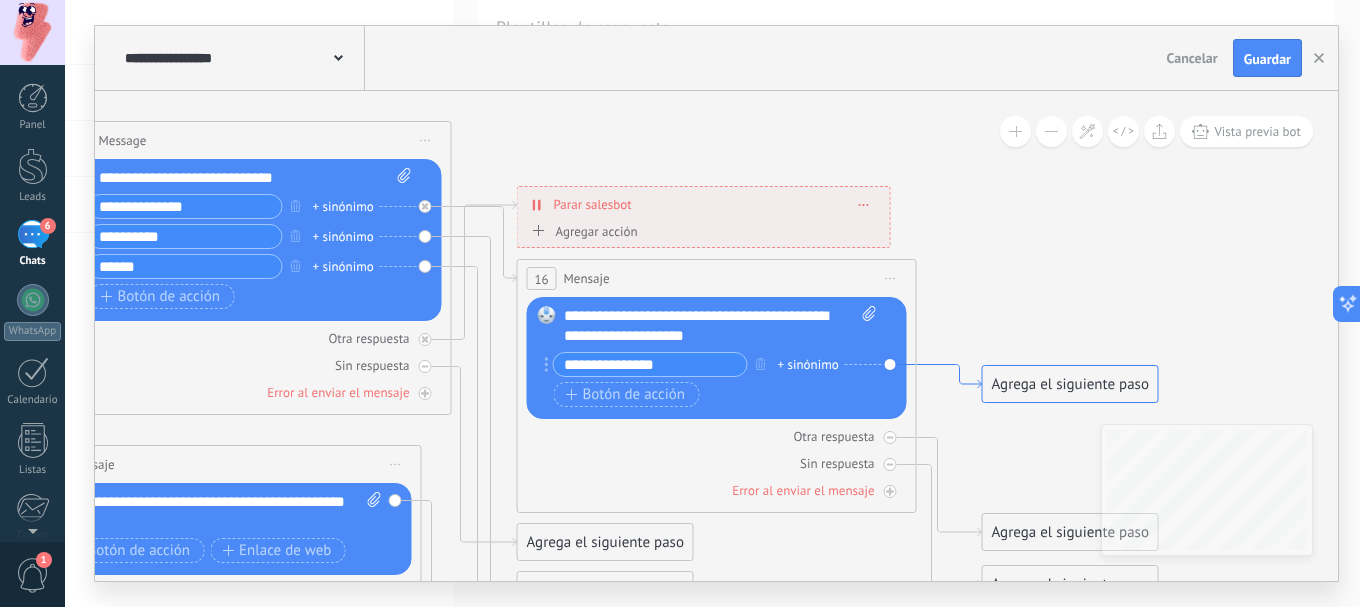 type on "**********" 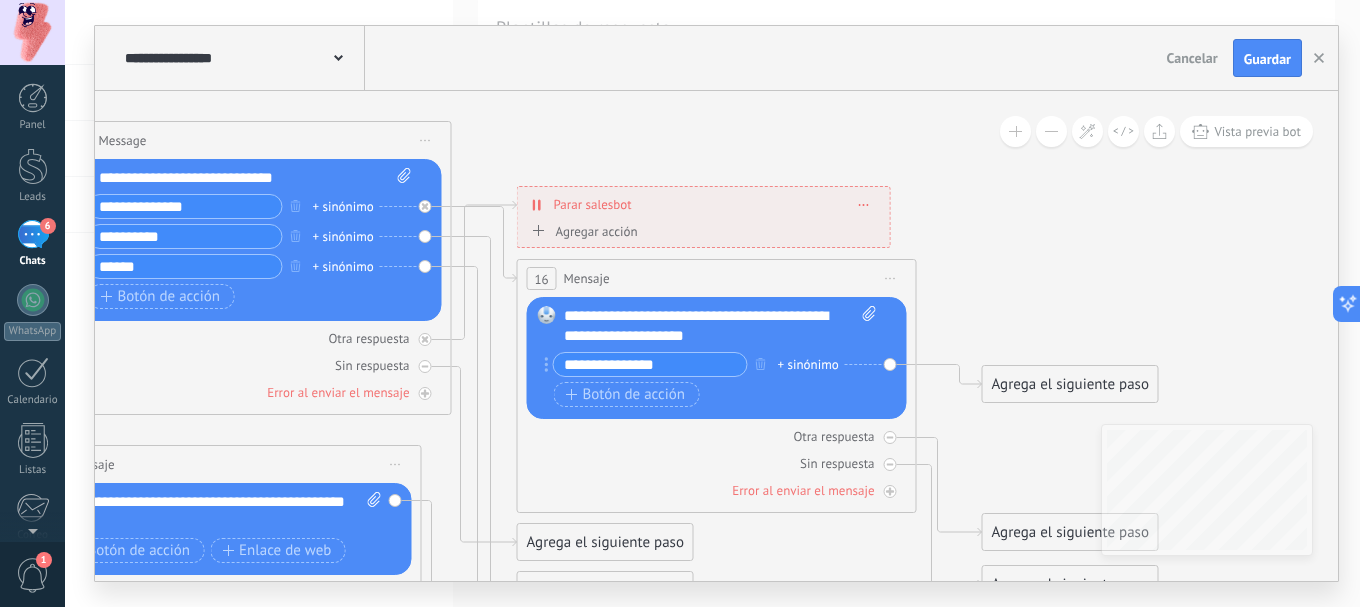 click on "Agrega el siguiente paso" at bounding box center (1070, 384) 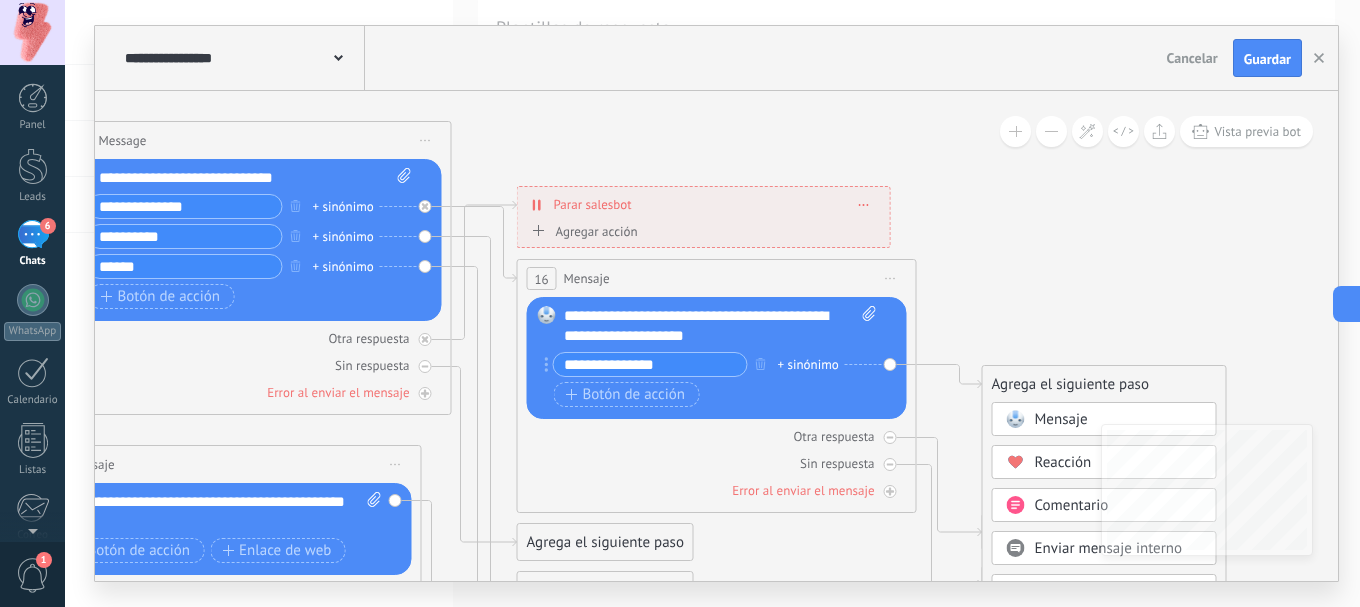 click on "Mensaje" at bounding box center (1061, 419) 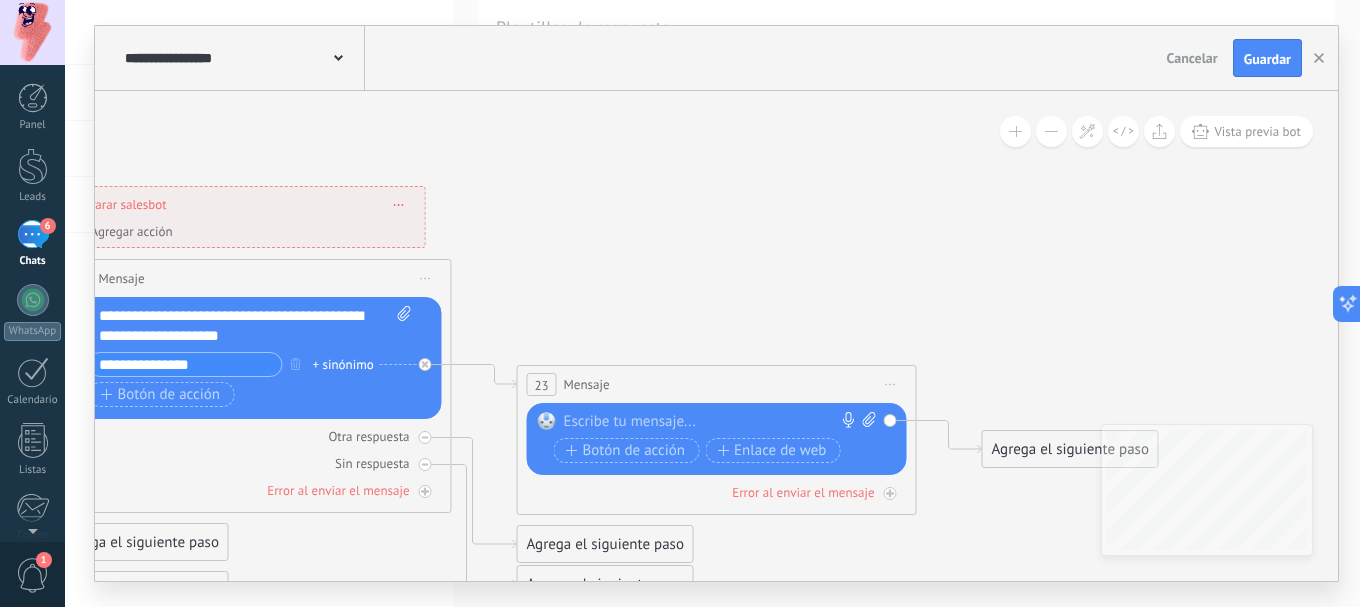 click on "Reemplazar
Quitar
Convertir a mensaje de voz
Arrastre la imagen aquí para adjuntarla.
Añadir imagen
Subir
Arrastrar y soltar
Archivo no encontrado
Escribe tu mensaje..." at bounding box center (717, 439) 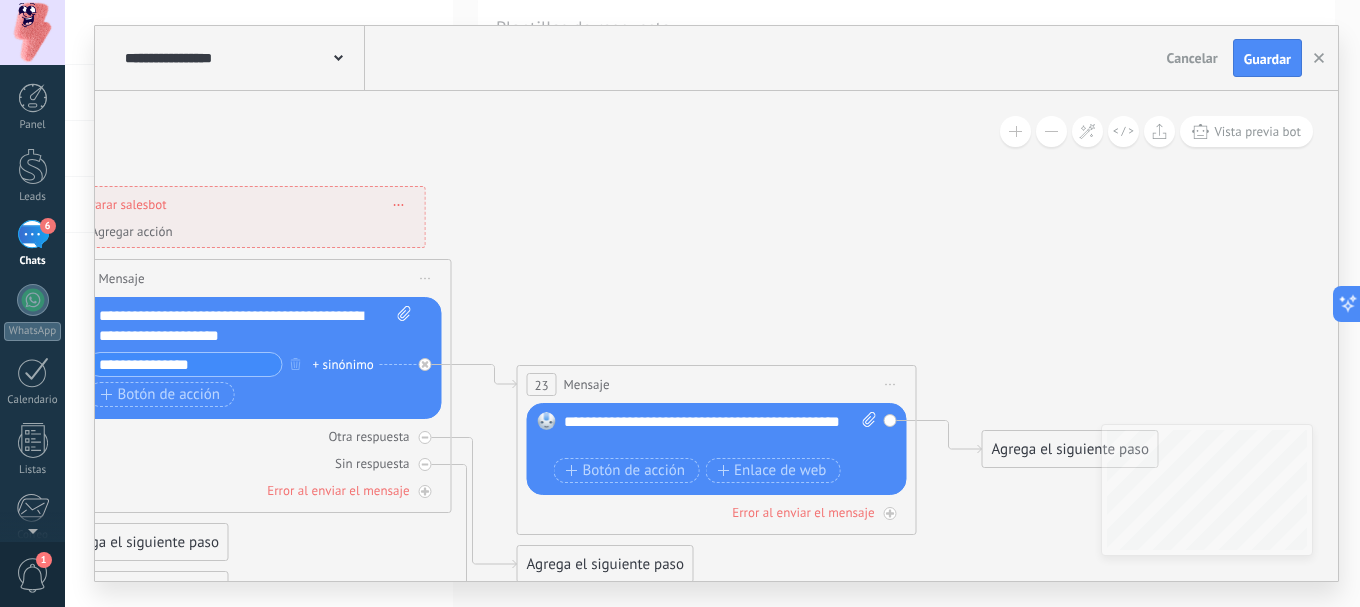 click 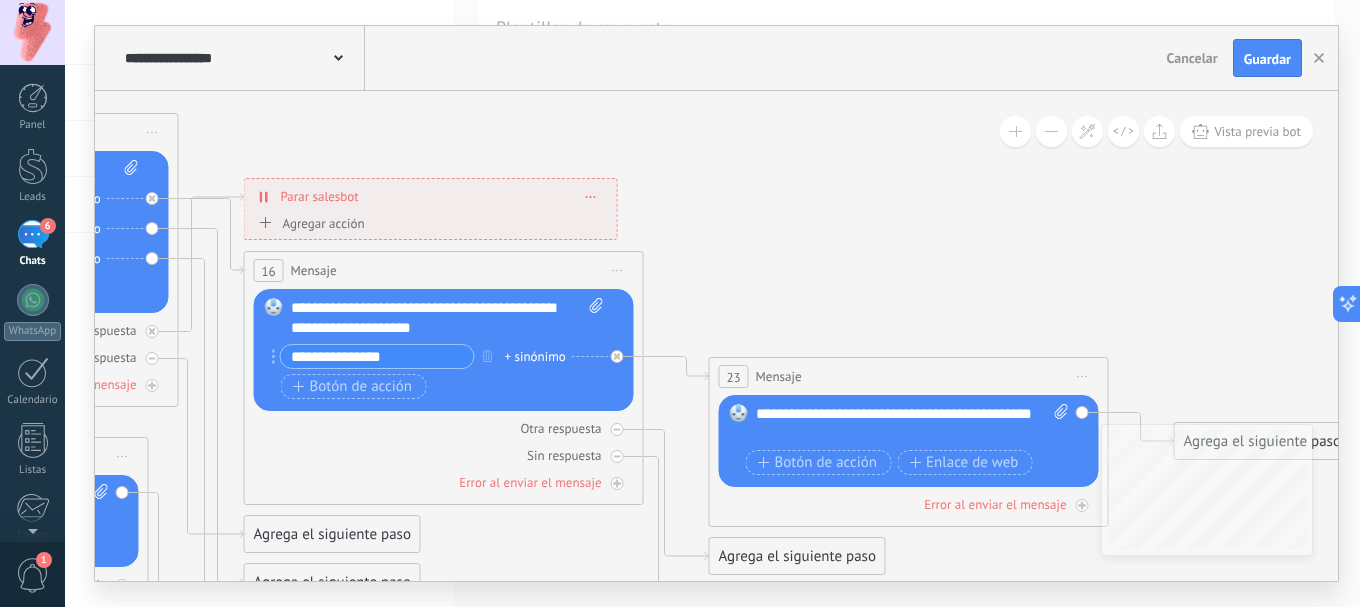 drag, startPoint x: 654, startPoint y: 277, endPoint x: 943, endPoint y: 240, distance: 291.3589 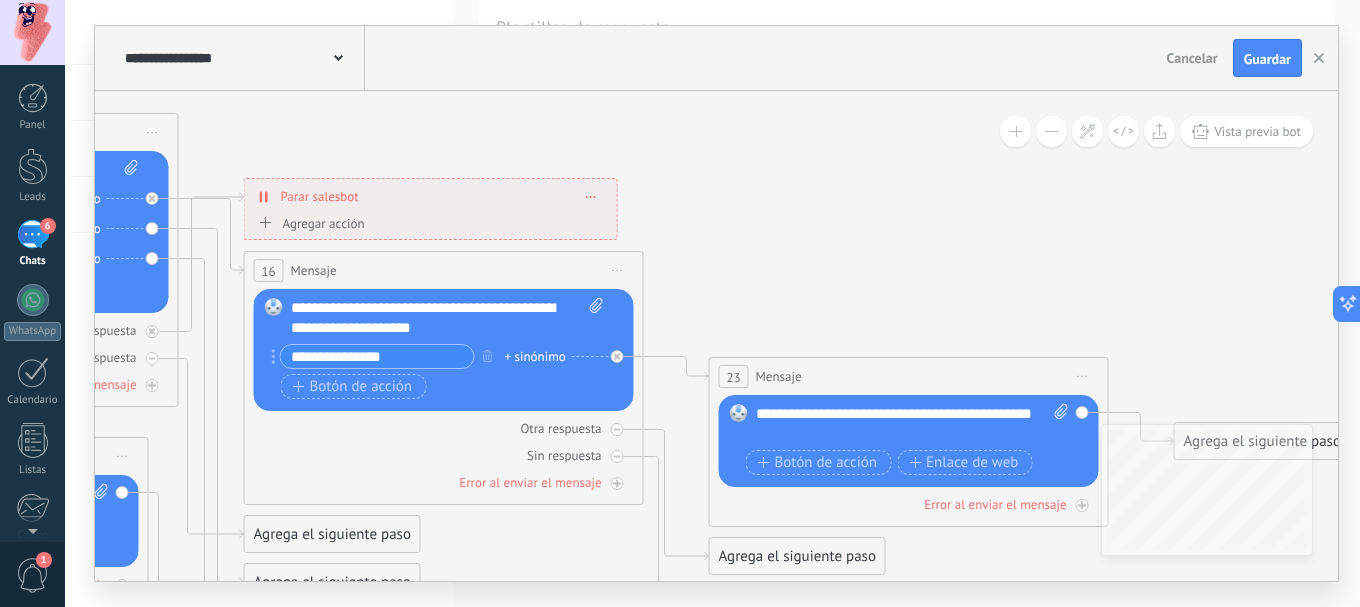 click 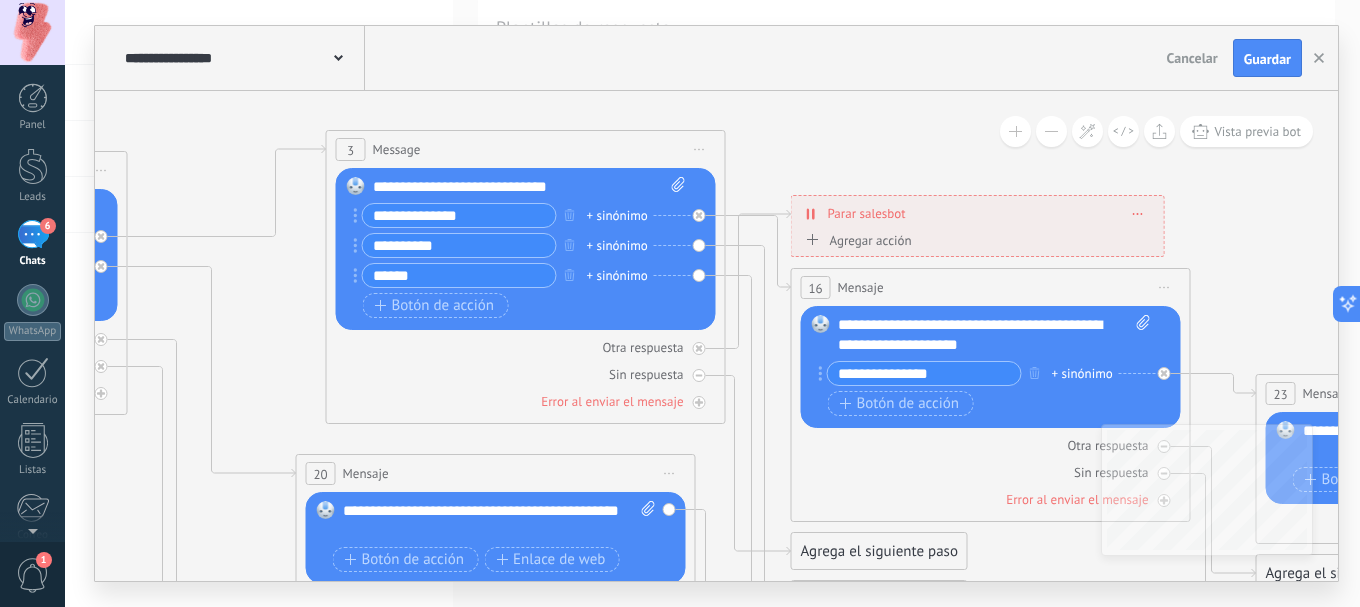 drag, startPoint x: 1085, startPoint y: 233, endPoint x: 1224, endPoint y: 238, distance: 139.0899 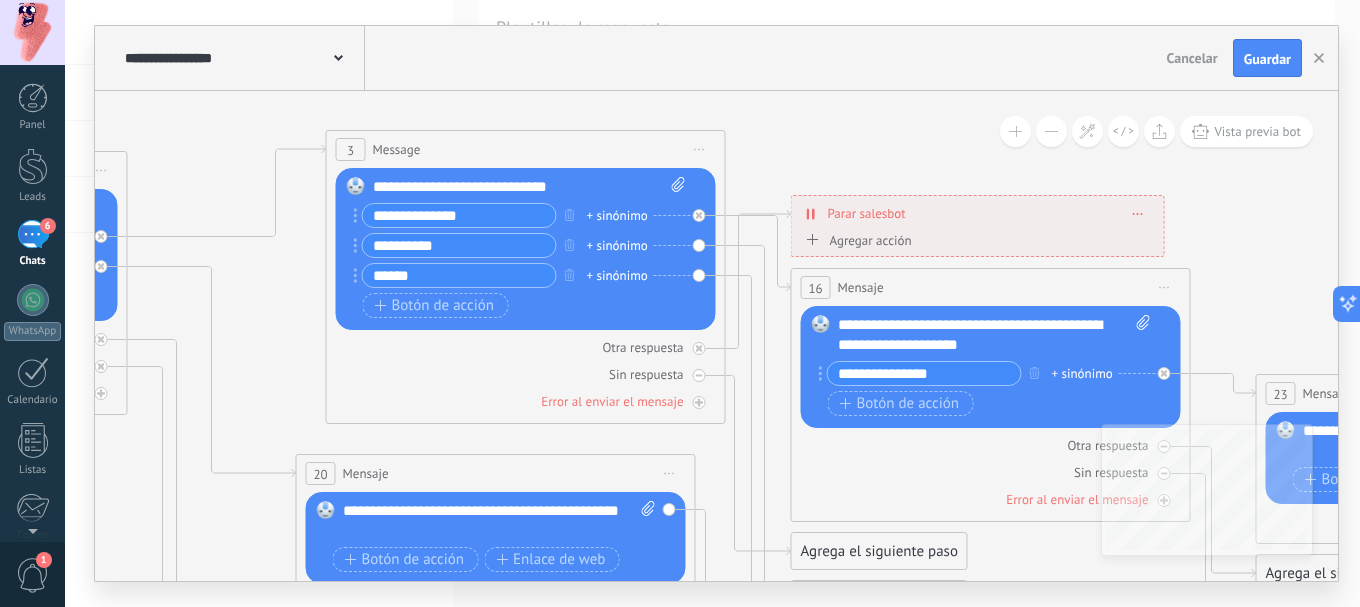 click 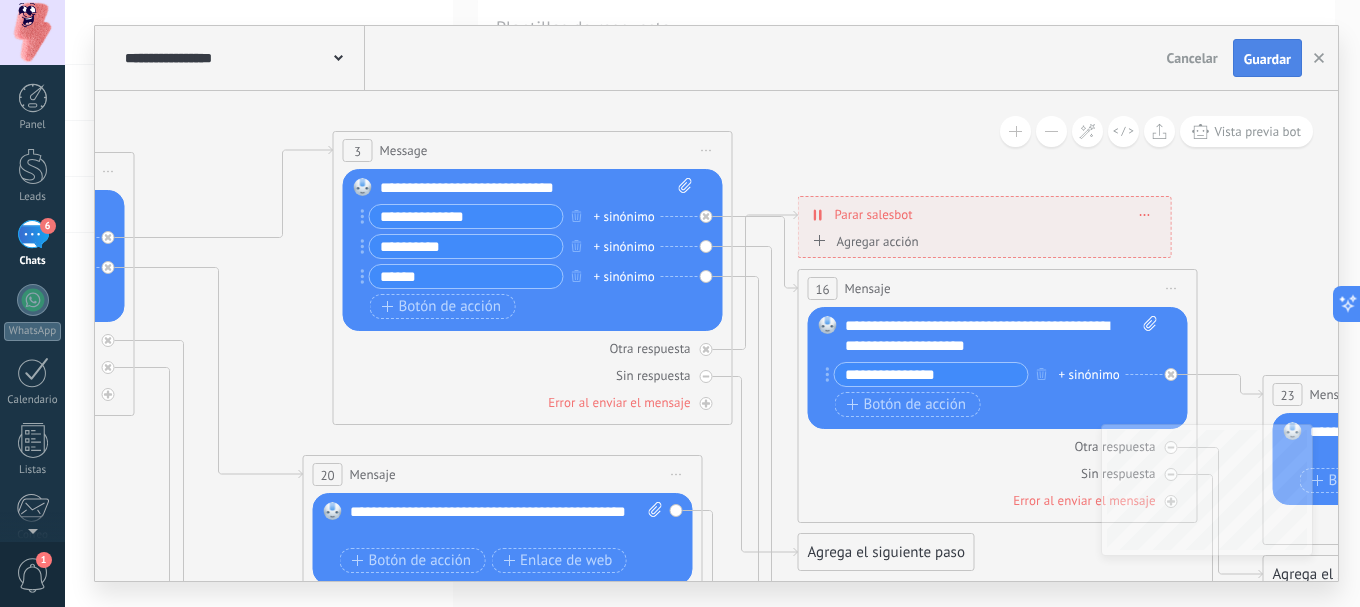 click on "Guardar" at bounding box center (1267, 59) 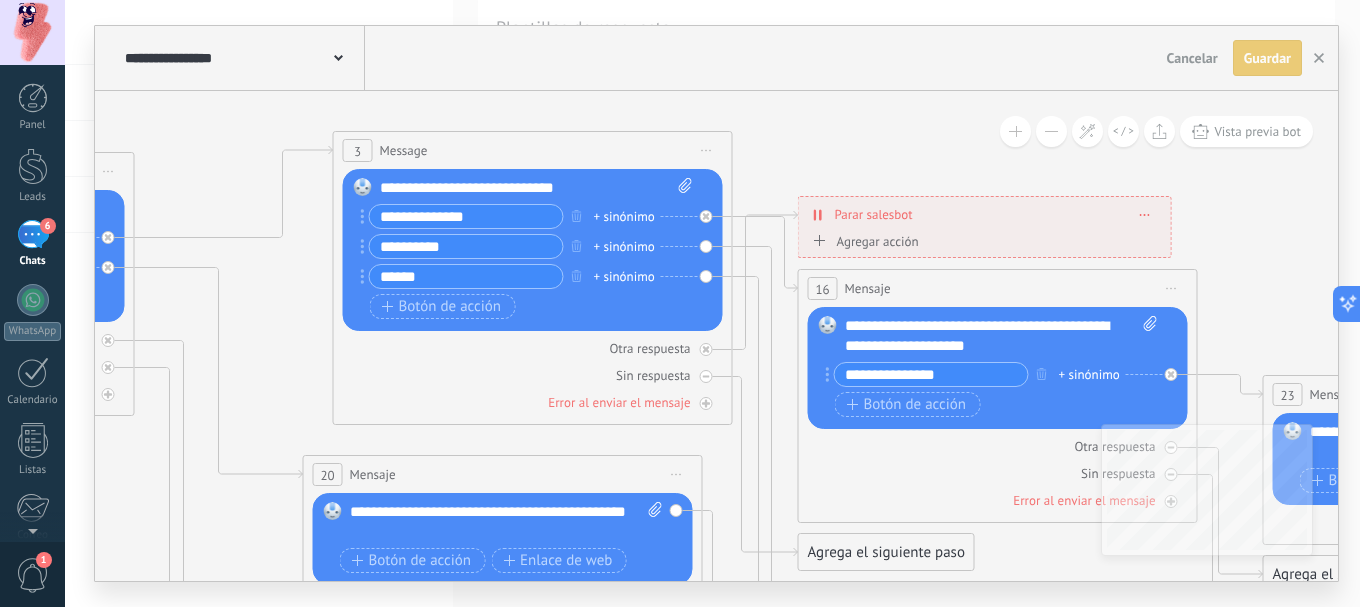click on "Guardar" at bounding box center (1267, 58) 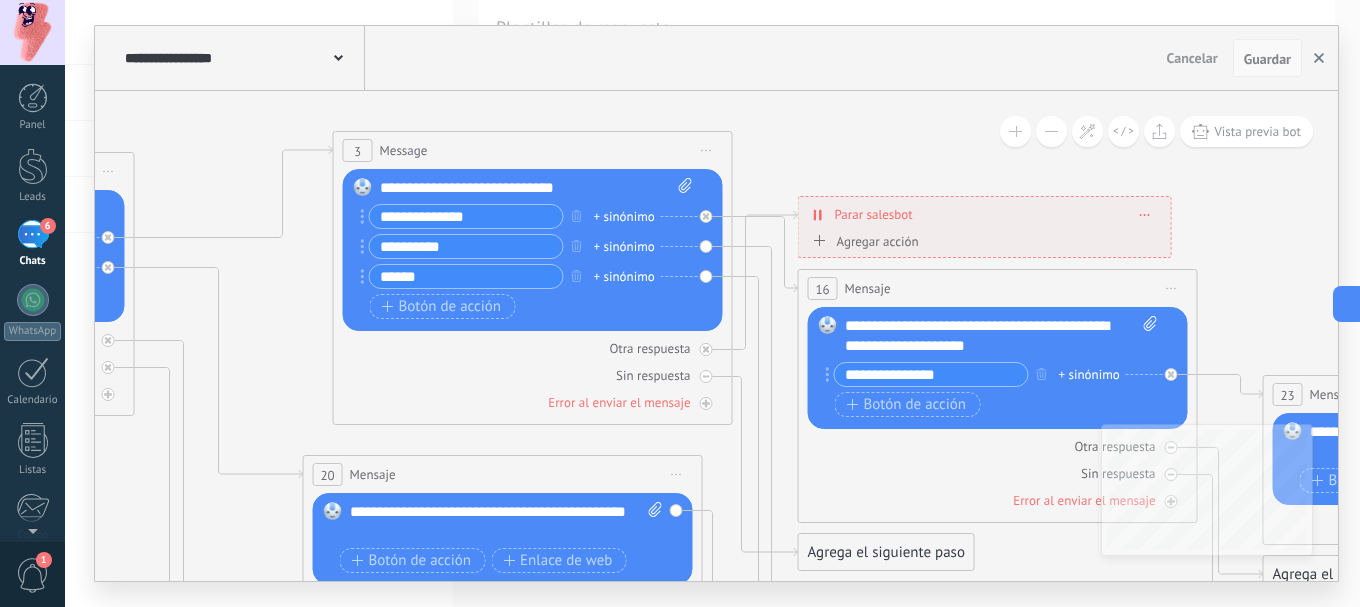 click at bounding box center (1319, 58) 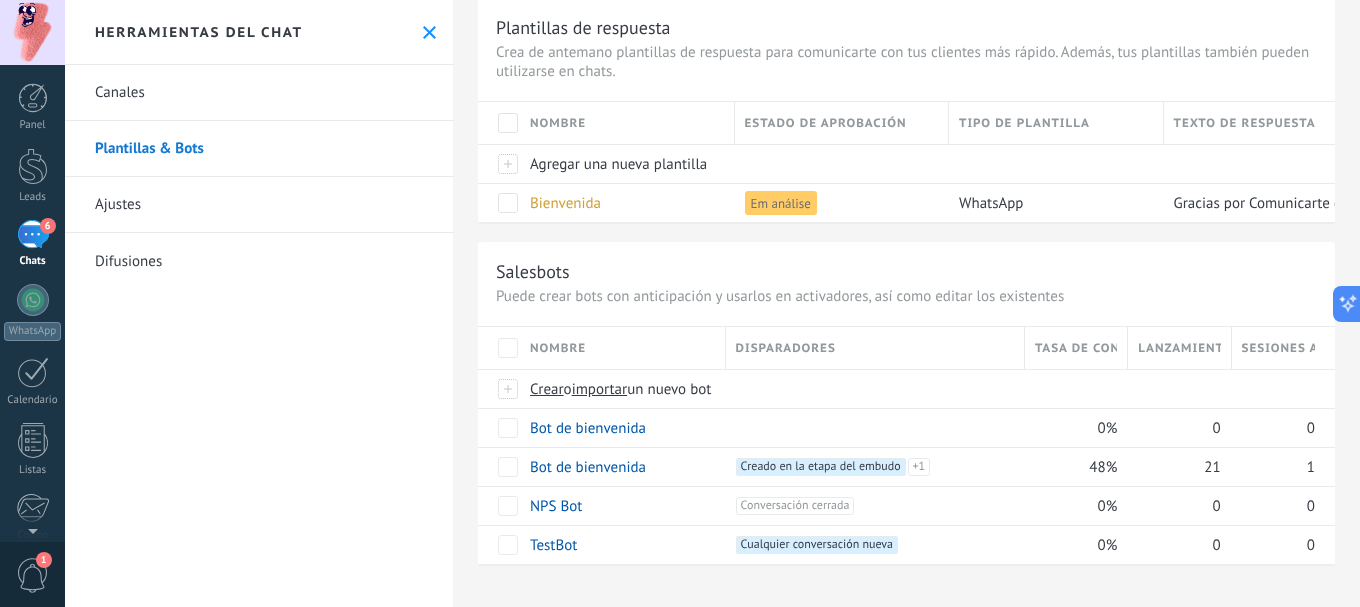 click on "Plantillas de respuesta Crea de antemano plantillas de respuesta para comunicarte con tus clientes más rápido. Además, tus plantillas también pueden utilizarse en chats. Nombre Estado de aprobación Tipo de plantilla Texto de respuesta Agregar una nueva plantilla Bienvenida Em análise WhatsApp Gracias por Comunicarte con Mktspeed en que podemos ayudarte :)" at bounding box center [906, 110] 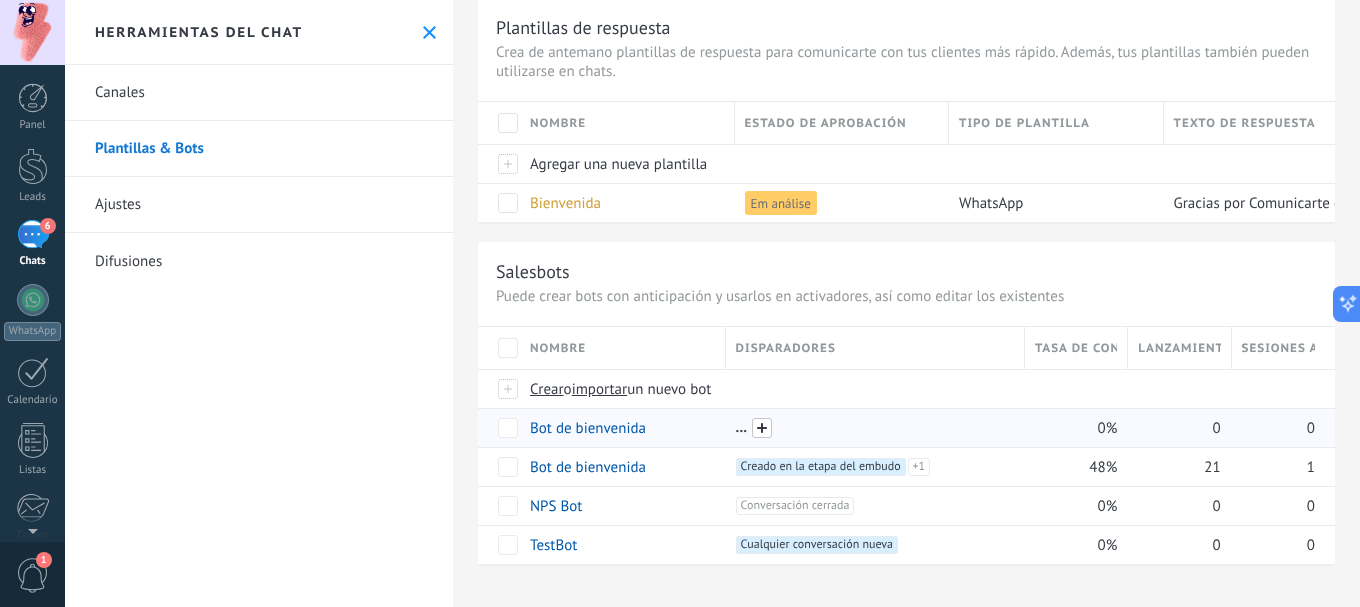 click at bounding box center (762, 428) 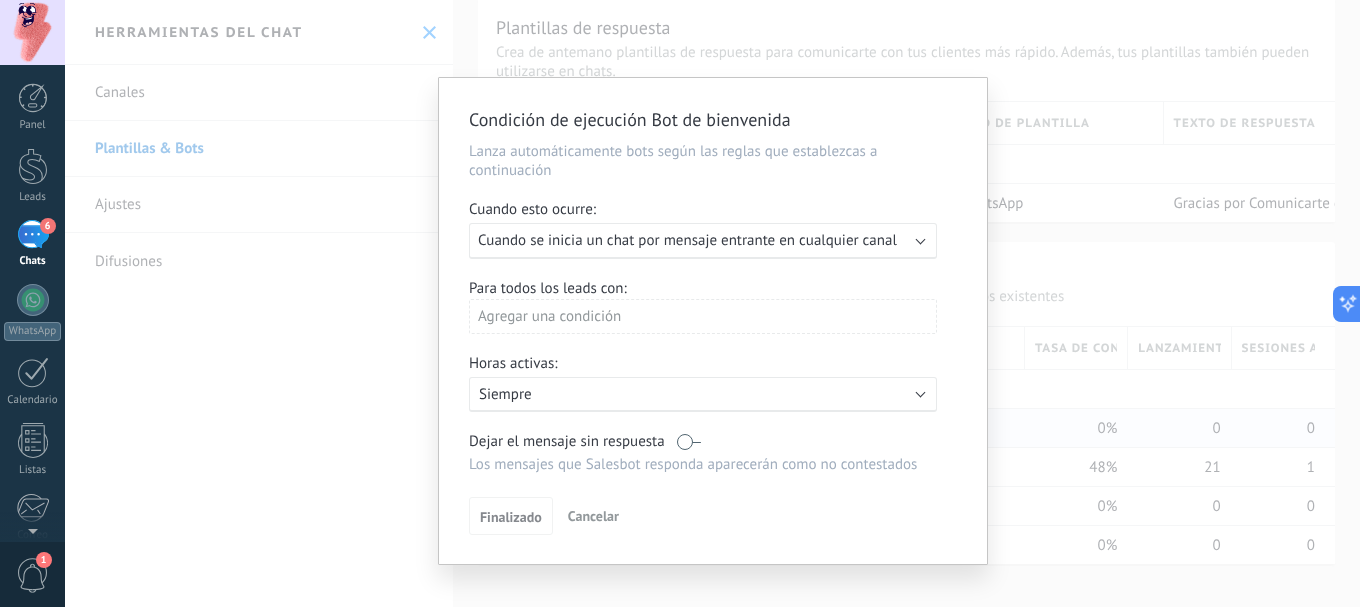 click on "Agregar una condición" at bounding box center [703, 316] 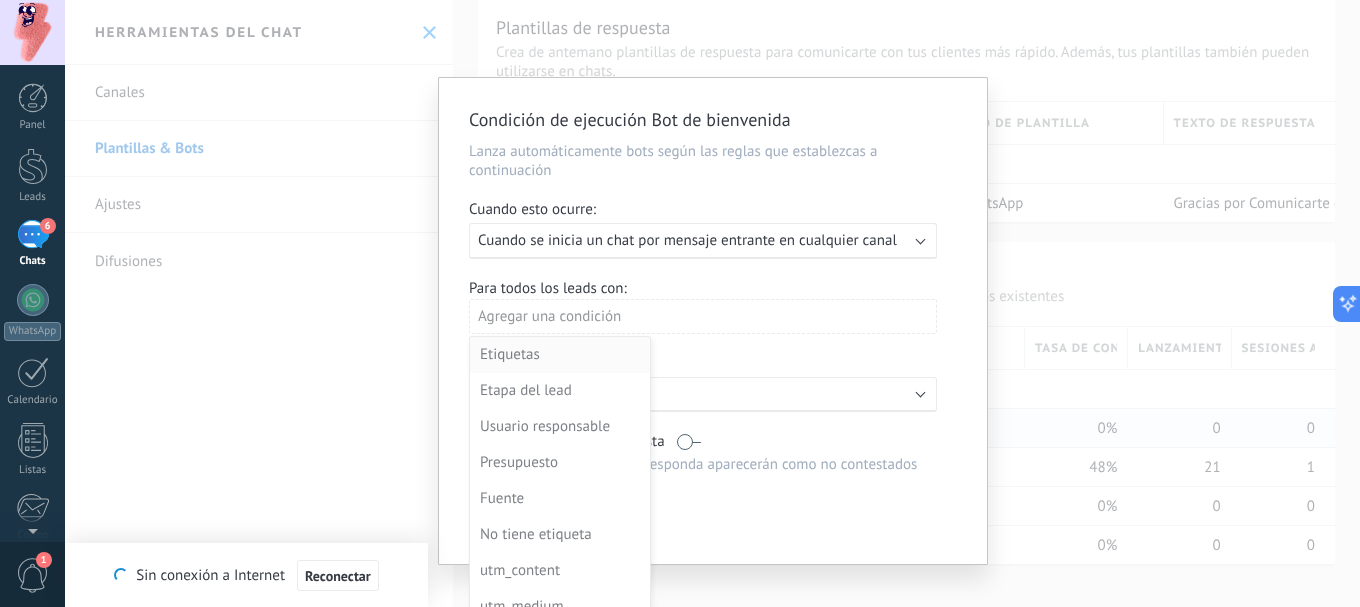 click on "Etiquetas" at bounding box center [558, 355] 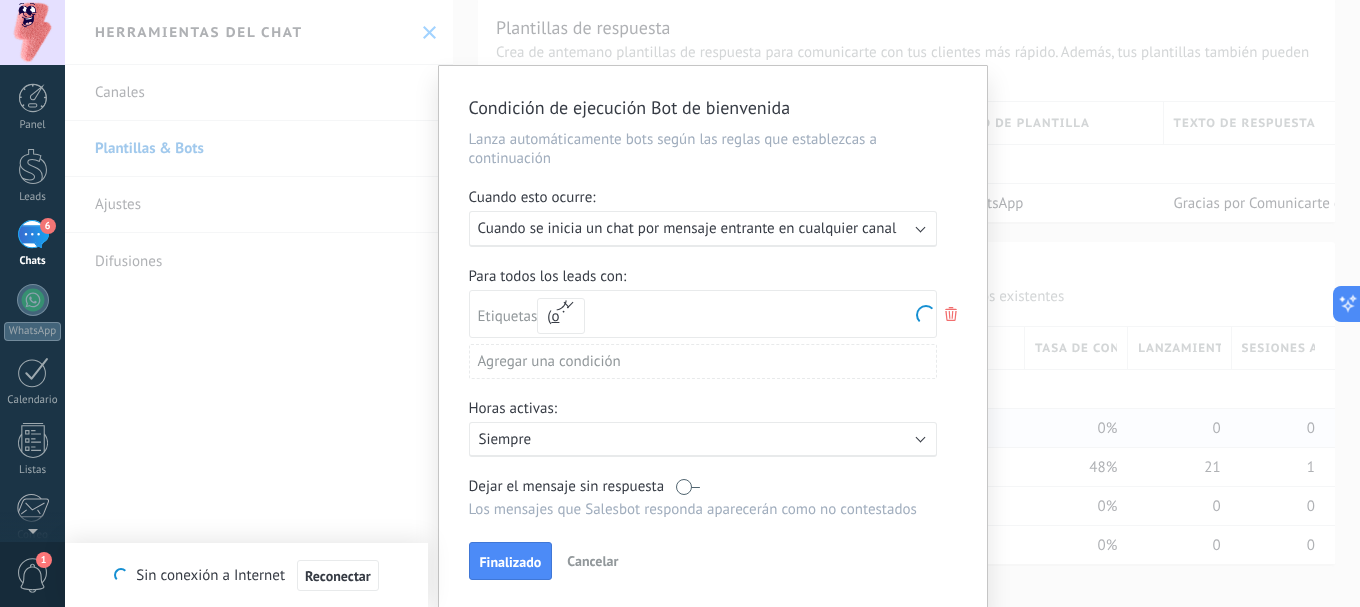 scroll, scrollTop: 5105, scrollLeft: 0, axis: vertical 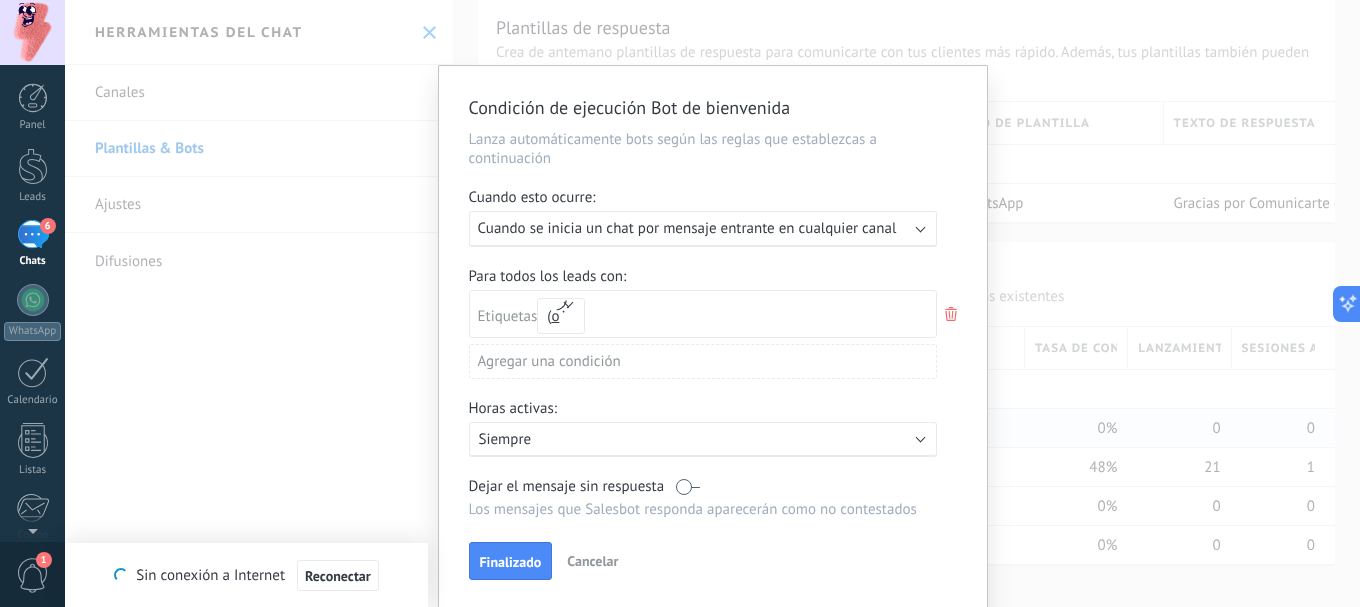 click 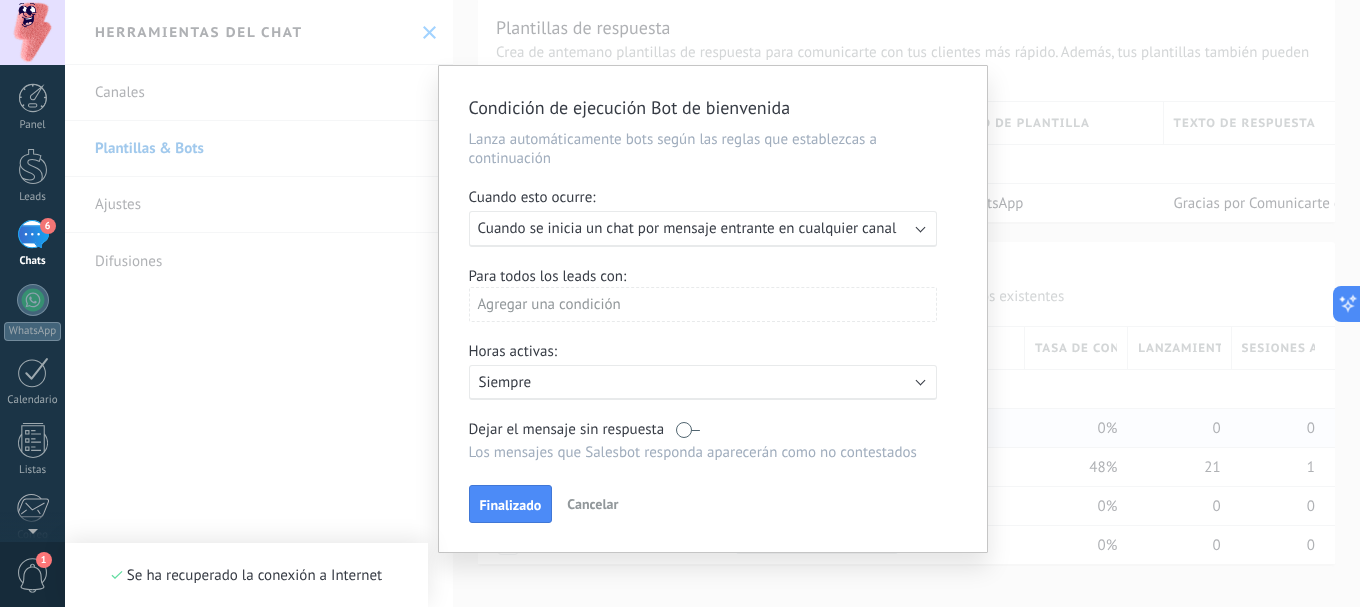 click on "Agregar una condición" at bounding box center [703, 312] 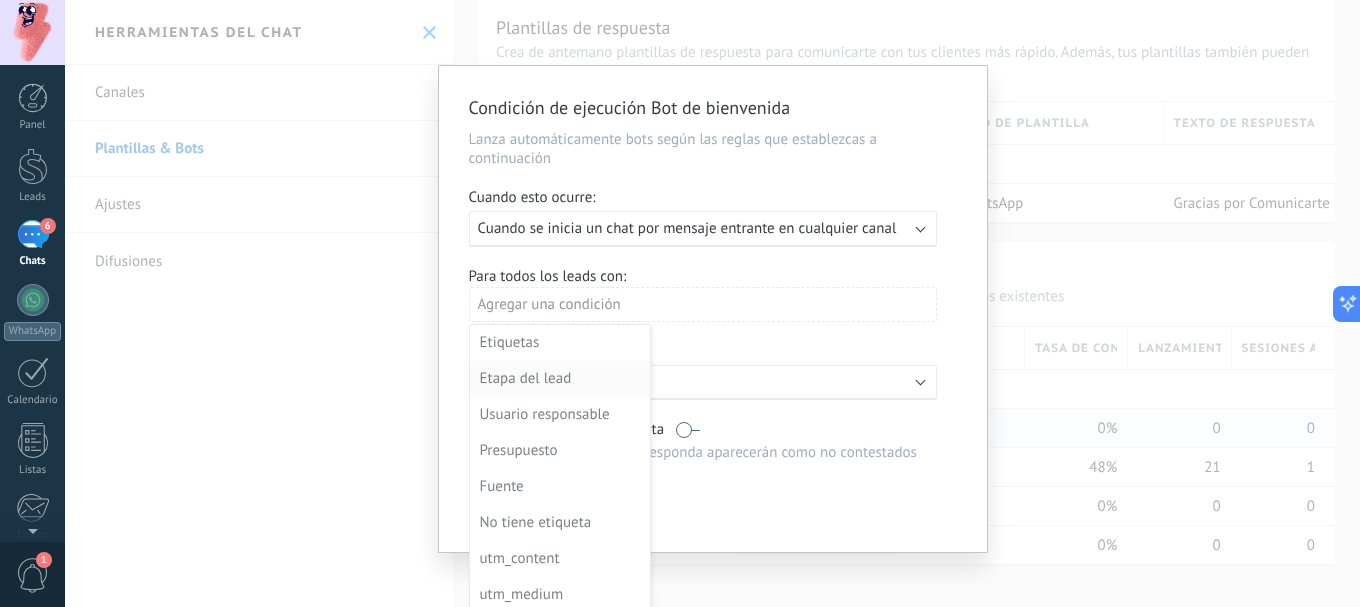 click on "Etapa del lead" at bounding box center (558, 379) 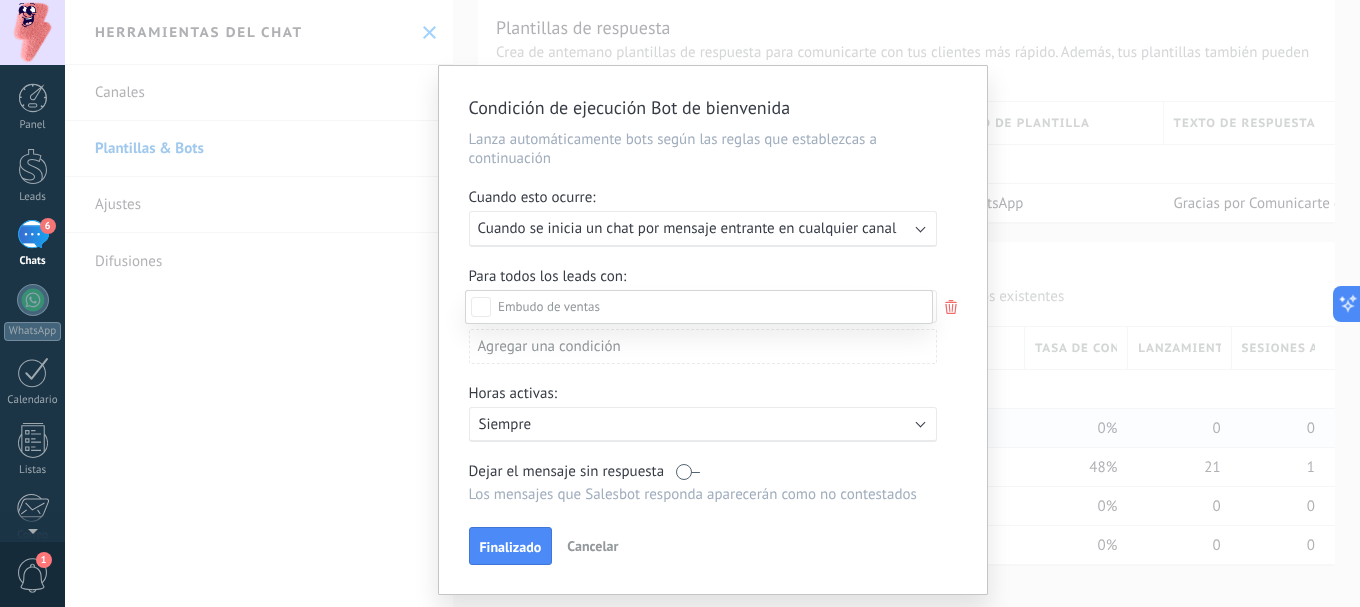 scroll, scrollTop: 100, scrollLeft: 0, axis: vertical 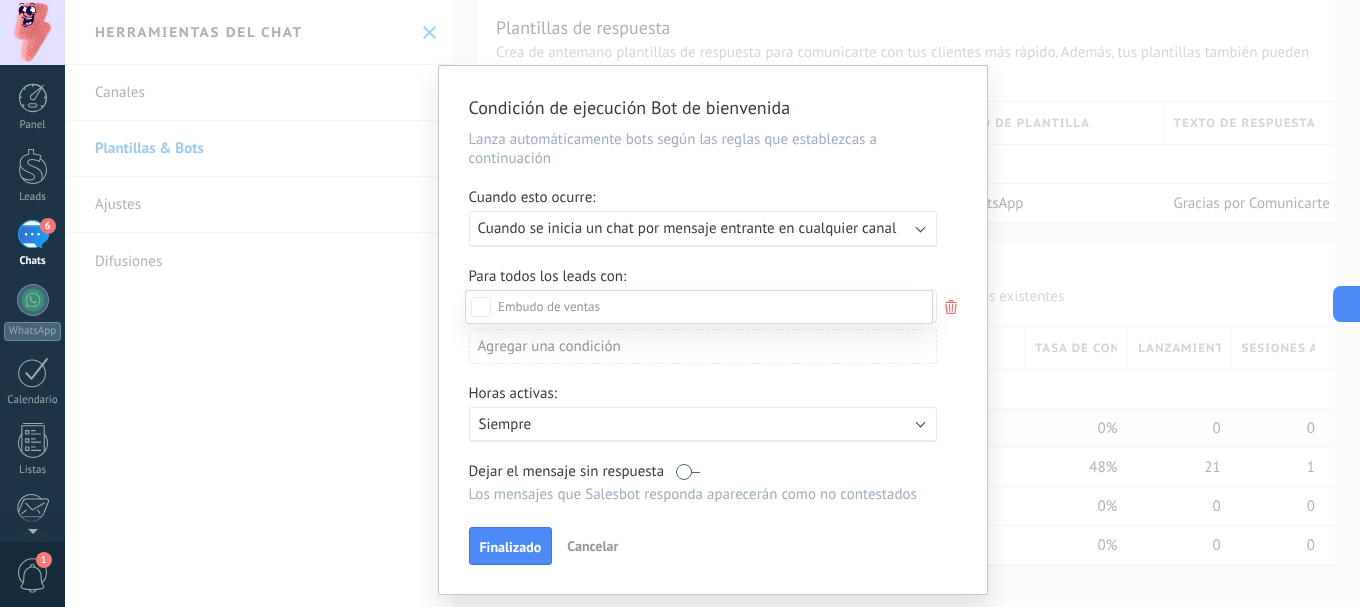 click on "Propuesta en preparación" at bounding box center (0, 0) 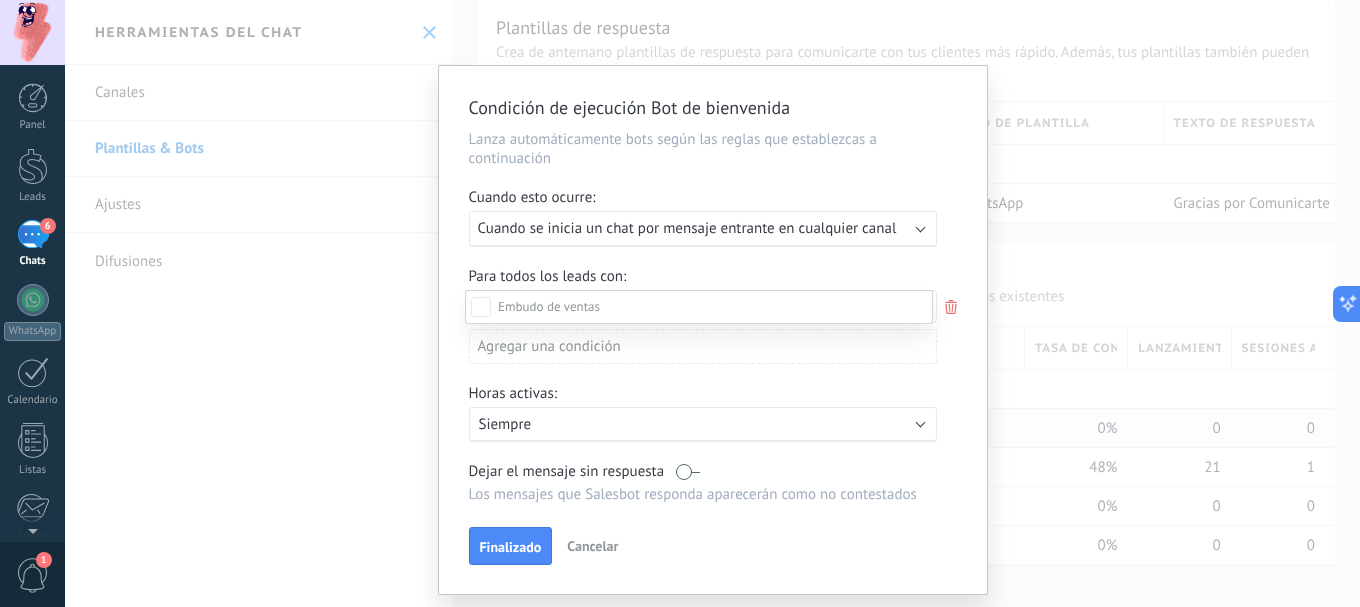 click at bounding box center (712, 303) 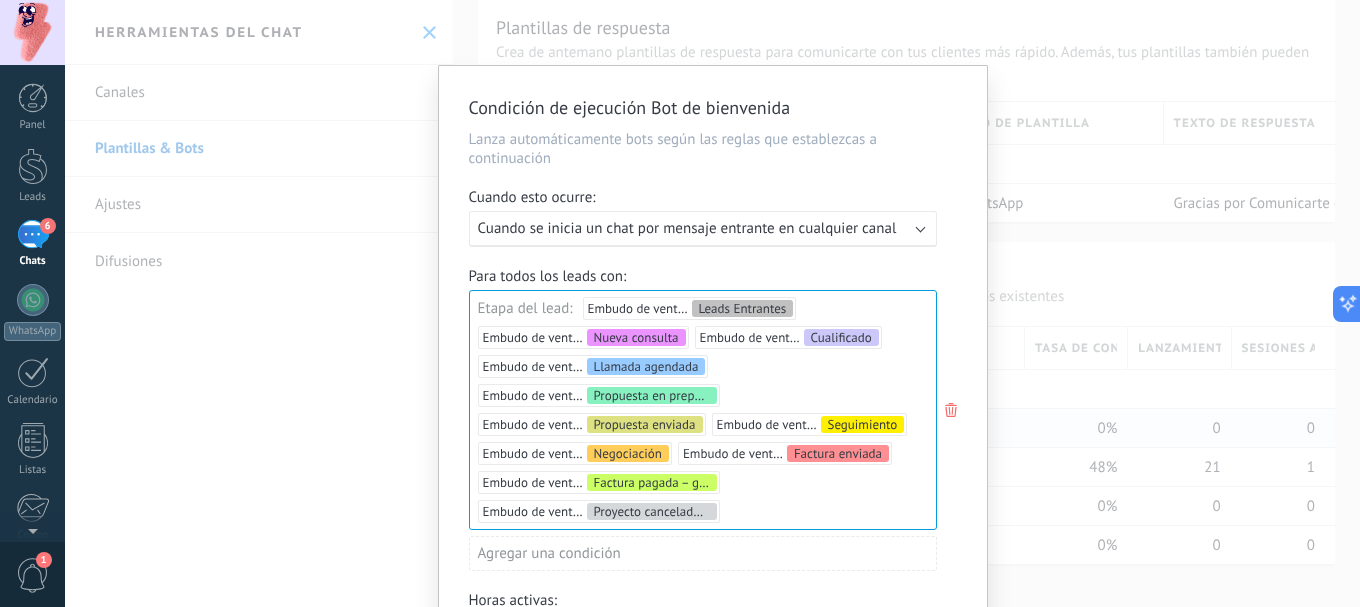 scroll, scrollTop: 260, scrollLeft: 0, axis: vertical 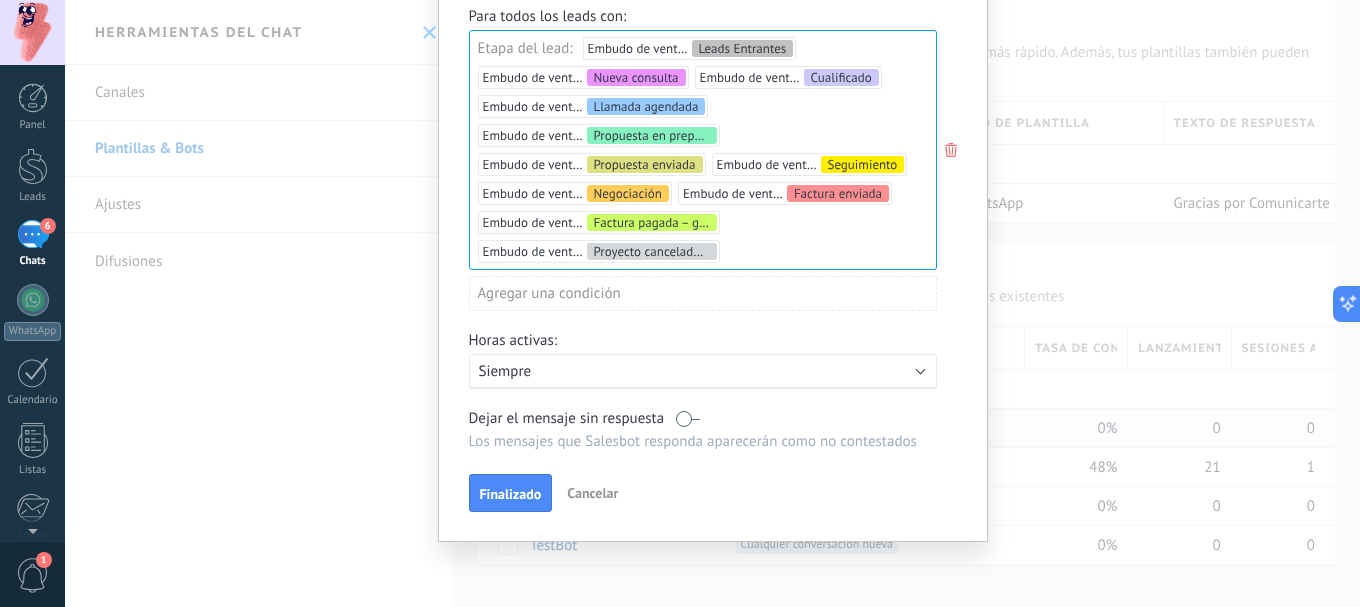 click on "Siempre" at bounding box center (654, 371) 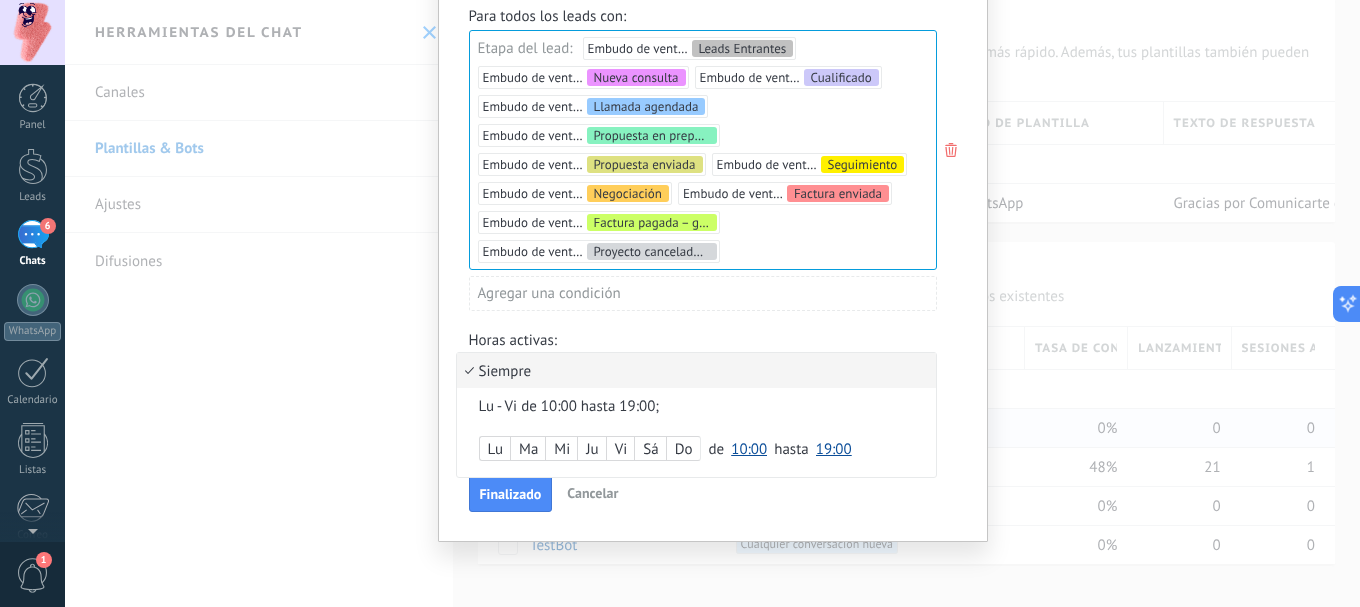 click on "Lu" at bounding box center [495, 450] 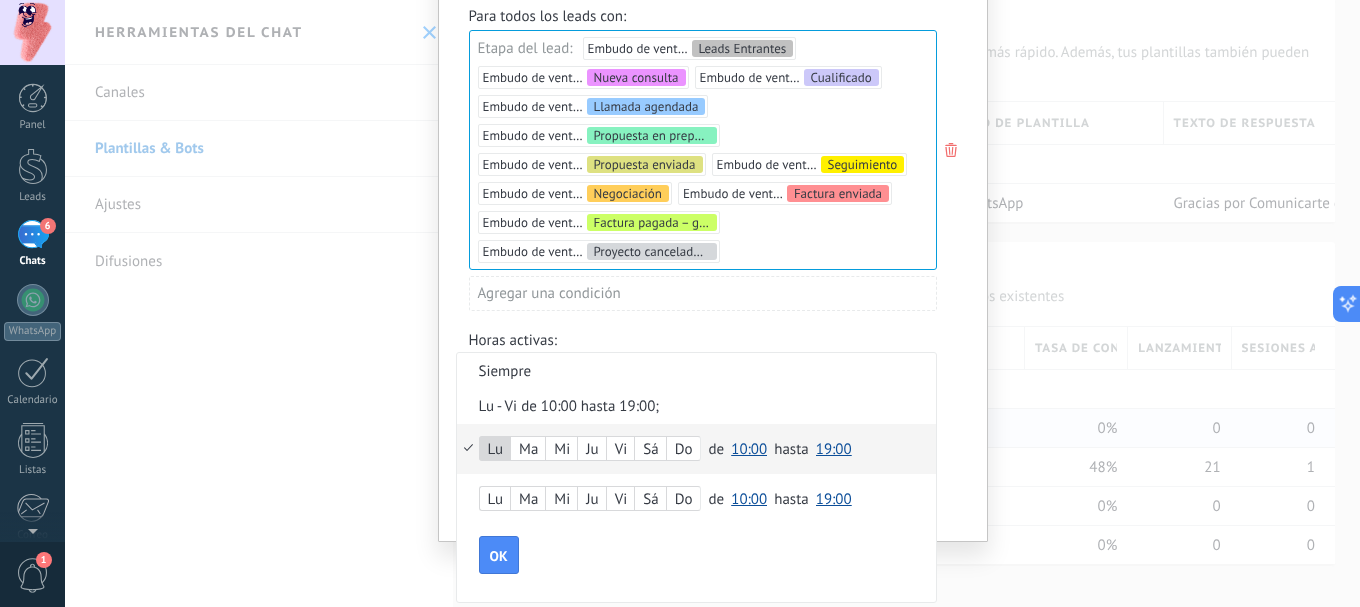 click on "Ma" at bounding box center [528, 450] 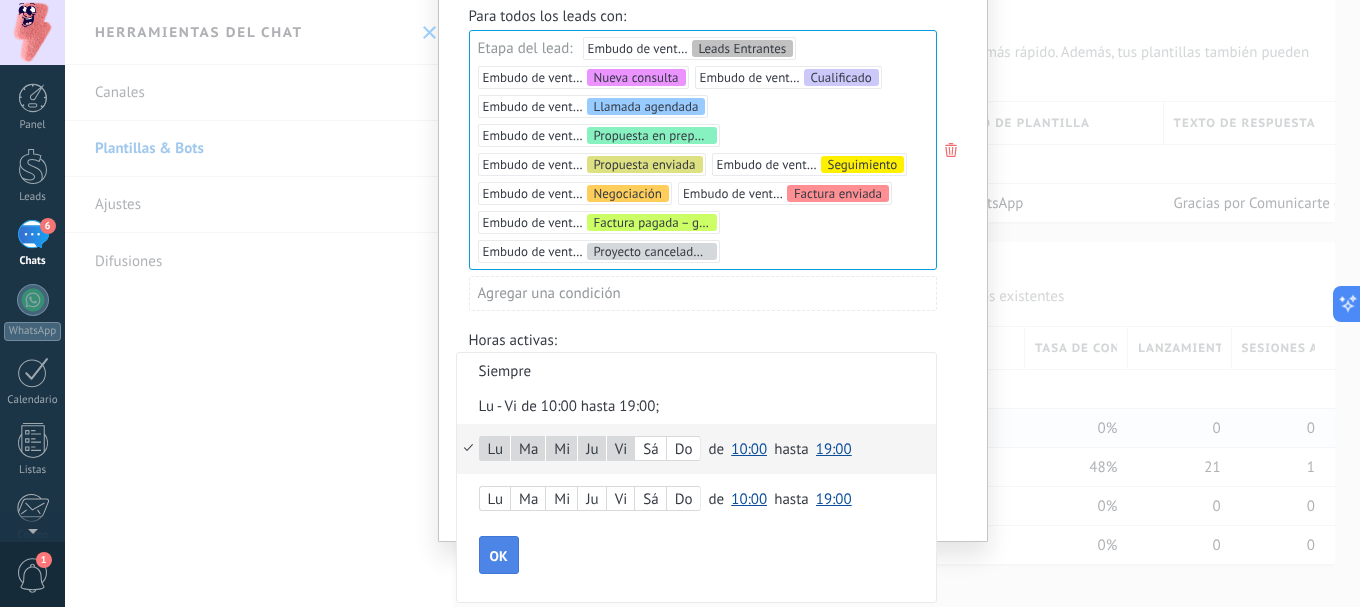 click on "OK" at bounding box center (499, 555) 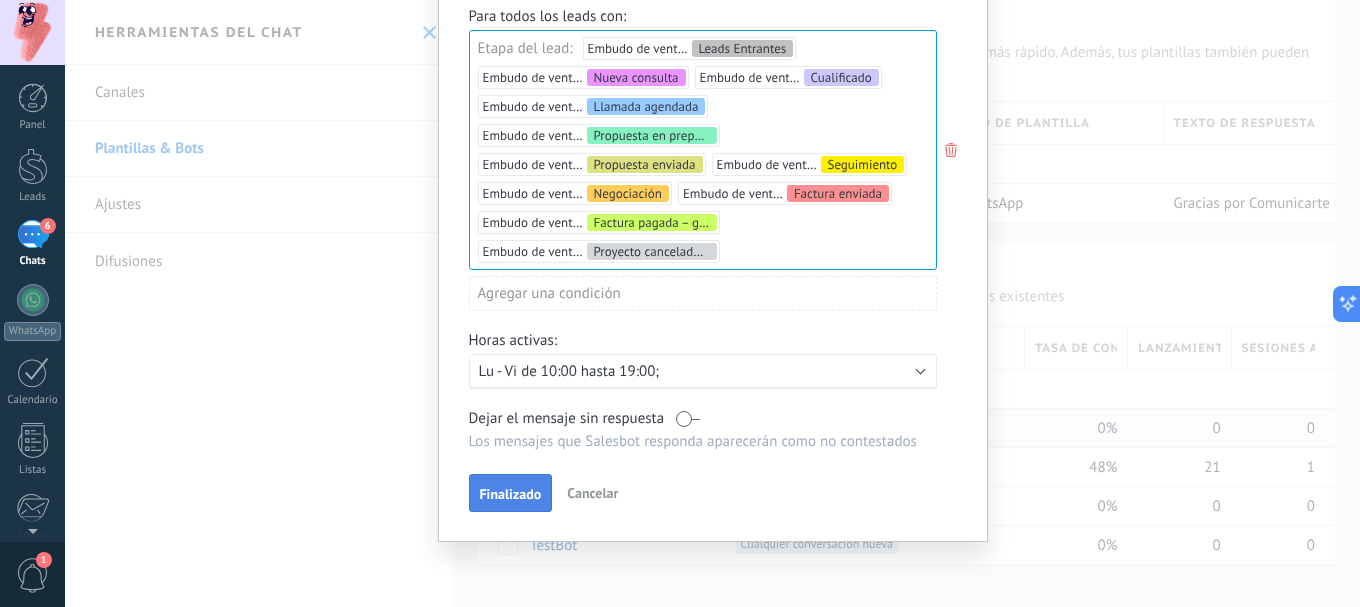 click on "Finalizado" at bounding box center [511, 493] 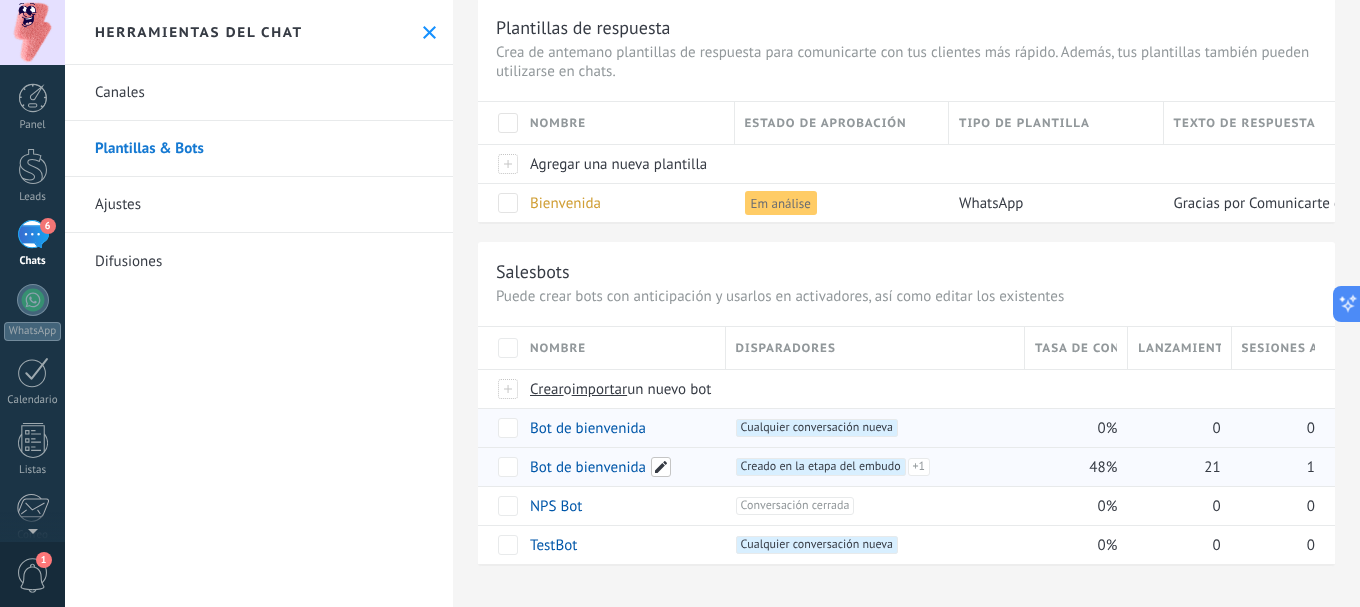 click at bounding box center (661, 467) 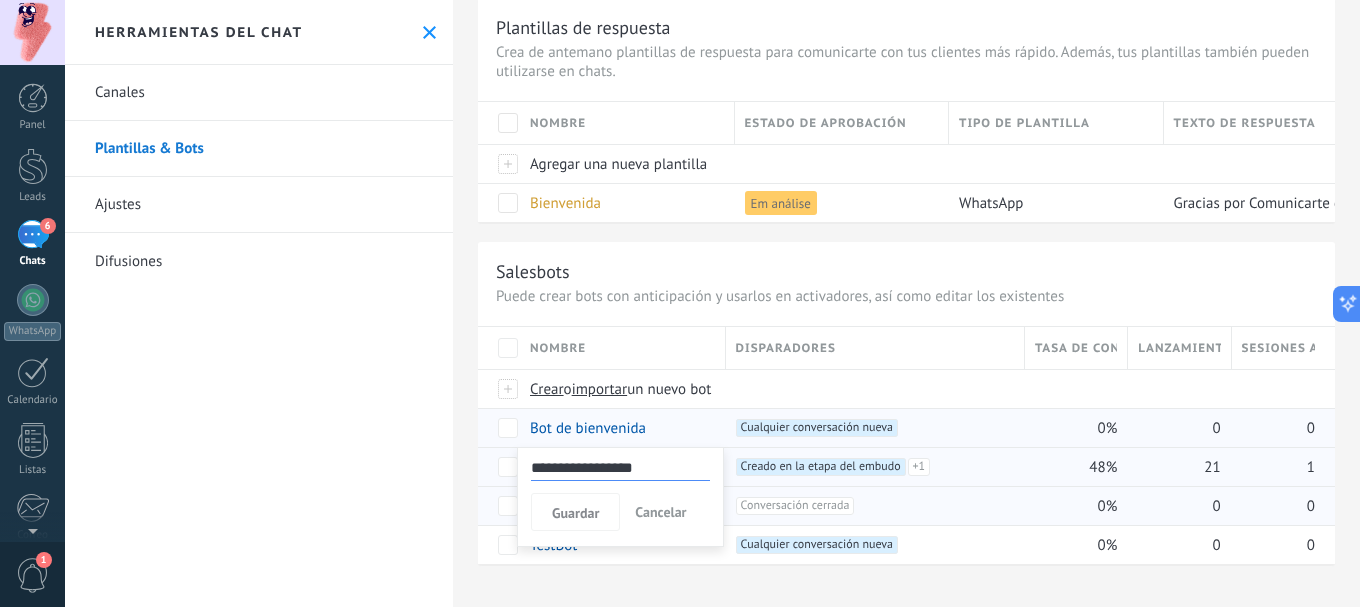 click on "+1 Conversación cerrada +0" at bounding box center (870, 506) 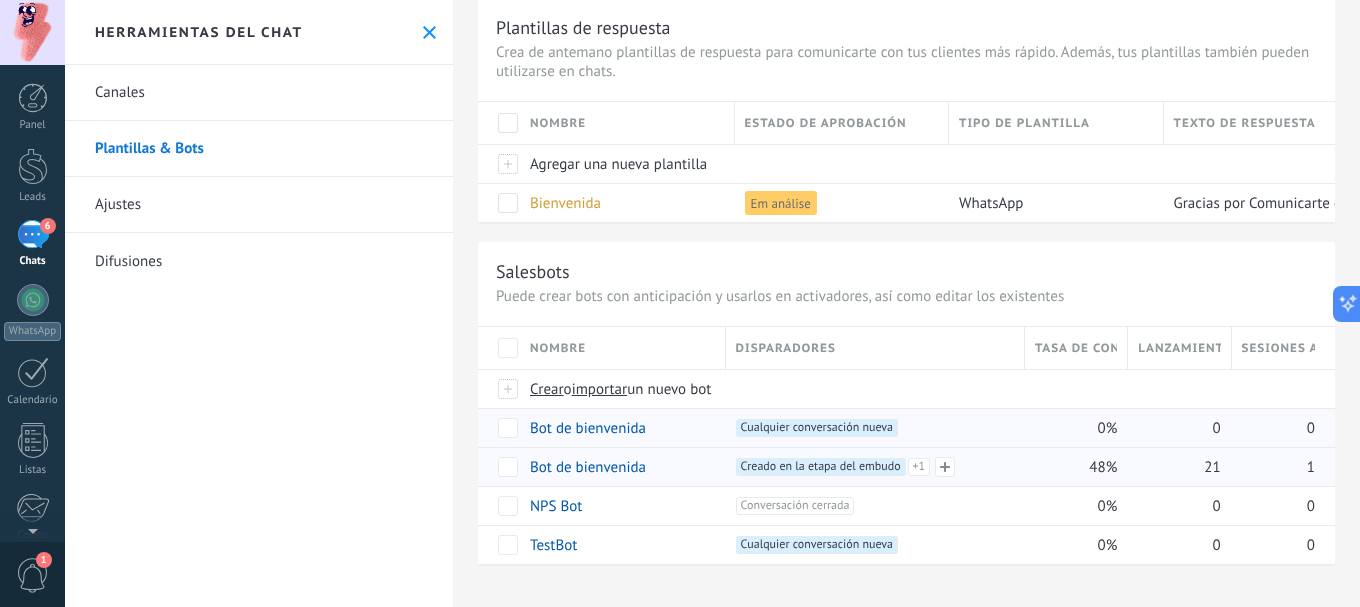 click on "Creado en la etapa del embudo +1" at bounding box center [821, 467] 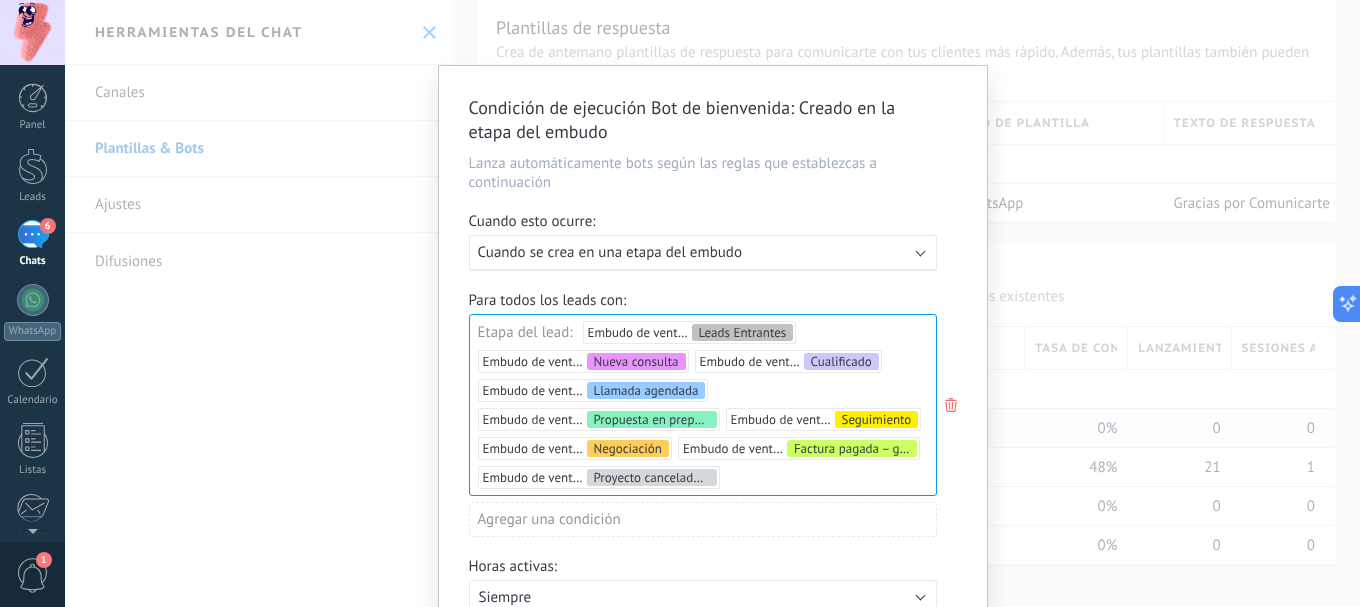 scroll, scrollTop: 266, scrollLeft: 0, axis: vertical 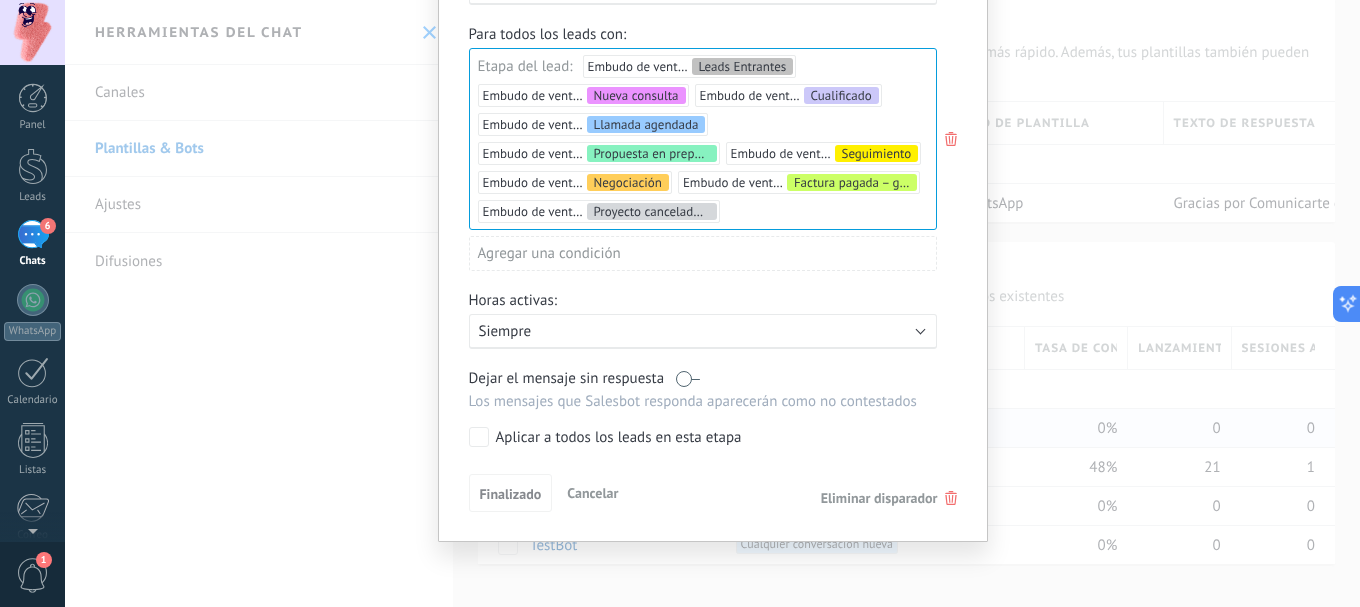click on "Eliminar disparador" at bounding box center [889, 498] 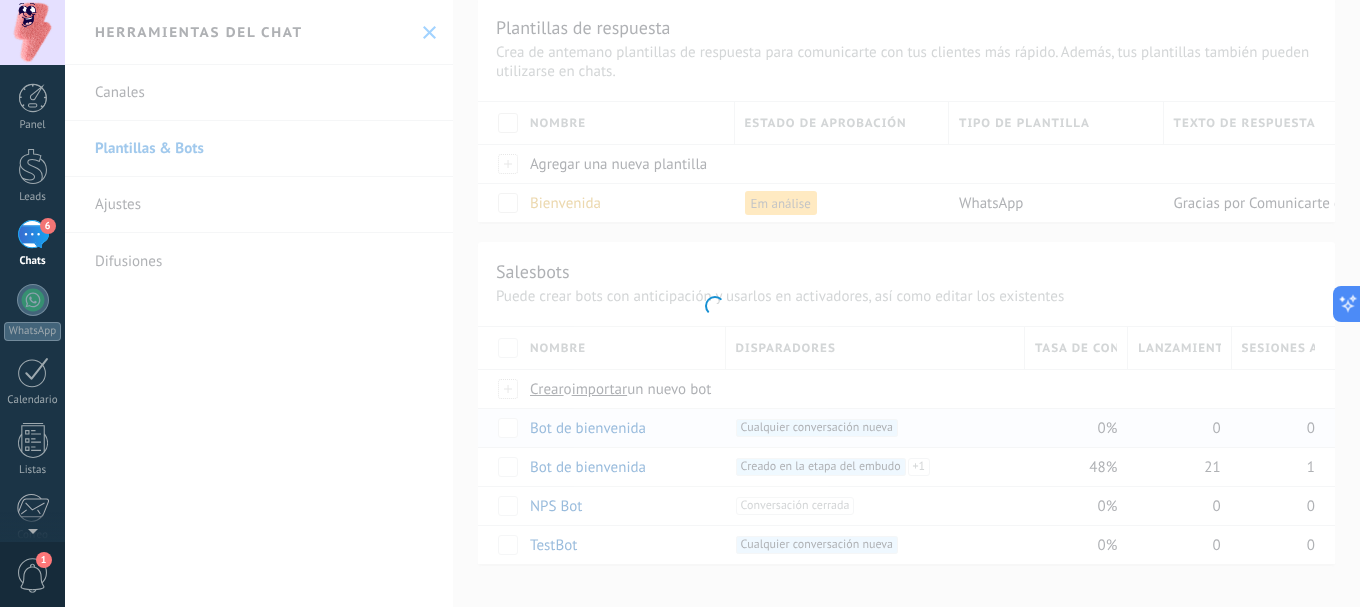 scroll, scrollTop: 0, scrollLeft: 0, axis: both 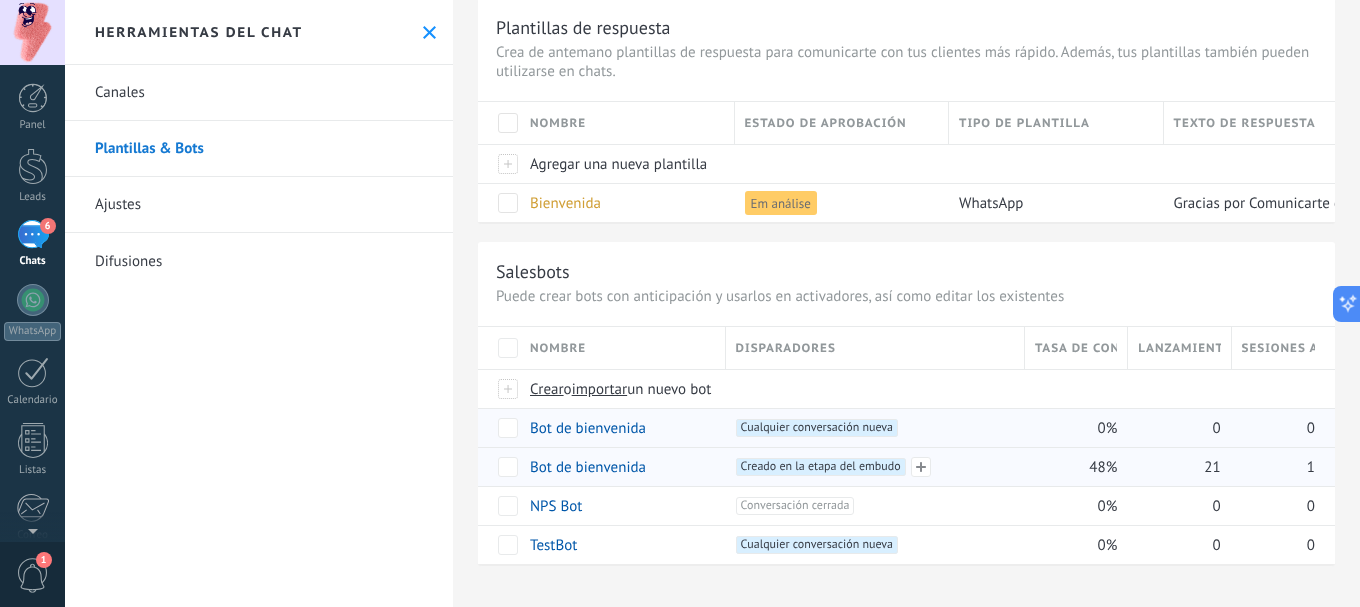 click on "Creado en la etapa del embudo +0" at bounding box center (821, 467) 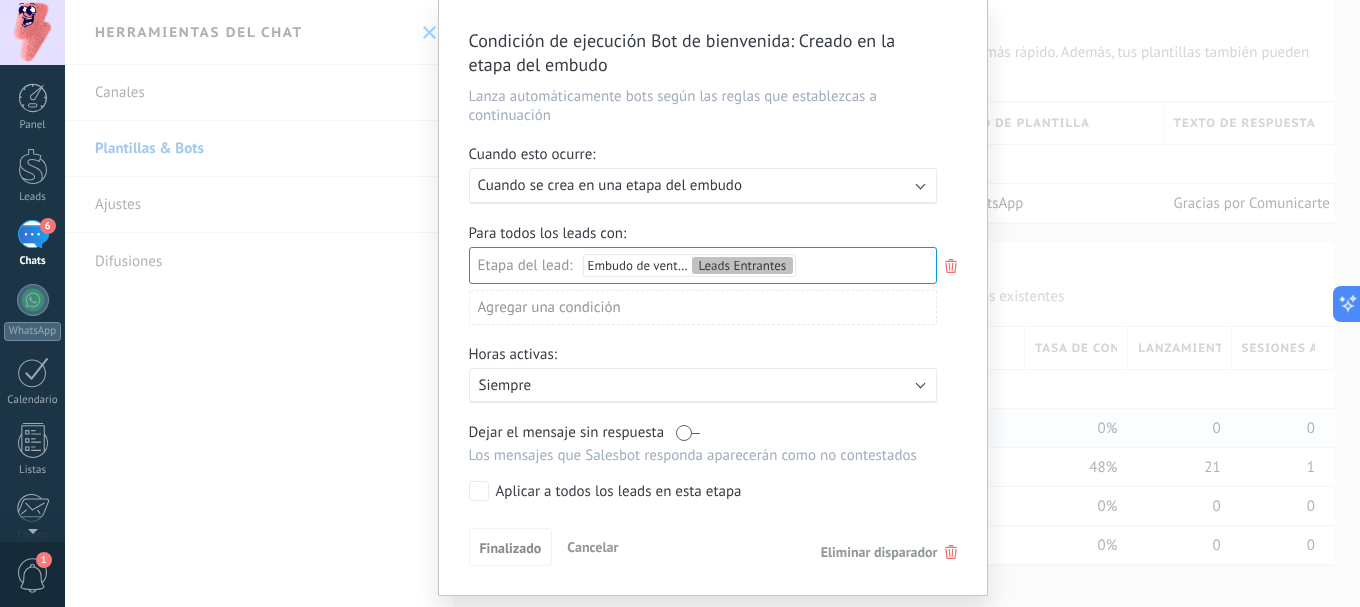 scroll, scrollTop: 121, scrollLeft: 0, axis: vertical 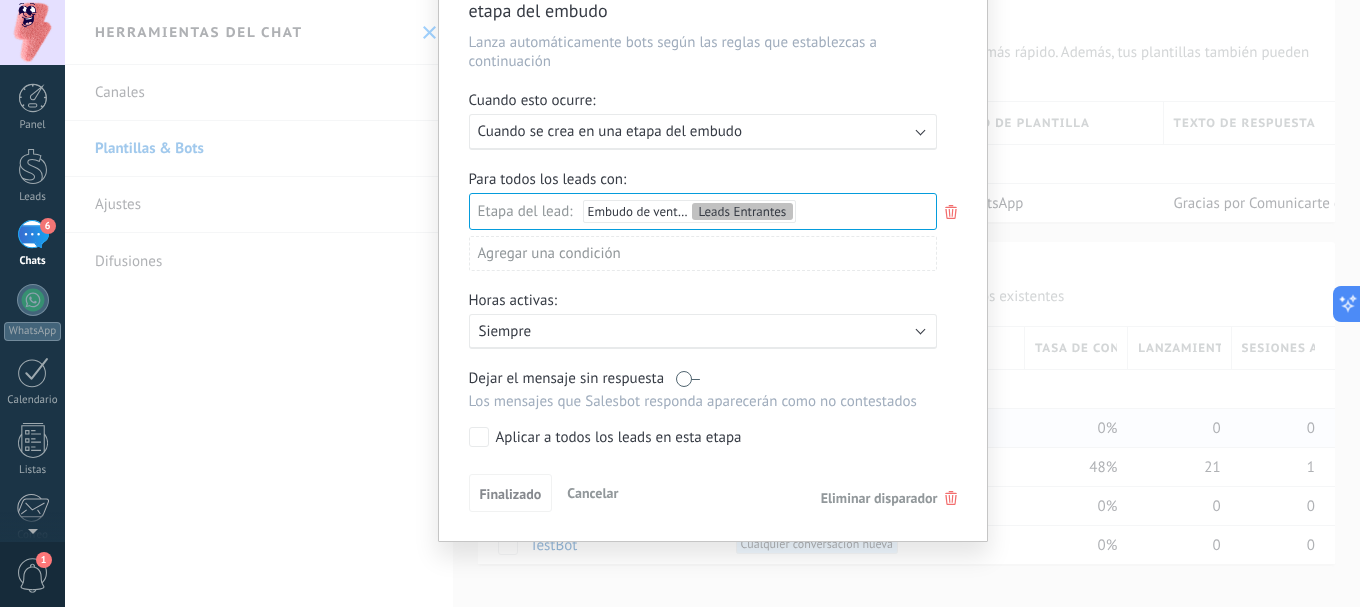 click on "Eliminar disparador" at bounding box center (879, 498) 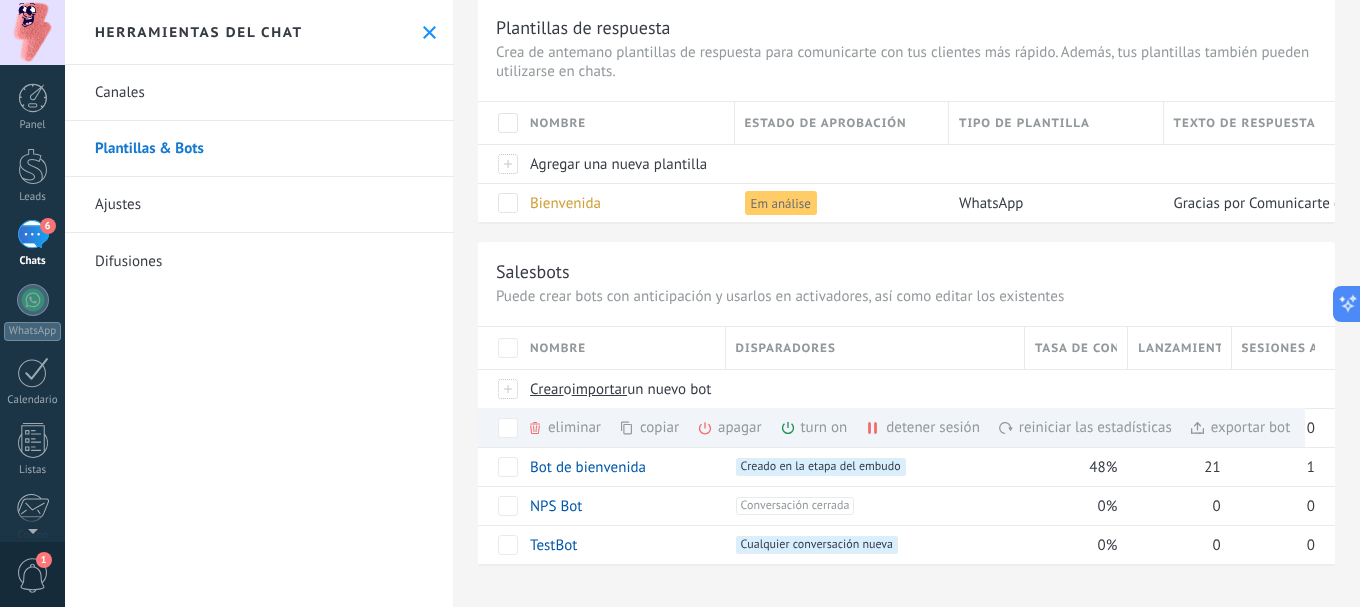 click on "Canales Plantillas & Bots Ajustes Difusiones" at bounding box center [259, 336] 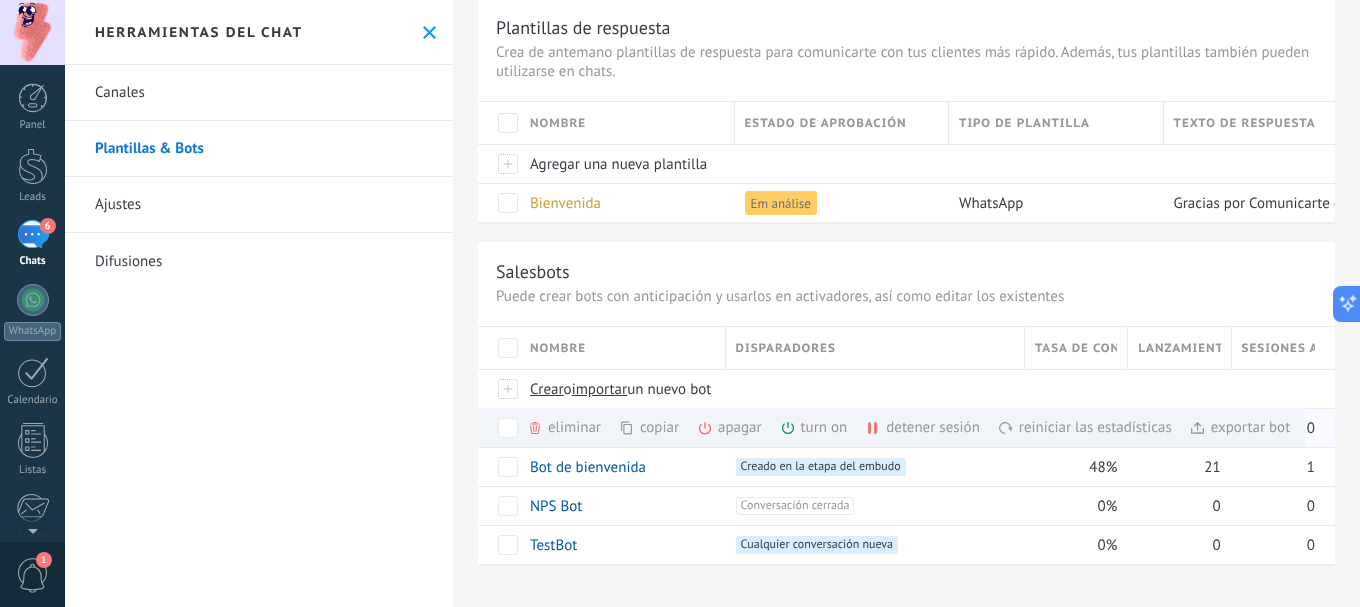 click on "turn on màs" at bounding box center (848, 427) 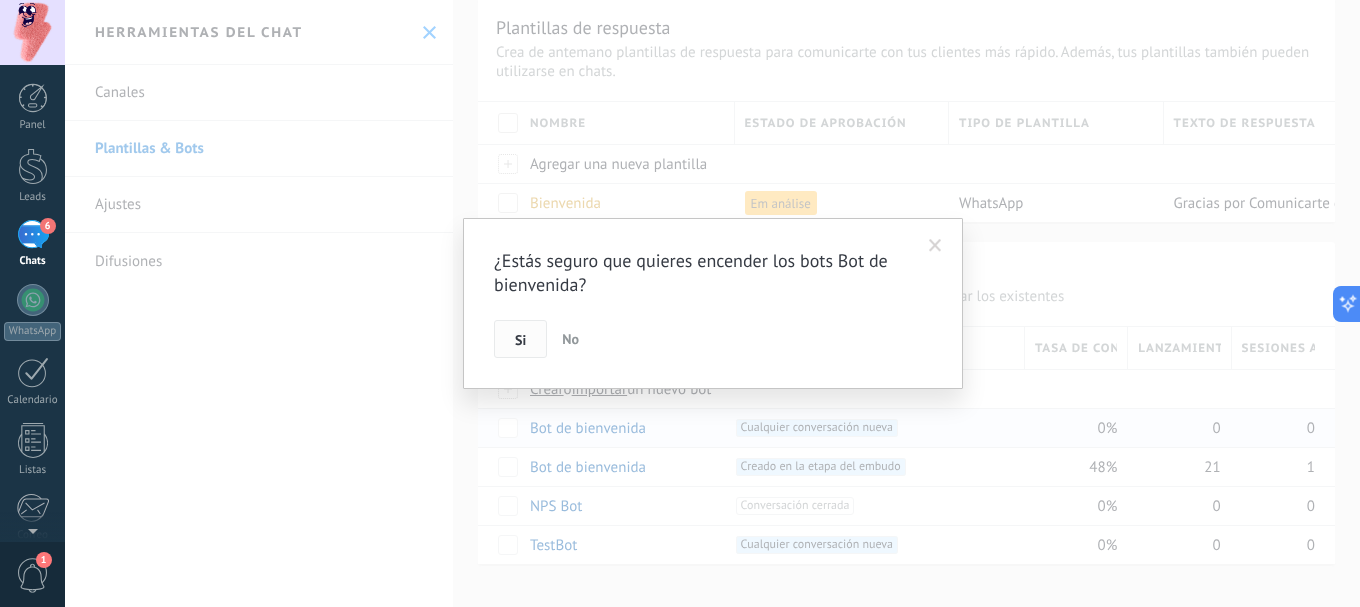 click on "Si" at bounding box center [520, 340] 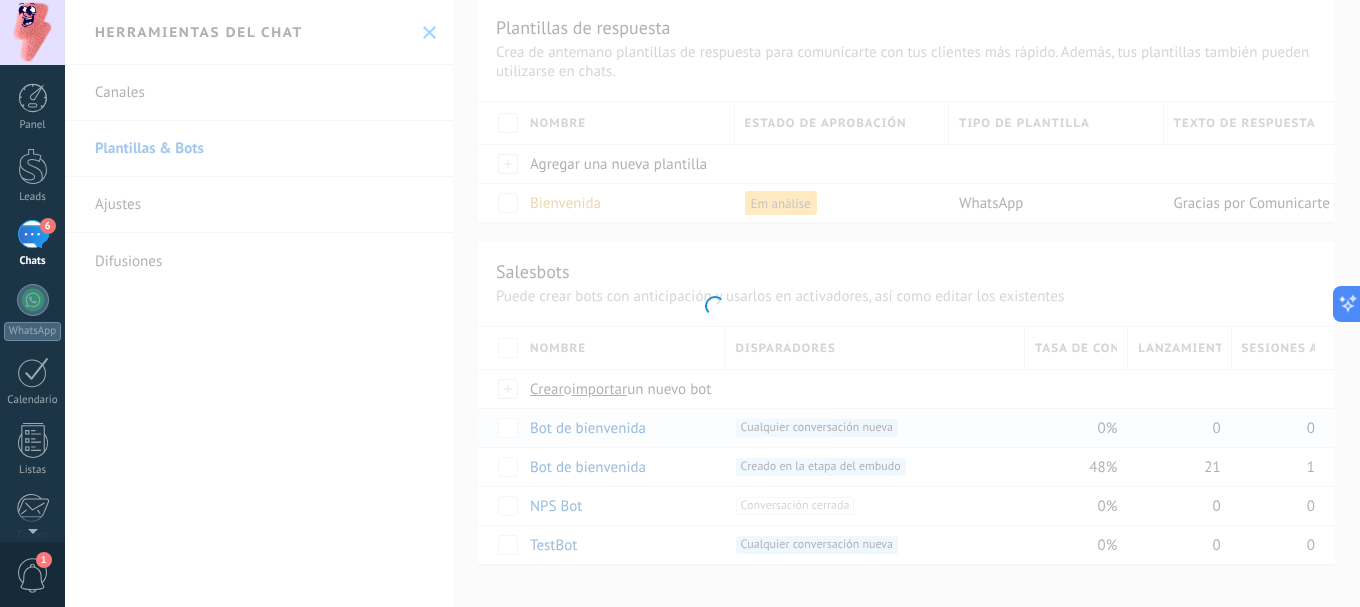 scroll, scrollTop: 0, scrollLeft: 0, axis: both 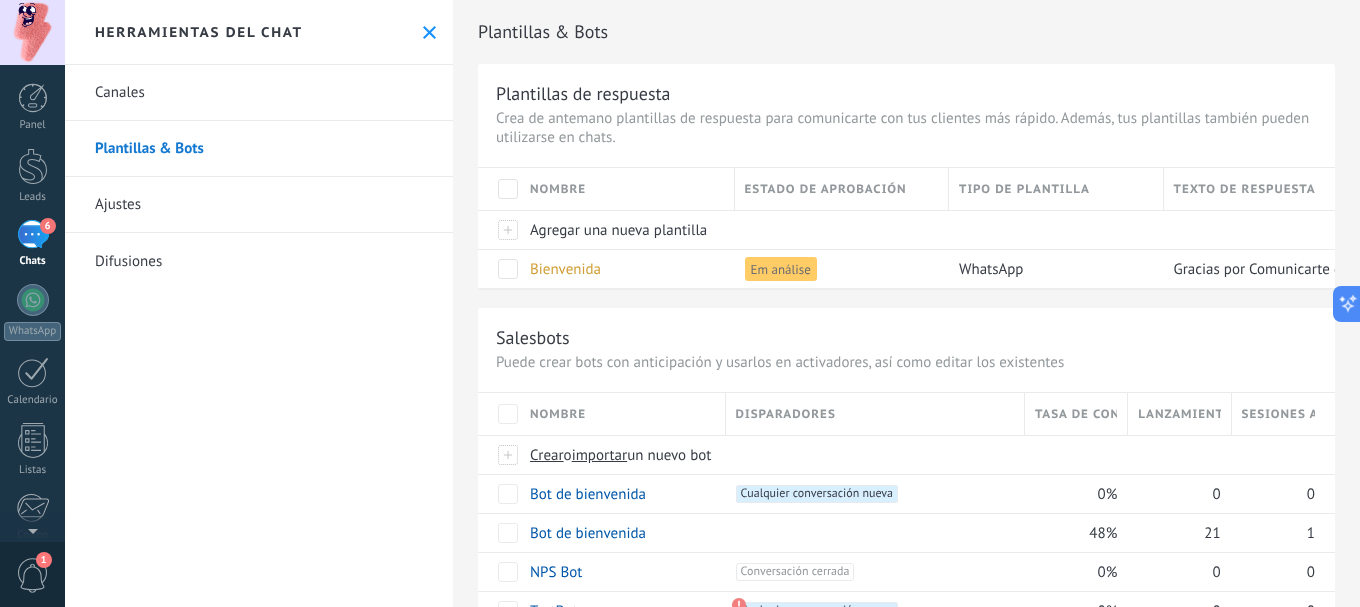 click 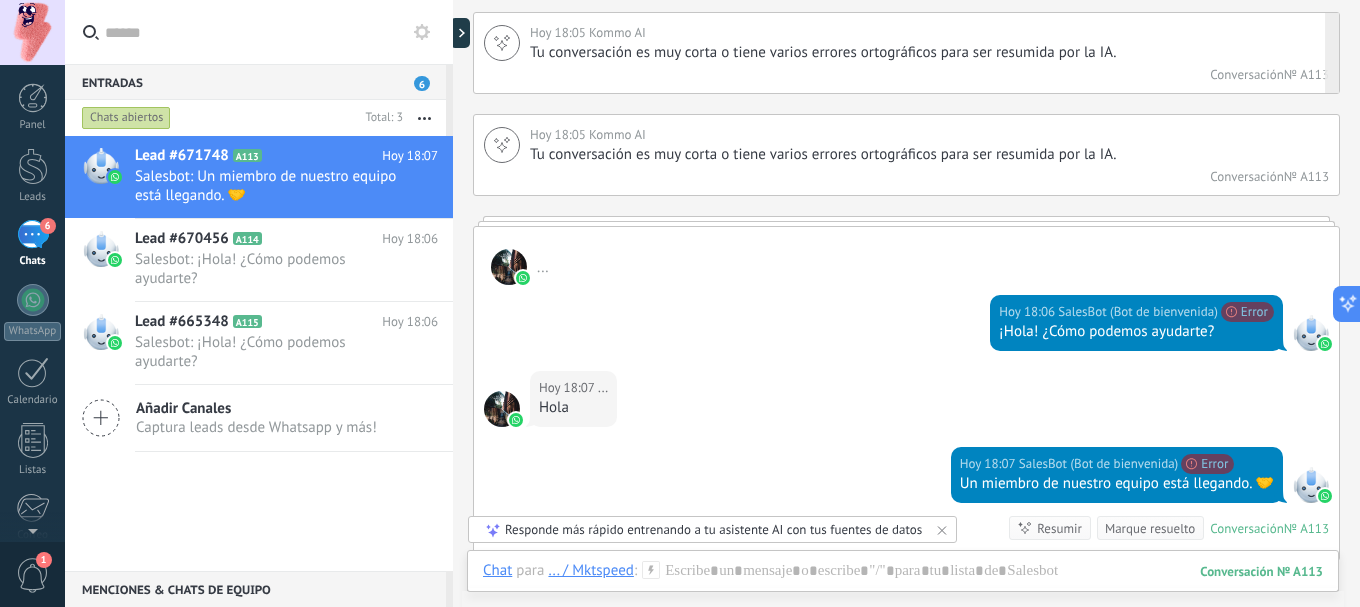 scroll, scrollTop: 7005, scrollLeft: 0, axis: vertical 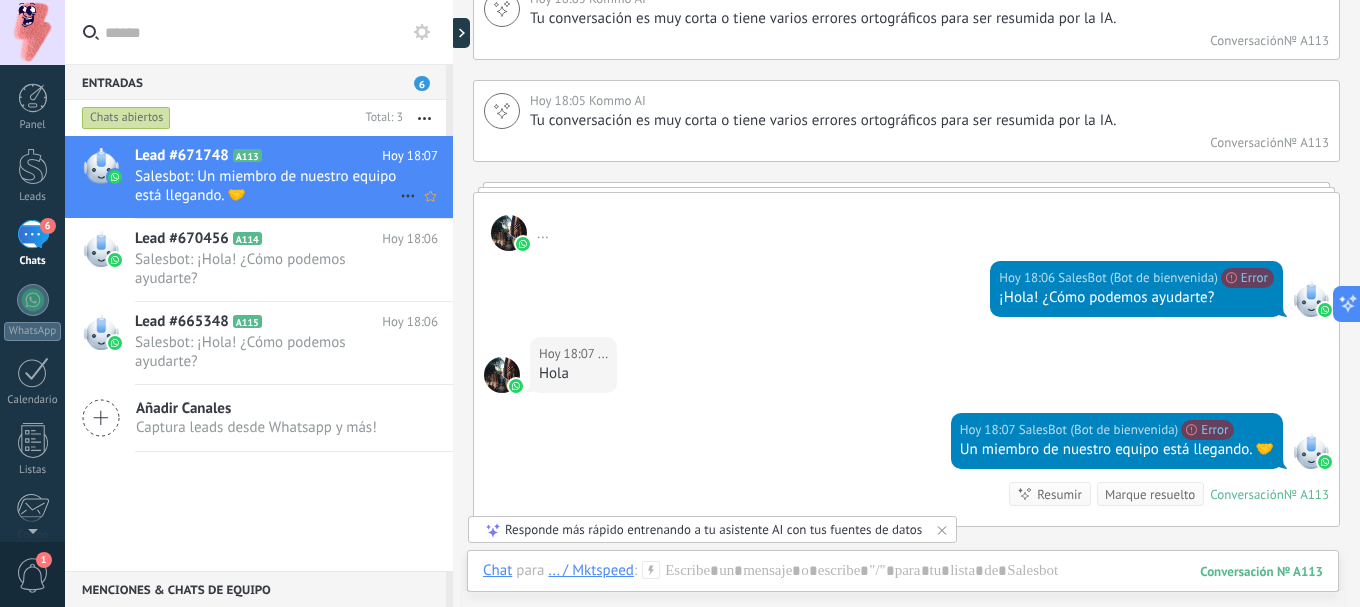 click 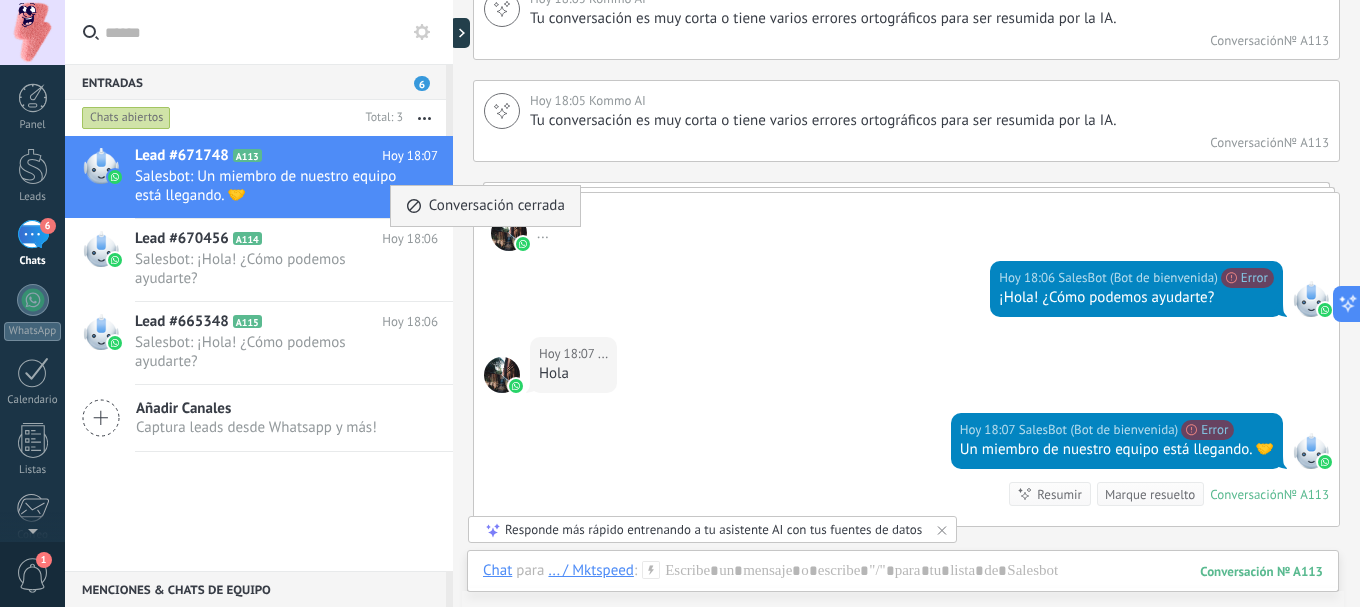 click on "Conversación cerrada" at bounding box center [497, 206] 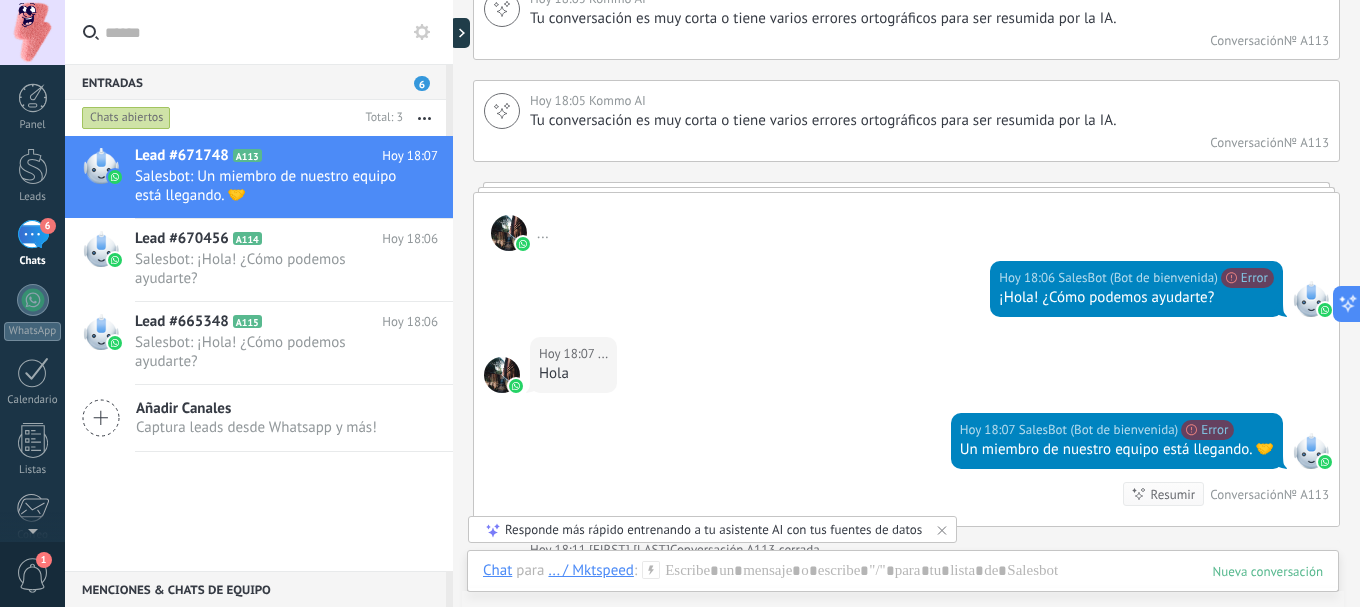 scroll, scrollTop: 7038, scrollLeft: 0, axis: vertical 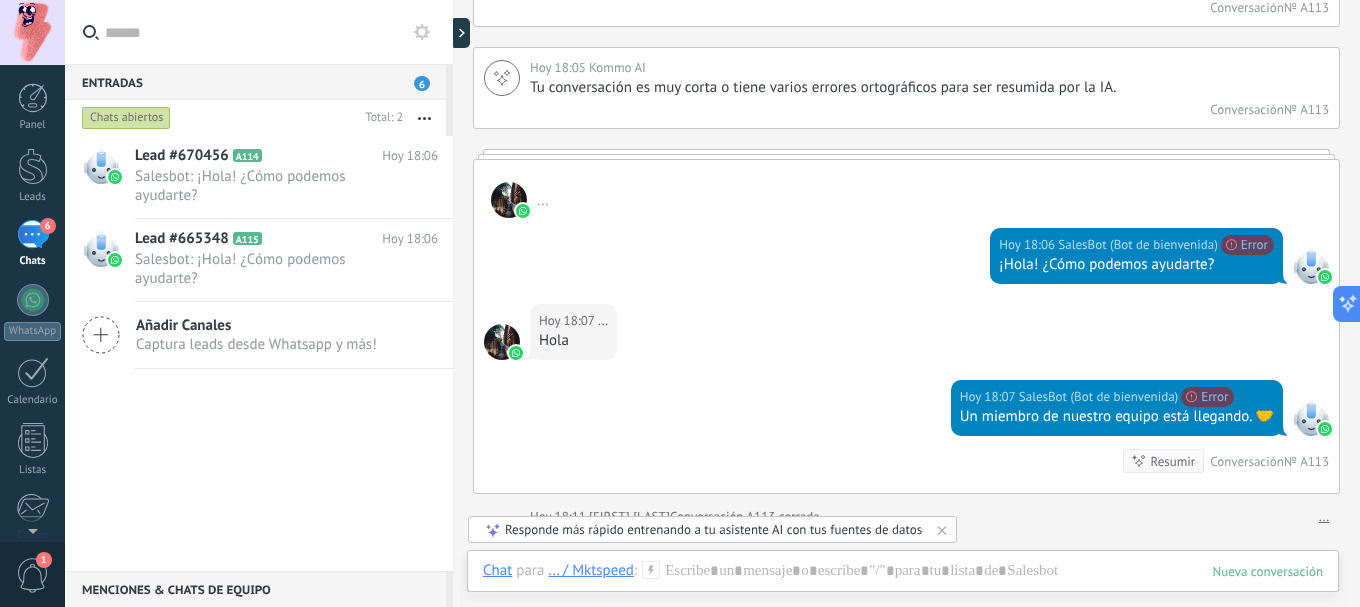 click on "Lead #670456
A114
Hoy 18:06
Salesbot: ¡Hola! ¿Cómo podemos ayudarte?
Lead #665348
A115" at bounding box center [259, 353] 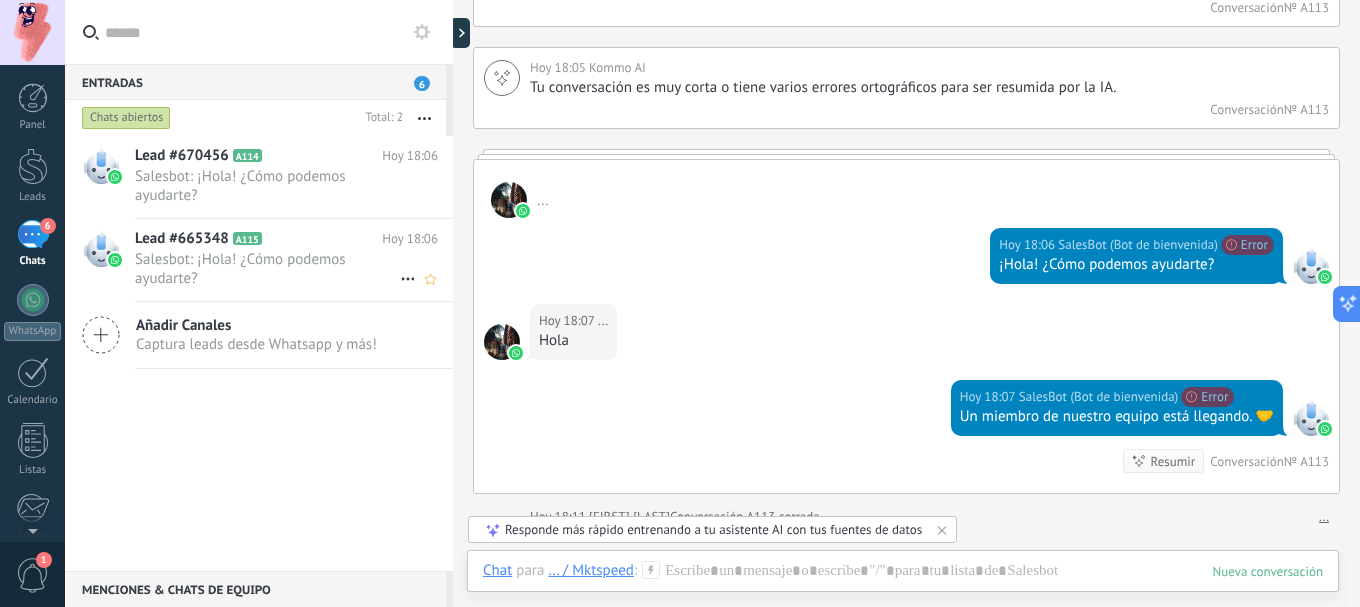 click on "Salesbot: ¡Hola! ¿Cómo podemos ayudarte?" at bounding box center (267, 269) 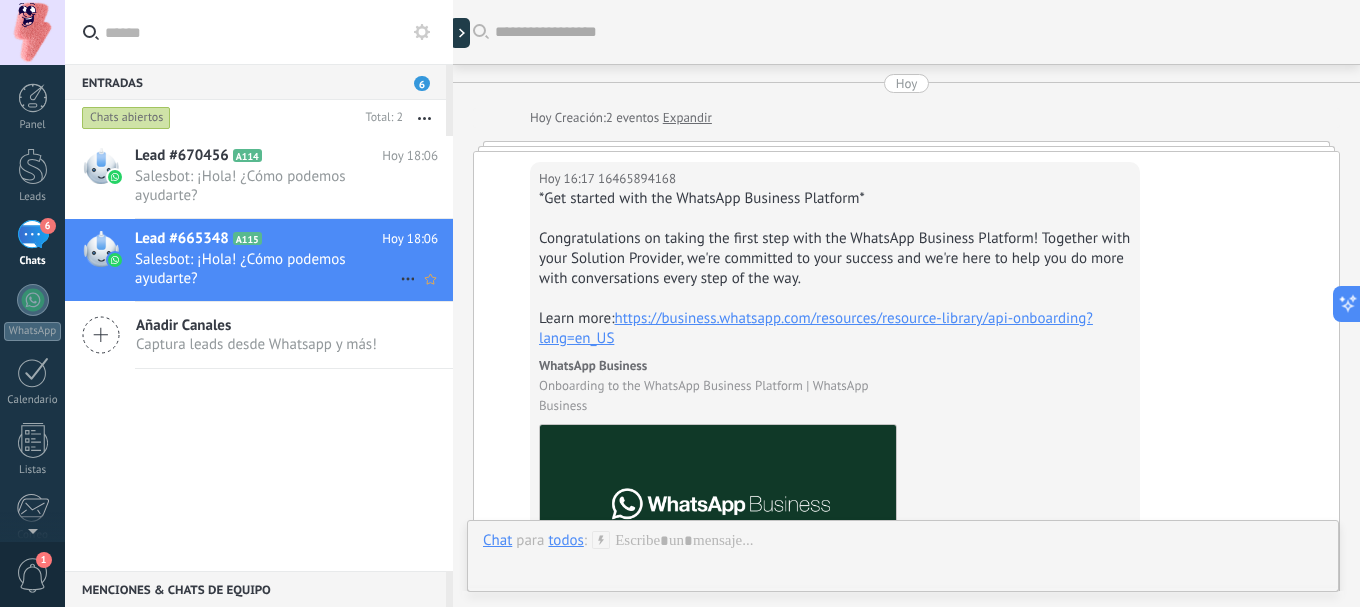 scroll, scrollTop: 696, scrollLeft: 0, axis: vertical 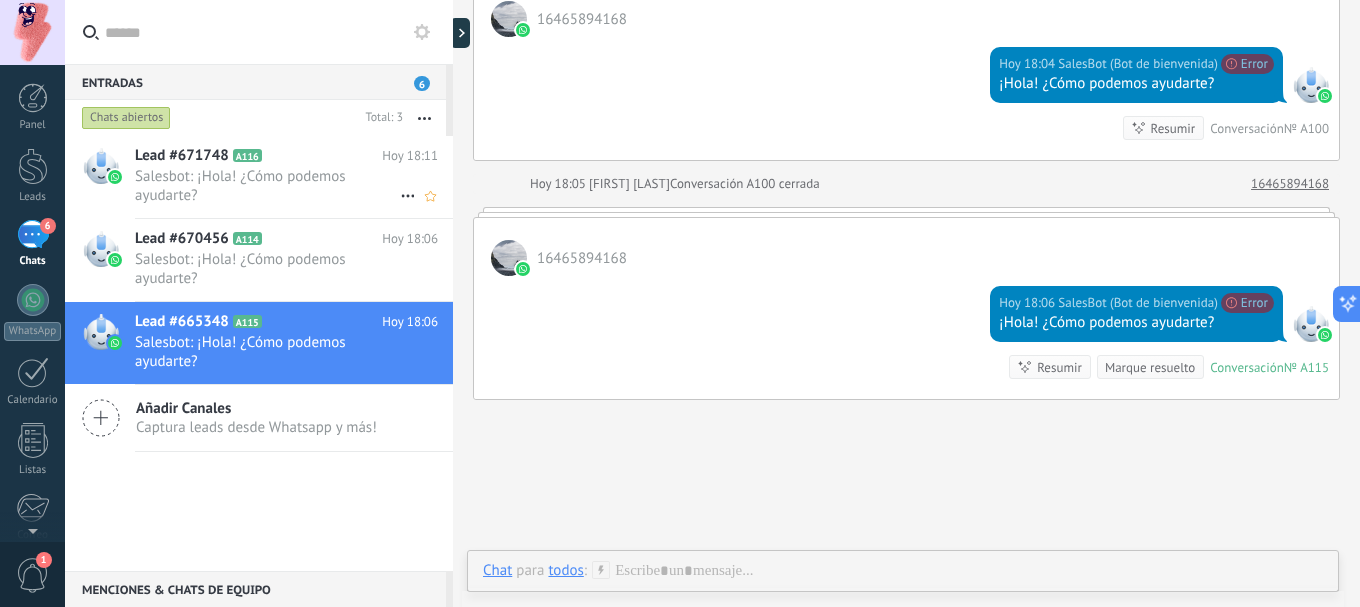 click on "Salesbot: ¡Hola! ¿Cómo podemos ayudarte?" at bounding box center [267, 186] 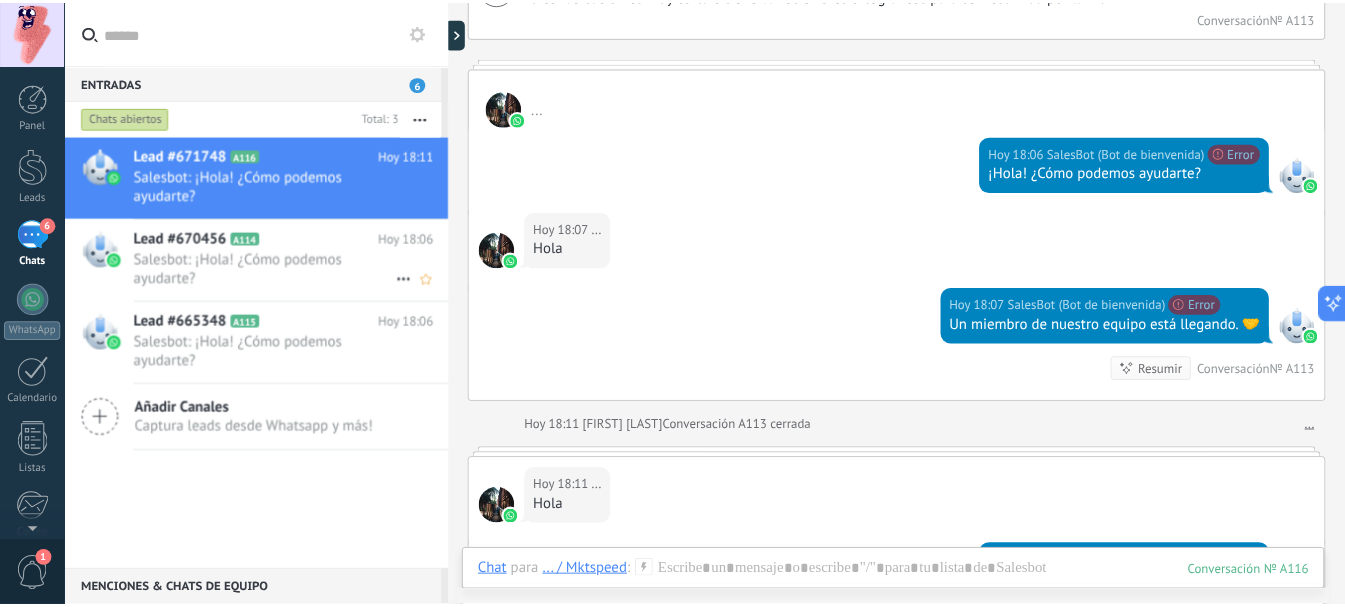 scroll, scrollTop: 3966, scrollLeft: 0, axis: vertical 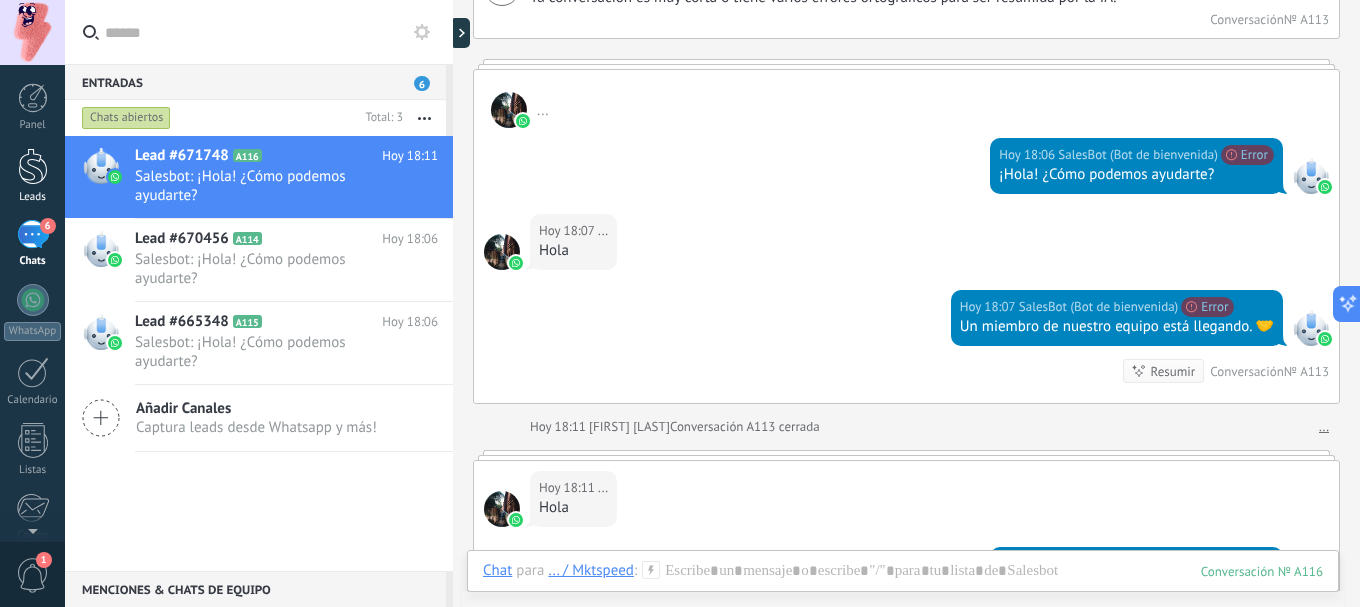 click at bounding box center [33, 166] 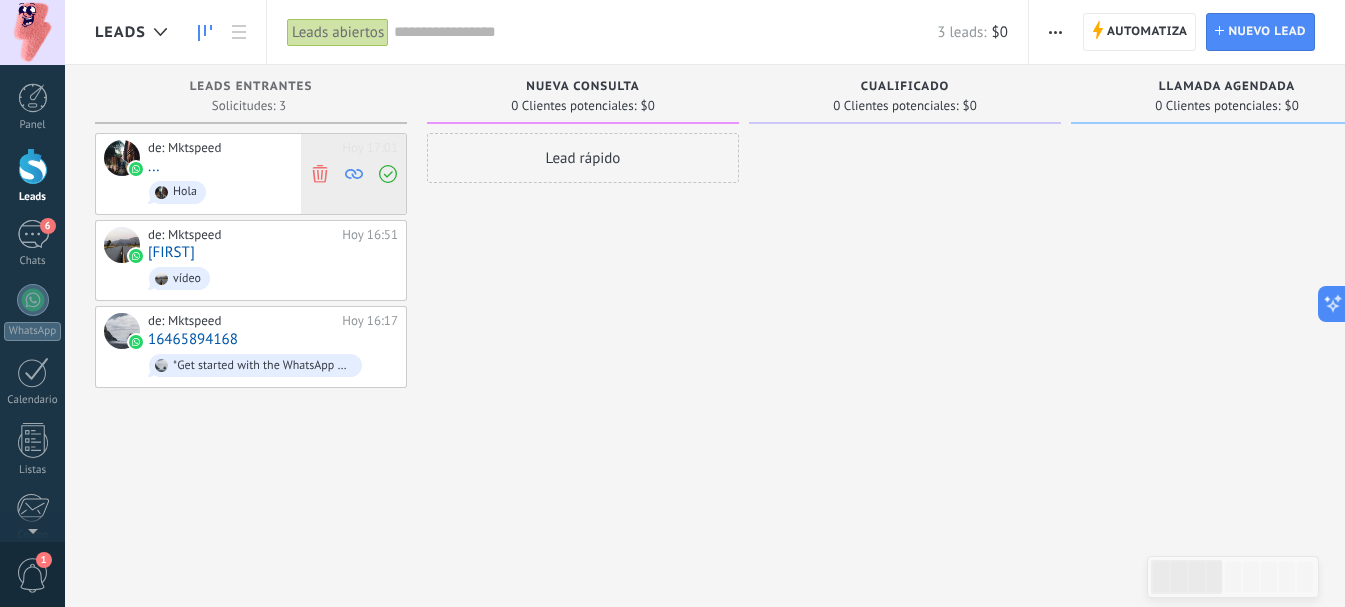 click 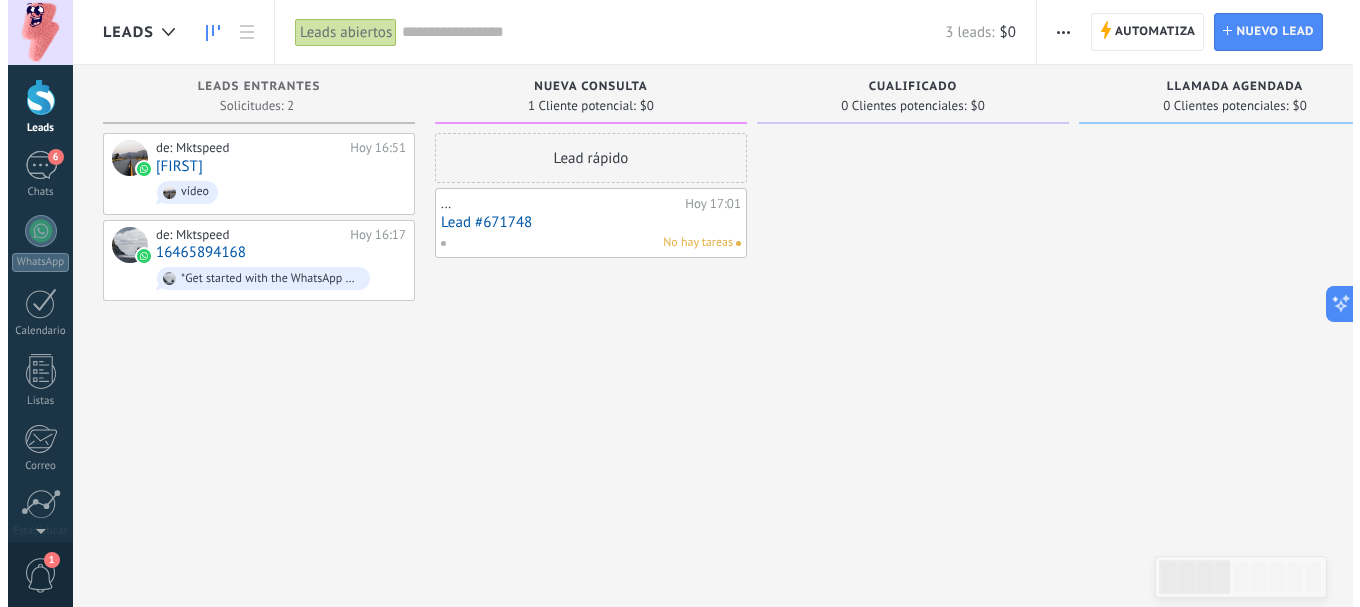 scroll, scrollTop: 0, scrollLeft: 0, axis: both 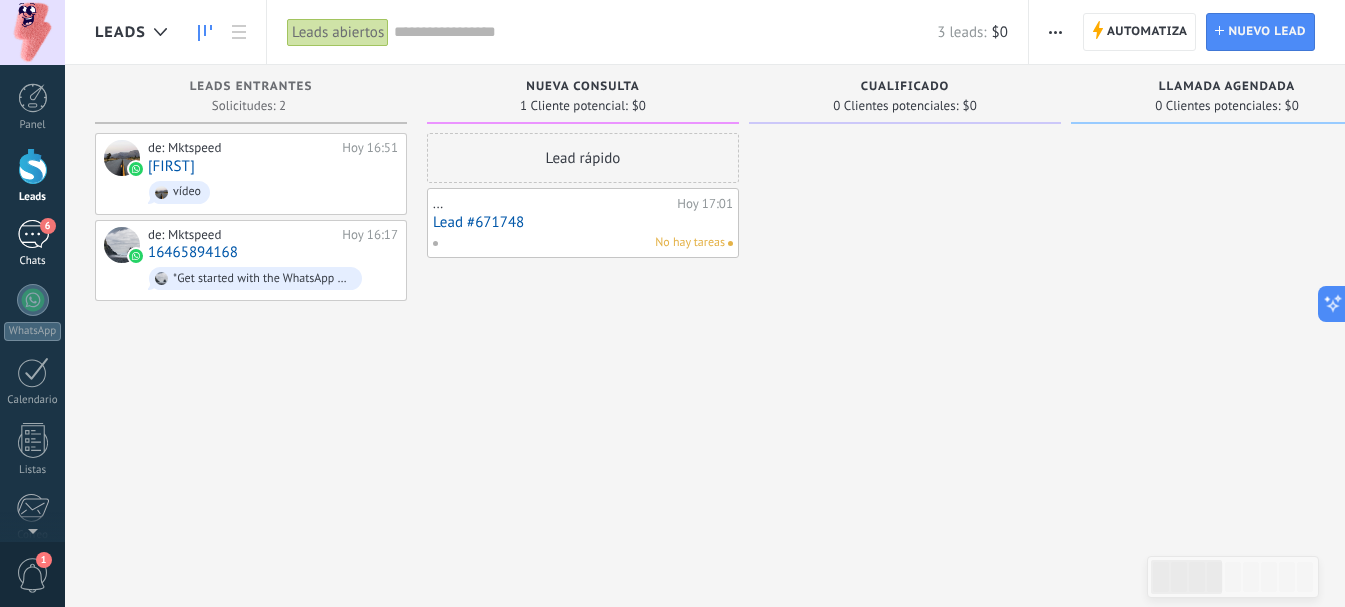 click on "6" at bounding box center (33, 234) 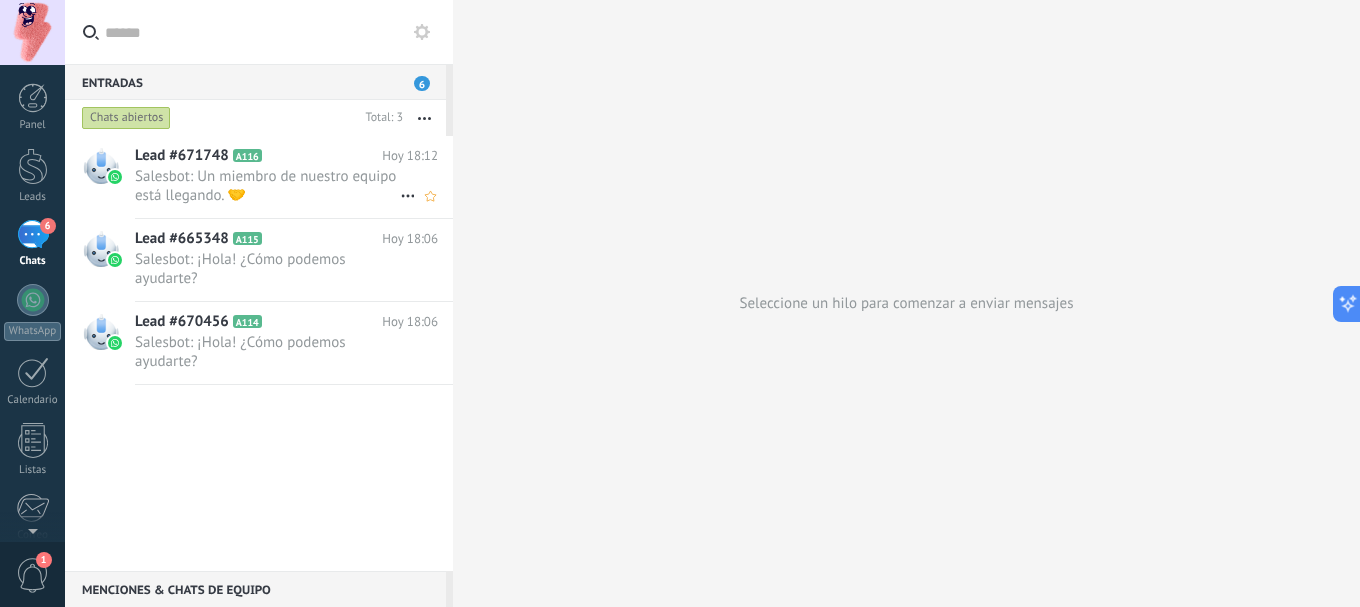 click on "Lead #671748
A116
Hoy 18:12
Salesbot: Un miembro de nuestro equipo está llegando. 🤝" at bounding box center (294, 177) 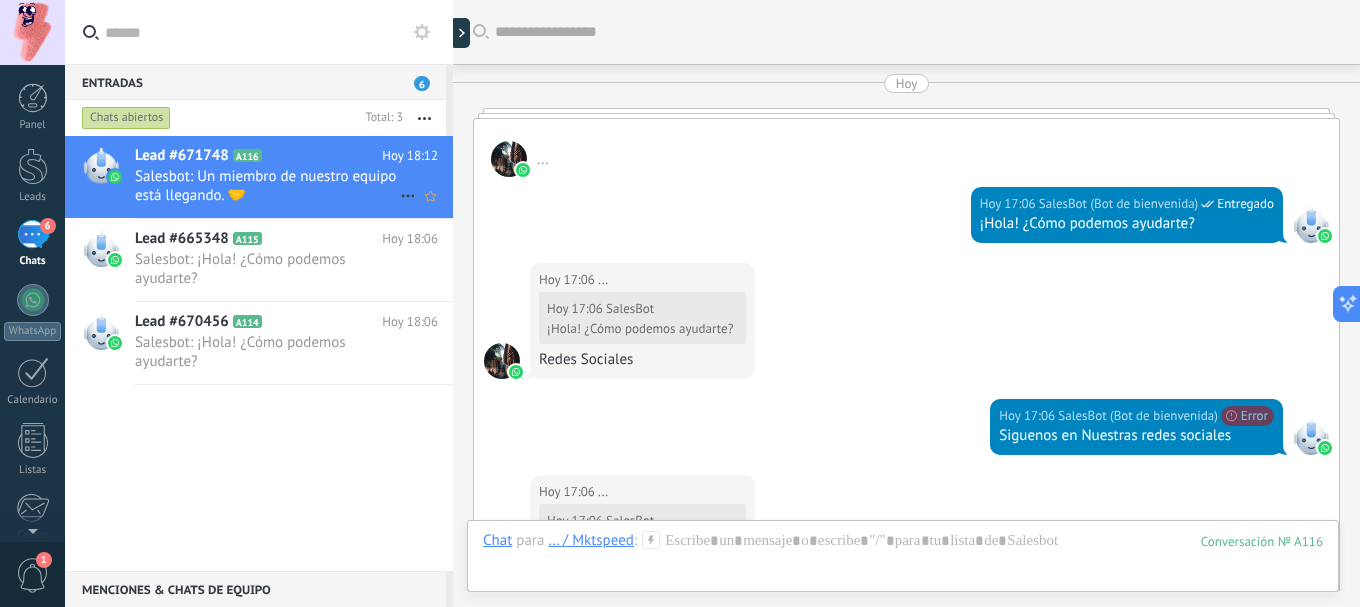 scroll, scrollTop: 4430, scrollLeft: 0, axis: vertical 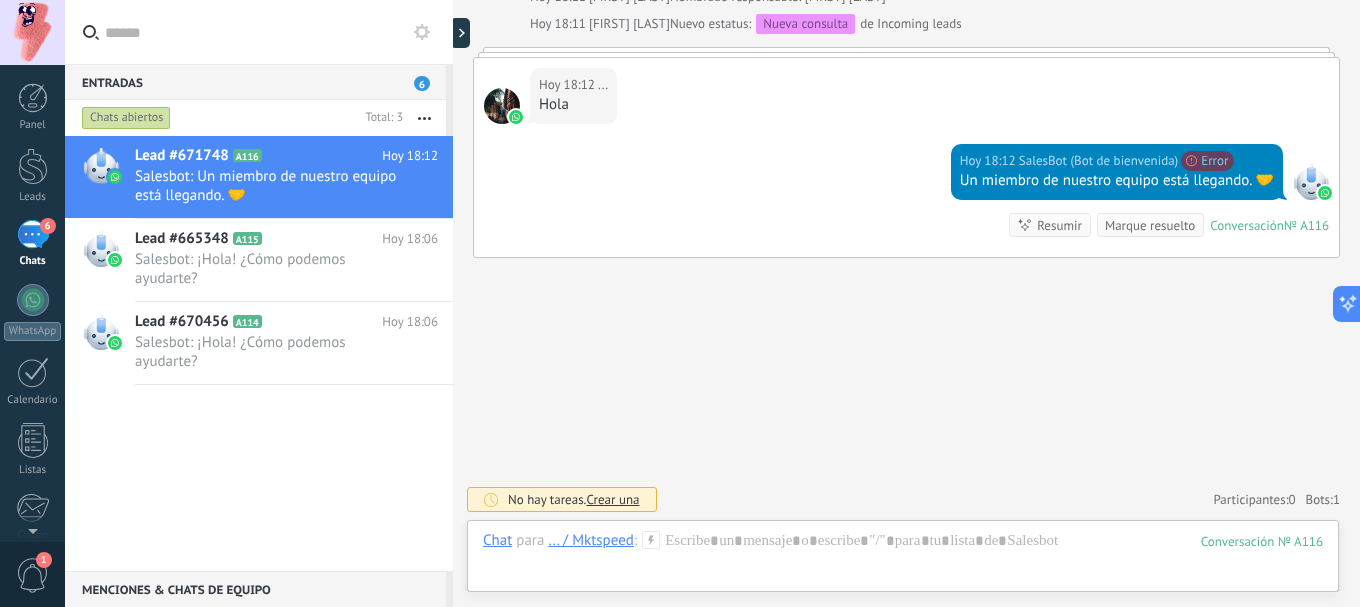 click on "Crear una" at bounding box center [612, 499] 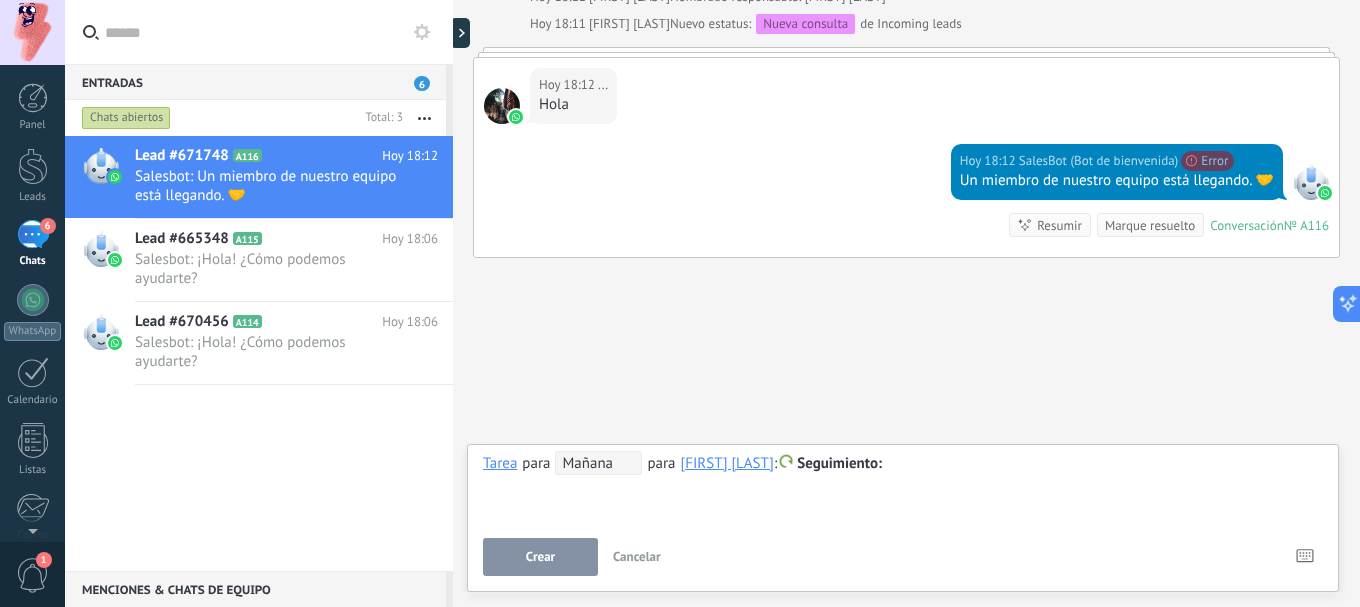 click on "Buscar Carga más Hoy ...  Hoy 17:06 SalesBot (Bot de bienvenida)  Entregado ¡Hola! ¿Cómo podemos ayudarte? Hoy 17:06 ...  Hoy 17:06 SalesBot  ¡Hola! ¿Cómo podemos ayudarte? Redes Sociales Hoy 17:06 SalesBot (Bot de bienvenida)  No se puede enviar tu mensaje. Para enviar mensajes con buttons de URL, Meta requiere que utilices una plantilla aprobada de WhatsApp. Por favor, crea una en nuestro constructor de plantillas, envíala a revisión e inténtalo nuevamente (3130).  Ver más Error Siguenos en Nuestras redes sociales Hoy 17:06 ...  Hoy 17:06 SalesBot  ¡Hola! ¿Cómo podemos ayudarte? Servicios Resumir Resumir Conversación  № A106 Hoy 17:06 [FIRST] [LAST]  Conversación A106 cerrada ... Hoy 17:08 ...  hola Hoy 17:08 SalesBot (Bot de bienvenida)  Entregado ¡Hola! ¿Cómo podemos ayudarte? Hoy 17:08 SalesBot (Bot de bienvenida)  Entregado ¡Hola! ¿Cómo podemos ayudarte? Hoy 17:08 ...  Hoy 17:08 SalesBot  ¡Hola! ¿Cómo podemos ayudarte? Redes Sociales Hoy 17:08 Ver más Error" at bounding box center [906, -1912] 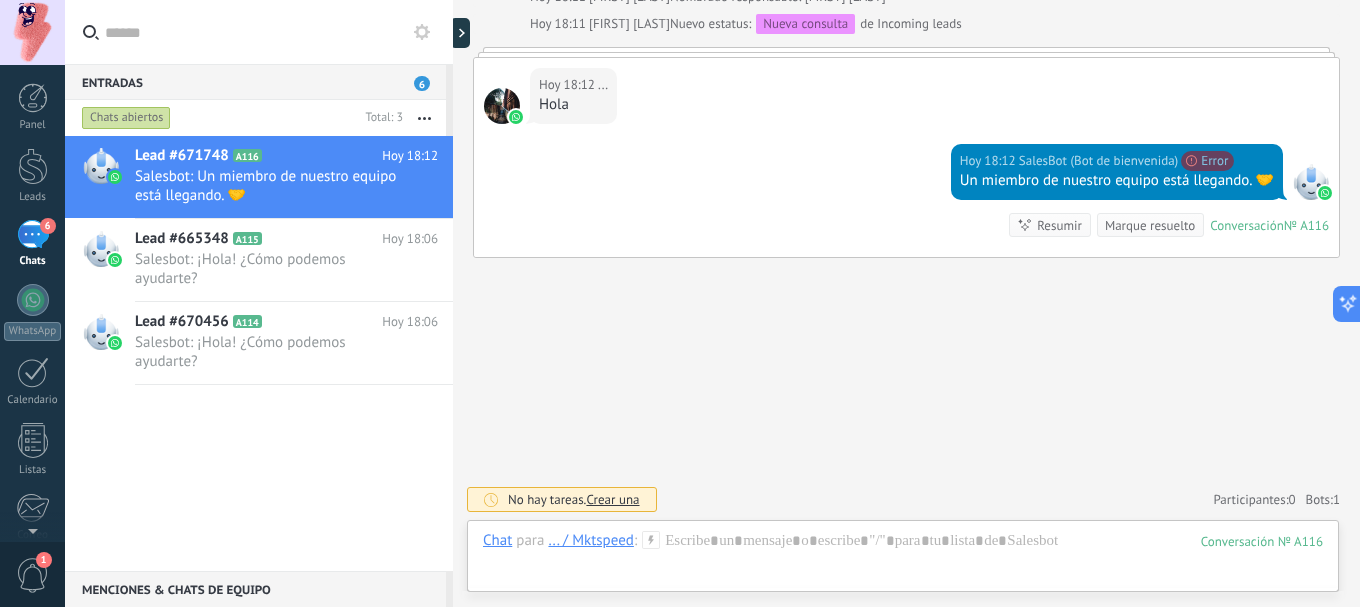 click on "... / Mktspeed" at bounding box center (590, 540) 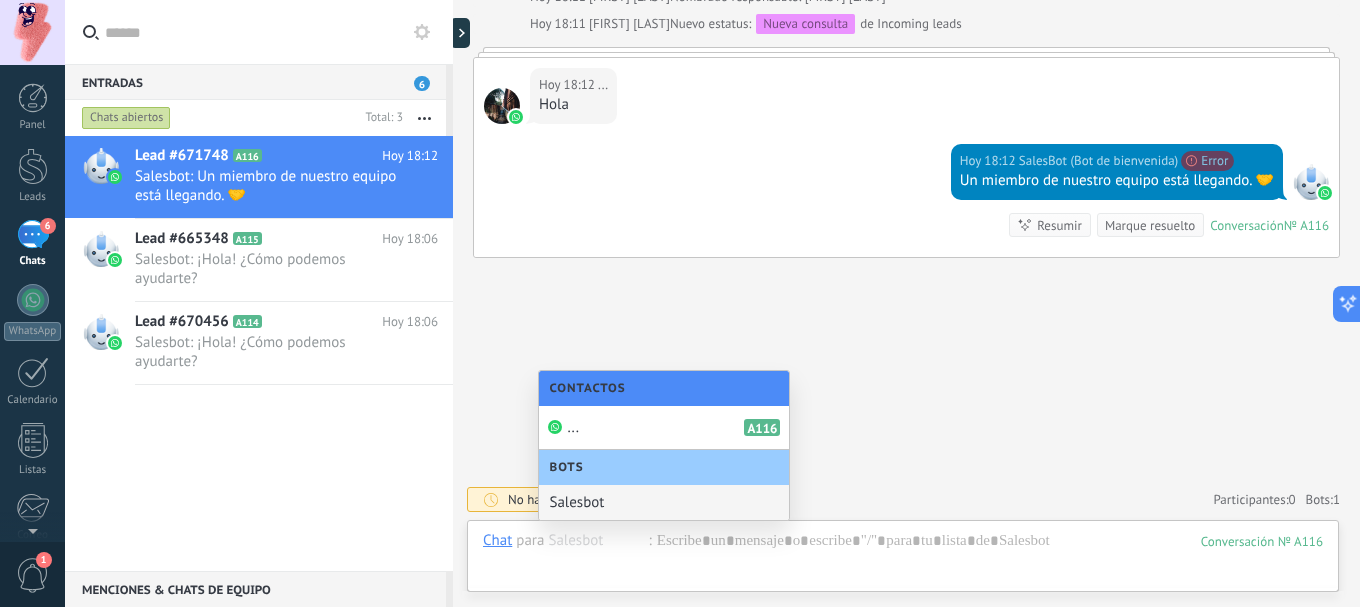 click on "Salesbot" at bounding box center [664, 502] 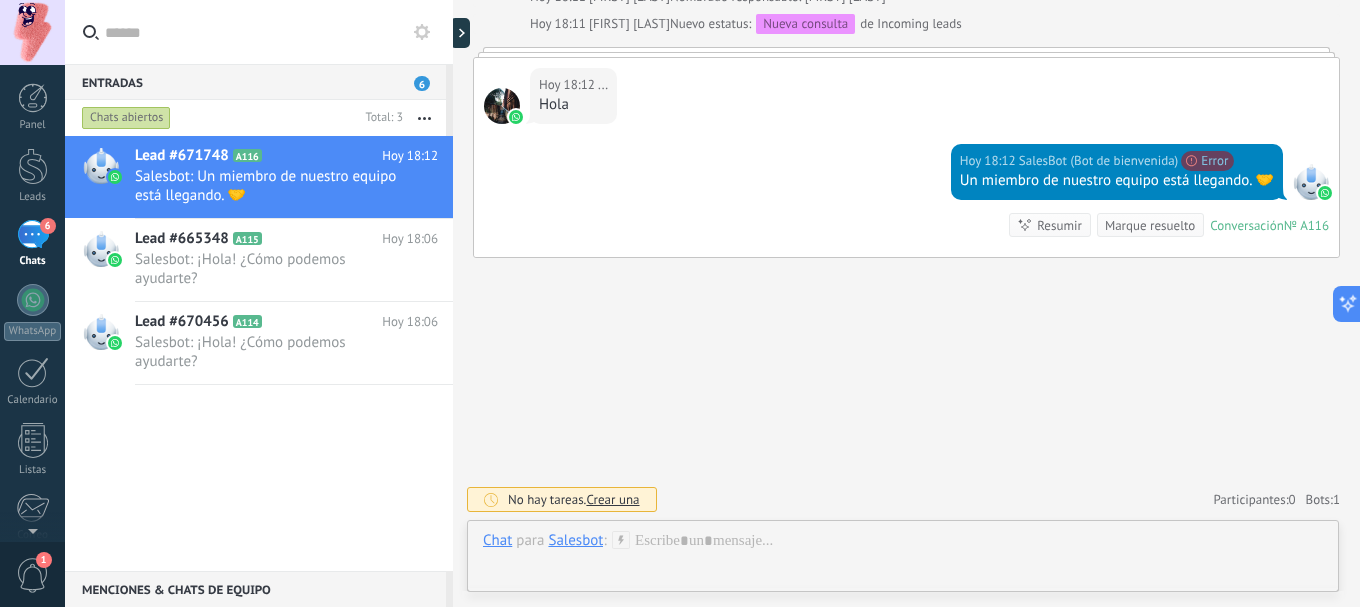 click on "Buscar Carga más Hoy ...  Hoy 17:06 SalesBot (Bot de bienvenida)  Entregado ¡Hola! ¿Cómo podemos ayudarte? Hoy 17:06 ...  Hoy 17:06 SalesBot  ¡Hola! ¿Cómo podemos ayudarte? Redes Sociales Hoy 17:06 SalesBot (Bot de bienvenida)  No se puede enviar tu mensaje. Para enviar mensajes con buttons de URL, Meta requiere que utilices una plantilla aprobada de WhatsApp. Por favor, crea una en nuestro constructor de plantillas, envíala a revisión e inténtalo nuevamente (3130).  Ver más Error Siguenos en Nuestras redes sociales Hoy 17:06 ...  Hoy 17:06 SalesBot  ¡Hola! ¿Cómo podemos ayudarte? Servicios Resumir Resumir Conversación  № A106 Hoy 17:06 [FIRST] [LAST]  Conversación A106 cerrada ... Hoy 17:08 ...  hola Hoy 17:08 SalesBot (Bot de bienvenida)  Entregado ¡Hola! ¿Cómo podemos ayudarte? Hoy 17:08 SalesBot (Bot de bienvenida)  Entregado ¡Hola! ¿Cómo podemos ayudarte? Hoy 17:08 ...  Hoy 17:08 SalesBot  ¡Hola! ¿Cómo podemos ayudarte? Redes Sociales Hoy 17:08 Ver más Error" at bounding box center [906, -1912] 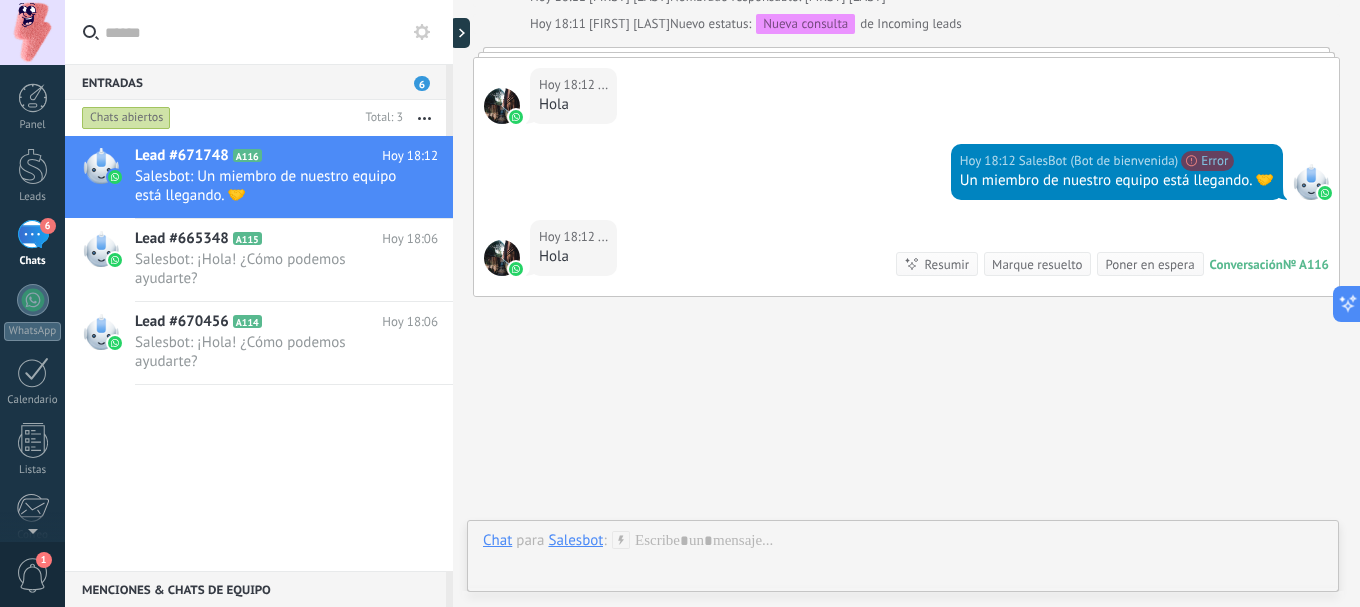 scroll, scrollTop: 4469, scrollLeft: 0, axis: vertical 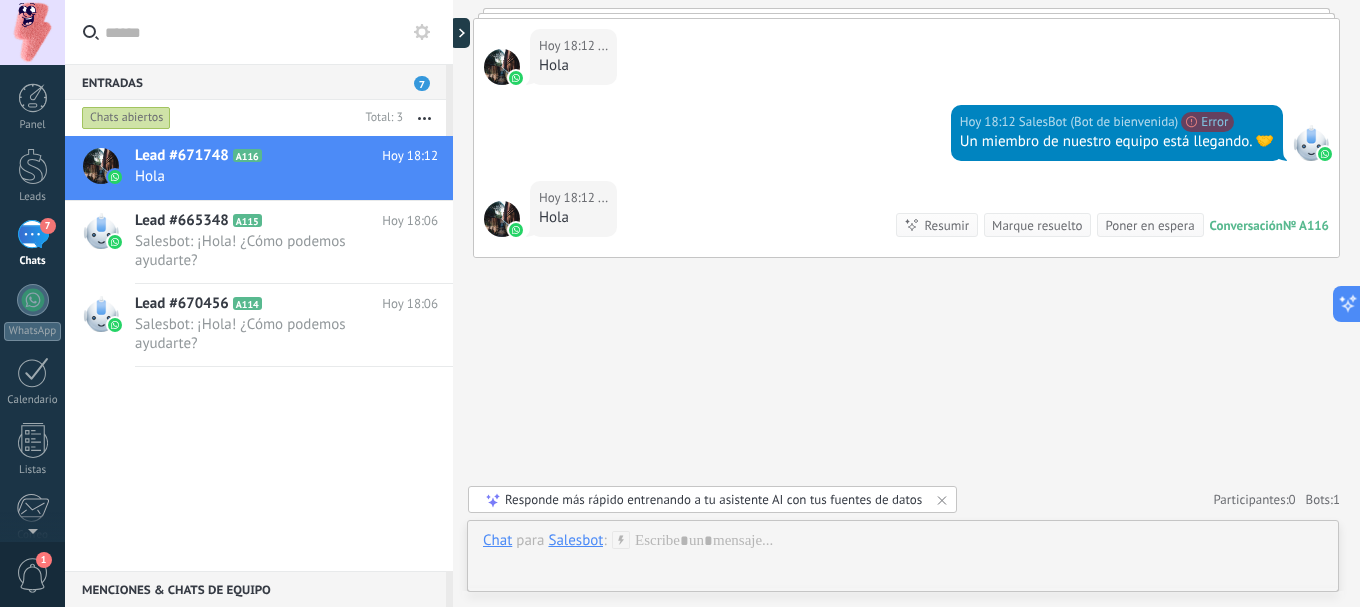 click on "Responde más rápido entrenando a tu asistente AI con tus fuentes de datos" at bounding box center (713, 499) 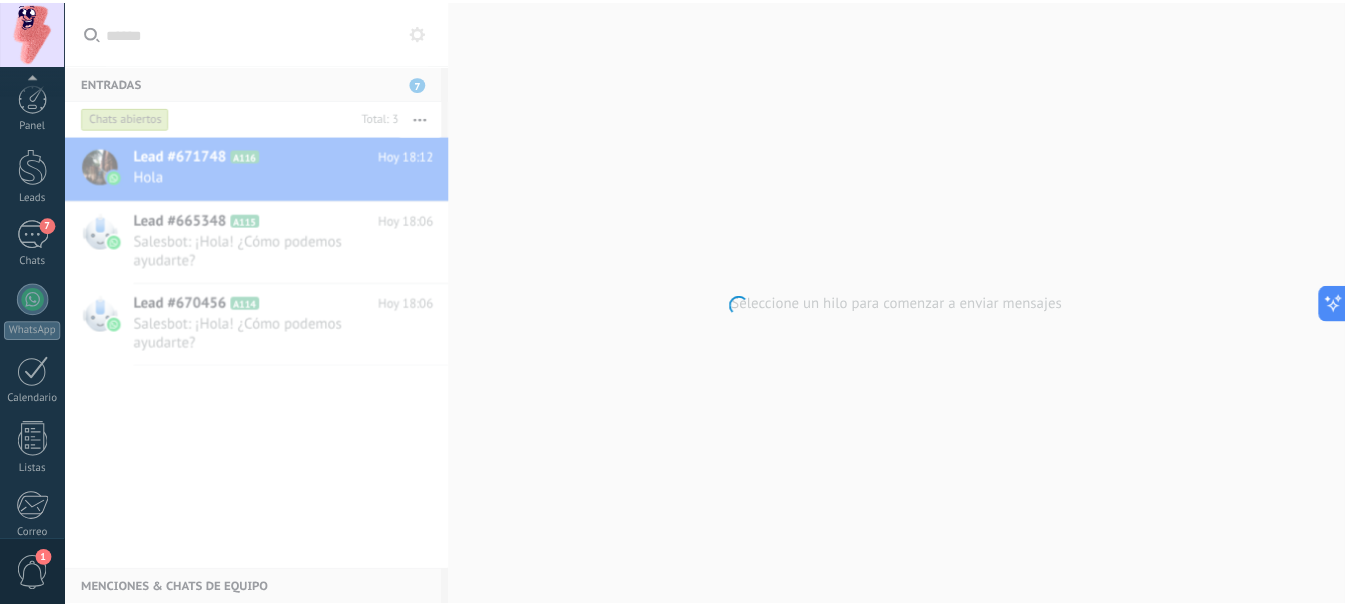 scroll, scrollTop: 225, scrollLeft: 0, axis: vertical 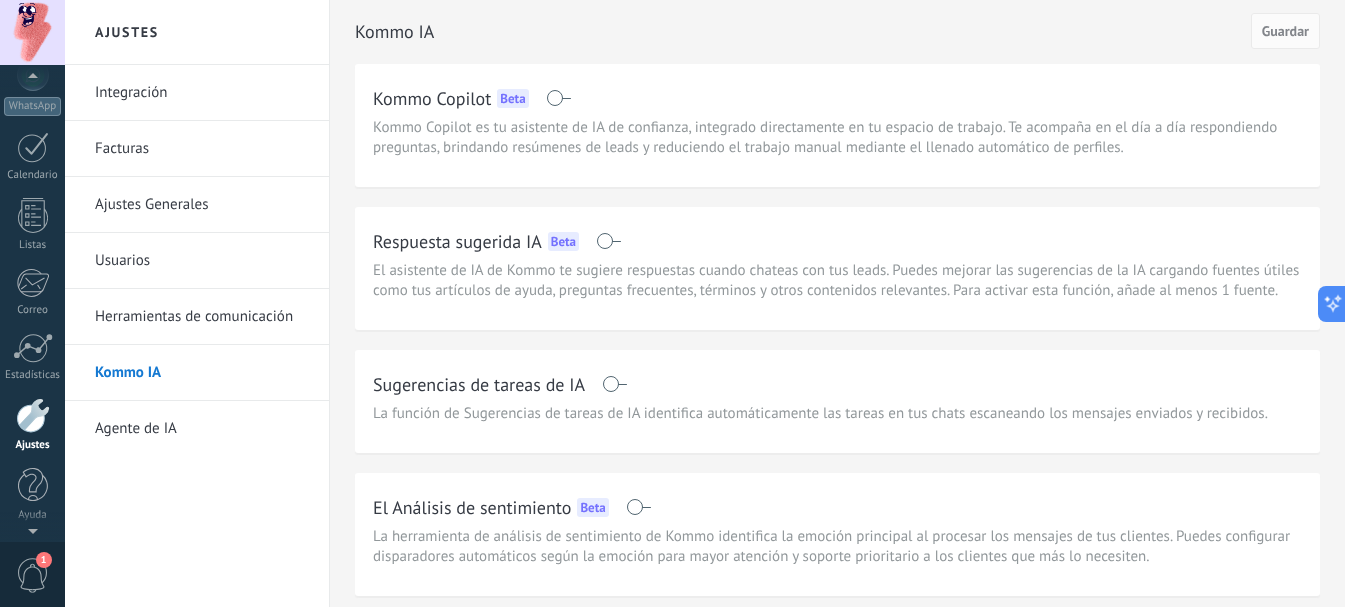 click on "Ajustes" at bounding box center [197, 32] 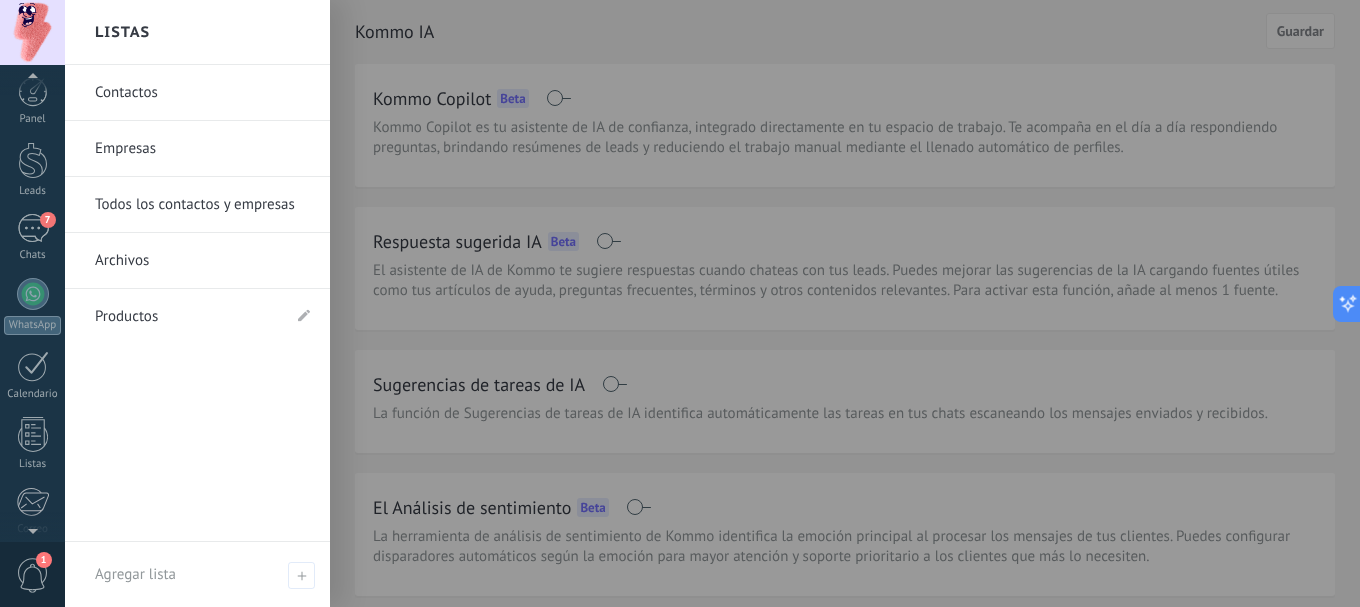 scroll, scrollTop: 0, scrollLeft: 0, axis: both 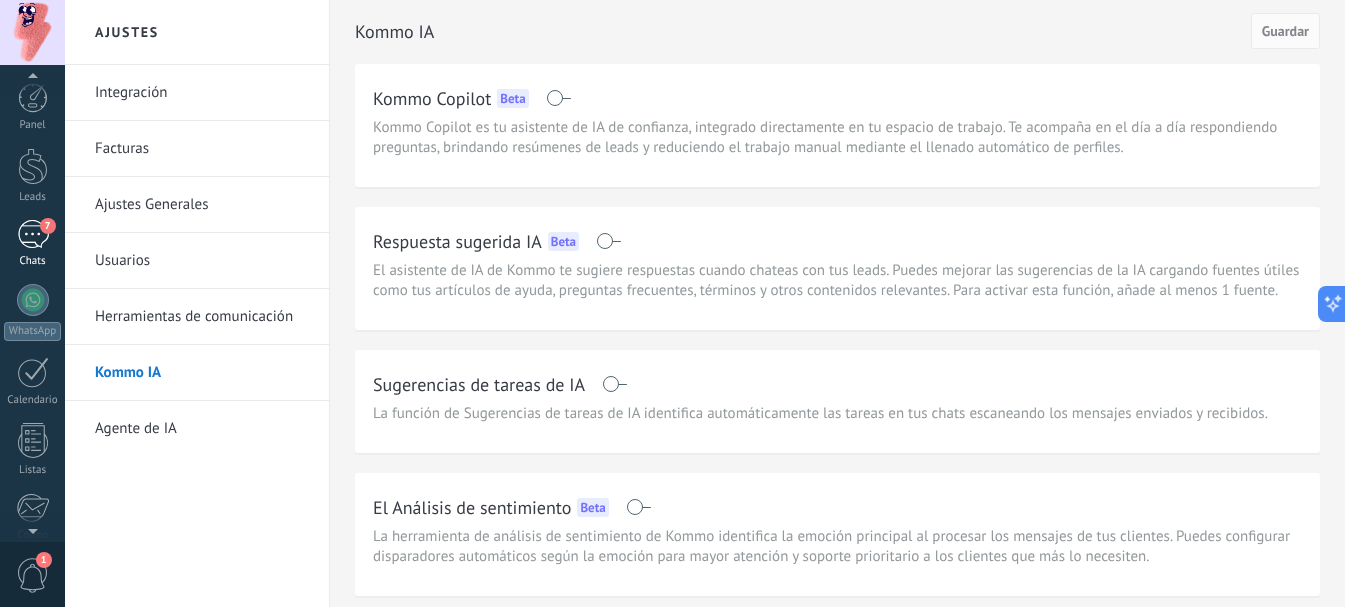 click on "7" at bounding box center [33, 234] 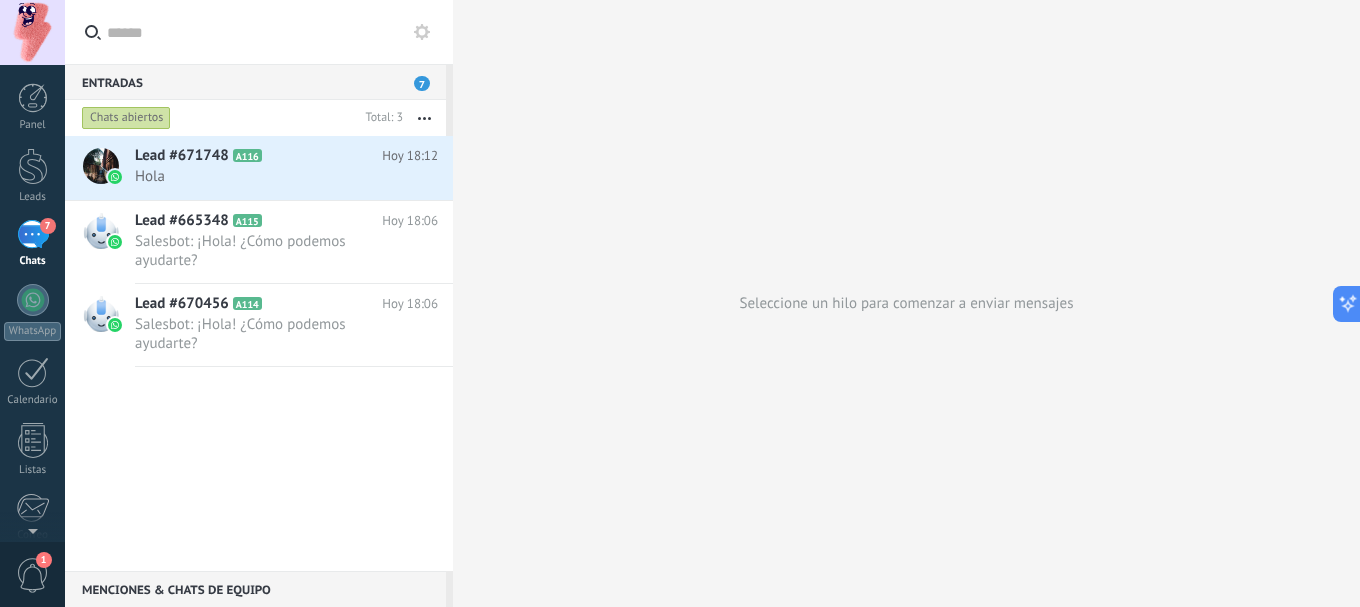 click at bounding box center [424, 118] 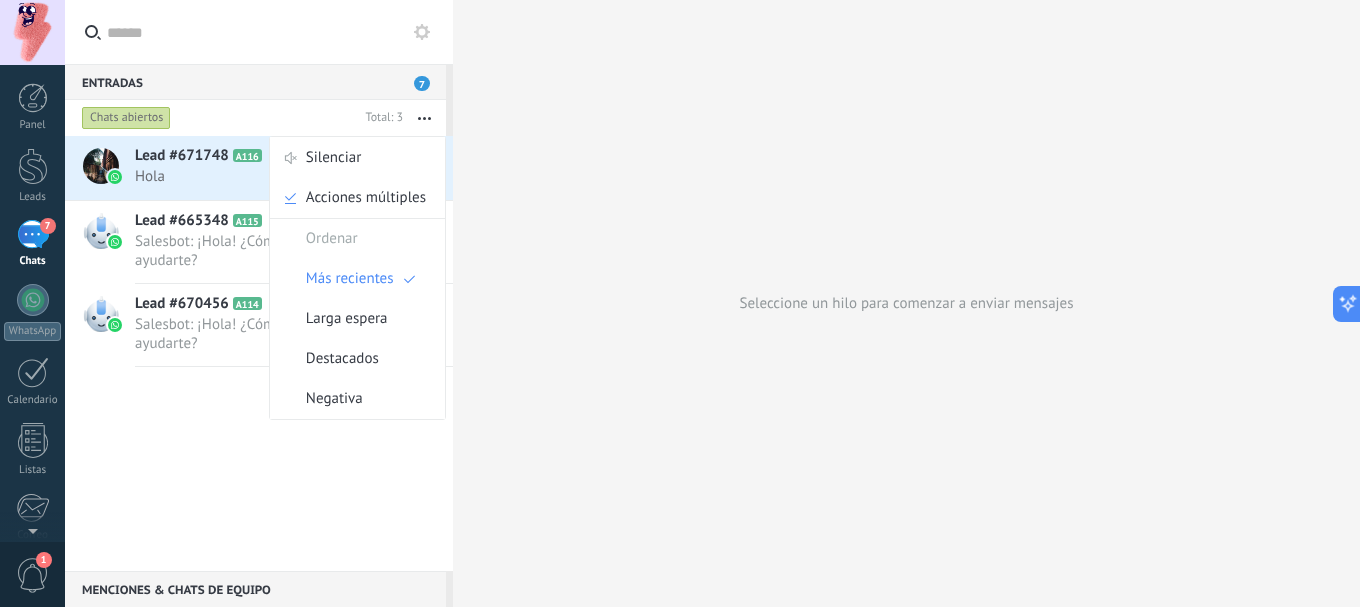 click 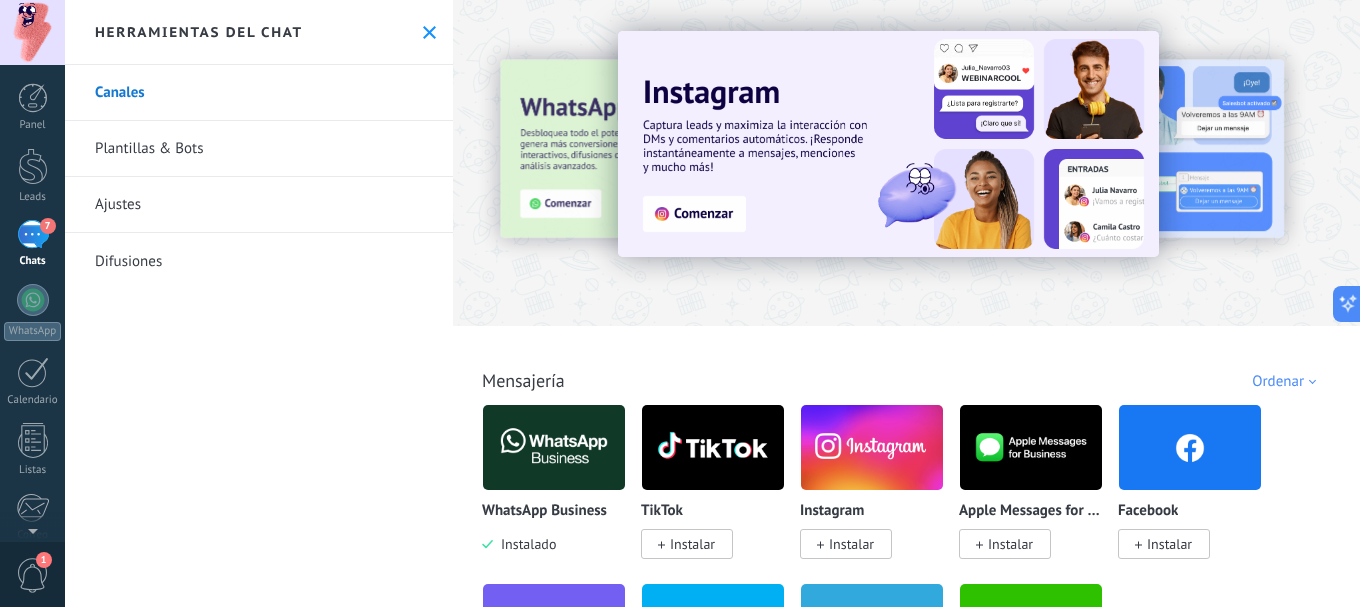 scroll, scrollTop: 200, scrollLeft: 0, axis: vertical 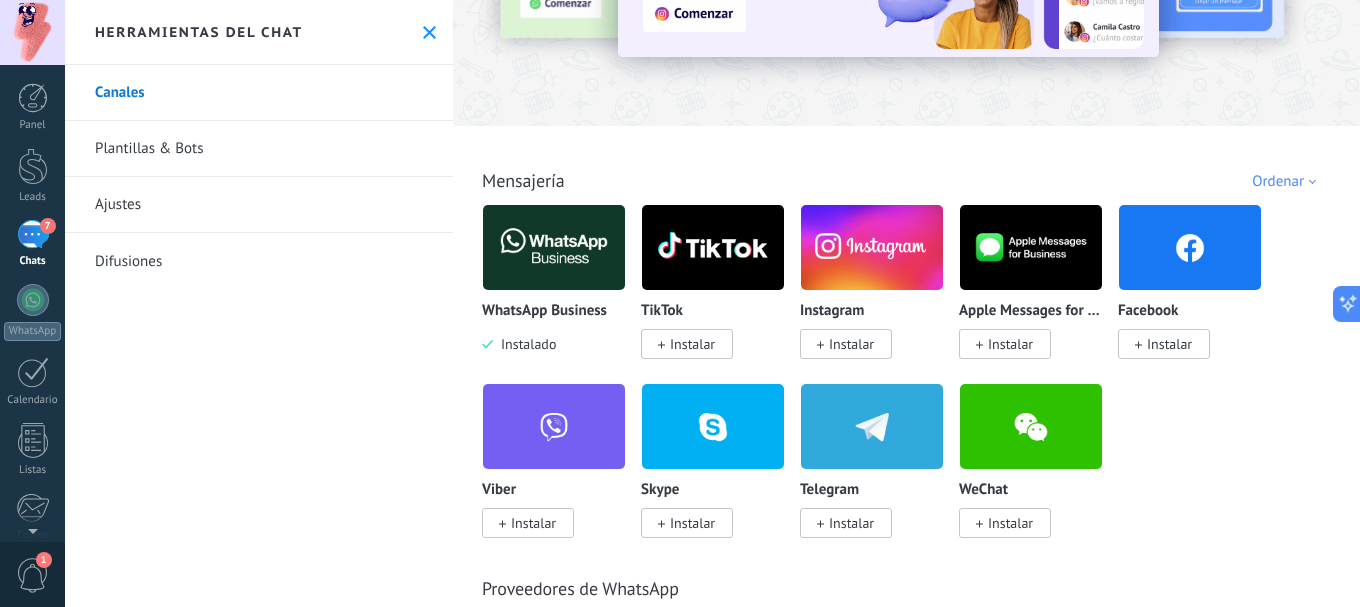 click on "Plantillas & Bots" at bounding box center (259, 149) 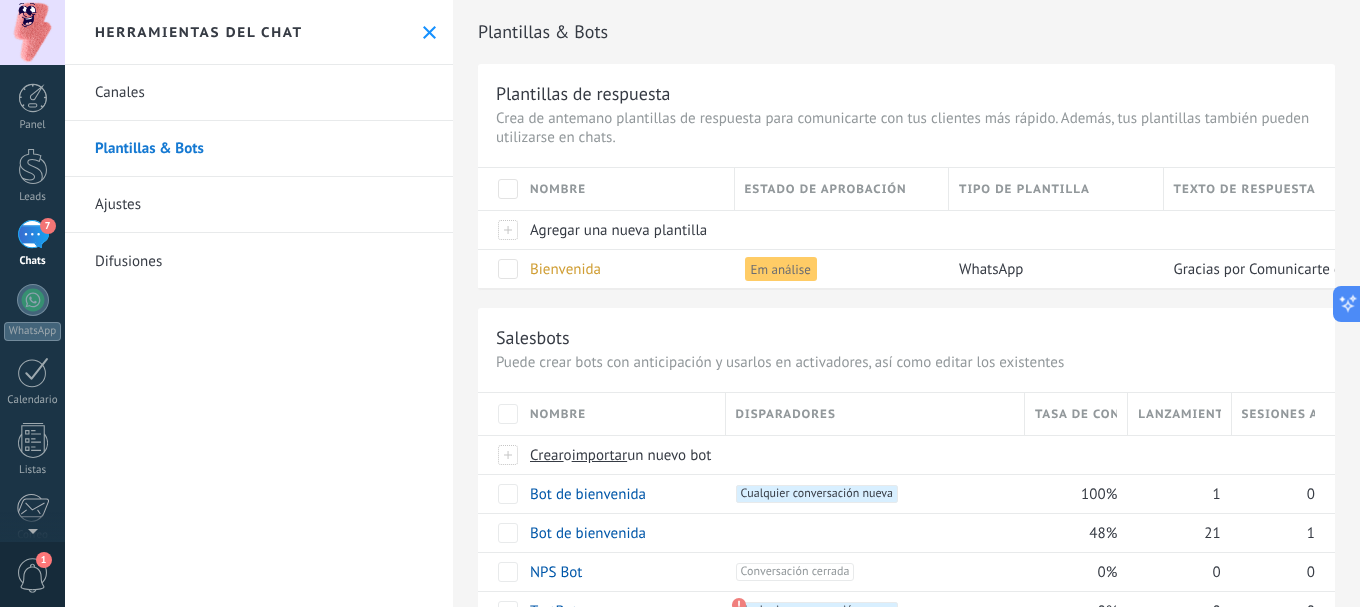 scroll, scrollTop: 66, scrollLeft: 0, axis: vertical 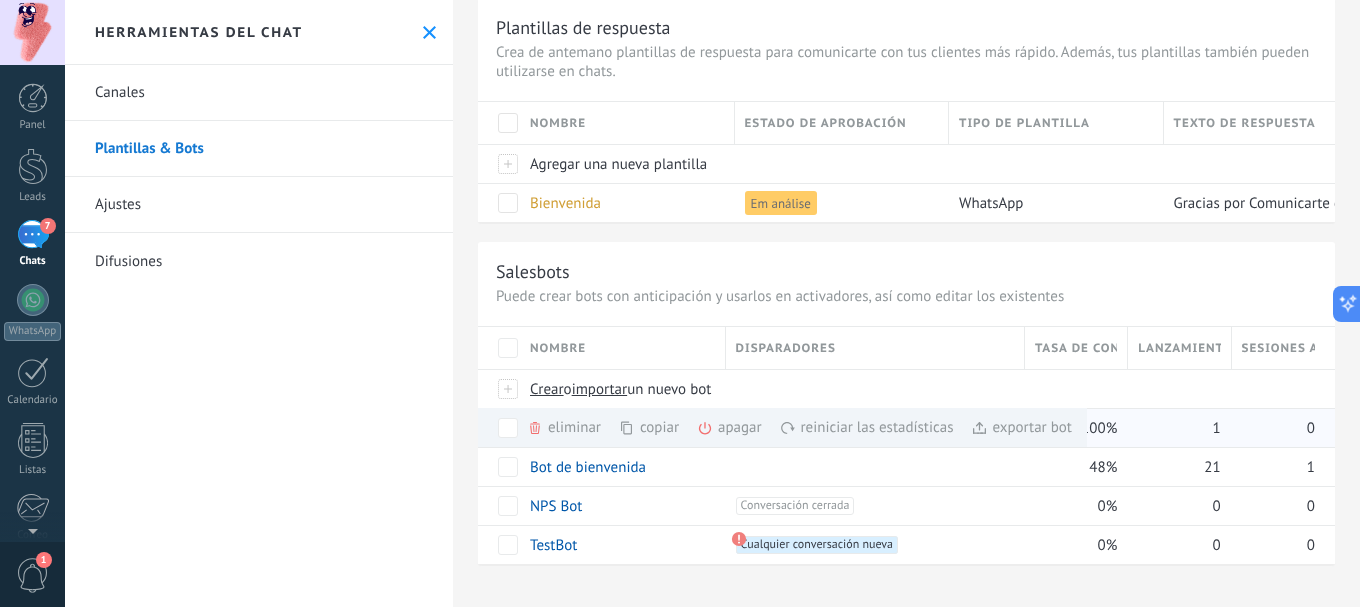 click on "reiniciar las estadísticas màs" at bounding box center (901, 427) 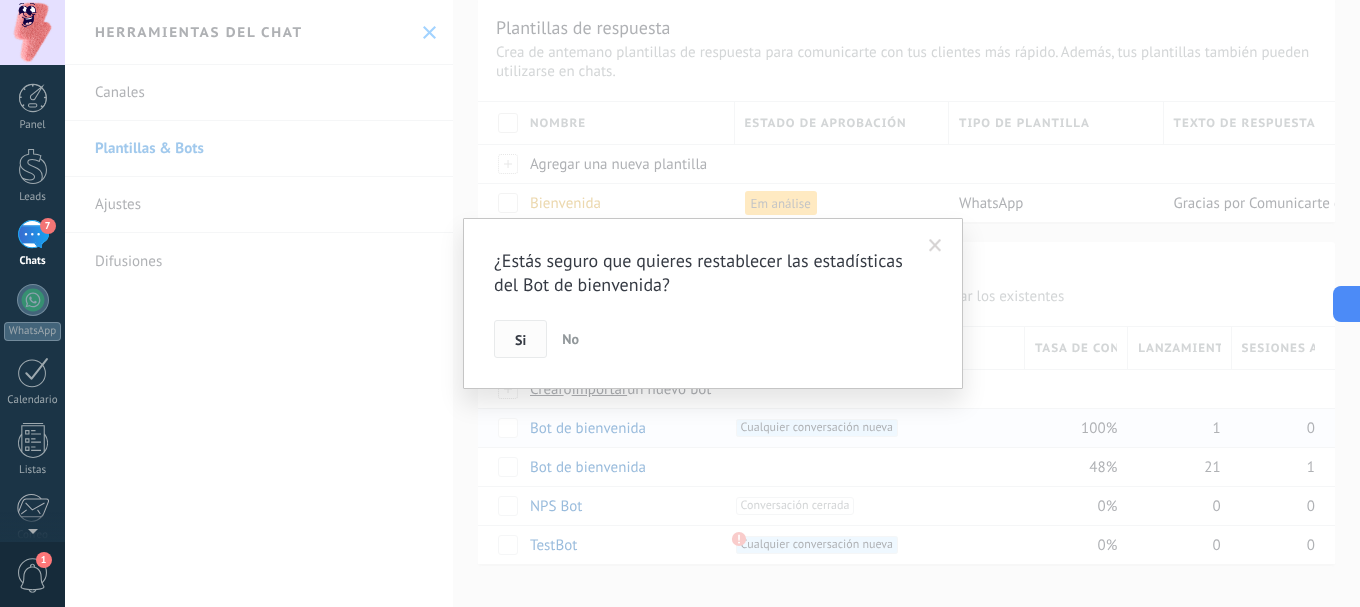click on "Si" at bounding box center [520, 340] 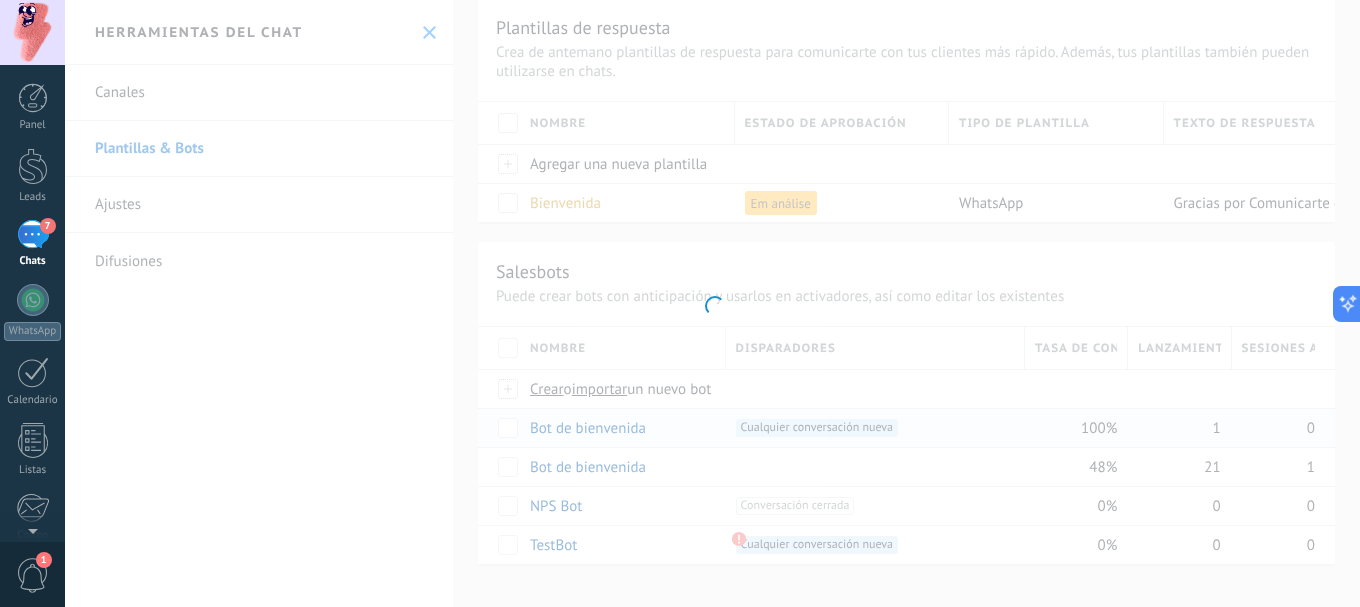 scroll, scrollTop: 0, scrollLeft: 0, axis: both 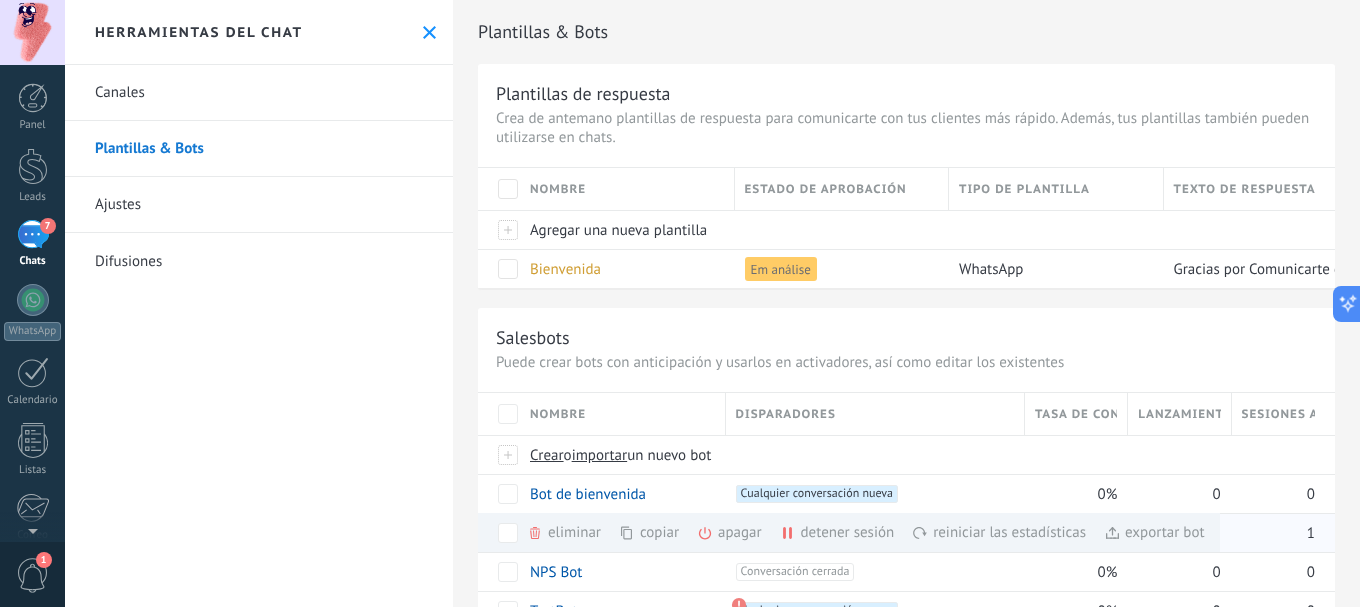 click on "eliminar màs" at bounding box center [598, 532] 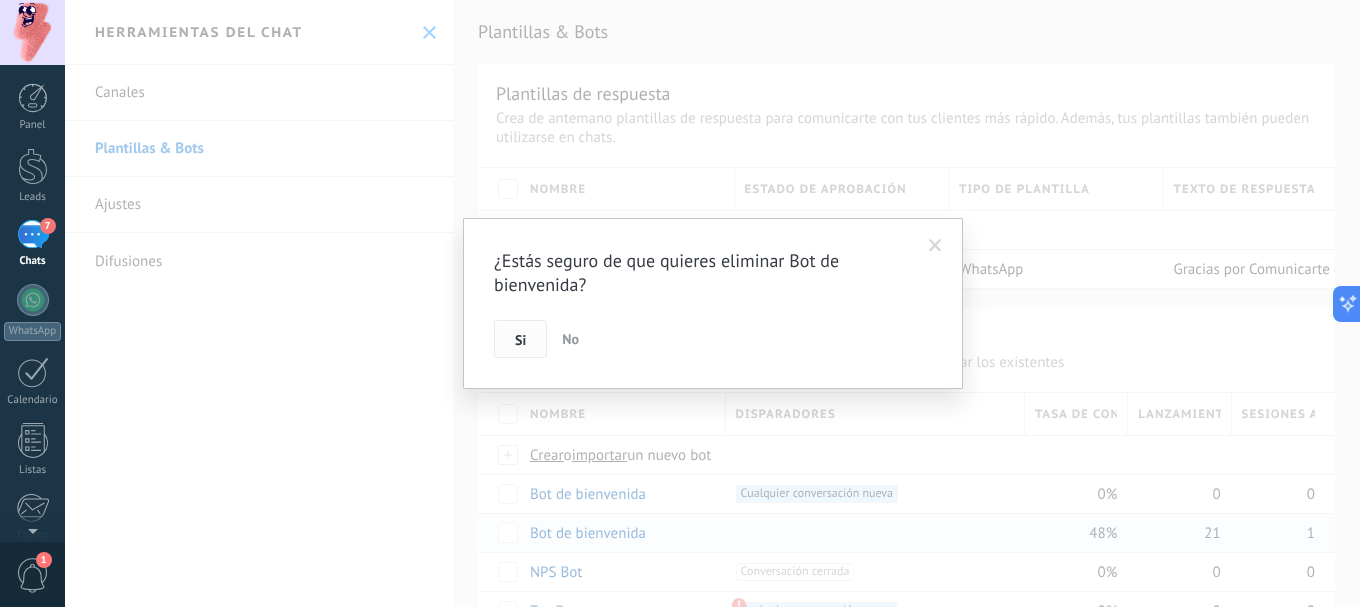 click on "Si" at bounding box center [520, 340] 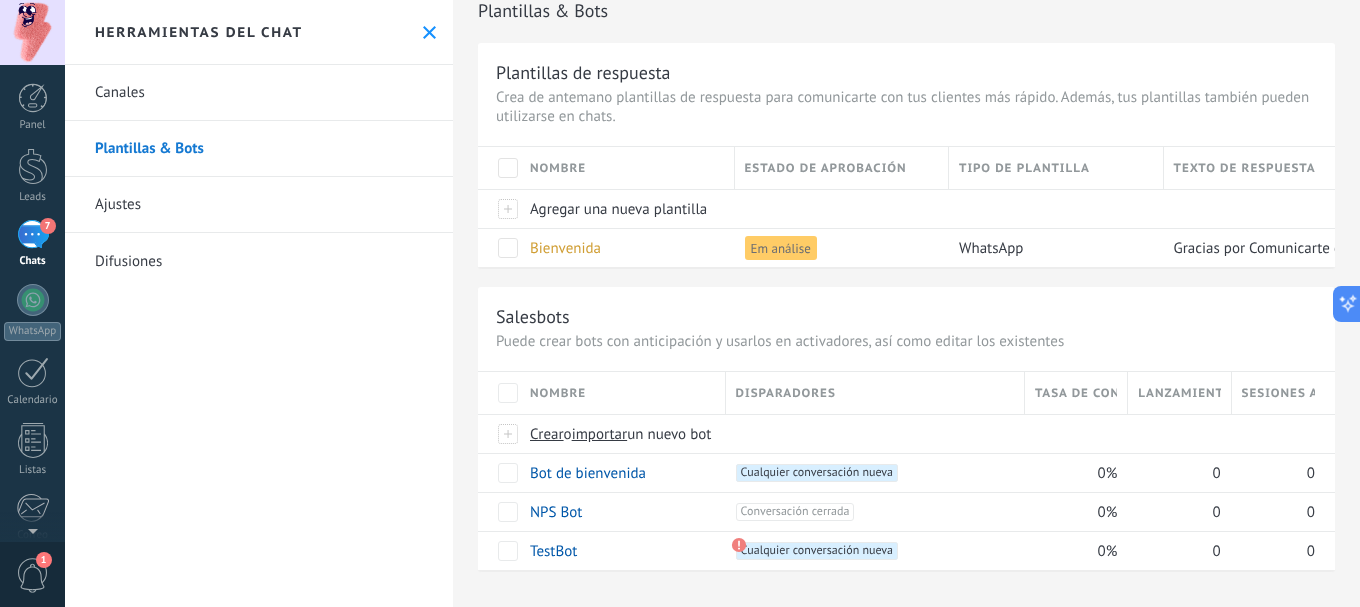 scroll, scrollTop: 27, scrollLeft: 0, axis: vertical 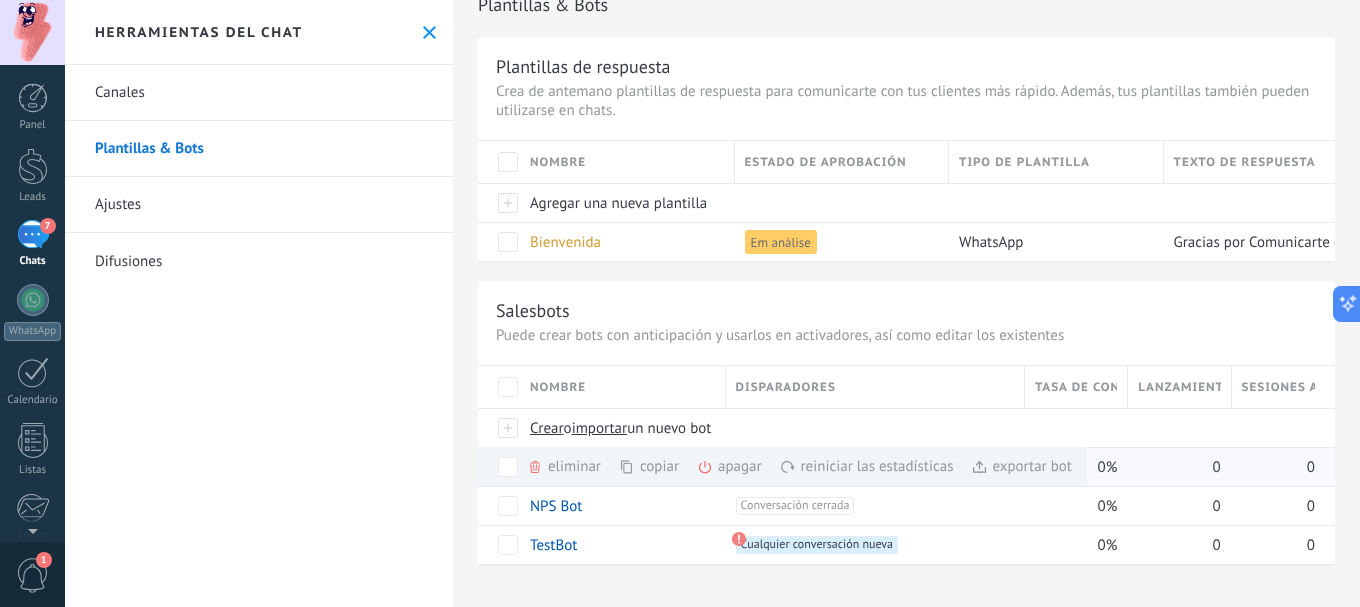 click on "exportar bot màs" at bounding box center [1021, 466] 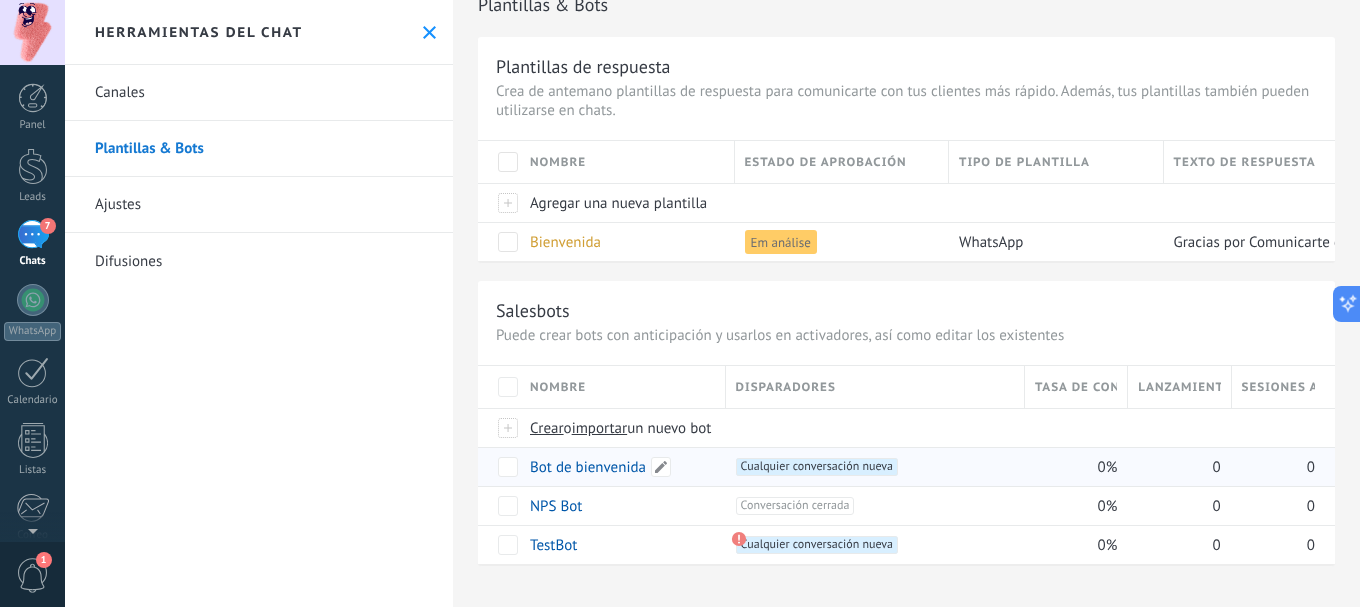 click on "Bot de bienvenida" at bounding box center [588, 467] 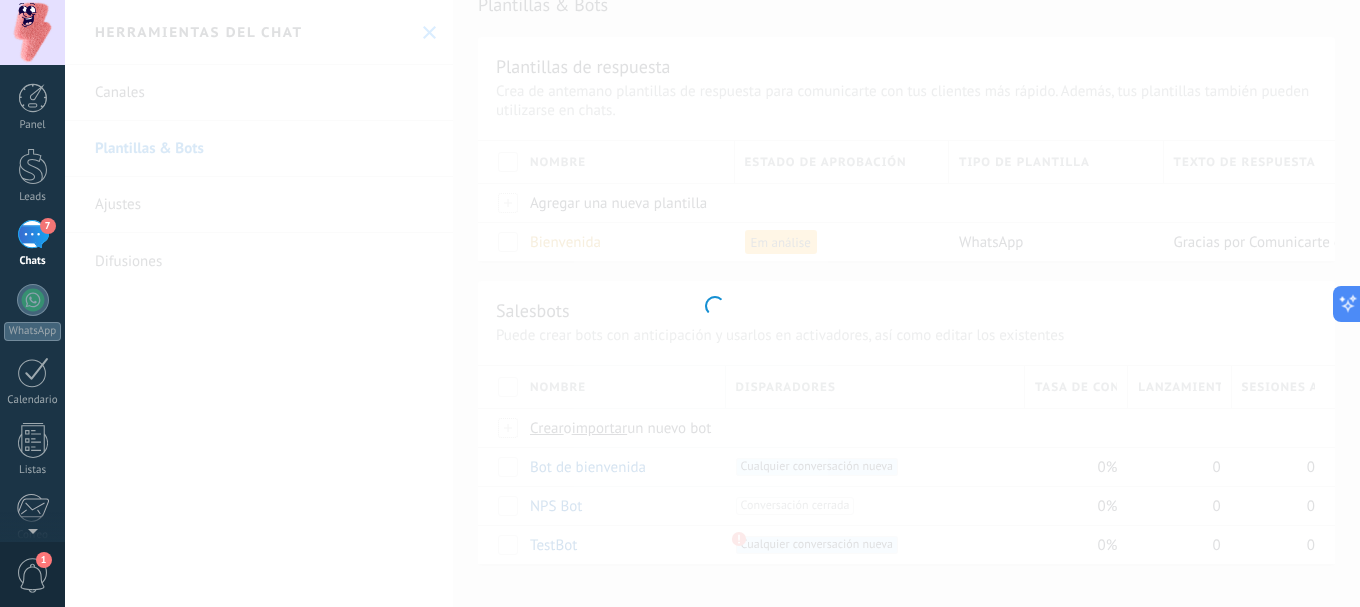type on "**********" 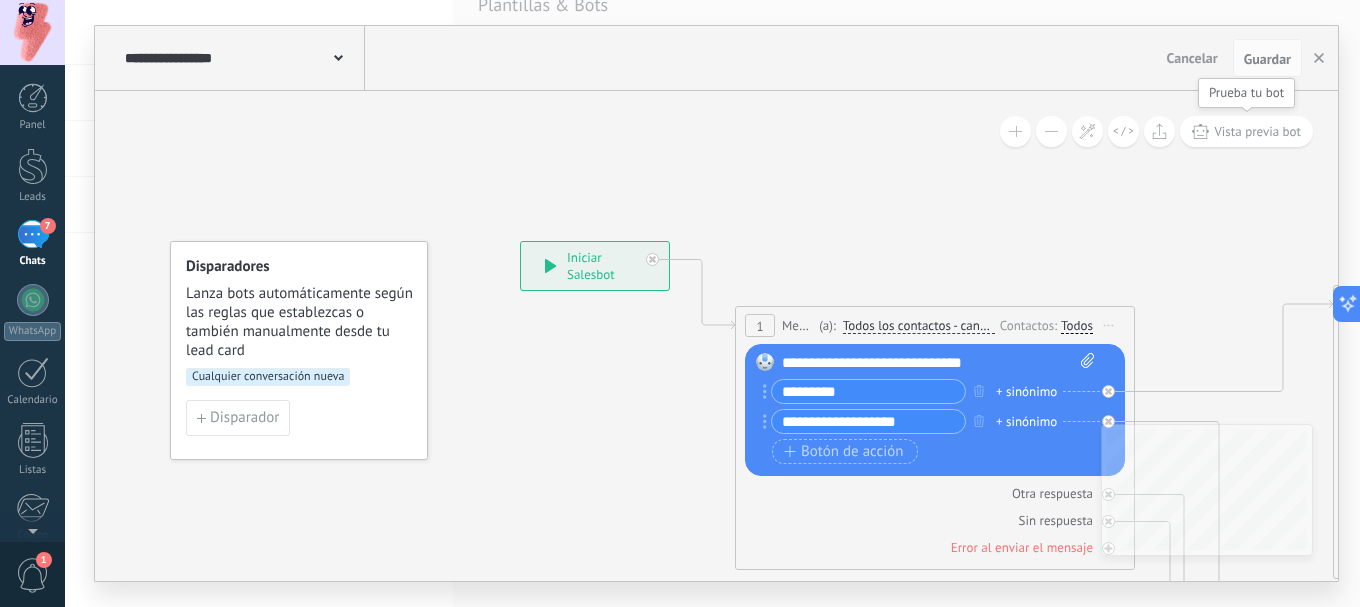 click on "Vista previa bot" at bounding box center [1257, 131] 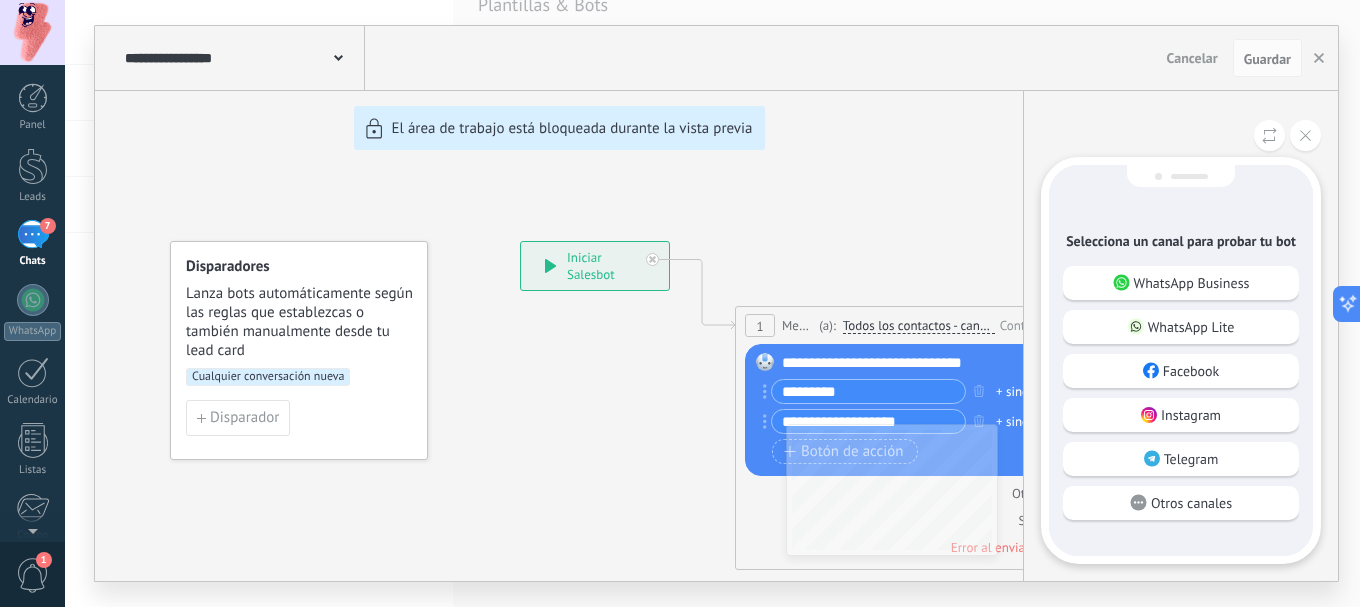 click on "**********" at bounding box center (716, 303) 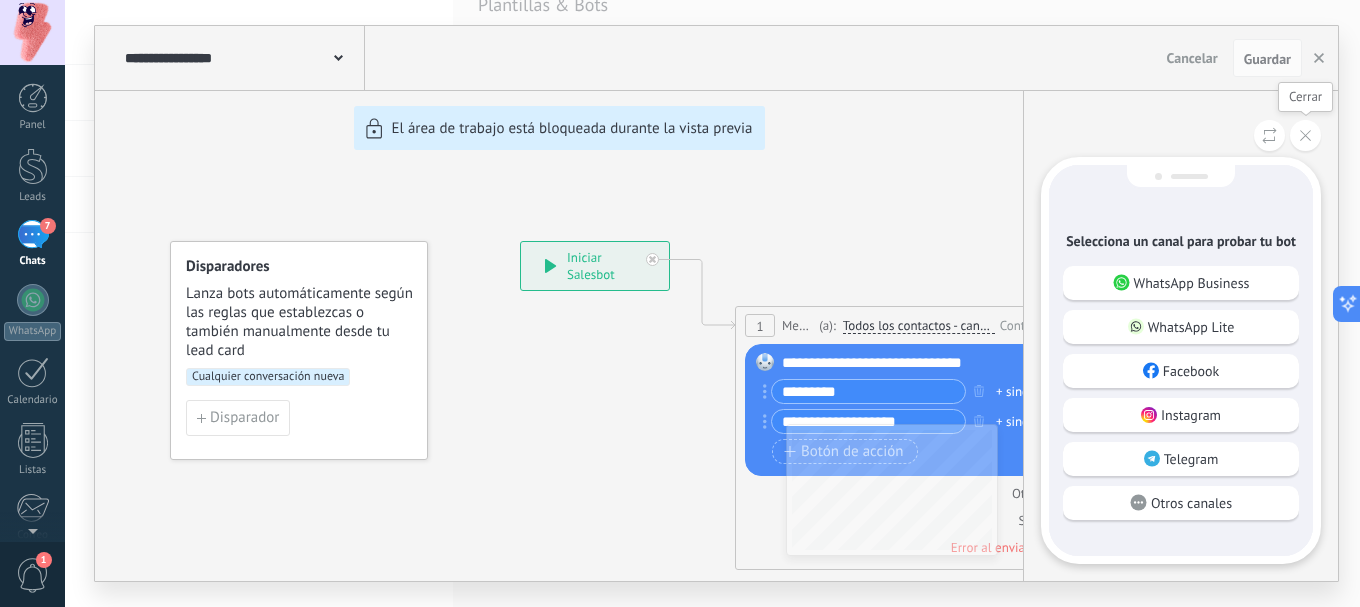 click at bounding box center [1305, 135] 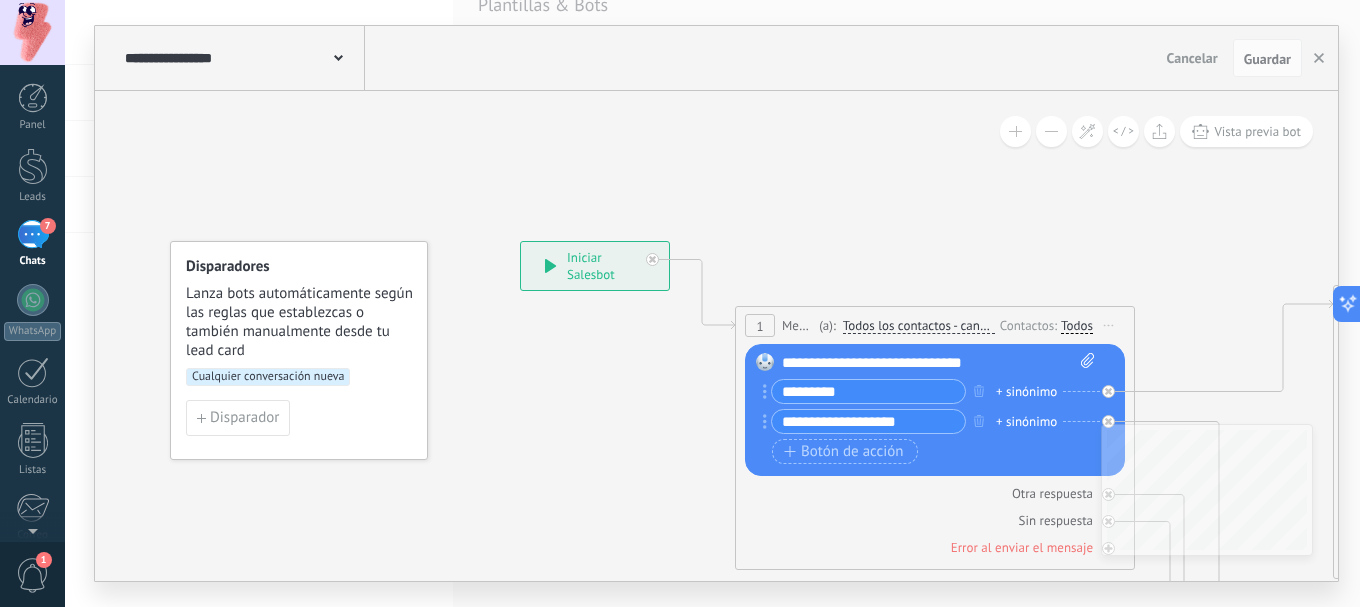 click on "**********" at bounding box center [716, 303] 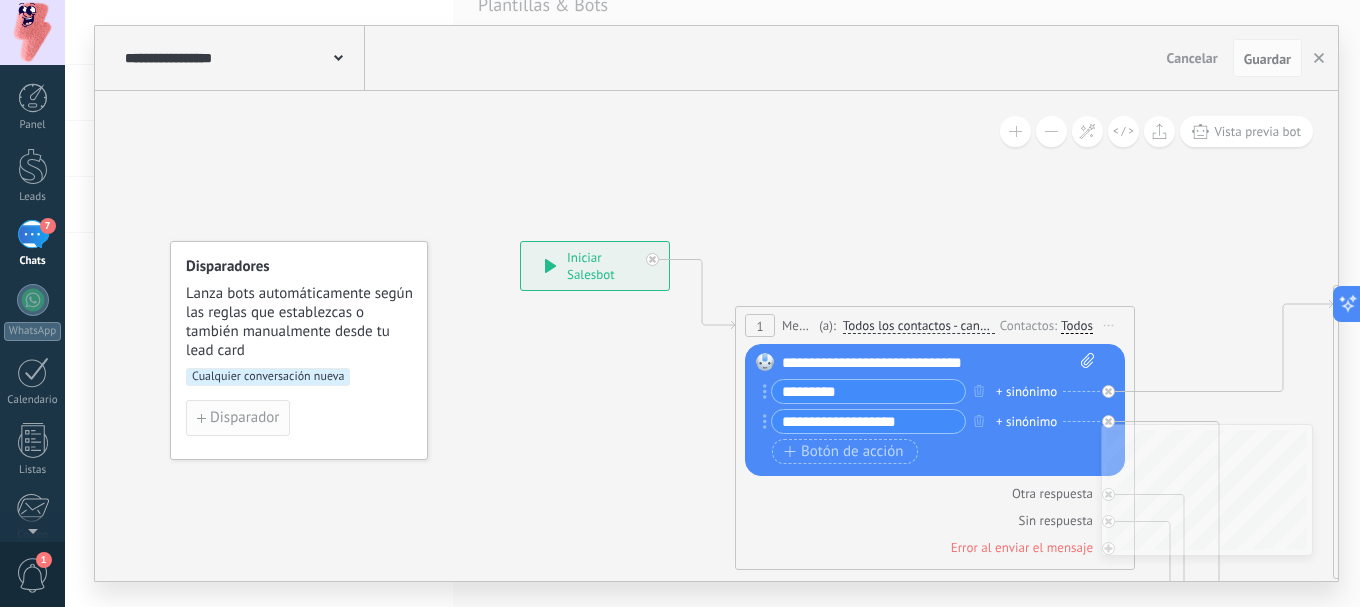 click on "Disparador" at bounding box center (244, 418) 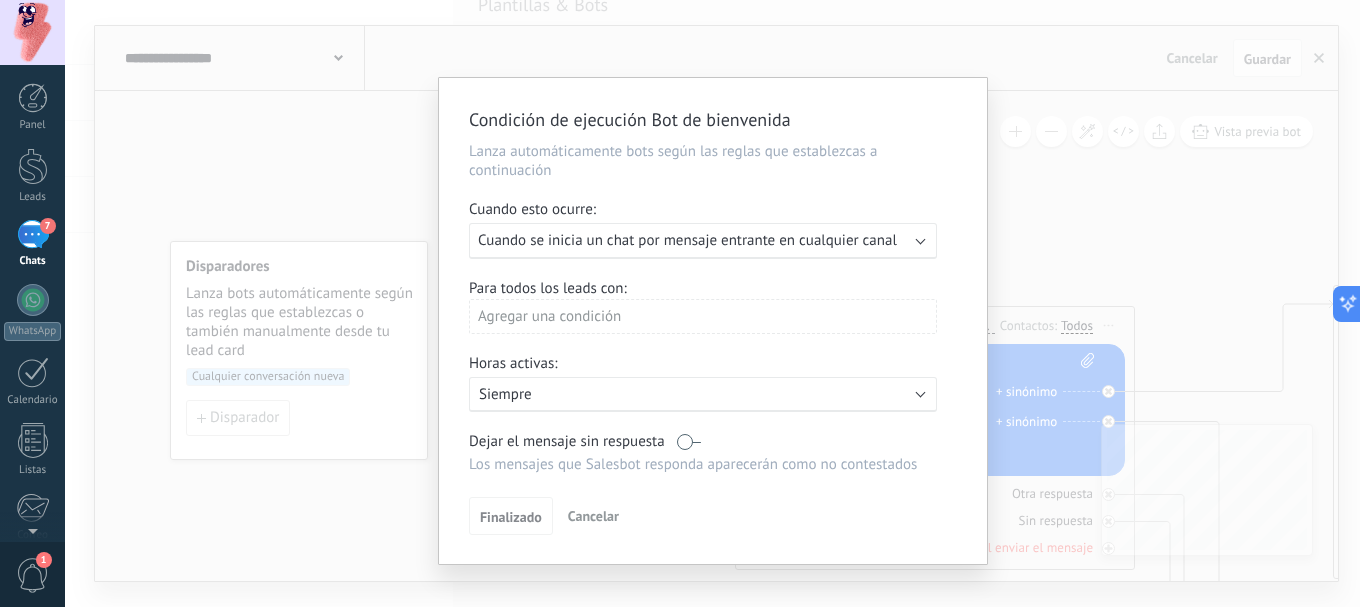 click on "Cuando se inicia un chat por mensaje entrante en cualquier canal" at bounding box center [687, 240] 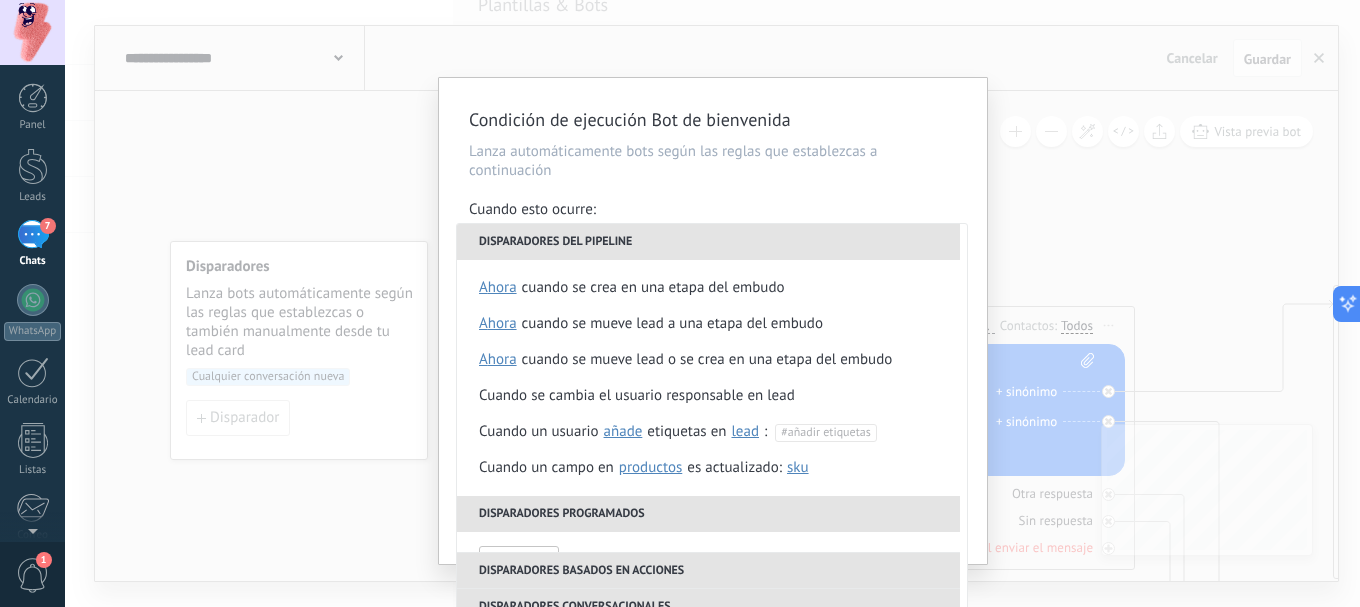click on "Lanza automáticamente bots según las reglas que establezcas a continuación" at bounding box center (713, 161) 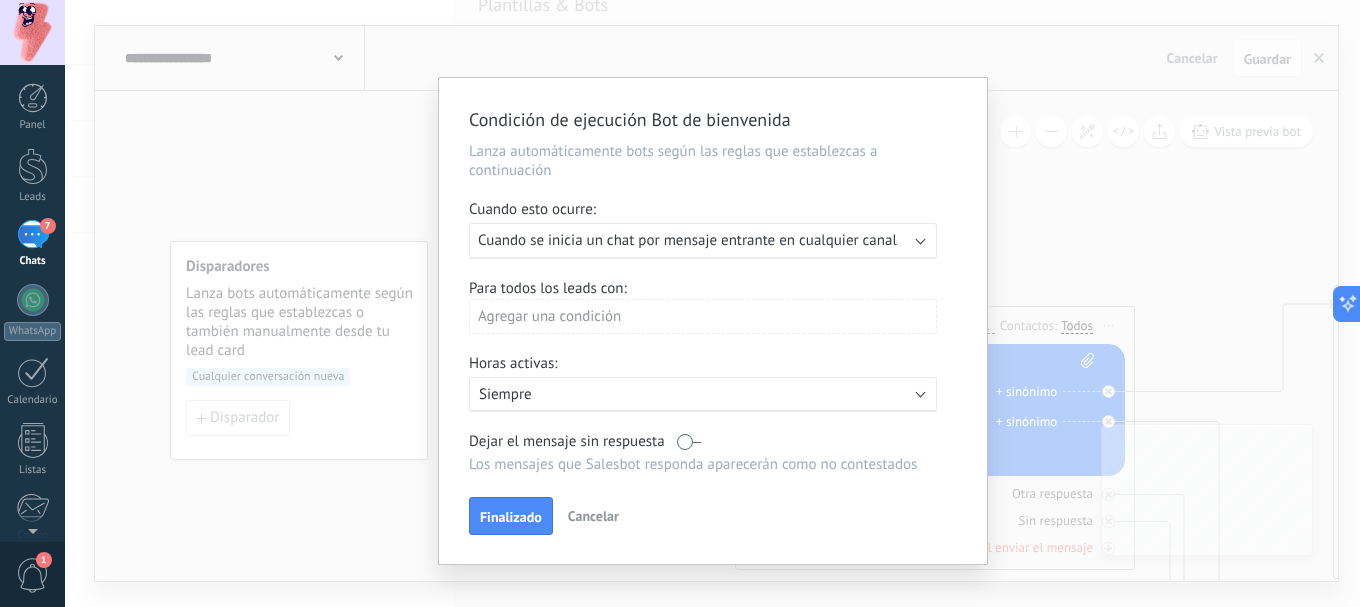 click on "Cuando se inicia un chat por mensaje entrante en cualquier canal" at bounding box center [687, 240] 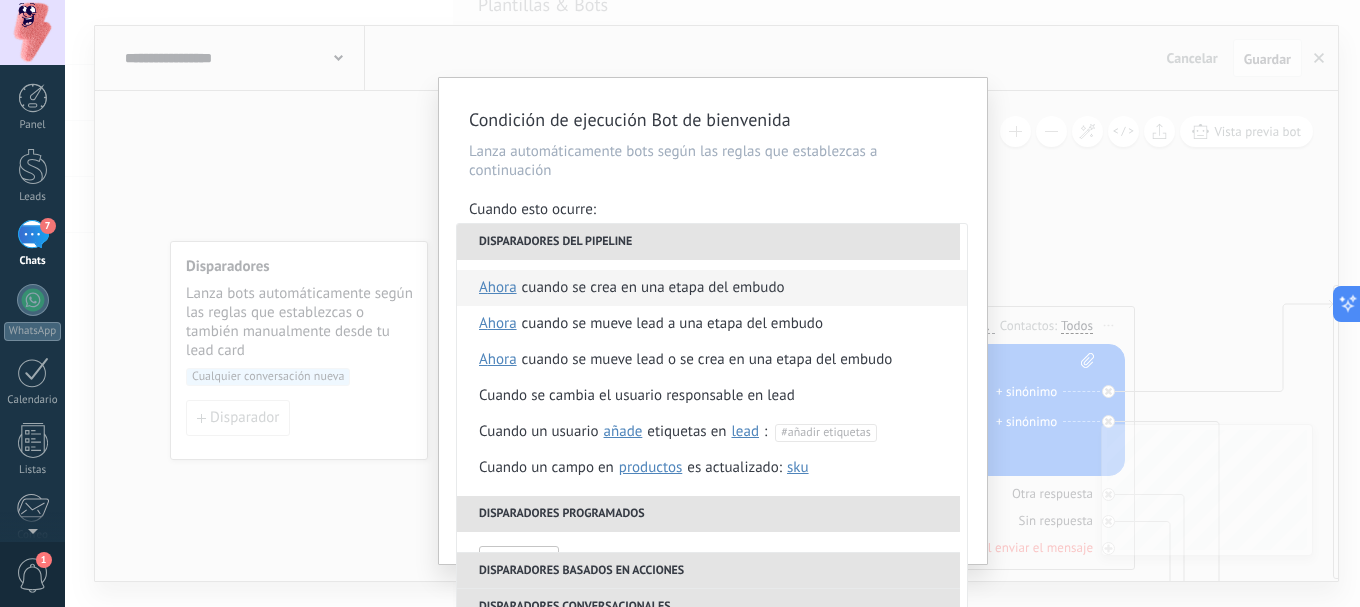 click on "Cuando se crea en una etapa del embudo" at bounding box center [653, 288] 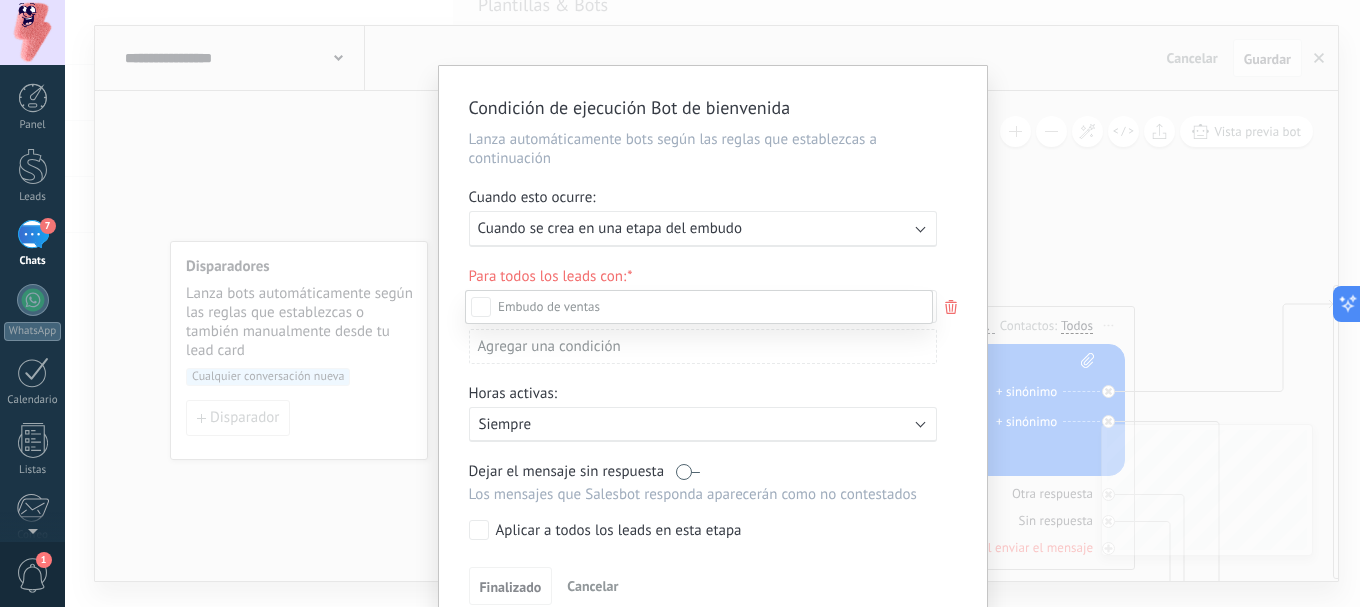 click on "Leads Entrantes" at bounding box center (0, 0) 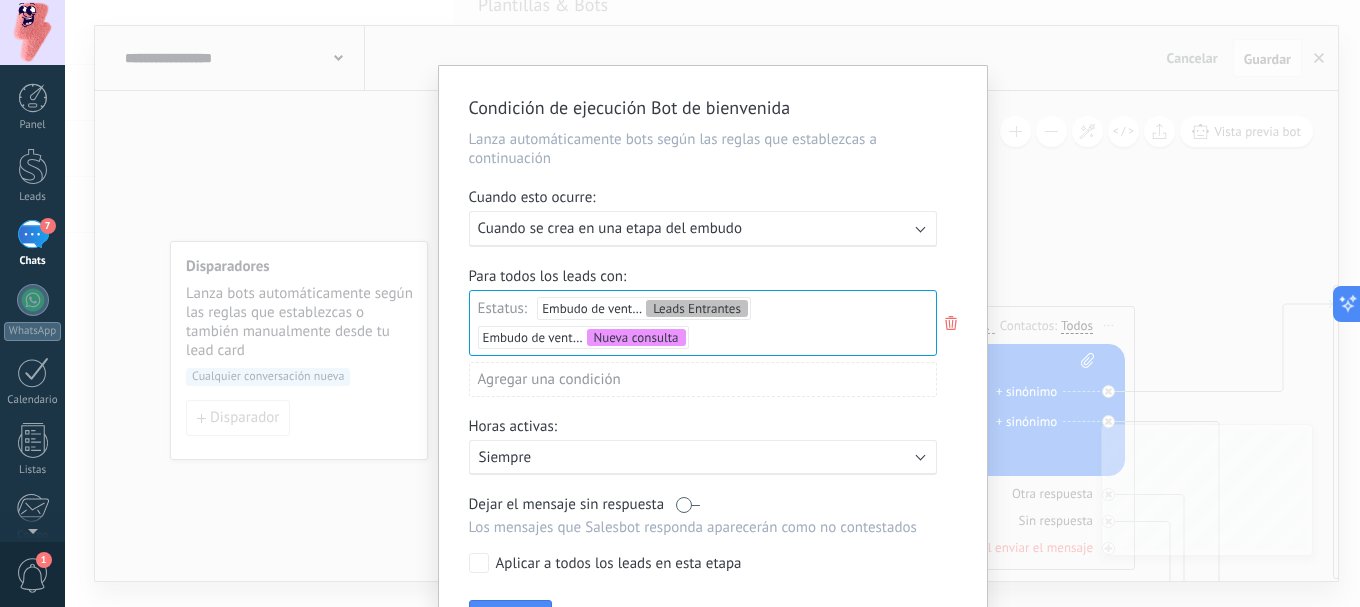 scroll, scrollTop: 100, scrollLeft: 0, axis: vertical 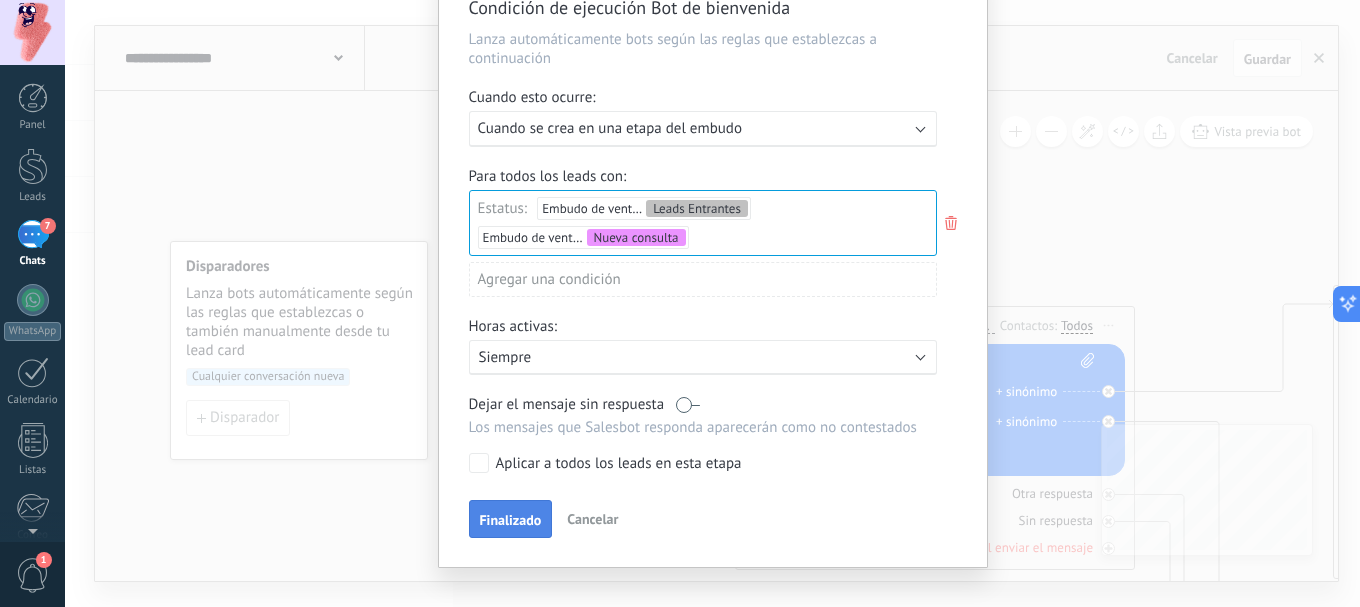 click on "Finalizado" at bounding box center (511, 519) 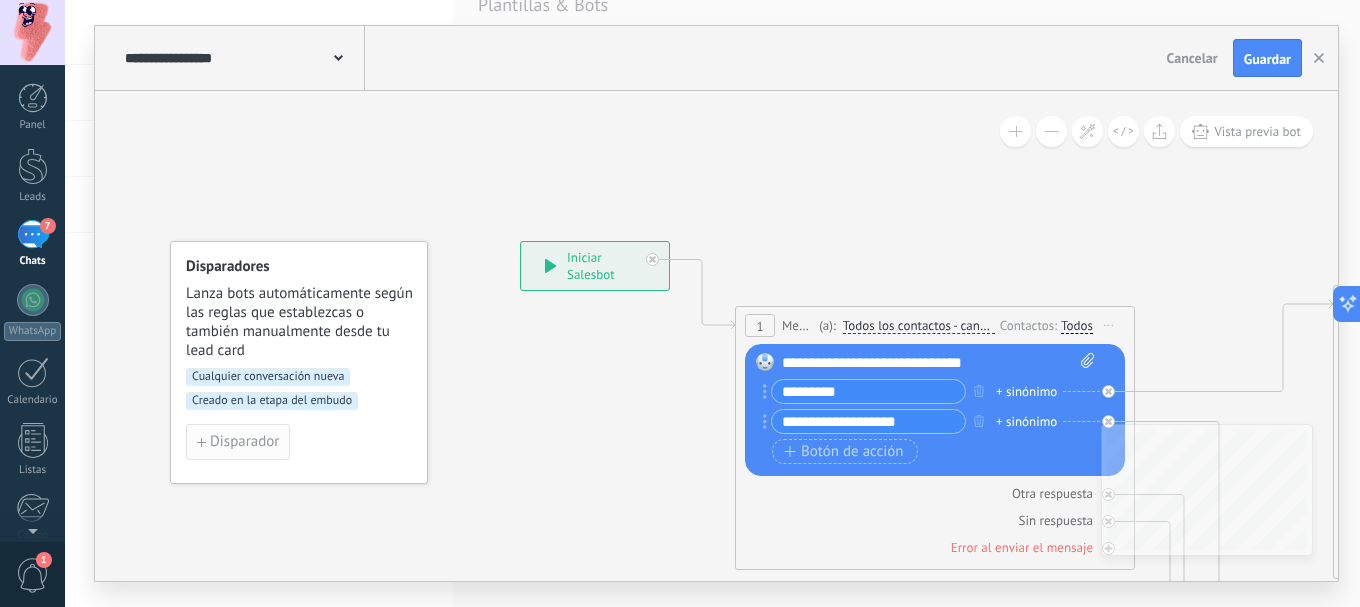 click on "Disparador" at bounding box center (244, 442) 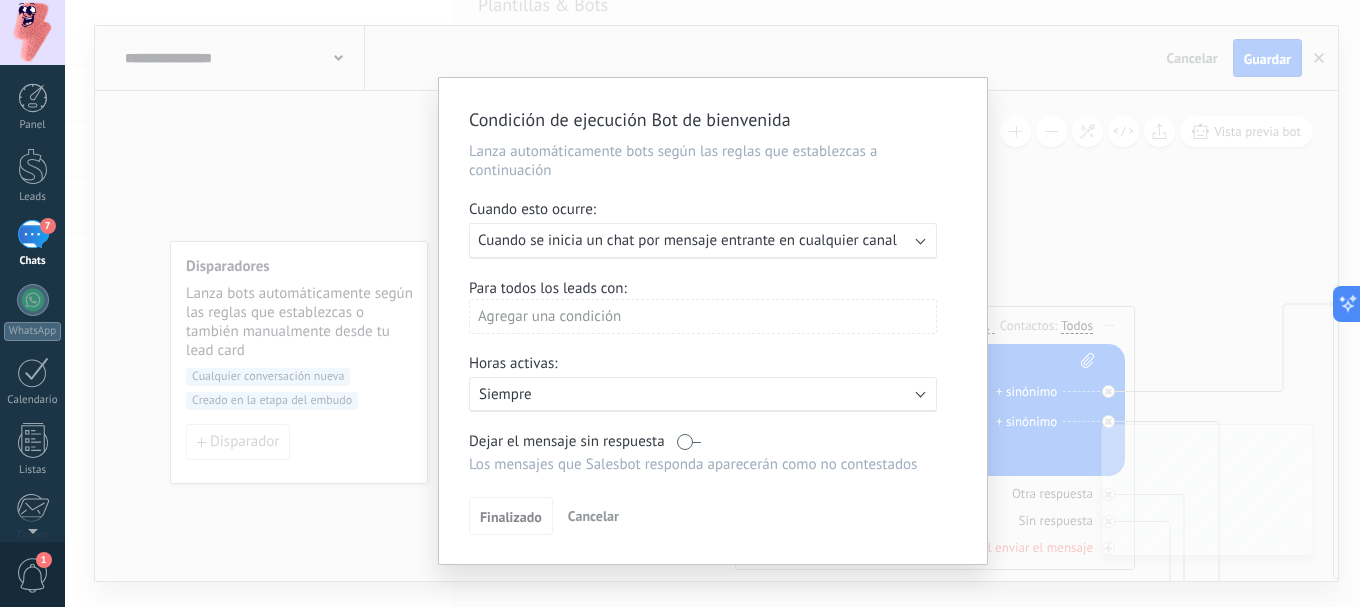 click on "Condición de ejecución Bot de bienvenida Lanza automáticamente bots según las reglas que establezcas a continuación Cuando esto ocurre: Ejecutar:  Cuando se inicia un chat por mensaje entrante en cualquier canal Para todos los leads con: Agregar una condición Horas activas: Activo:  Siempre Dejar el mensaje sin respuesta Los mensajes que Salesbot responda aparecerán como no contestados Aplicar a todos los leads en esta etapa Finalizado Cancelar" at bounding box center (712, 303) 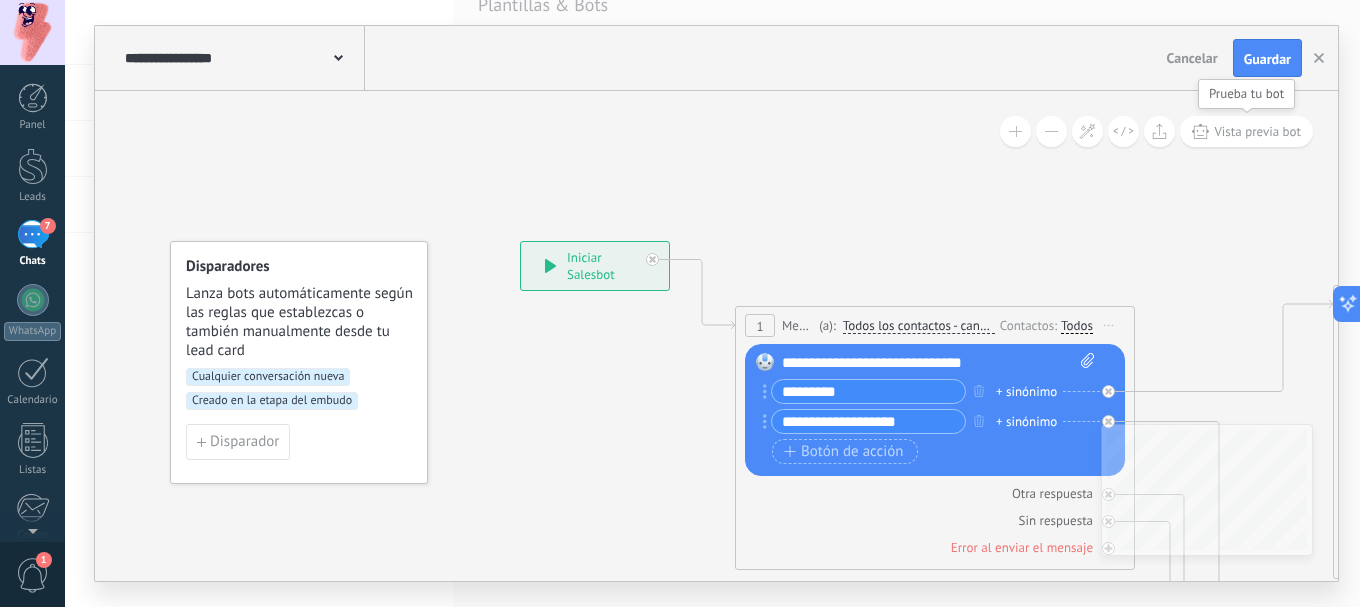 click on "Vista previa bot" at bounding box center [1257, 131] 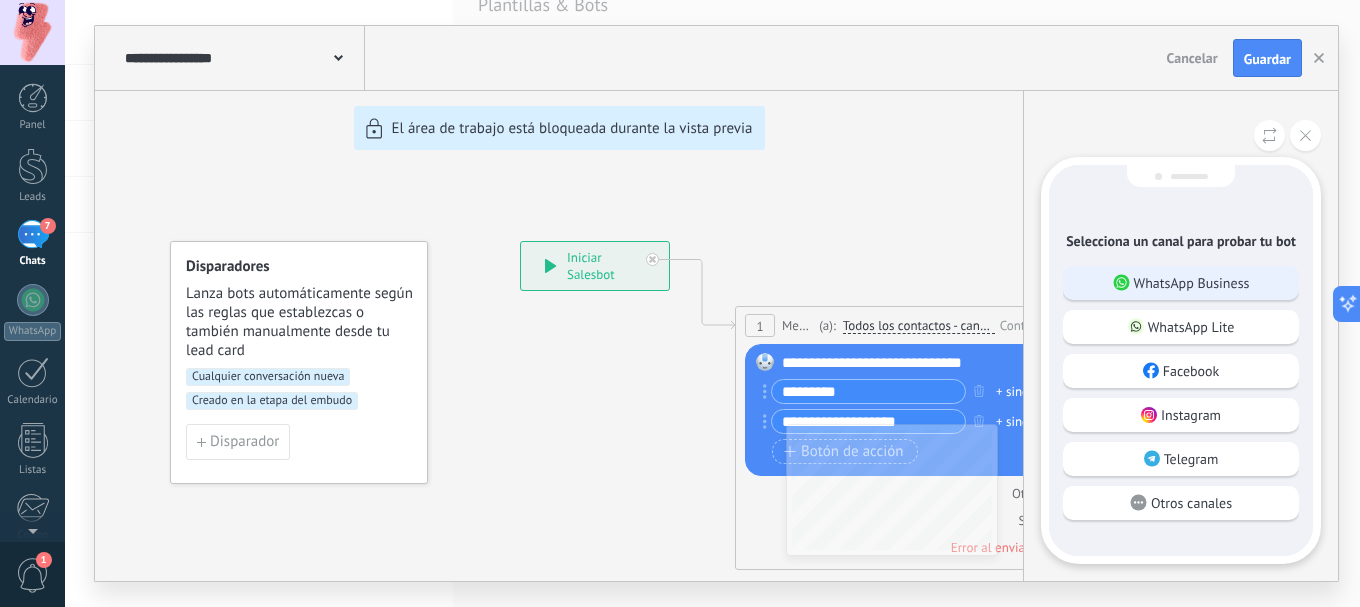 click on "WhatsApp Business" at bounding box center [1181, 283] 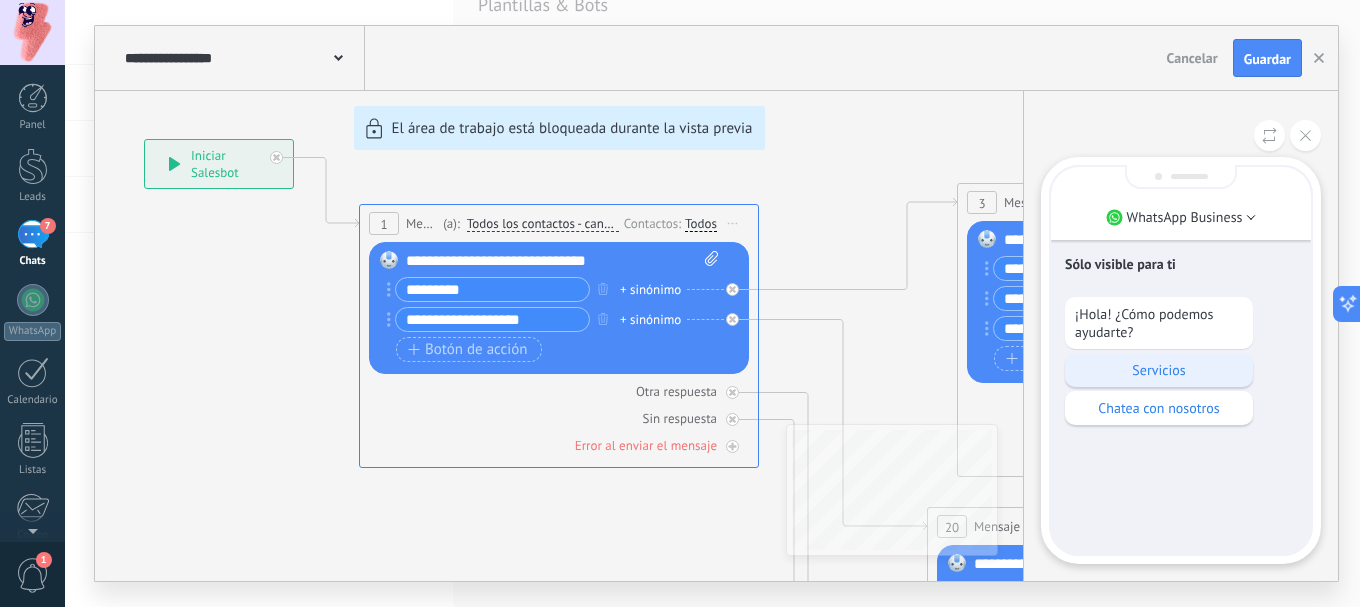click on "Servicios" at bounding box center (1159, 370) 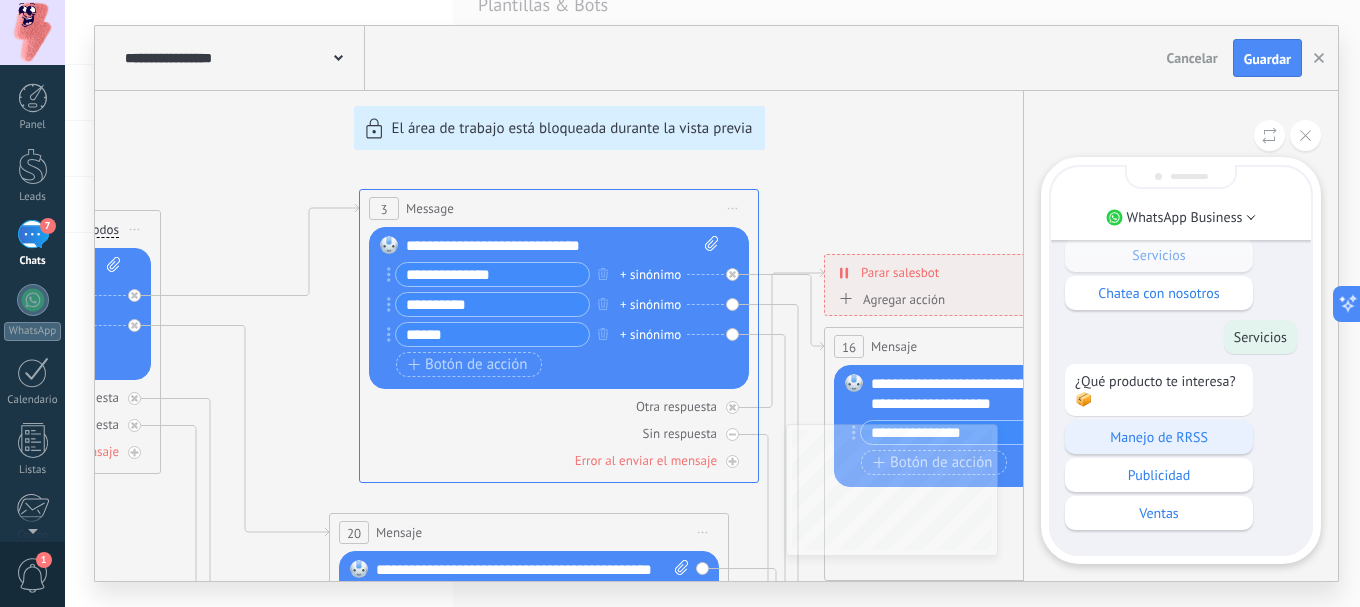click on "Manejo de RRSS" at bounding box center (1159, 437) 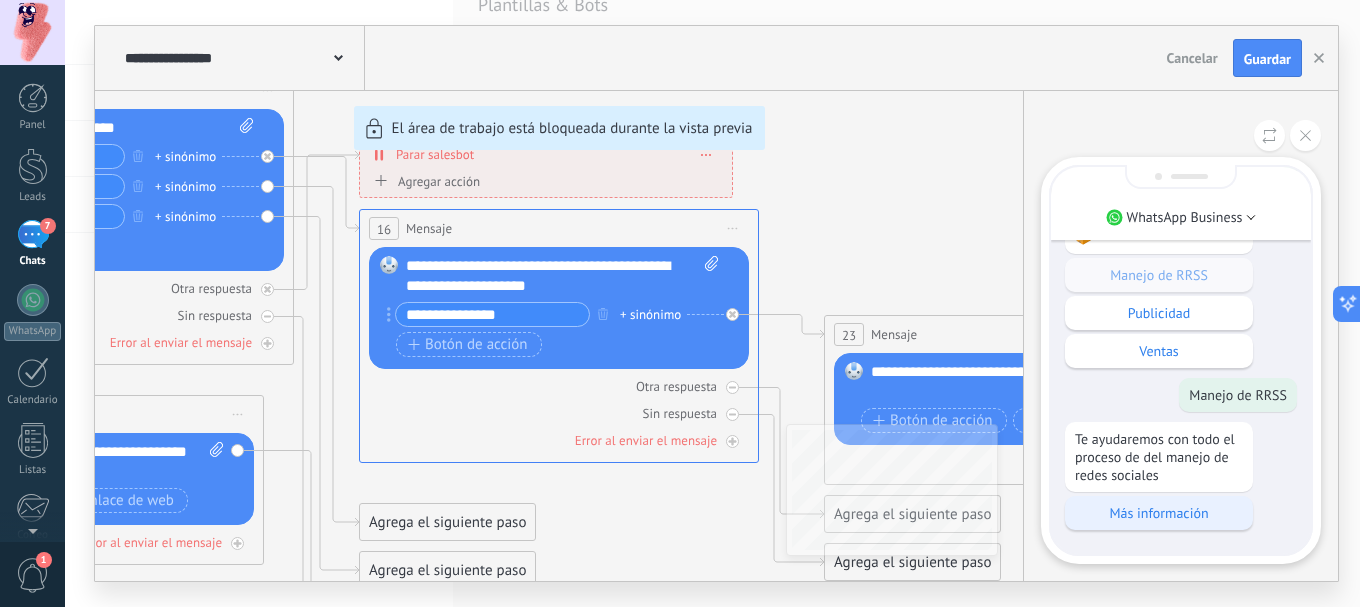 click on "Más información" at bounding box center (1159, 513) 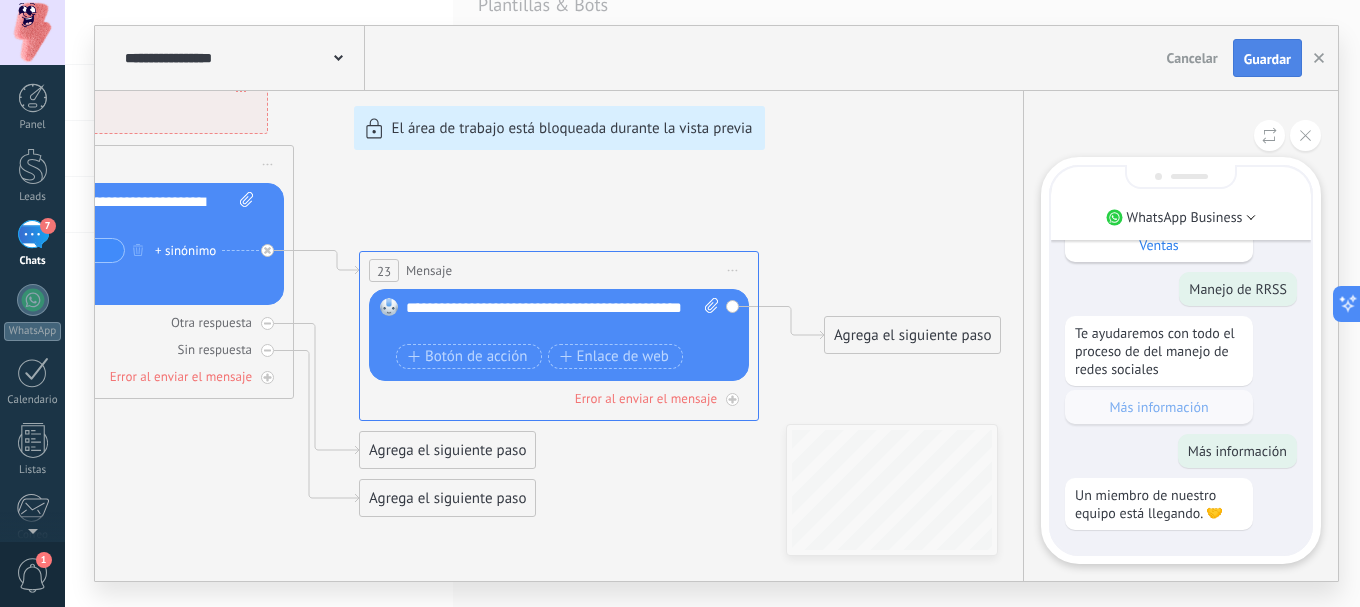 click on "Guardar" at bounding box center (1267, 58) 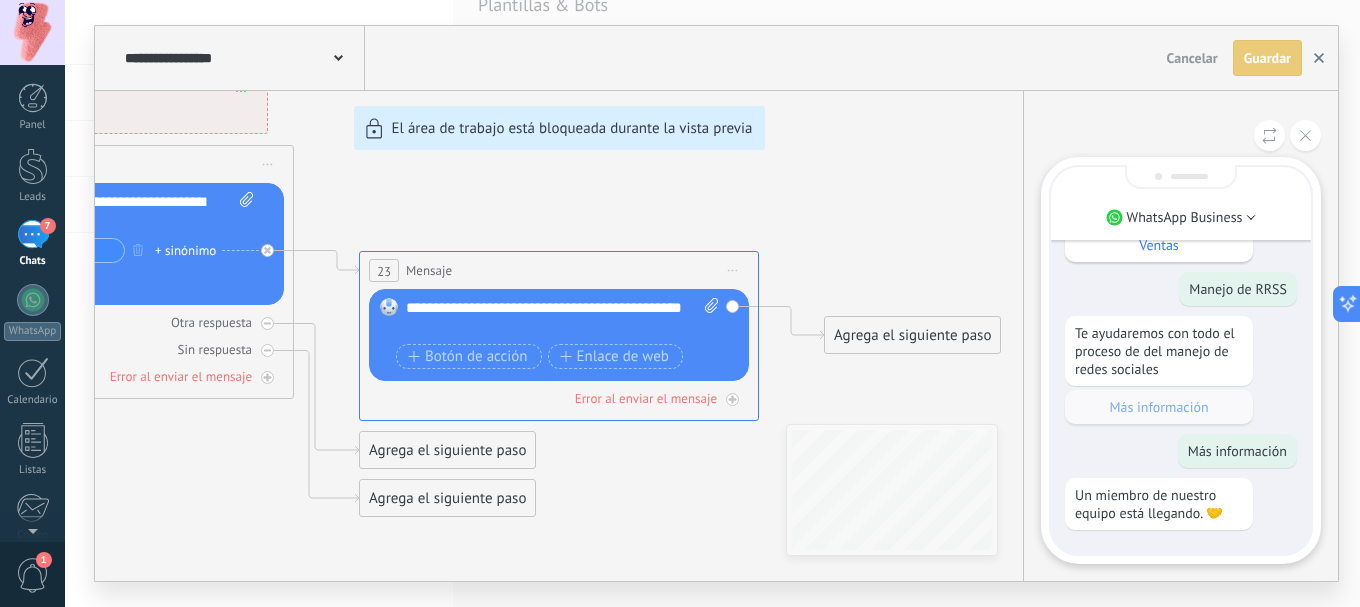 click at bounding box center (1319, 58) 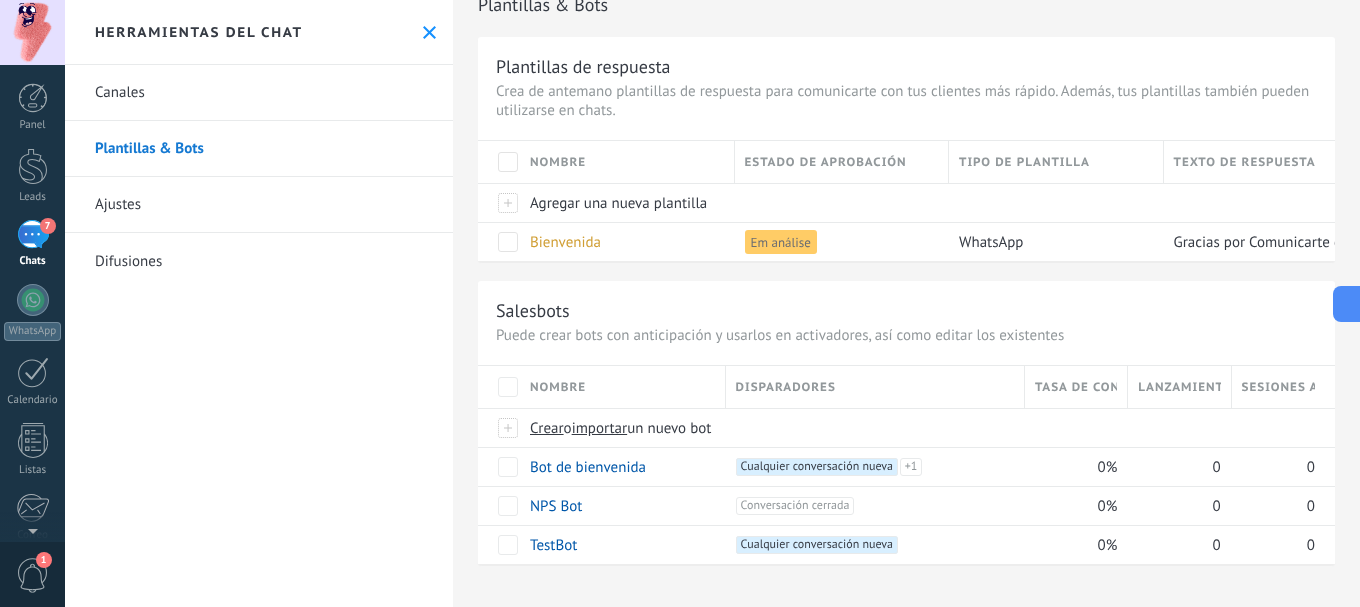 click on "Herramientas del chat" at bounding box center (259, 32) 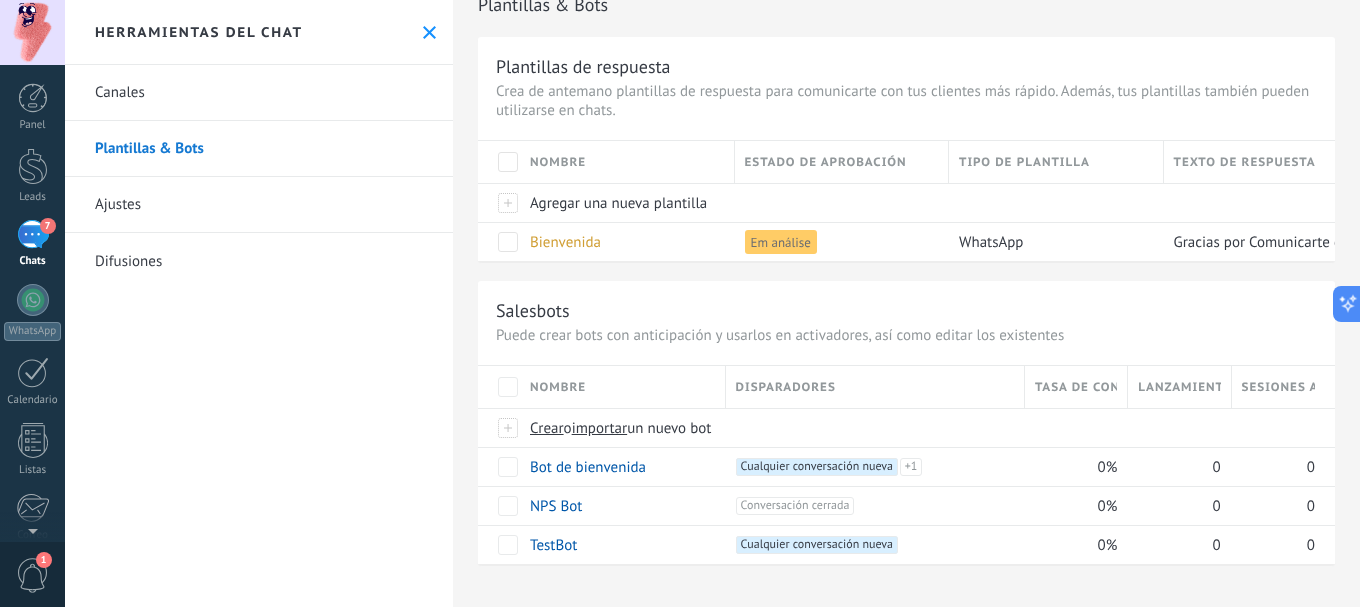 click at bounding box center (429, 32) 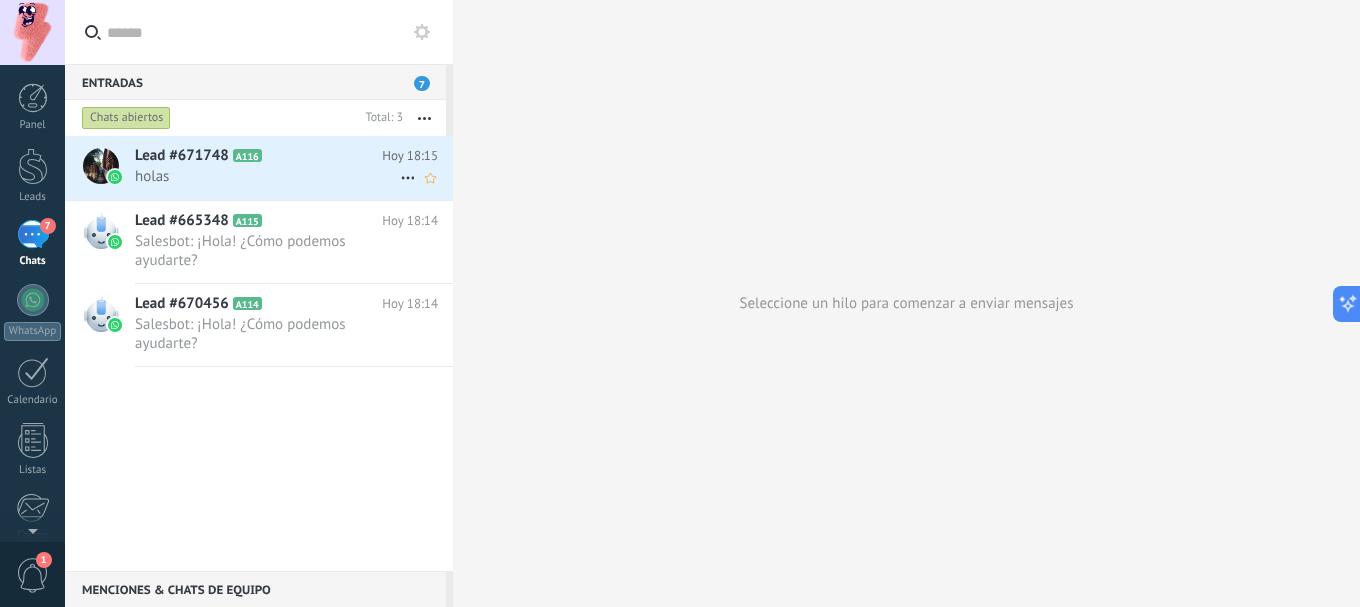 click on "Lead #671748" at bounding box center (182, 156) 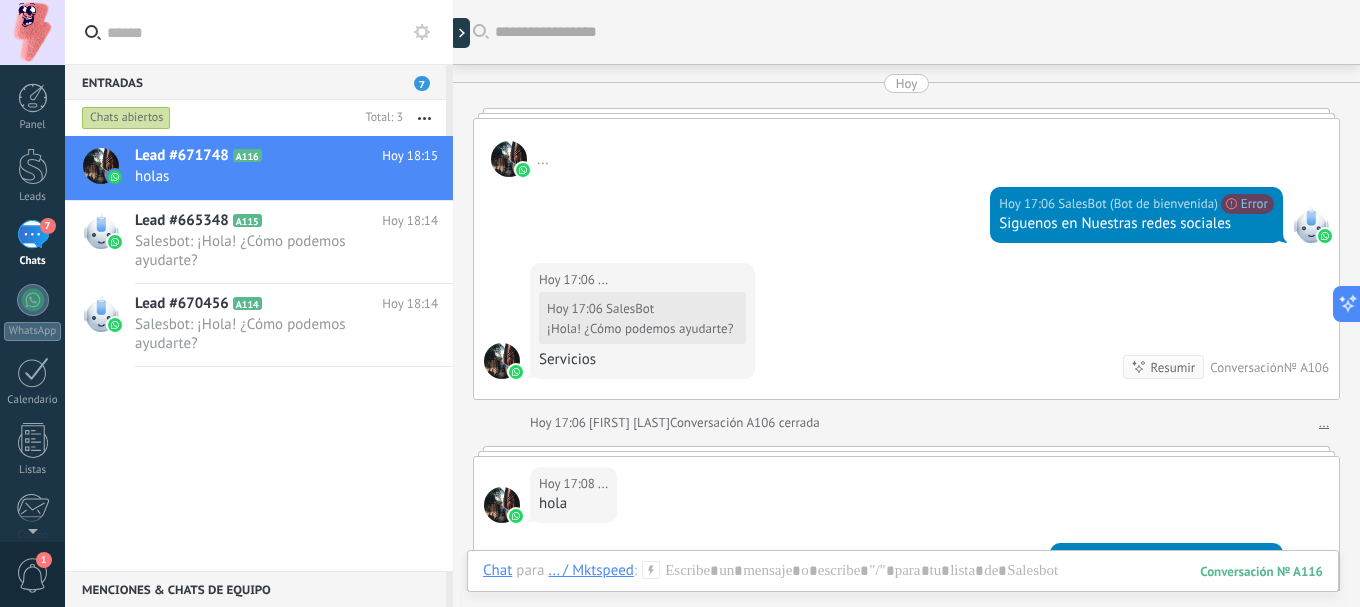 scroll, scrollTop: 4295, scrollLeft: 0, axis: vertical 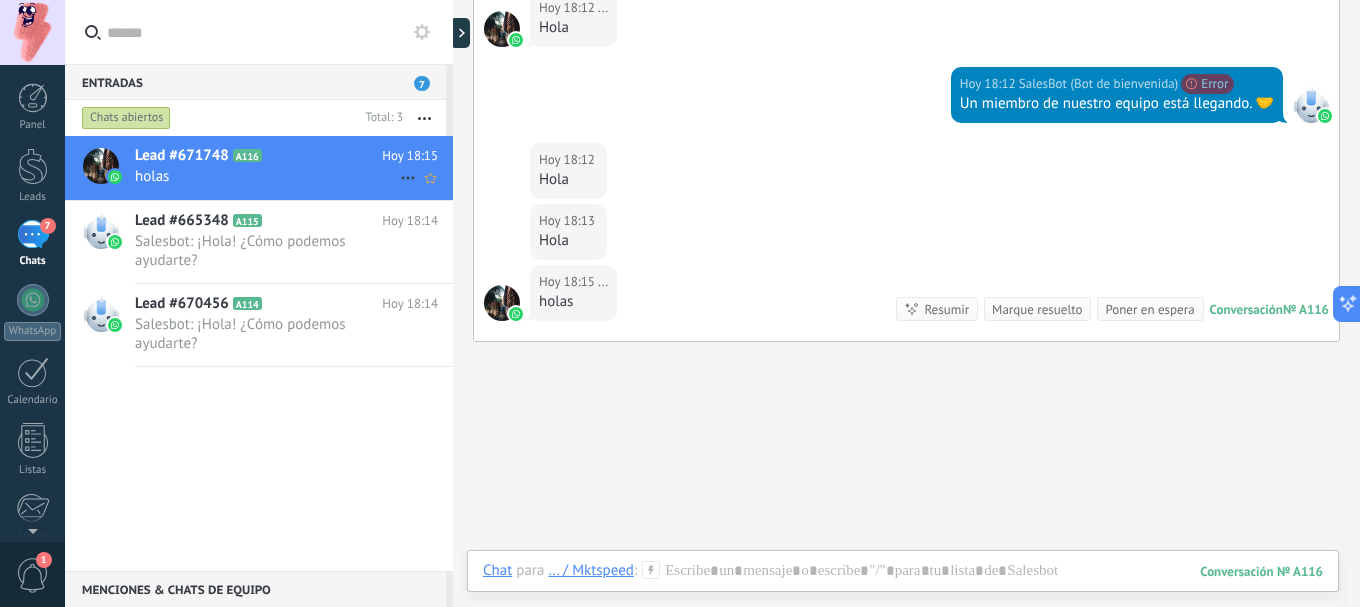 click 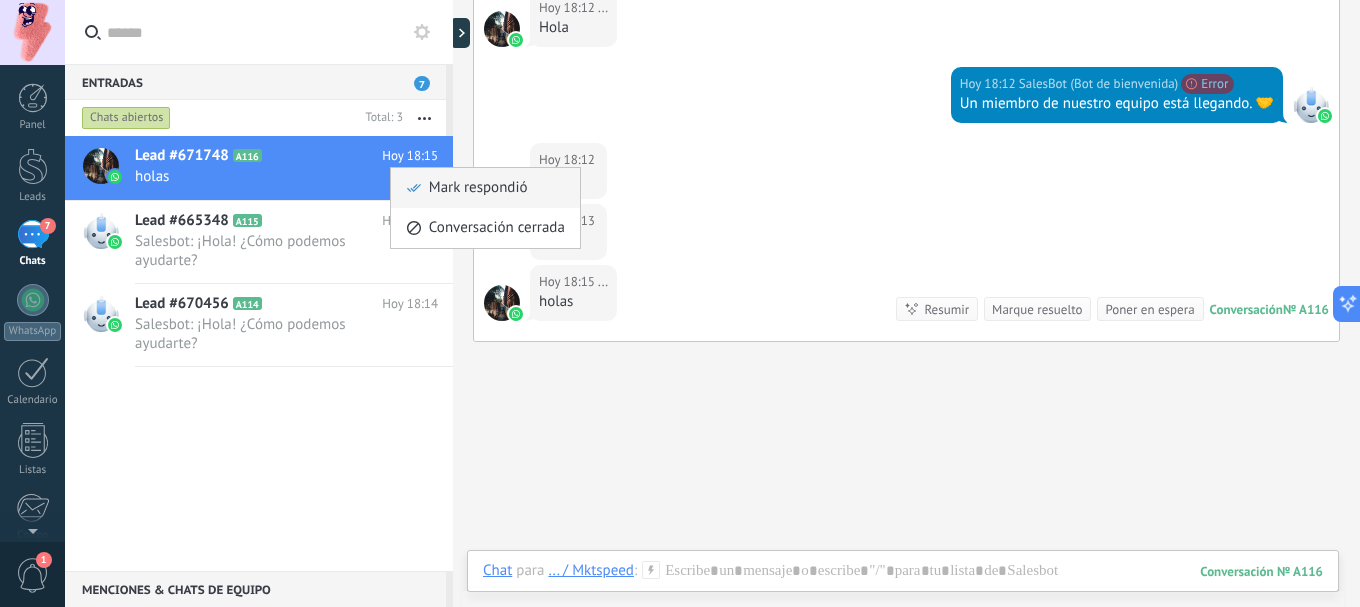 click on "Mark respondió" at bounding box center [478, 188] 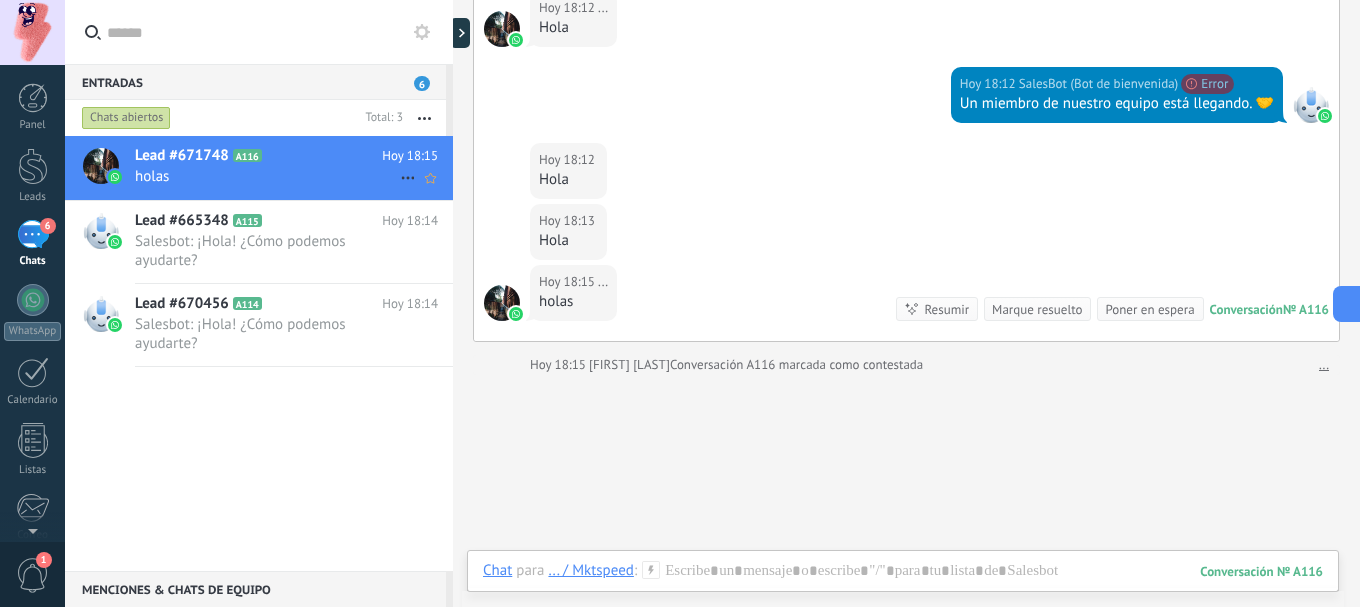 scroll, scrollTop: 4328, scrollLeft: 0, axis: vertical 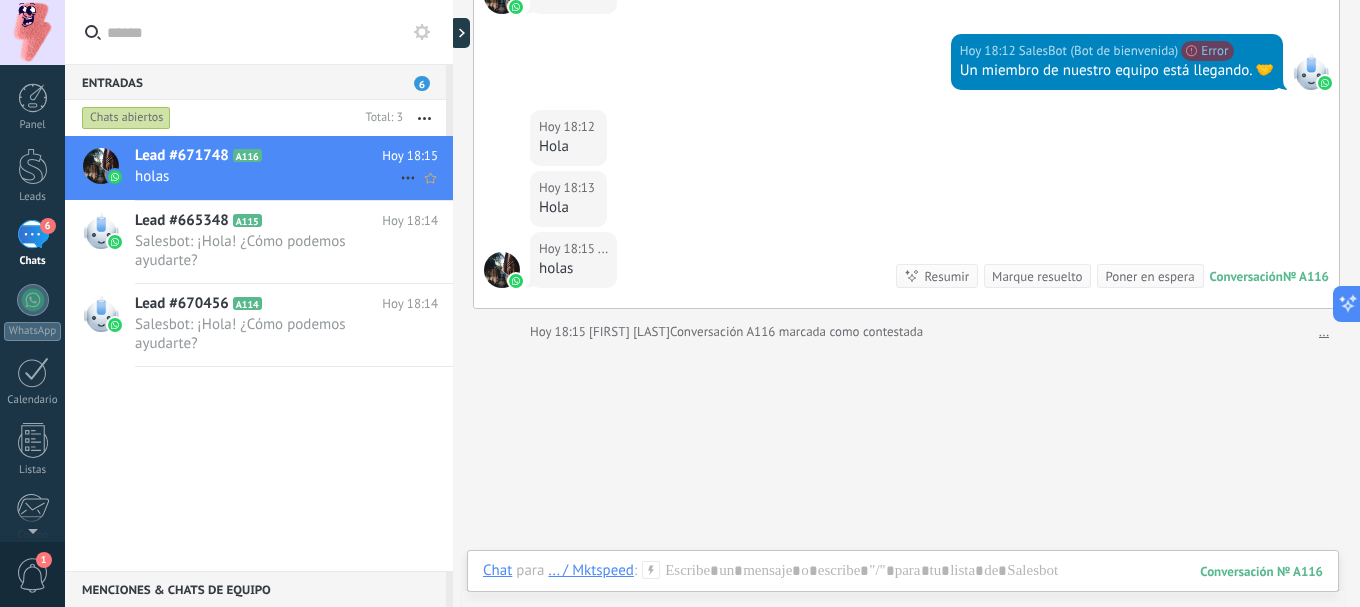 click 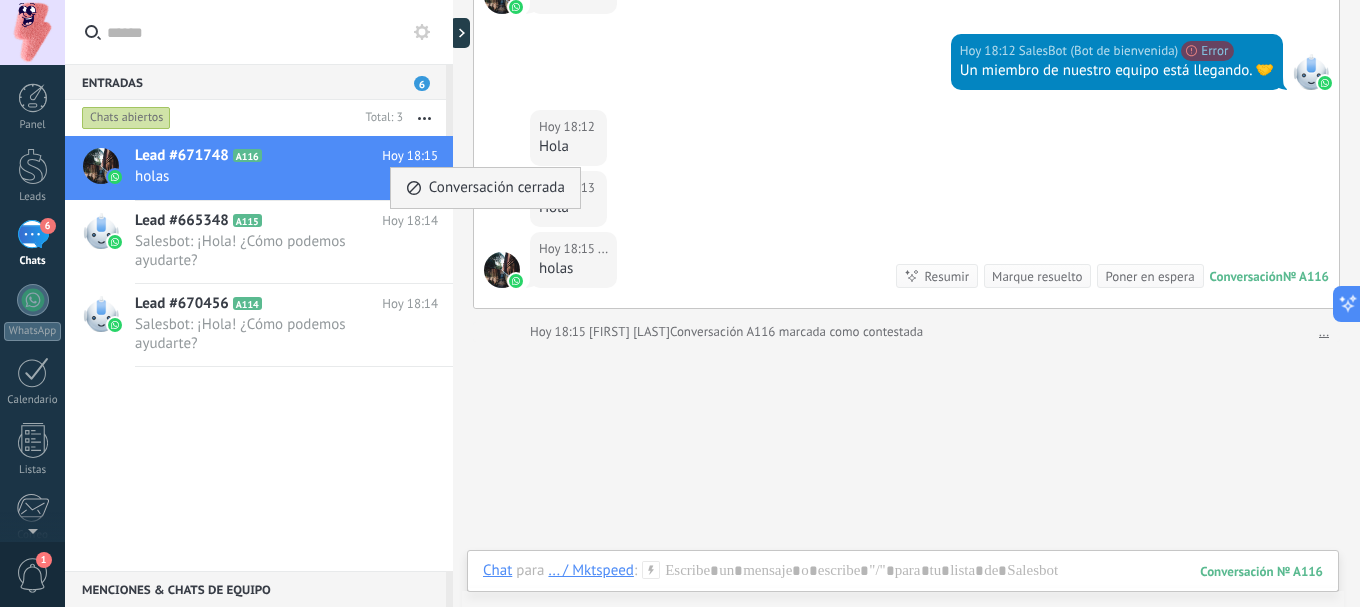 click on "Conversación cerrada" at bounding box center [485, 188] 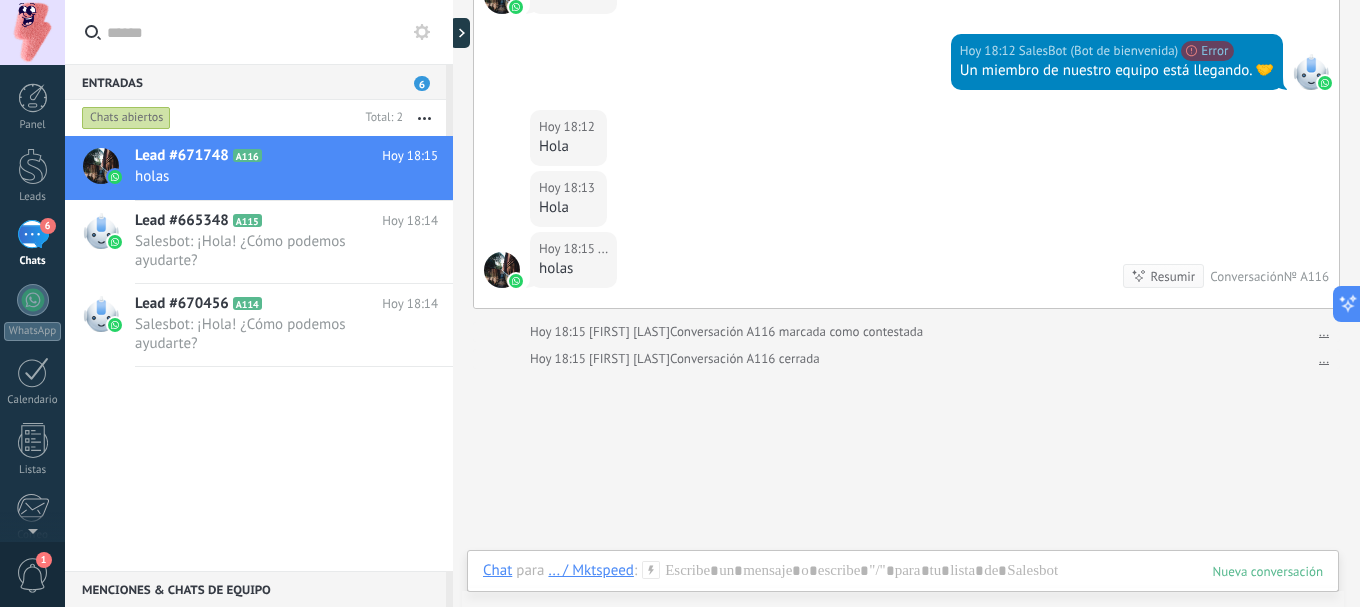 scroll, scrollTop: 4355, scrollLeft: 0, axis: vertical 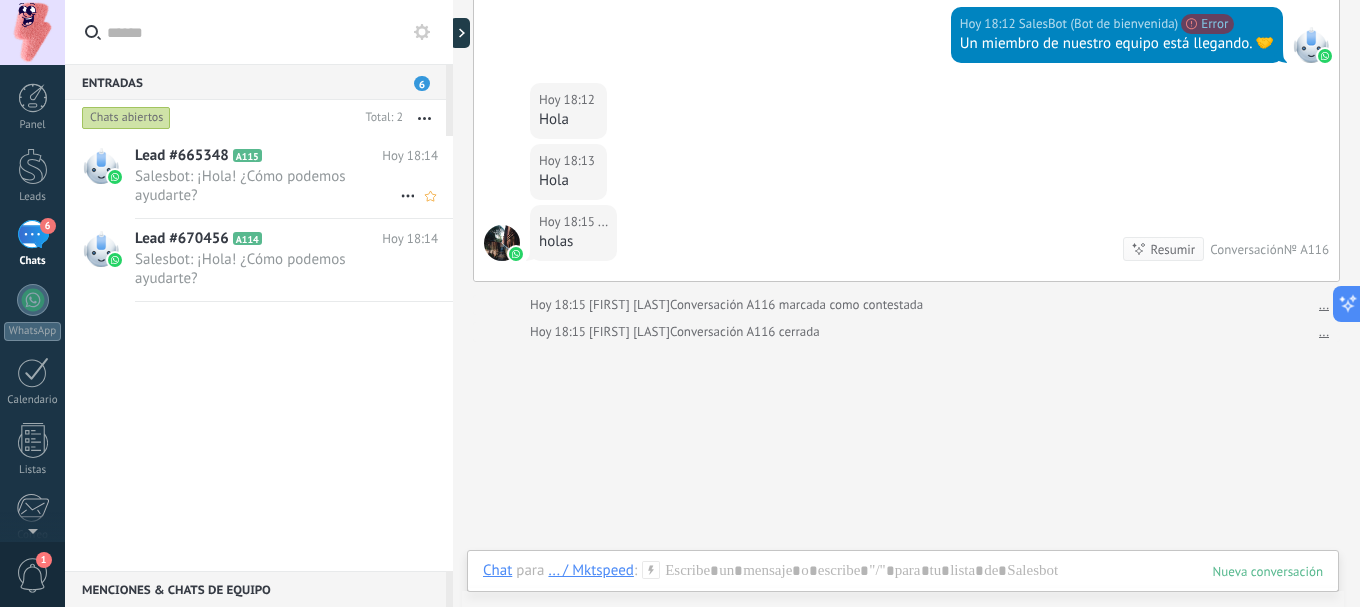 click 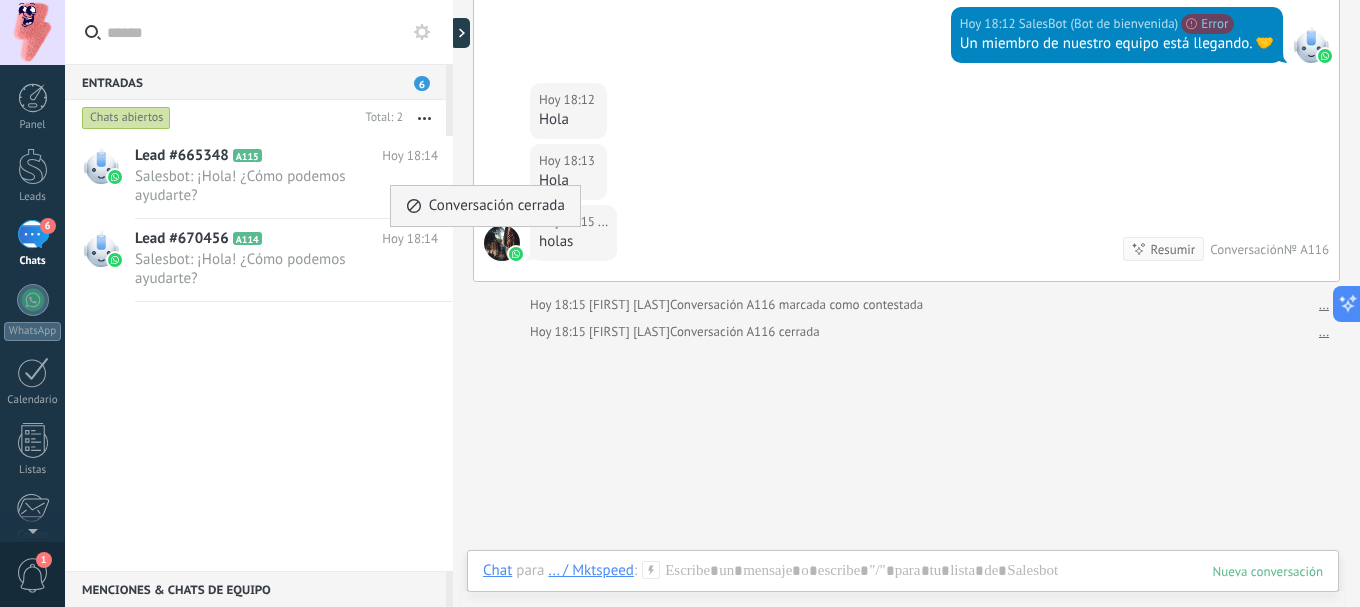 click 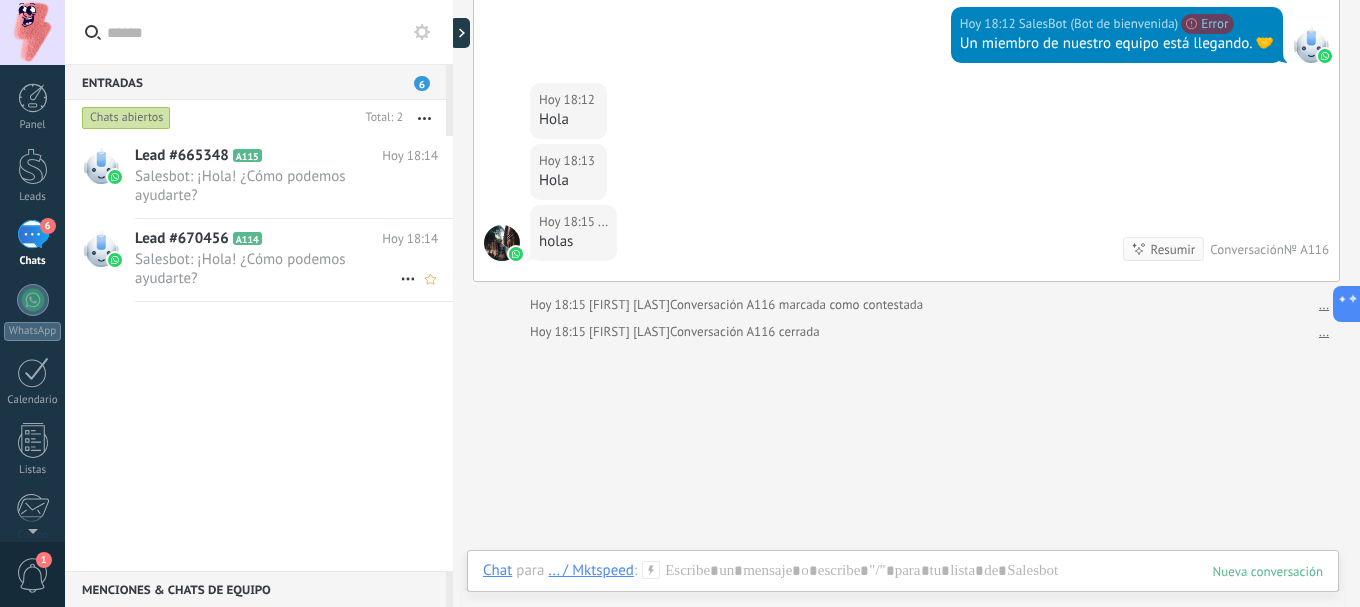 click 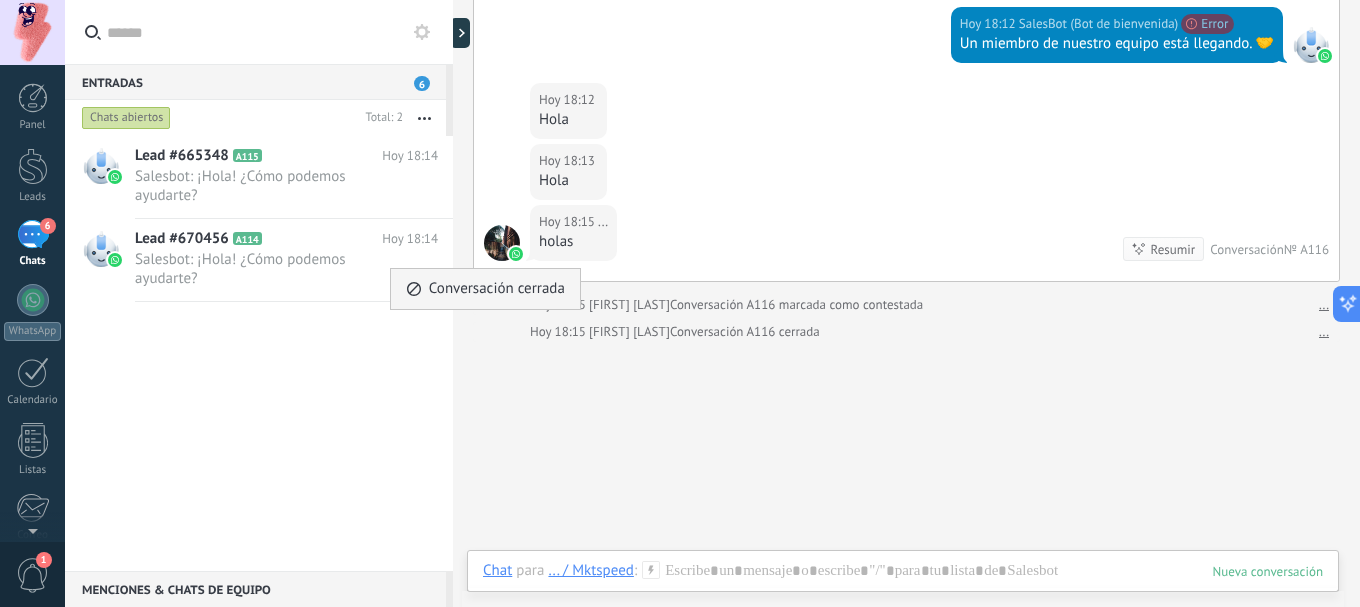 click 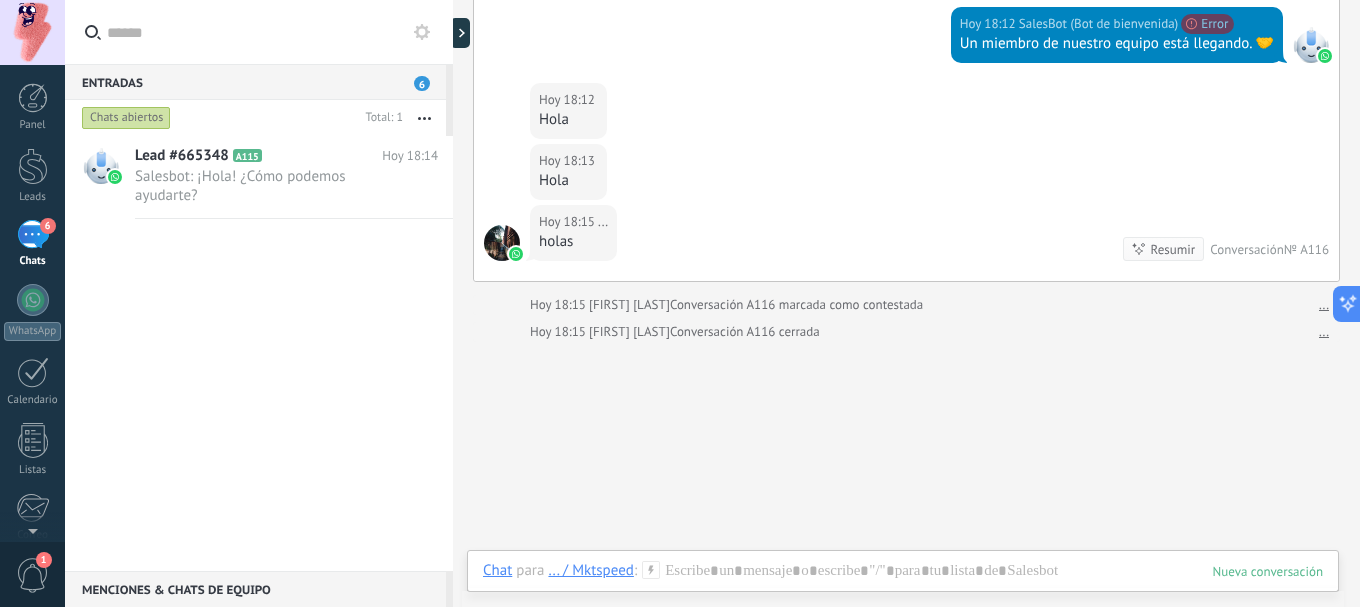 click on "6" at bounding box center [422, 83] 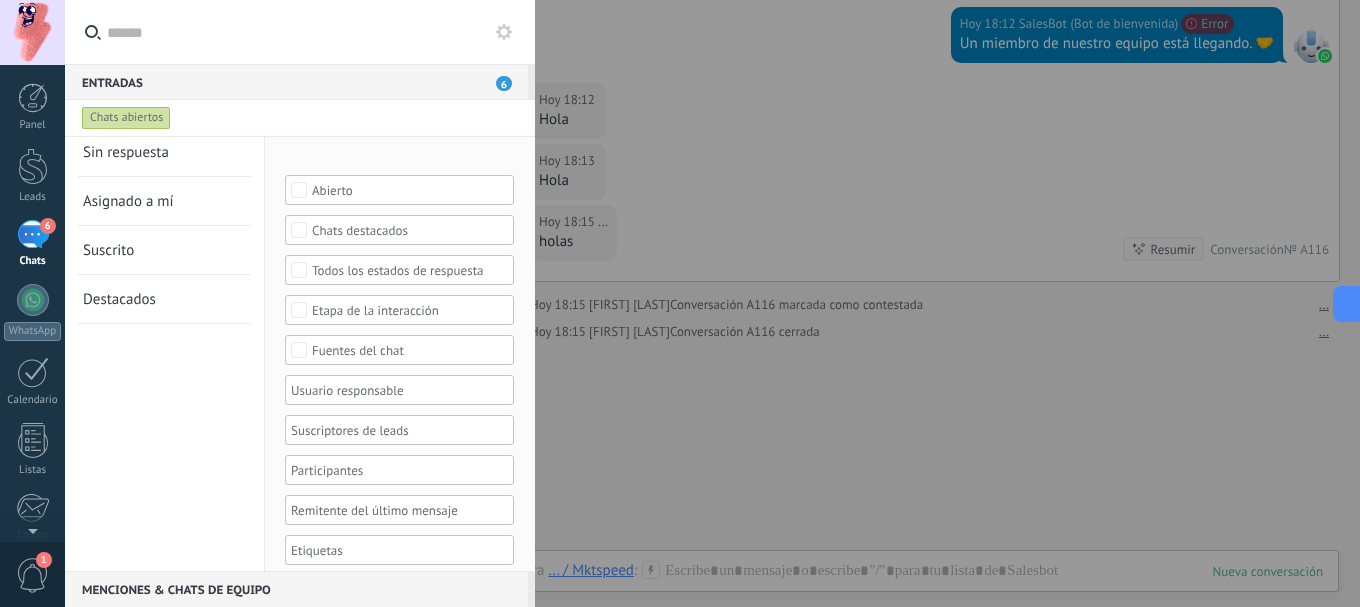 scroll, scrollTop: 82, scrollLeft: 0, axis: vertical 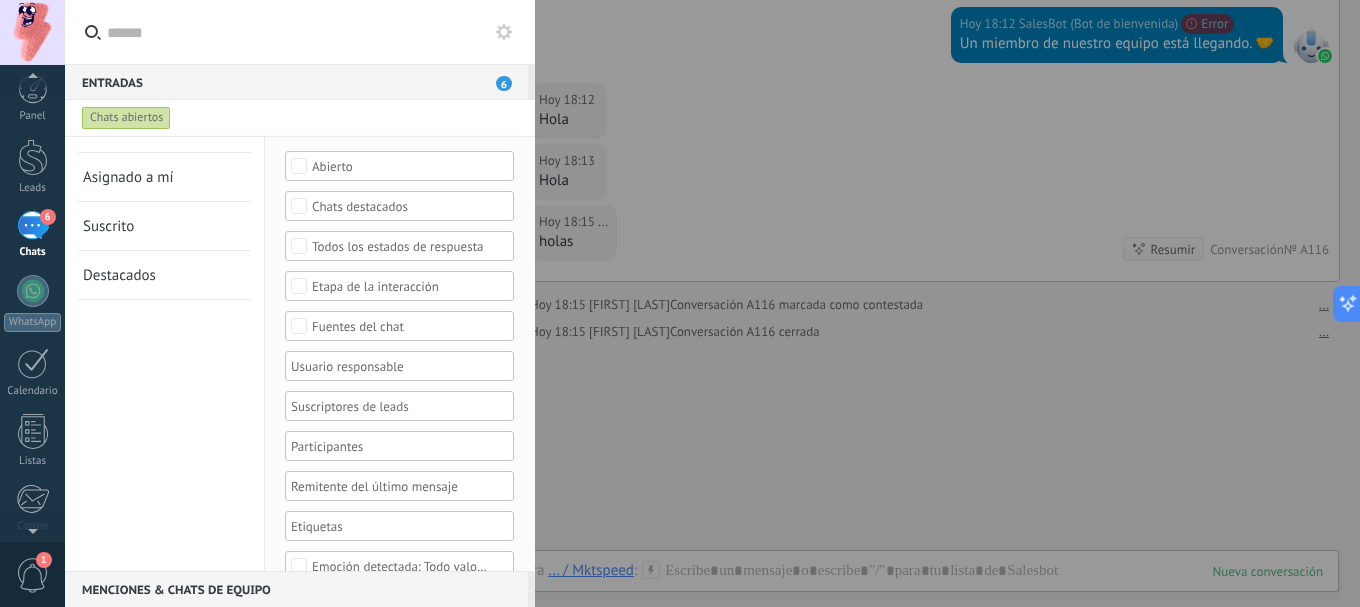 click on "1" at bounding box center [32, 574] 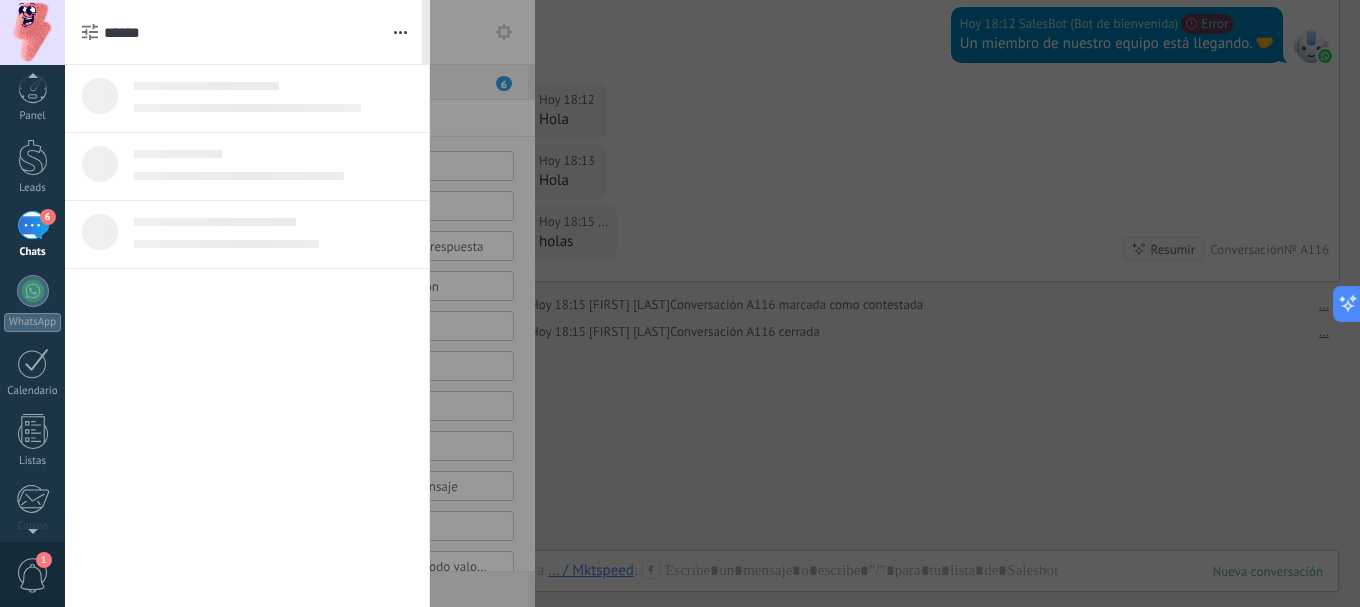 click on "1" at bounding box center [33, 575] 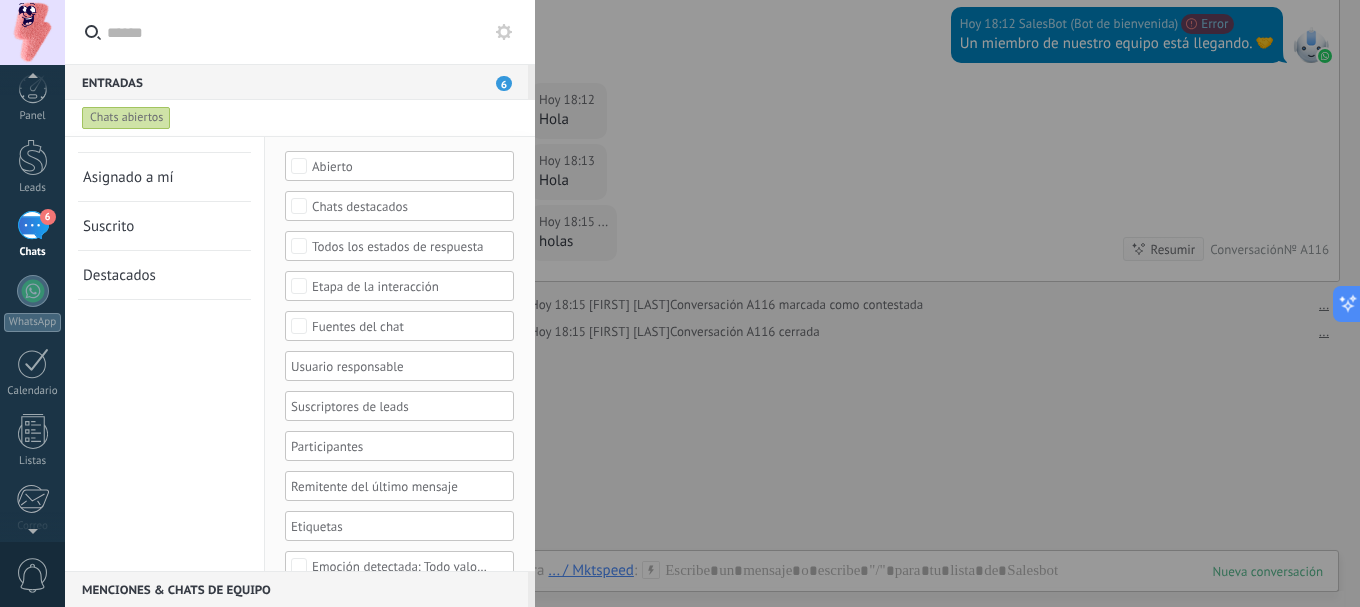 click on "0" at bounding box center (33, 575) 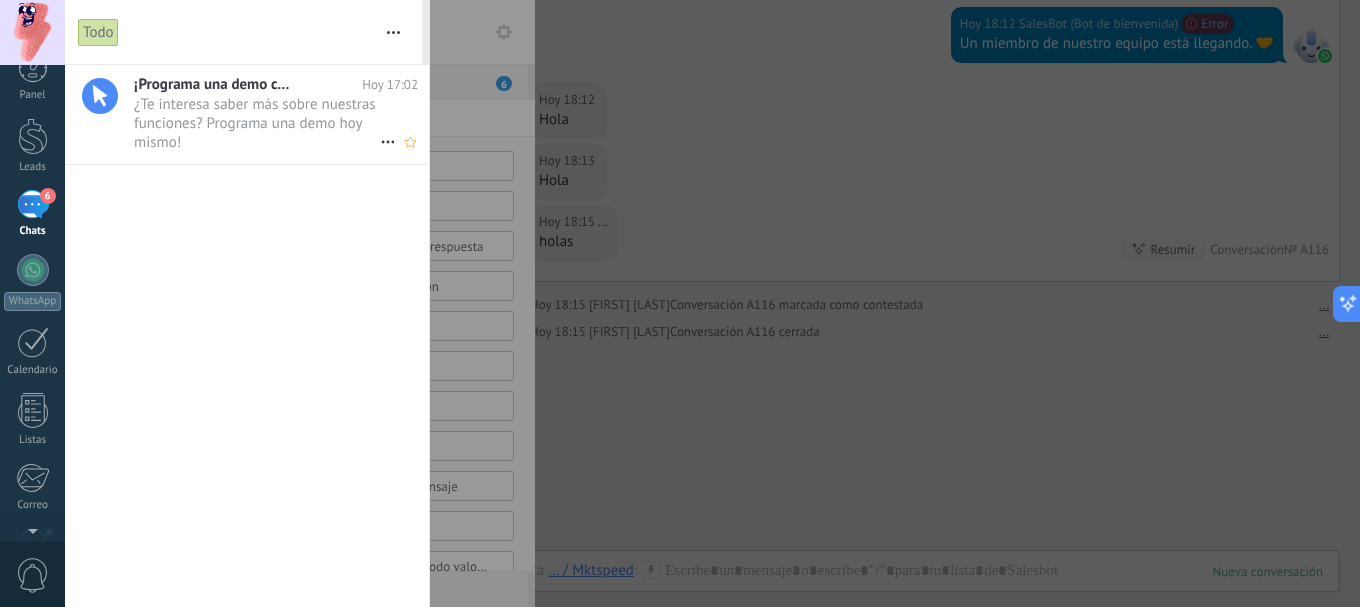 scroll, scrollTop: 0, scrollLeft: 0, axis: both 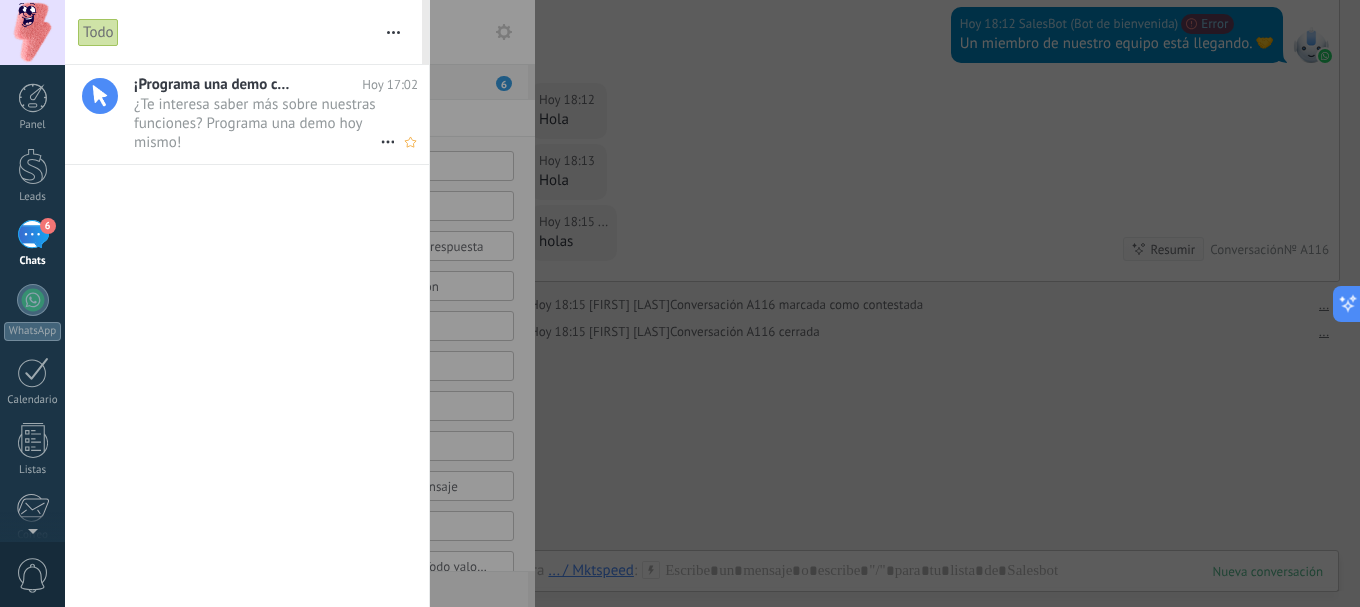 click on "¿Te interesa saber más sobre nuestras funciones? Programa una demo hoy mismo!
•••" at bounding box center [257, 123] 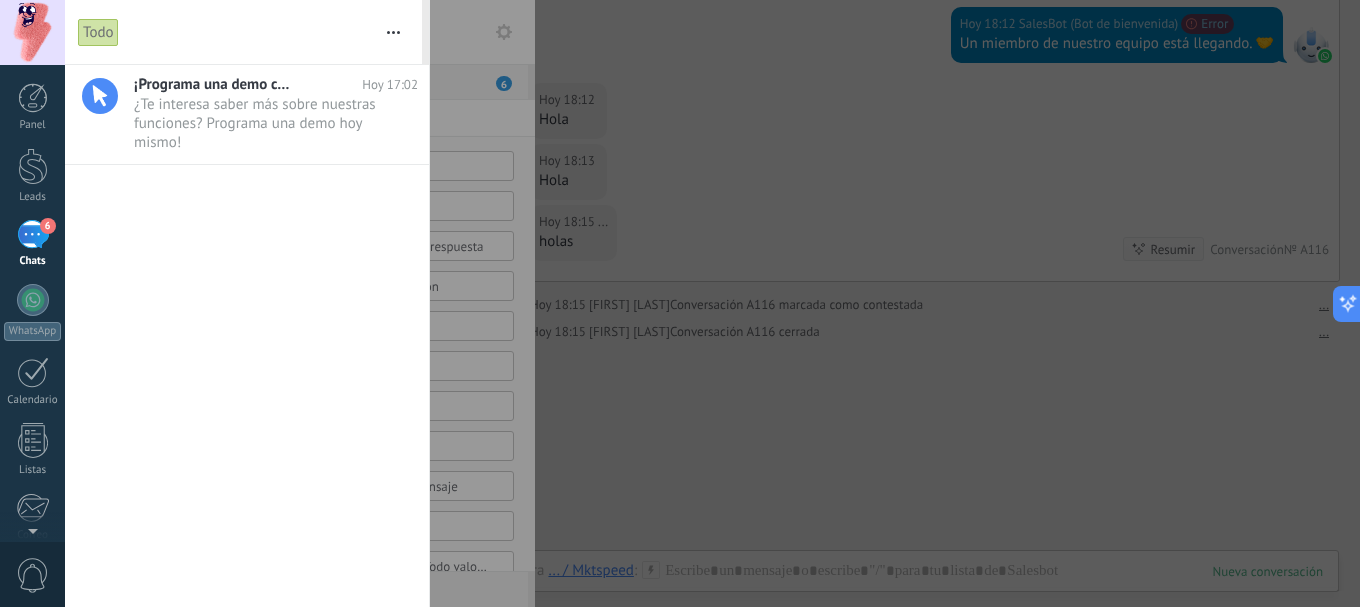 click at bounding box center (680, 303) 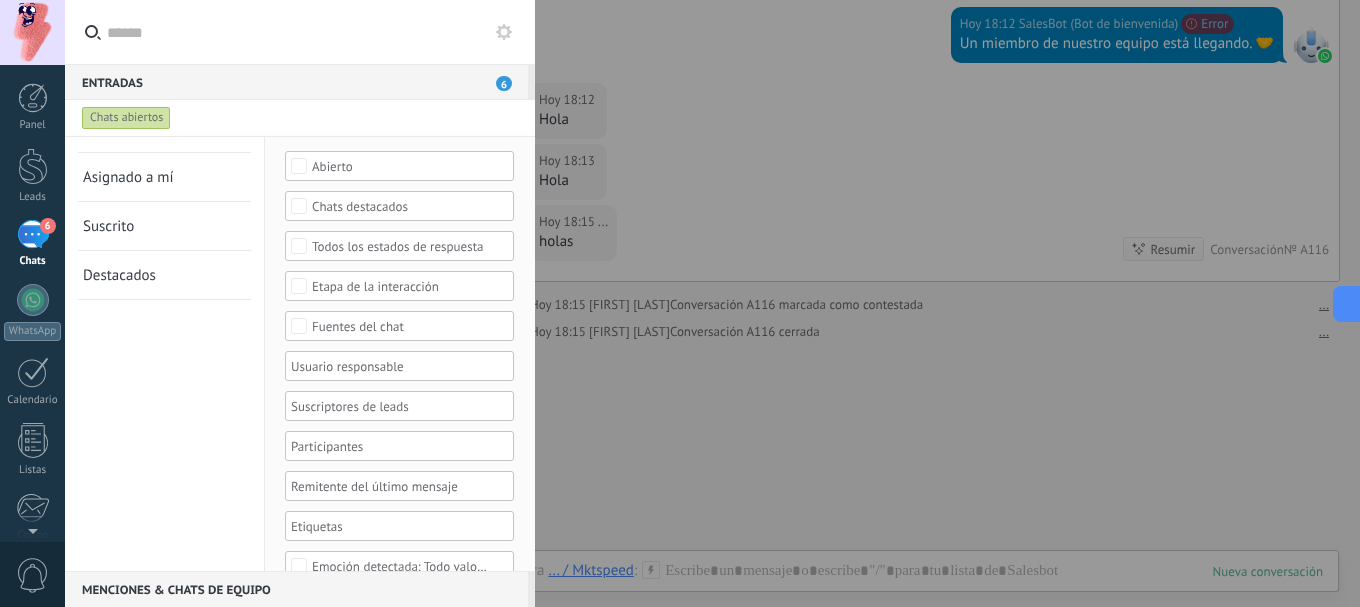 click at bounding box center (680, 303) 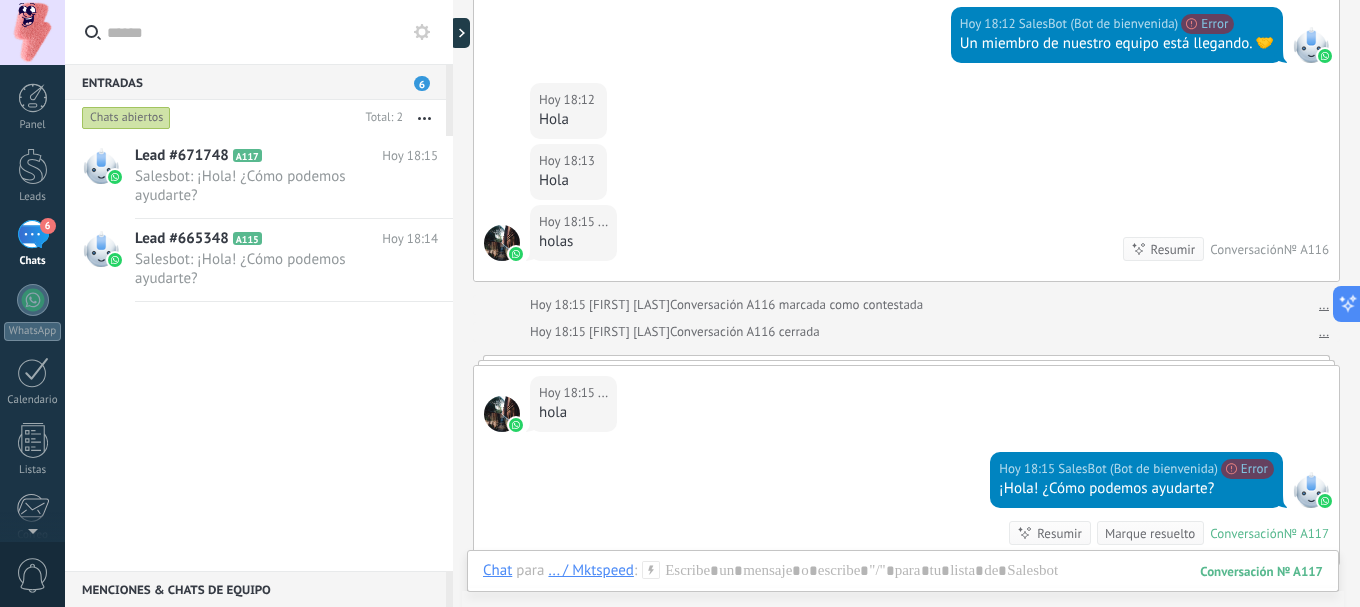 scroll, scrollTop: 4472, scrollLeft: 0, axis: vertical 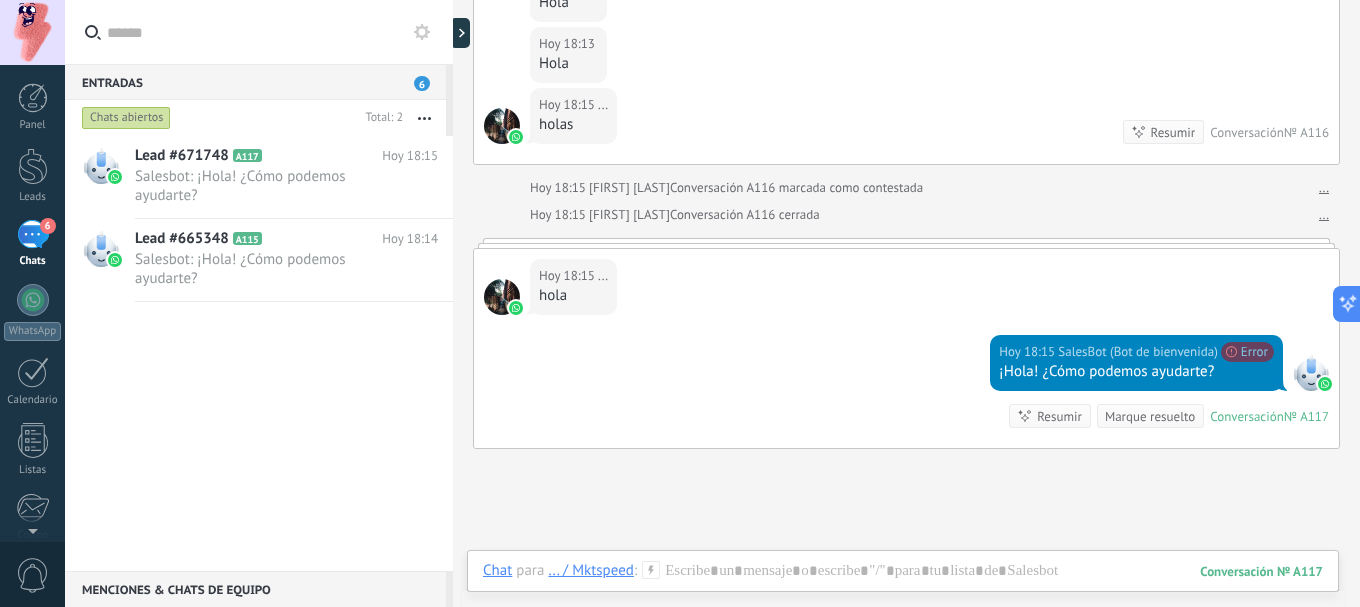 click at bounding box center (1311, 373) 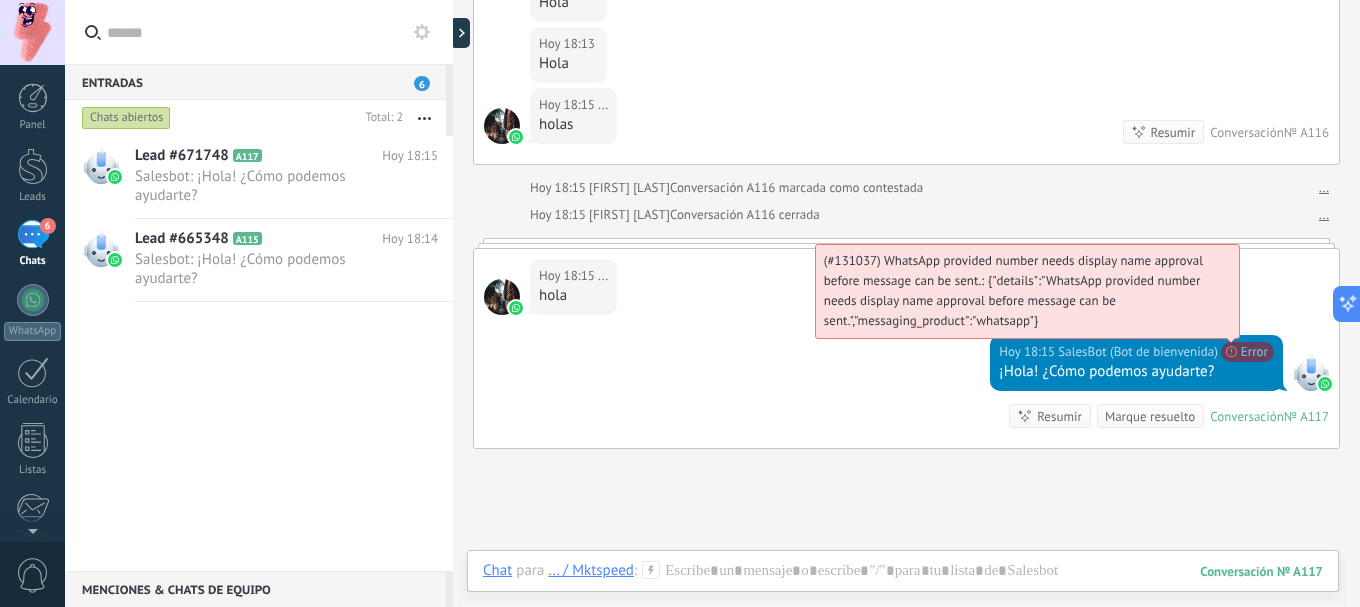 click on "(#131037) WhatsApp provided number needs display name approval before message can be sent.: {"details":"WhatsApp provided number needs display name approval before message can be sent.","messaging_product":"whatsapp"}" at bounding box center [1013, 290] 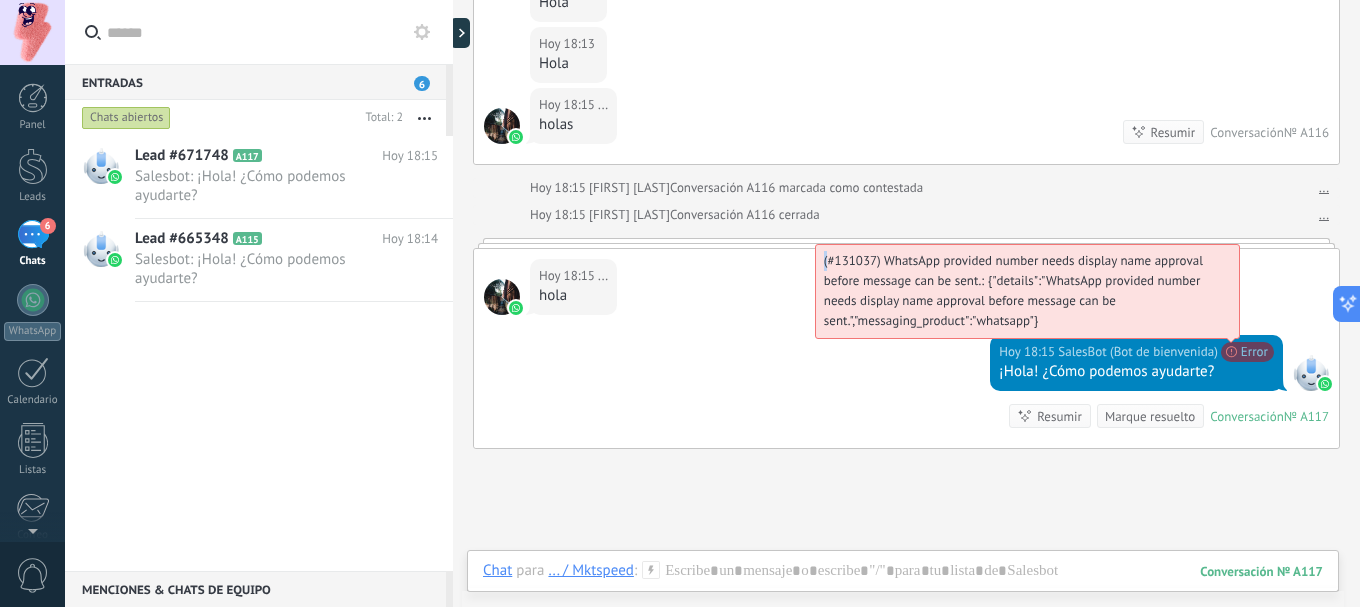 click on "(#131037) WhatsApp provided number needs display name approval before message can be sent.: {"details":"WhatsApp provided number needs display name approval before message can be sent.","messaging_product":"whatsapp"}" at bounding box center (1013, 290) 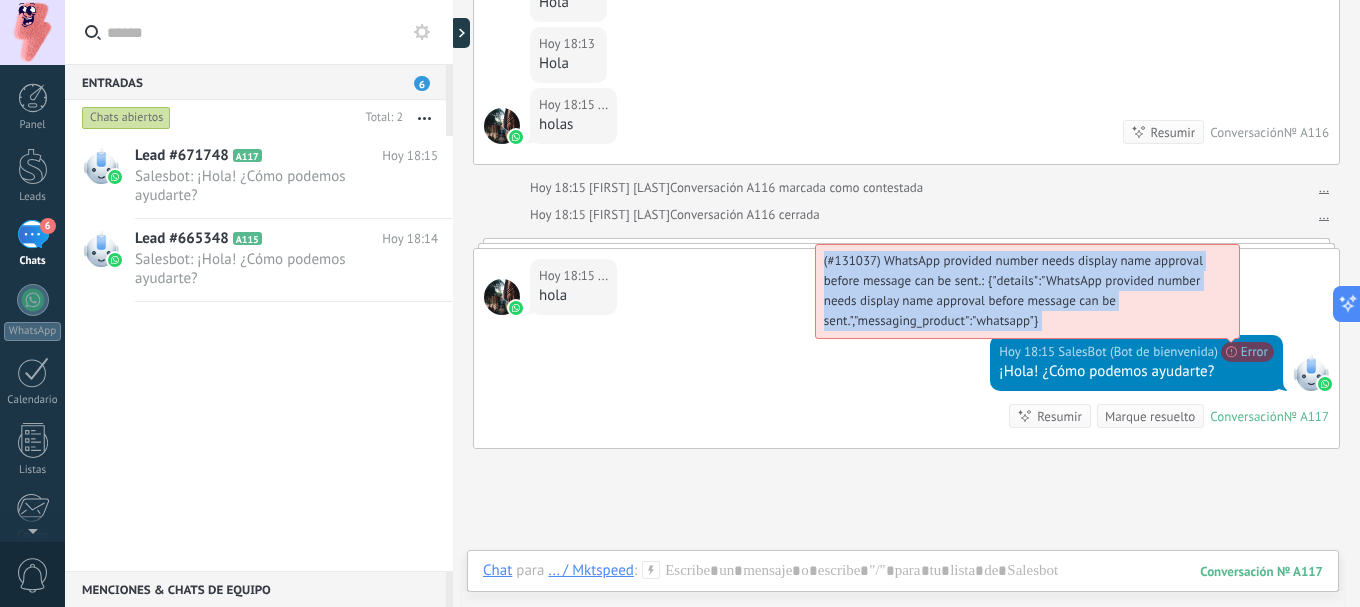 click on "(#131037) WhatsApp provided number needs display name approval before message can be sent.: {"details":"WhatsApp provided number needs display name approval before message can be sent.","messaging_product":"whatsapp"}" at bounding box center [1013, 290] 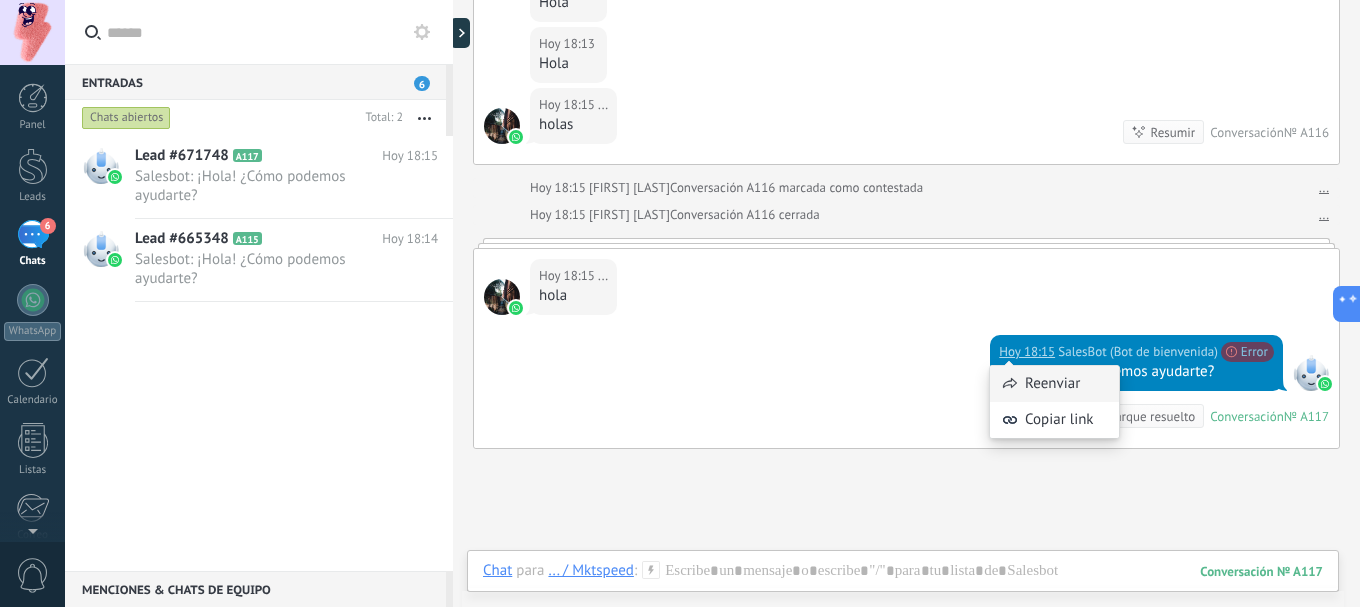 click on "Reenviar" at bounding box center (1054, 384) 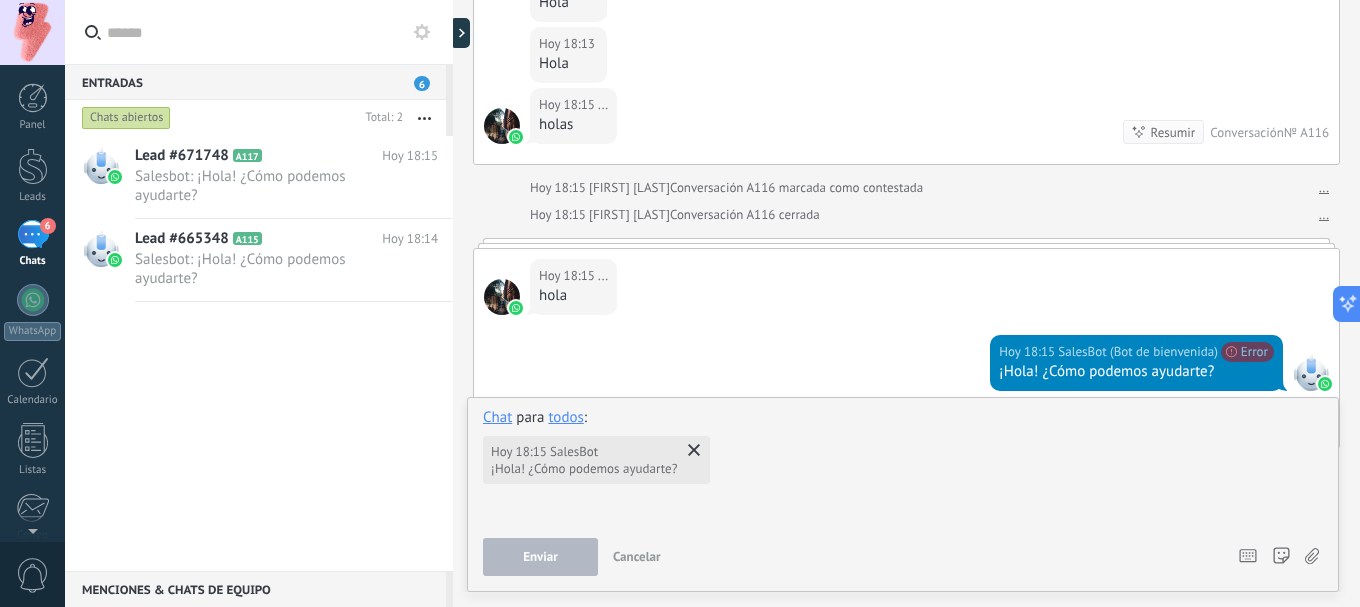 scroll, scrollTop: 4663, scrollLeft: 0, axis: vertical 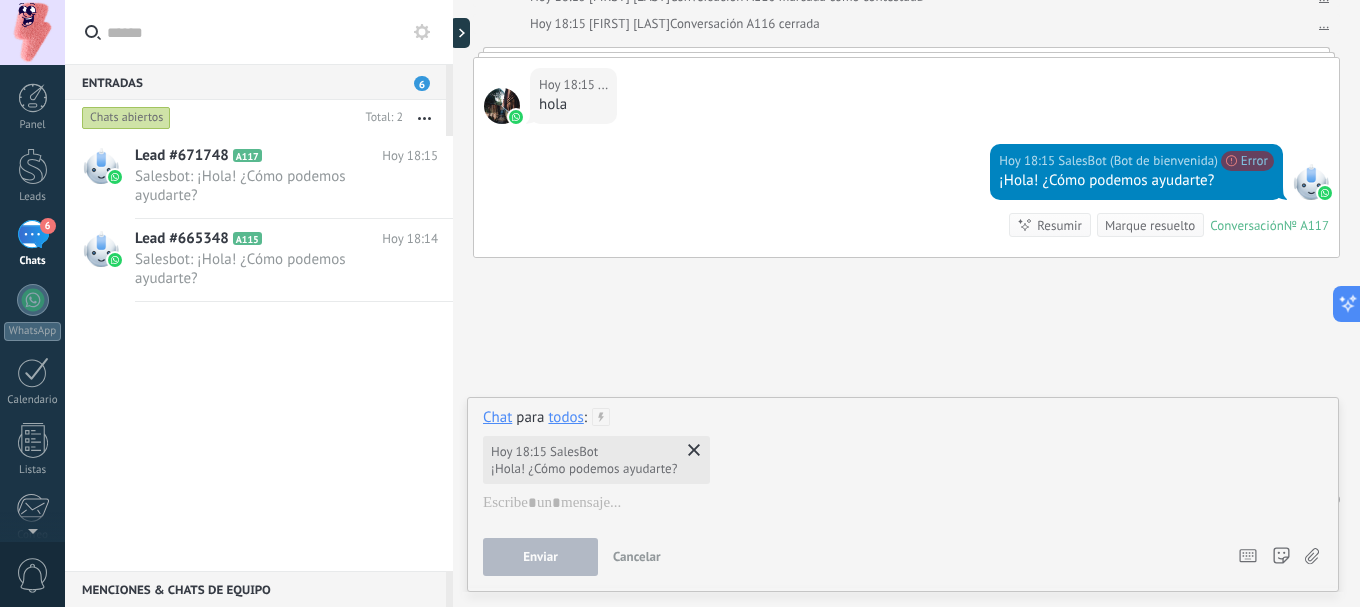 click on "Enviar" at bounding box center (540, 557) 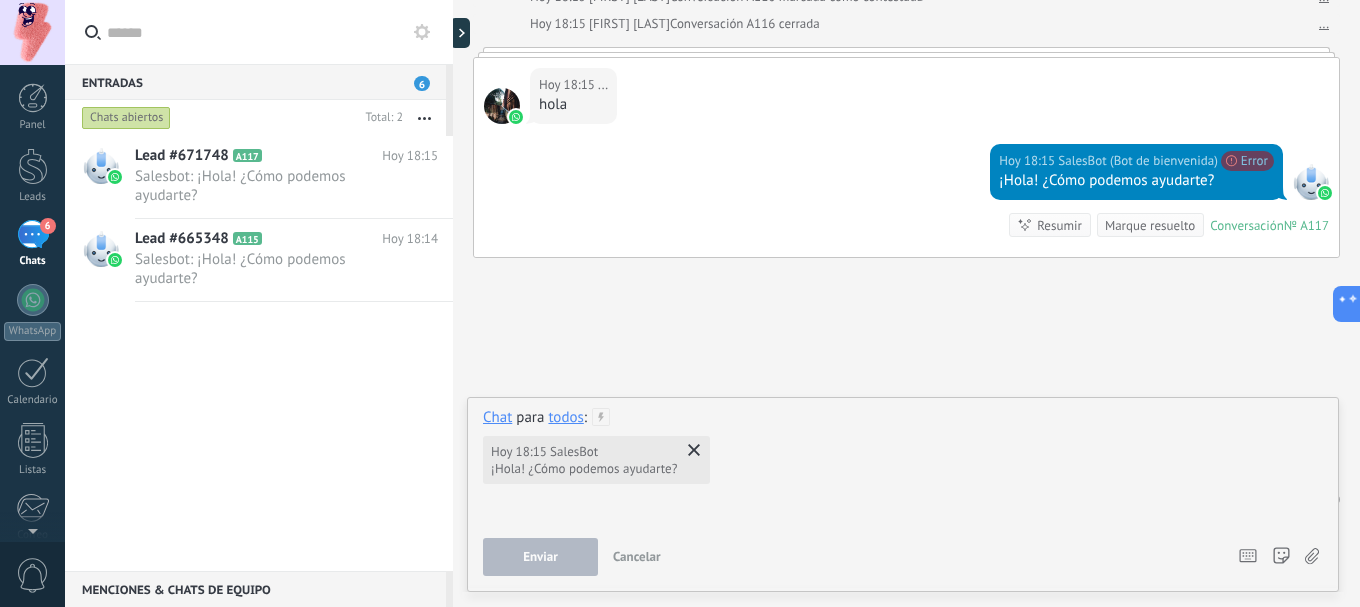 click at bounding box center [903, 503] 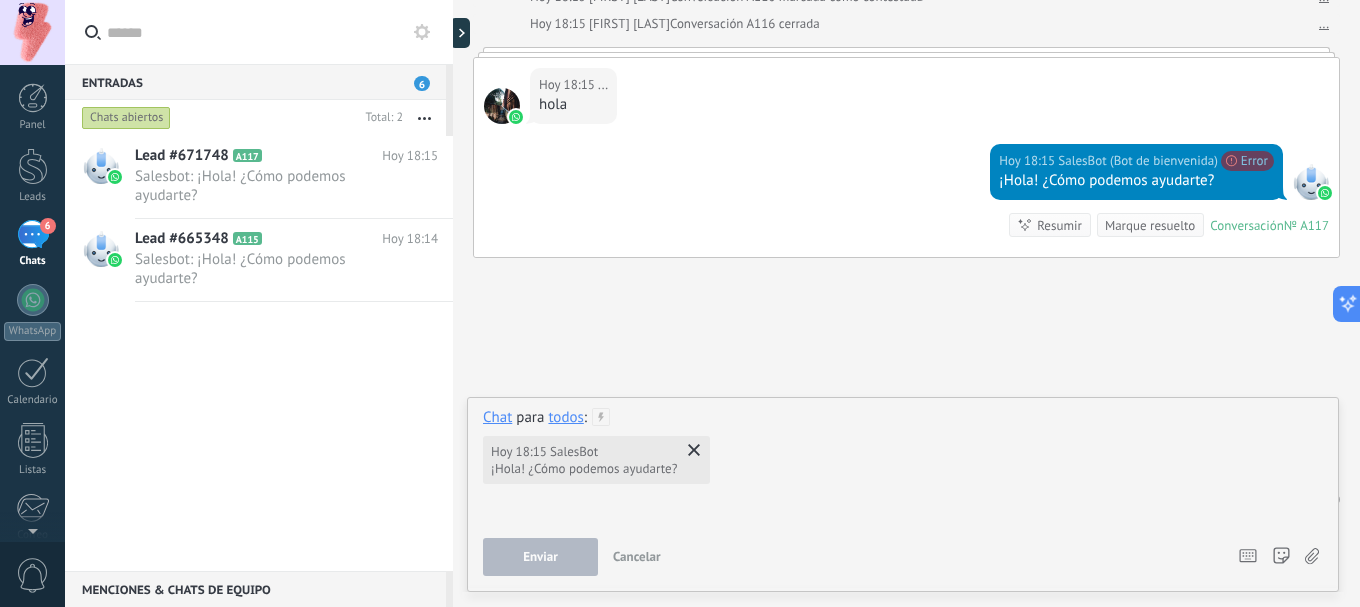 type 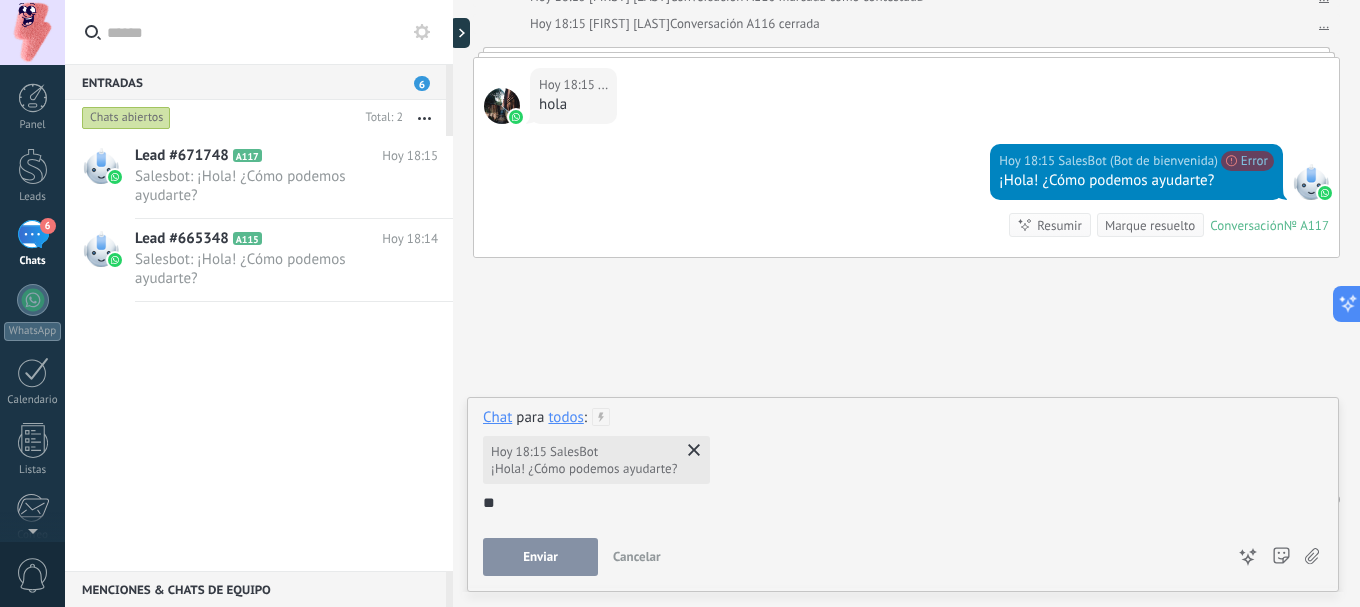 drag, startPoint x: 535, startPoint y: 542, endPoint x: 539, endPoint y: 560, distance: 18.439089 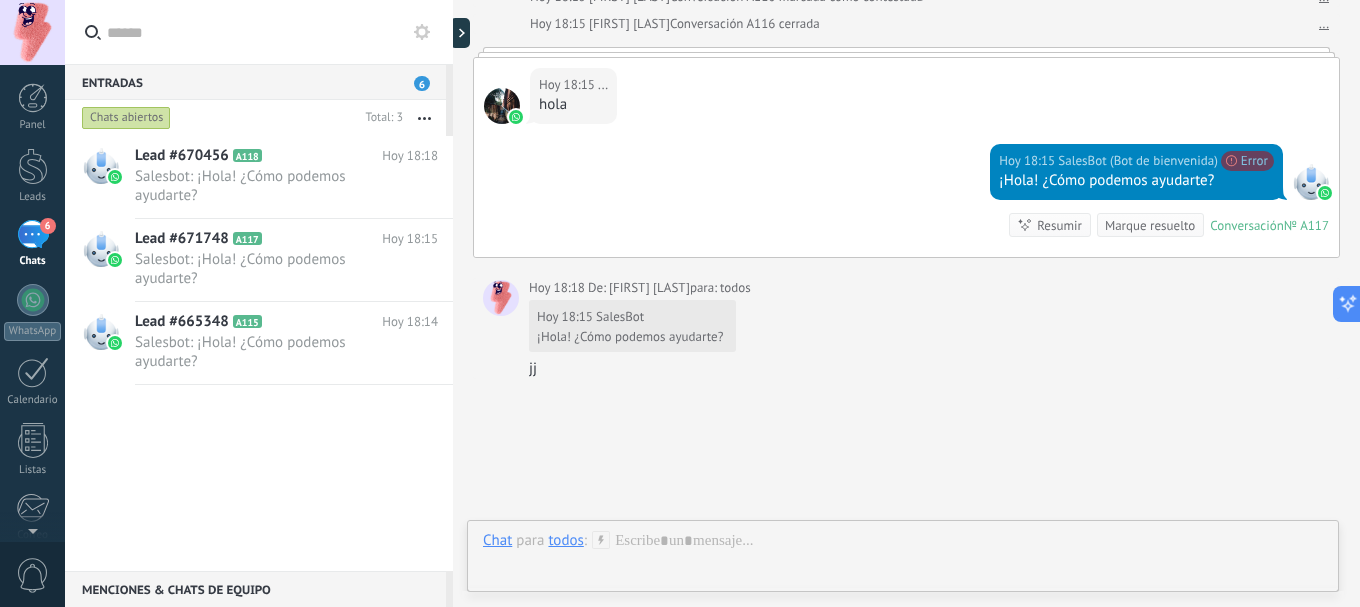 click at bounding box center (453, 303) 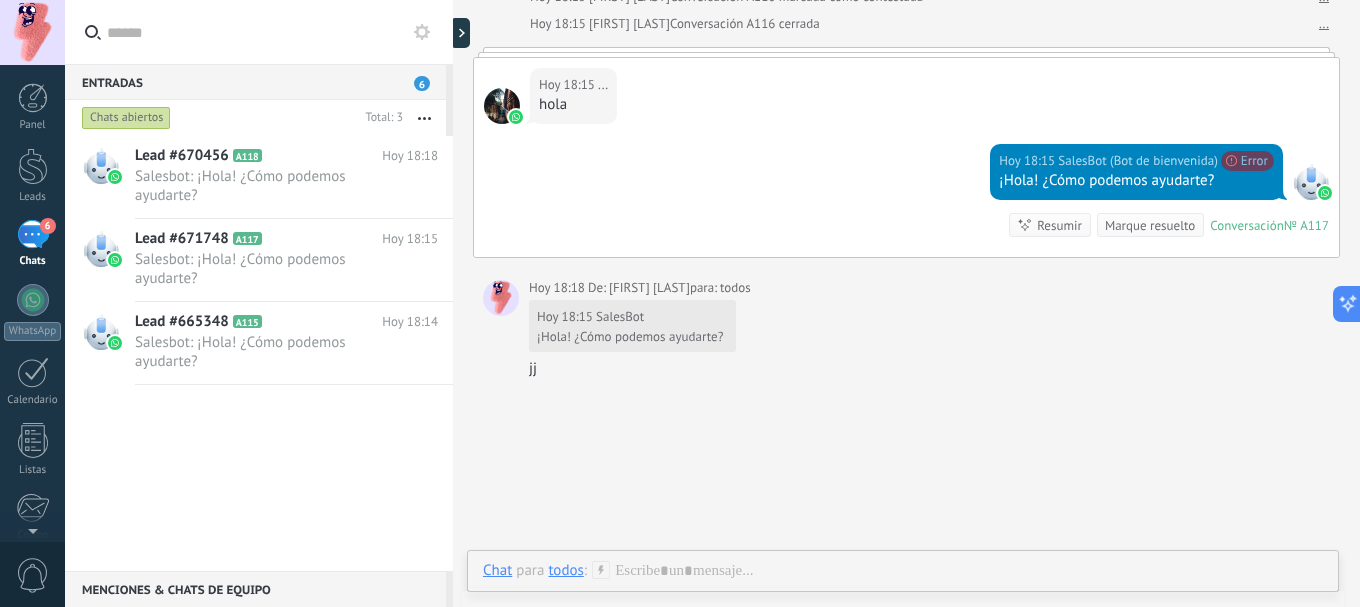 type on "**********" 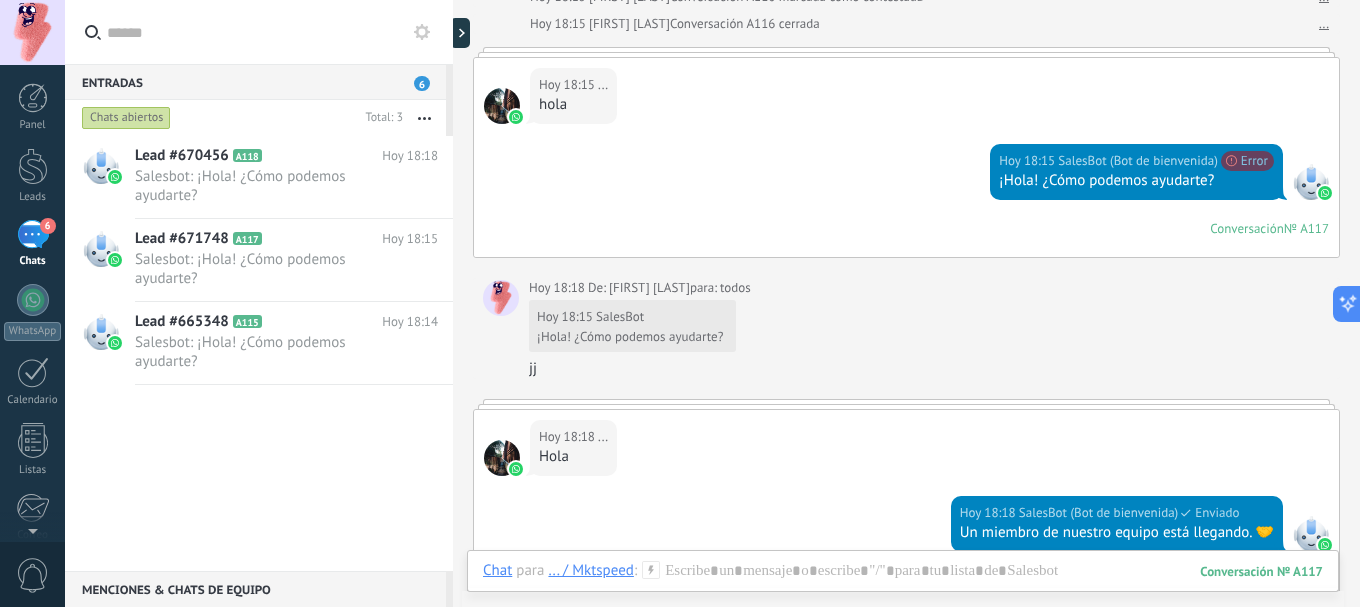scroll, scrollTop: 4784, scrollLeft: 0, axis: vertical 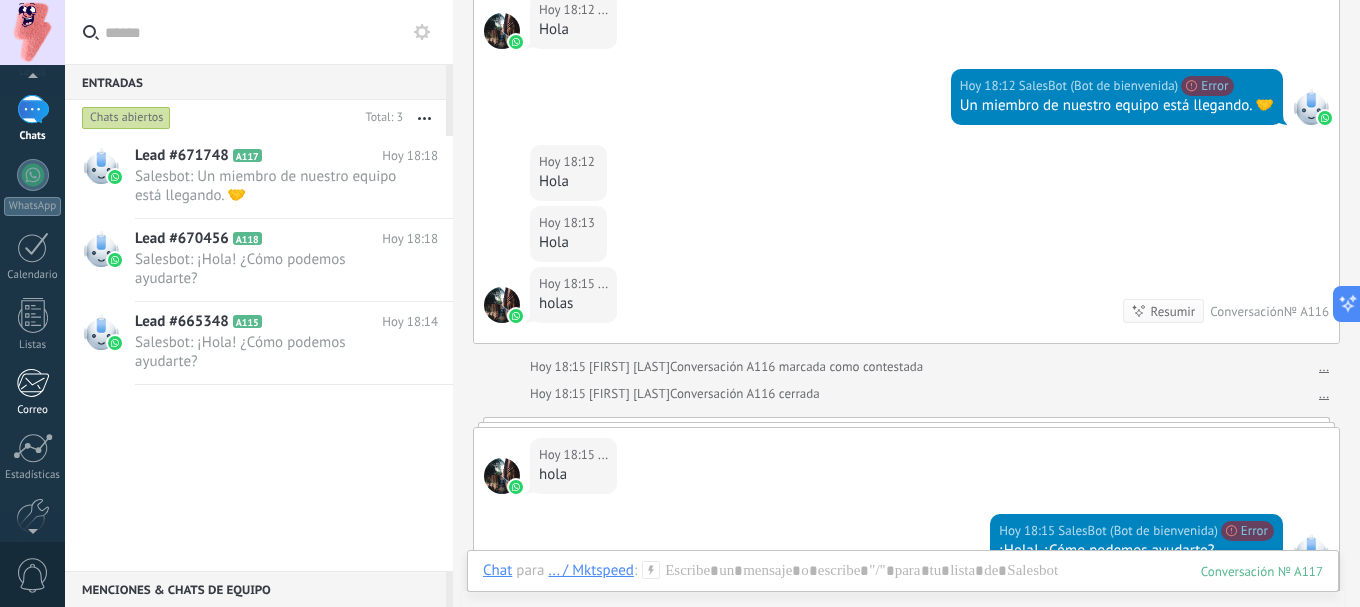 click at bounding box center [32, 383] 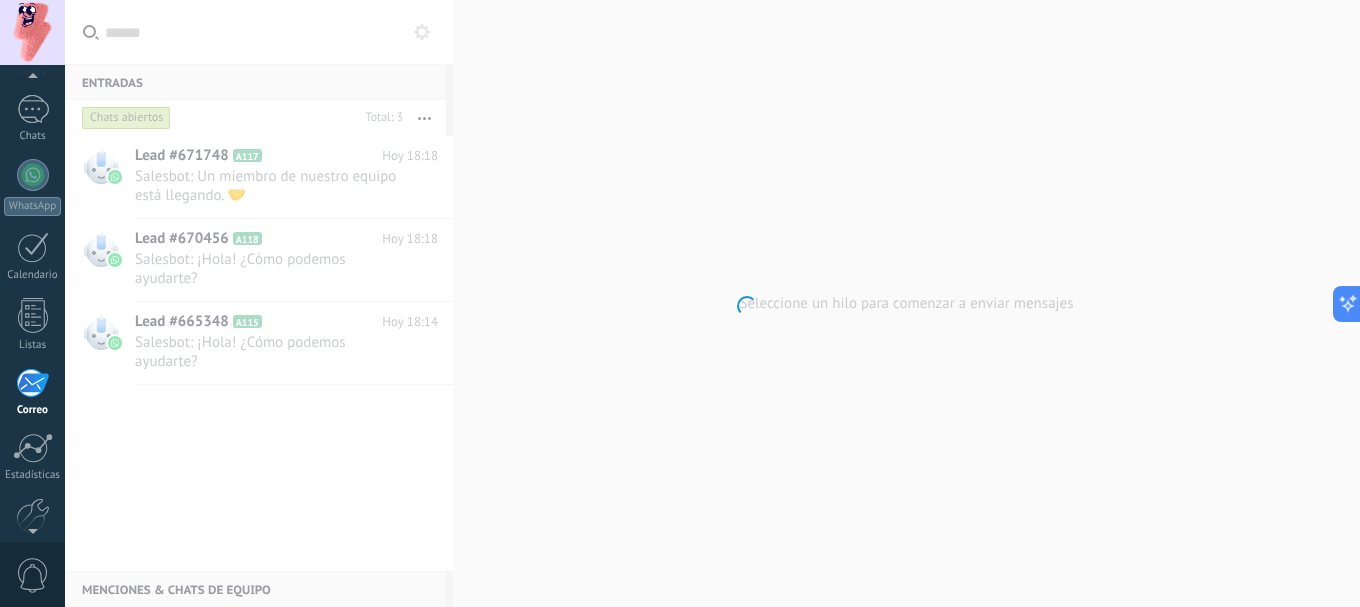 scroll, scrollTop: 194, scrollLeft: 0, axis: vertical 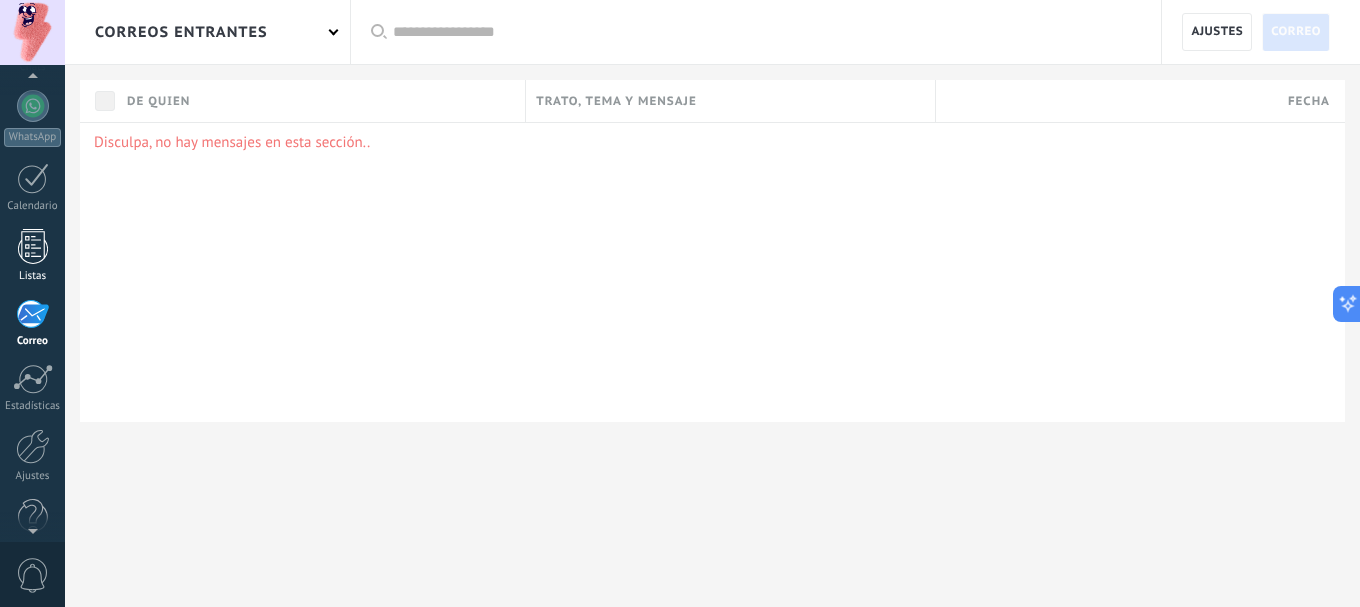 click at bounding box center (33, 246) 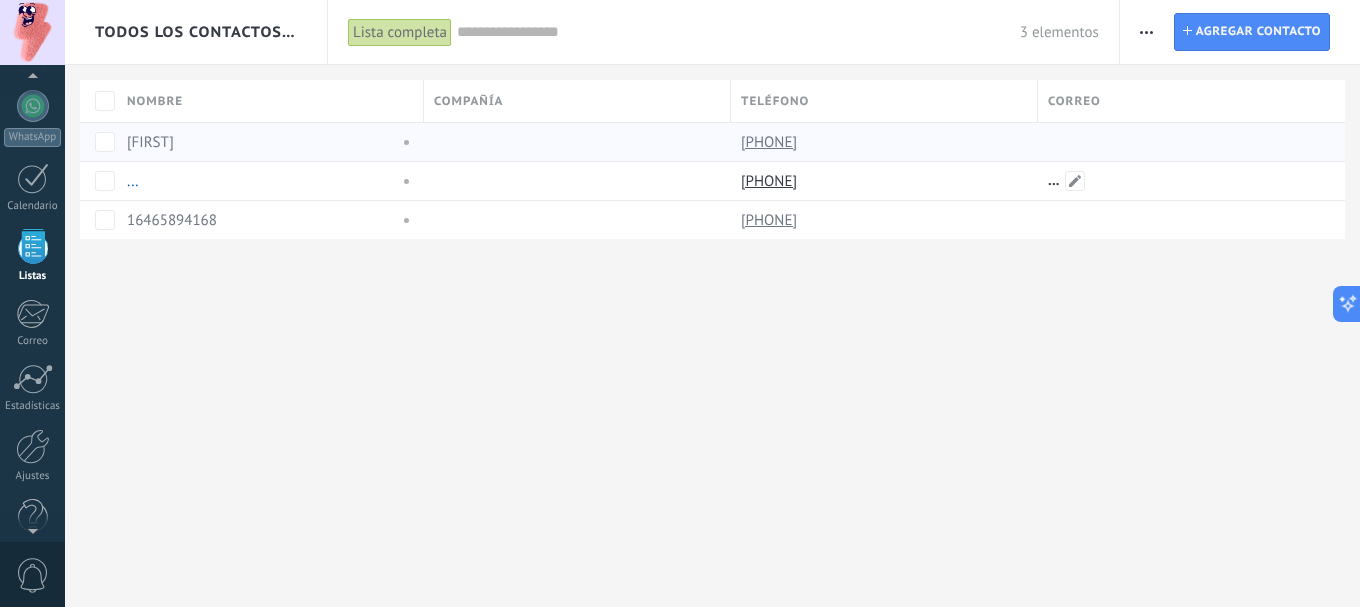 scroll, scrollTop: 124, scrollLeft: 0, axis: vertical 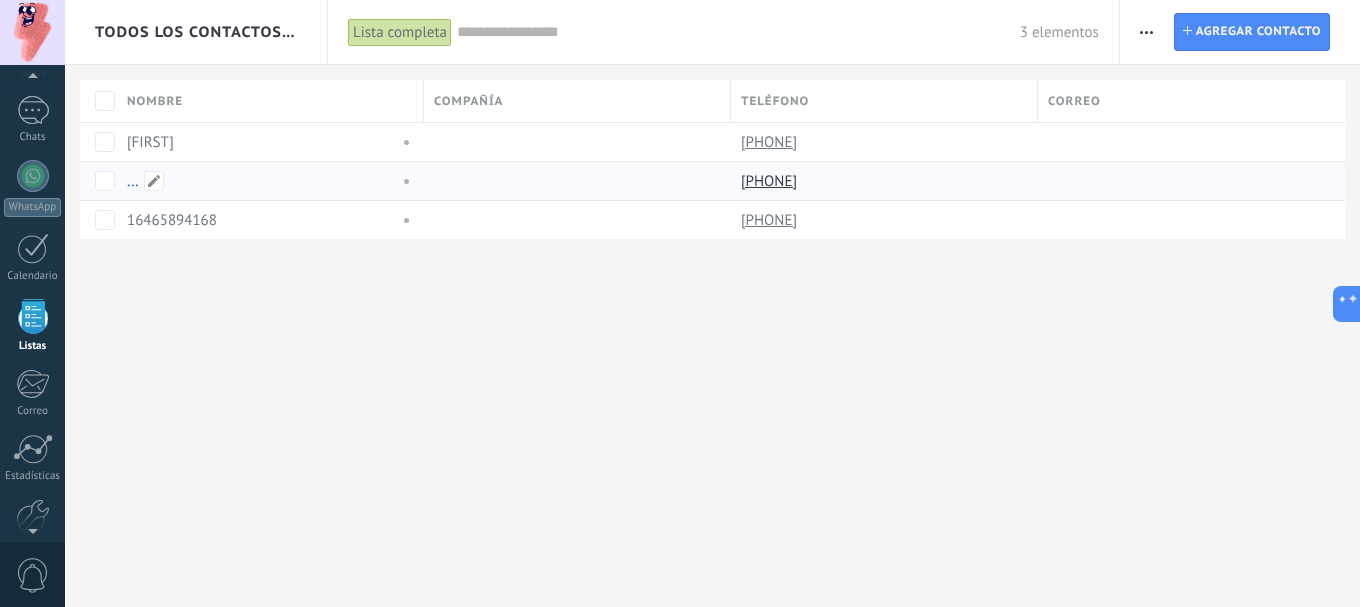 click on "..." at bounding box center [133, 181] 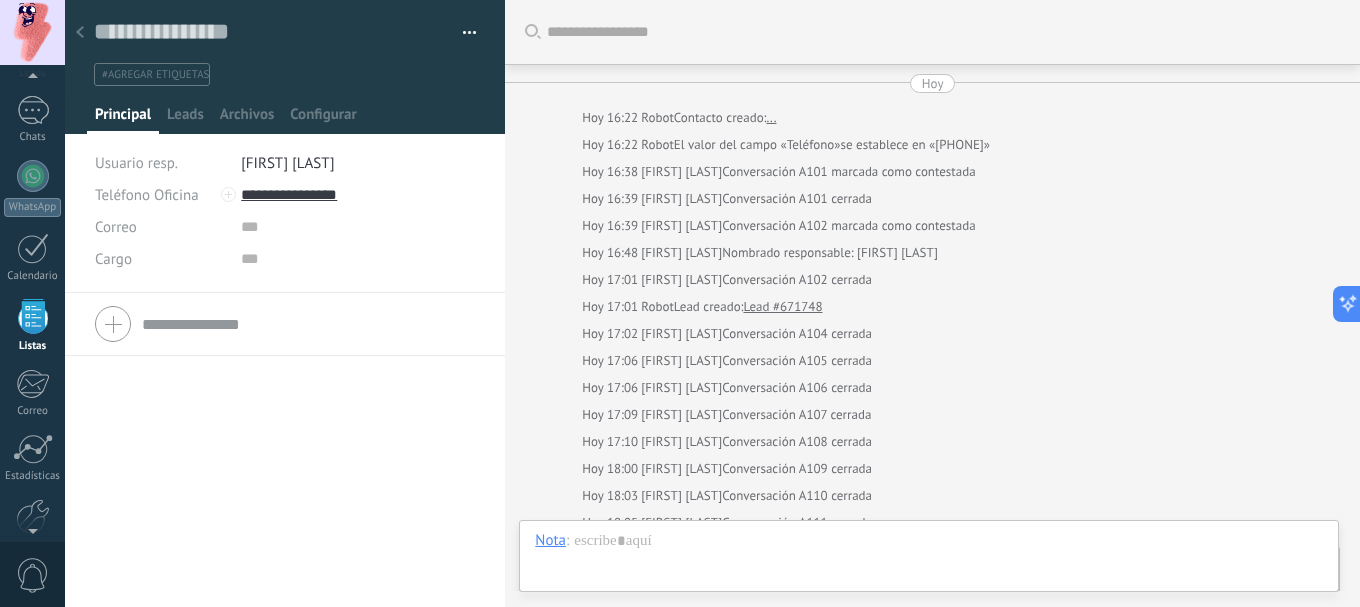 scroll, scrollTop: 511, scrollLeft: 0, axis: vertical 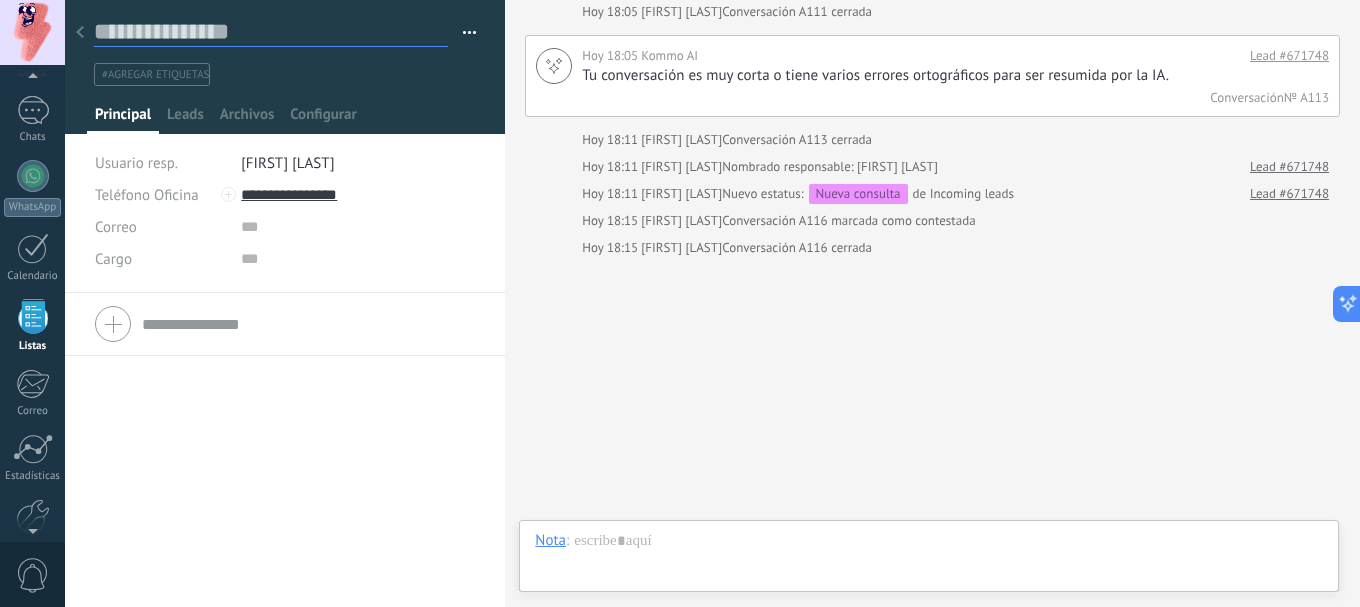 click at bounding box center [271, 32] 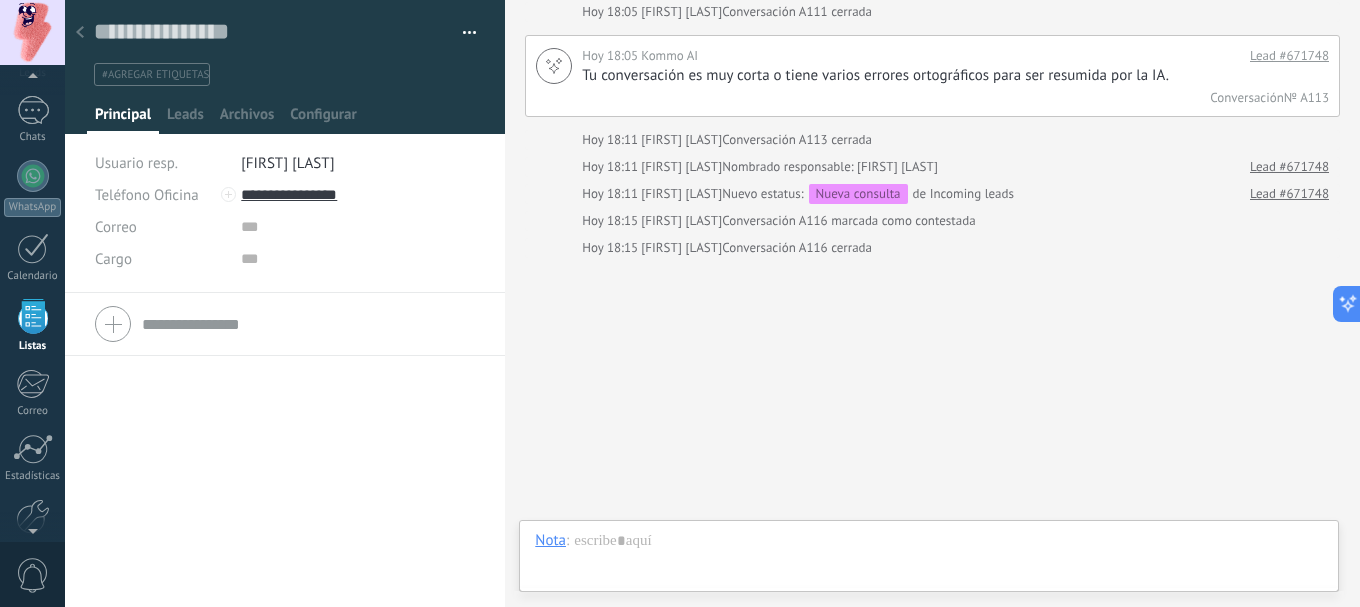 click at bounding box center (80, 33) 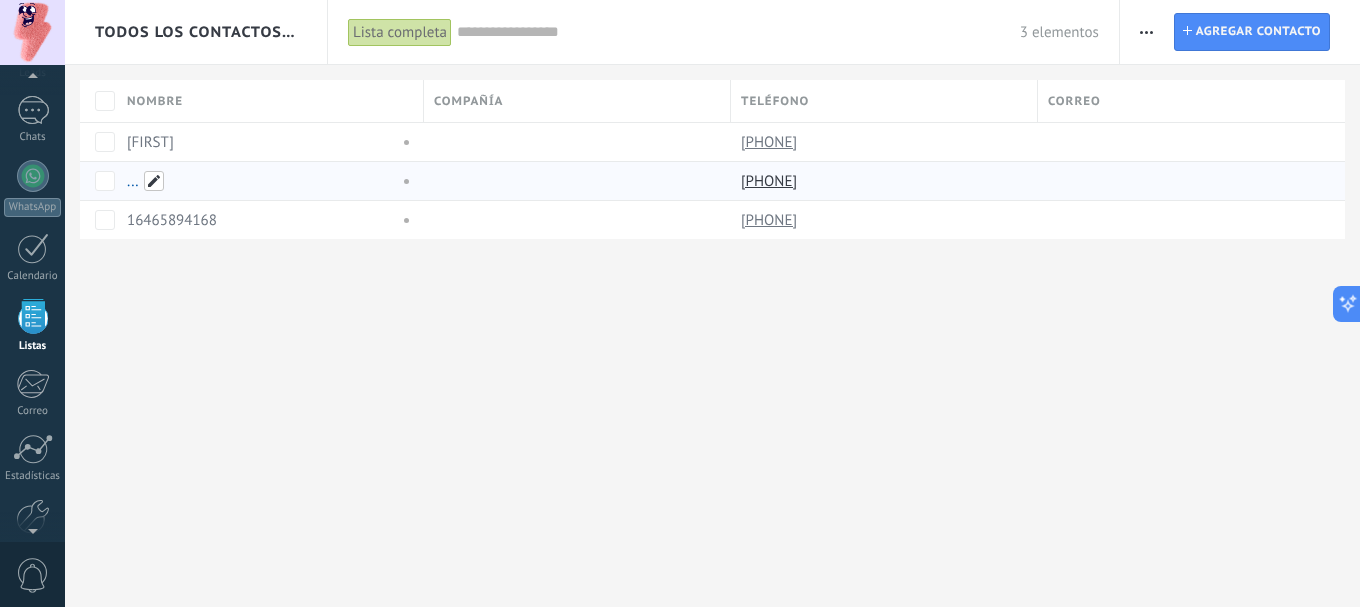 click at bounding box center (154, 181) 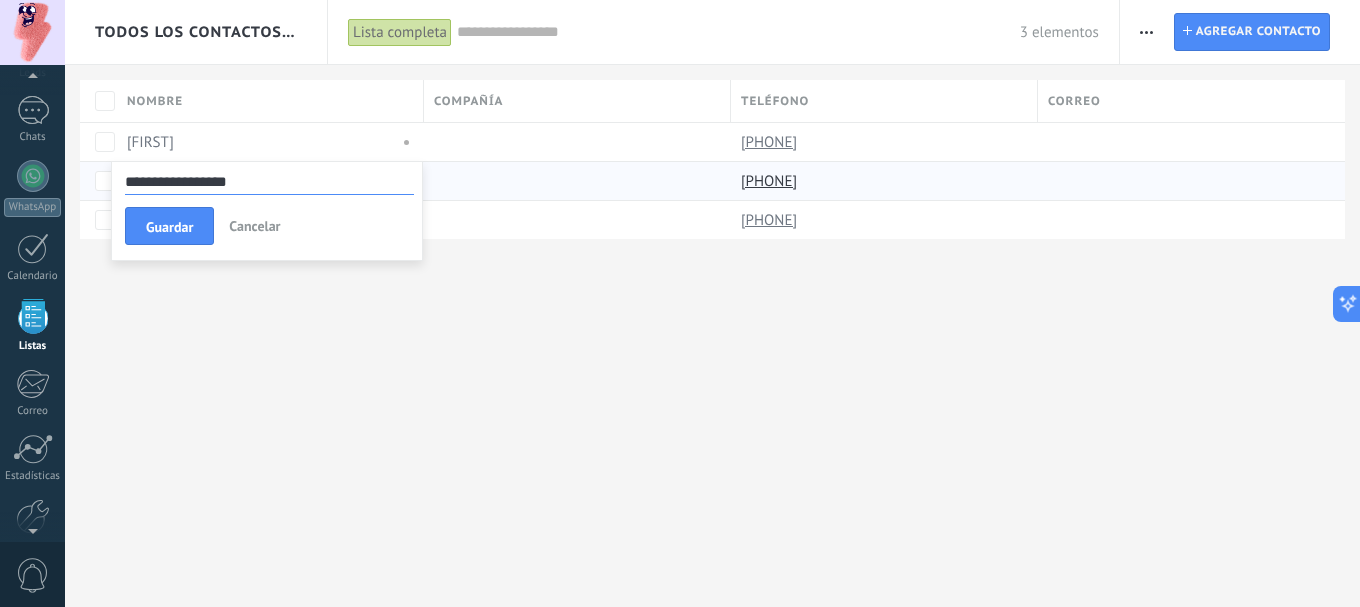 type on "**********" 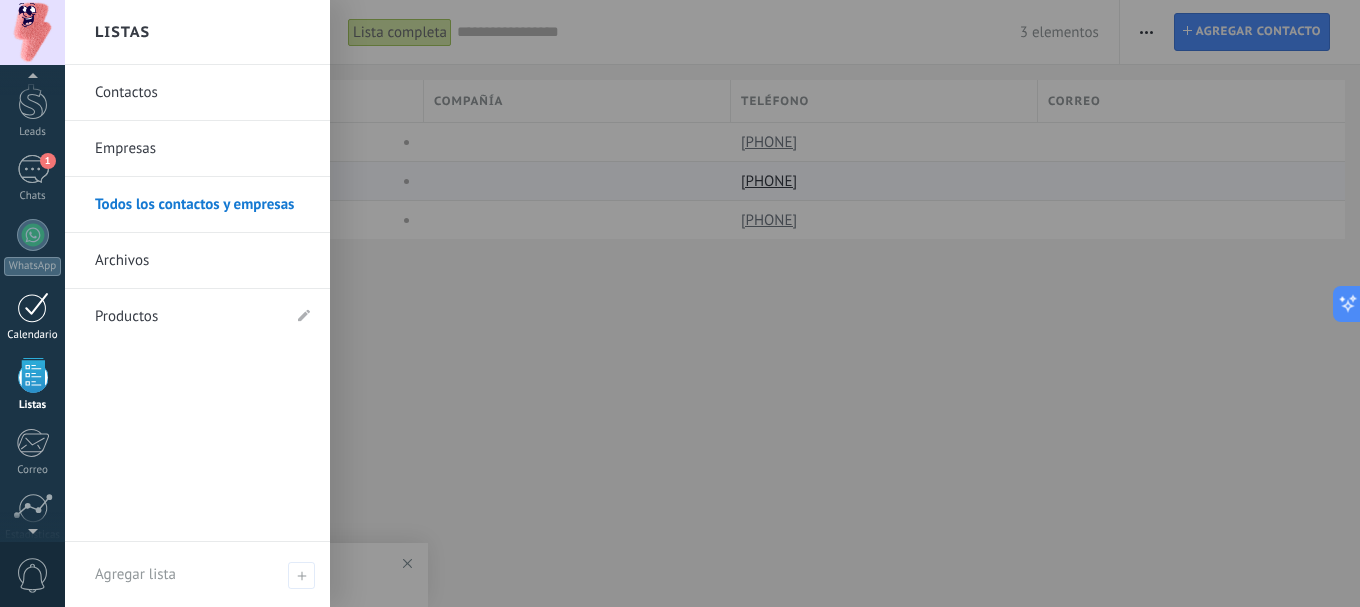 scroll, scrollTop: 0, scrollLeft: 0, axis: both 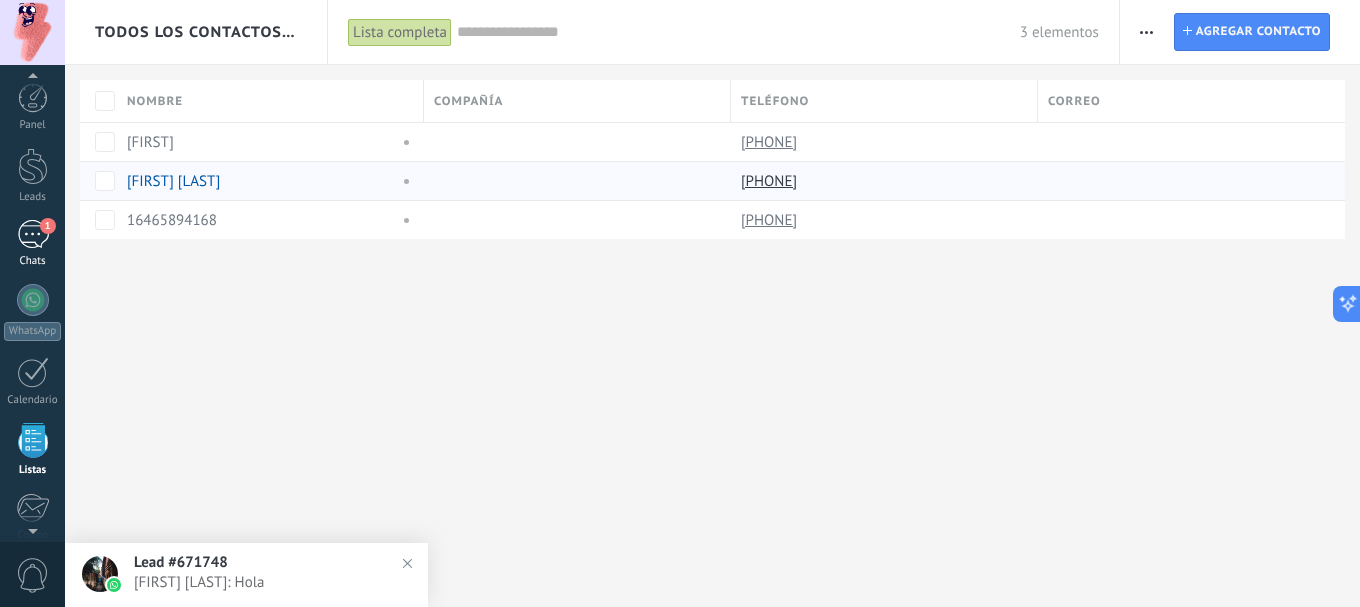 click on "1" at bounding box center [33, 234] 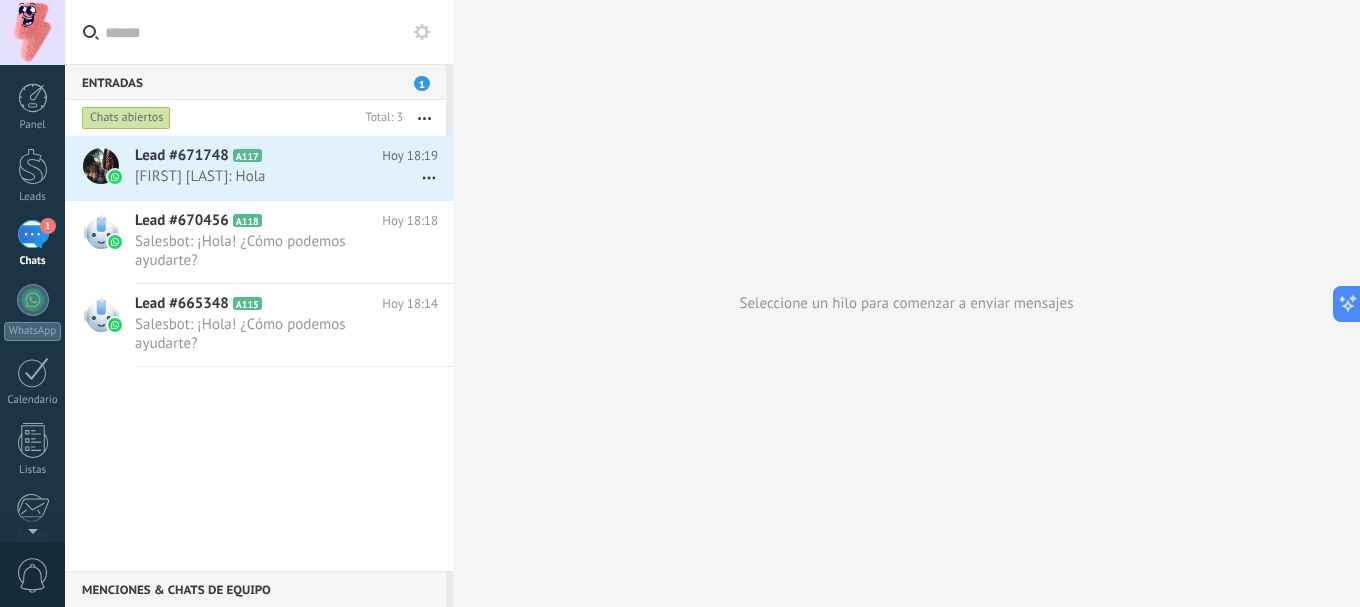 click at bounding box center (271, 32) 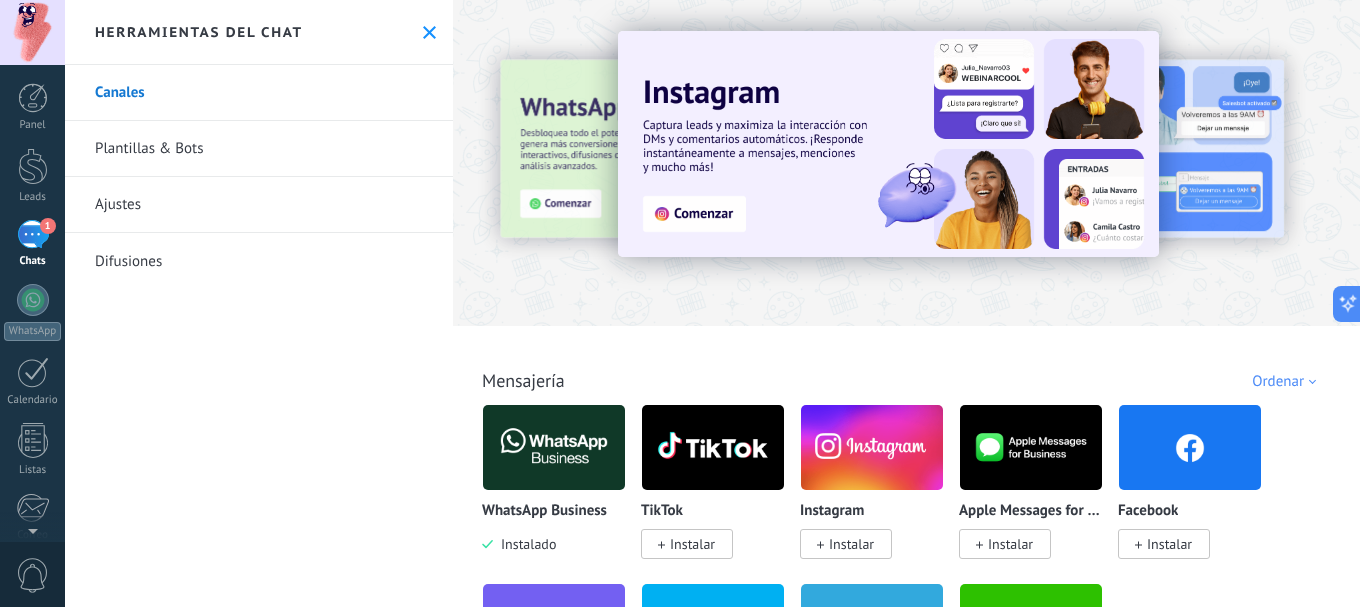 click on "Ajustes" at bounding box center [259, 205] 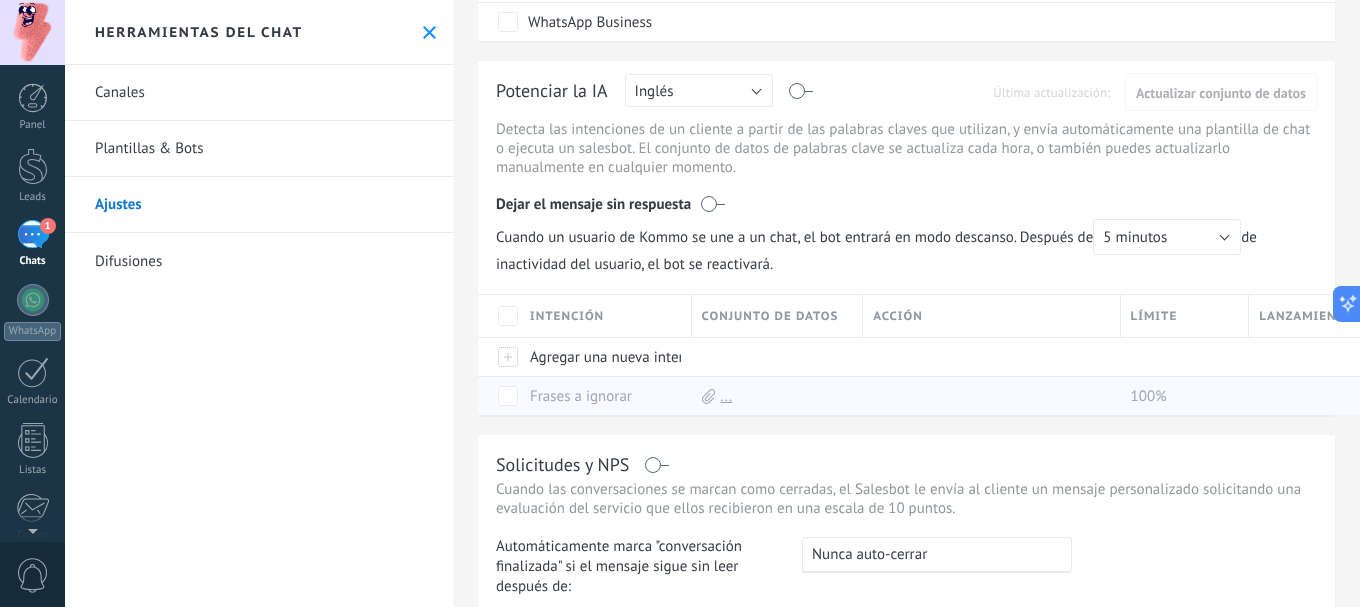 scroll, scrollTop: 200, scrollLeft: 0, axis: vertical 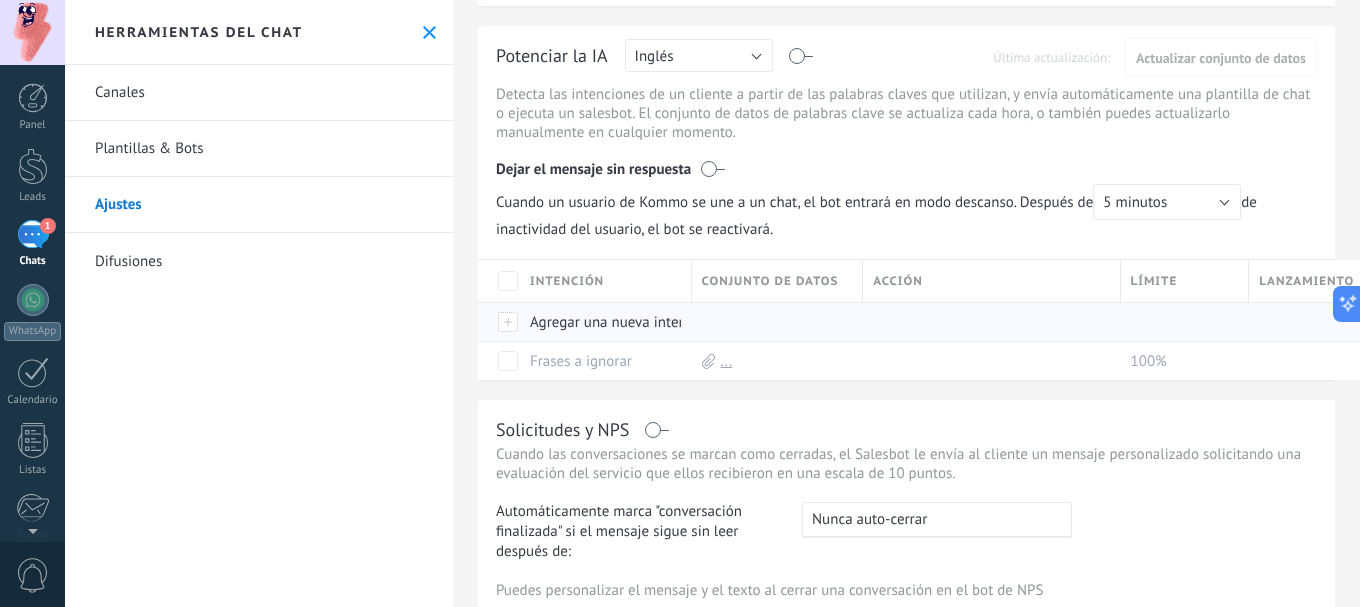 click on "Agregar una nueva intención" at bounding box center (601, 322) 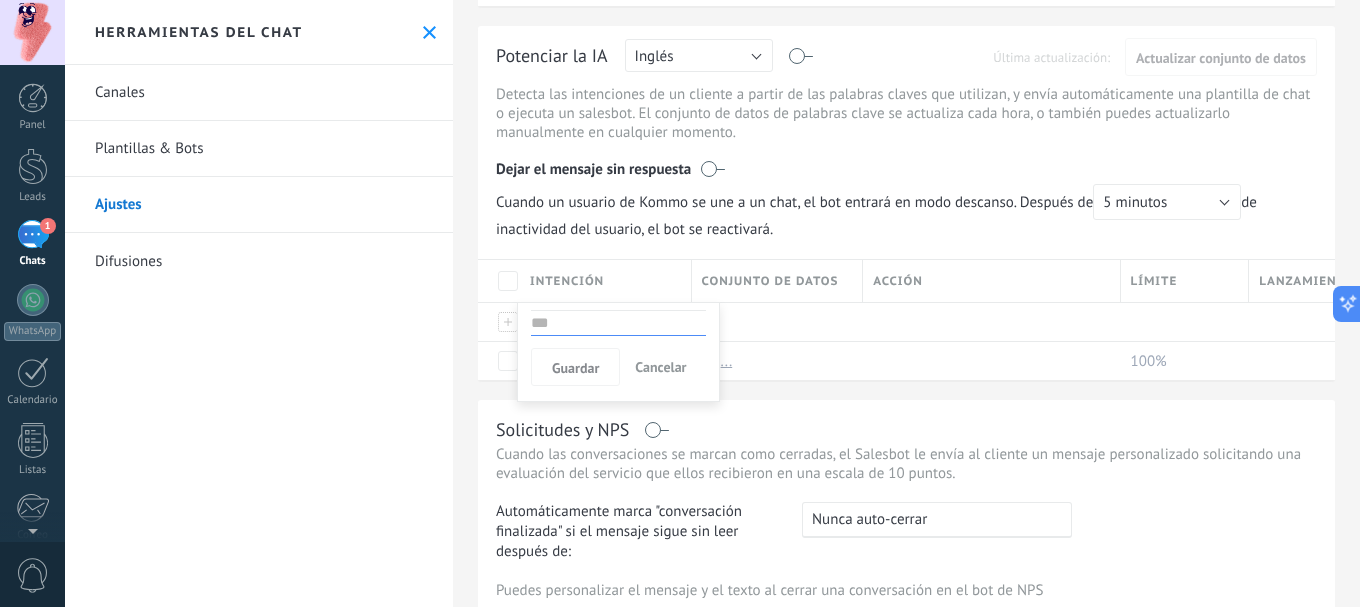 click on "Cancelar" at bounding box center (660, 367) 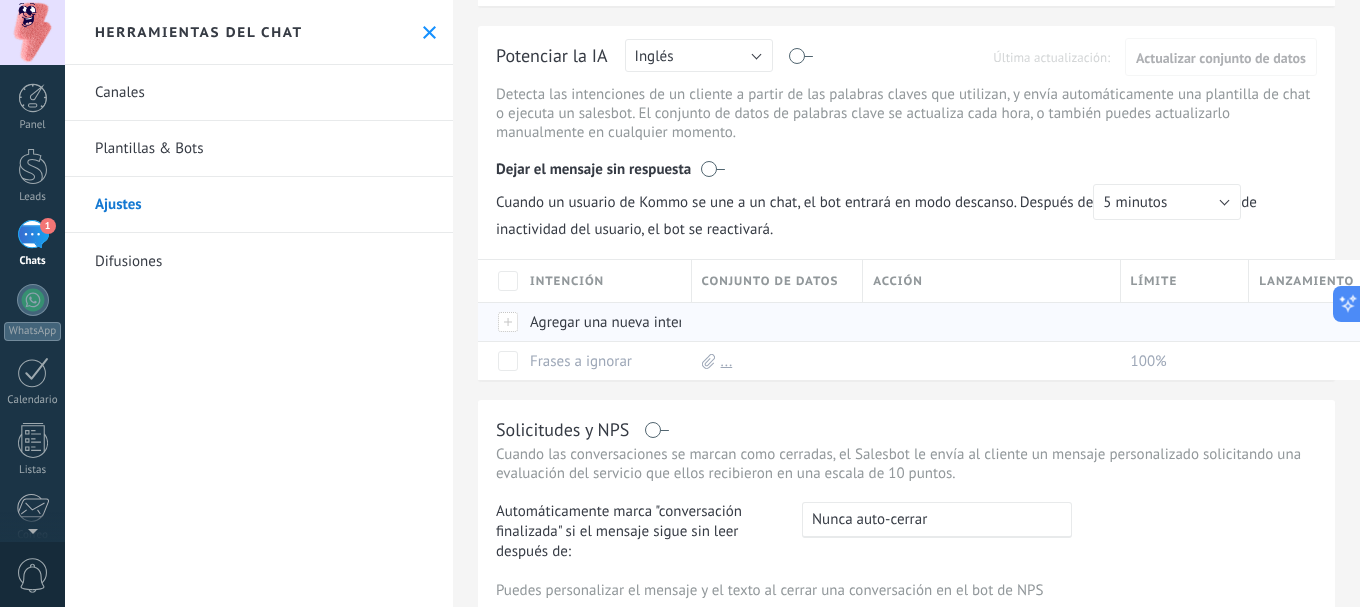 click at bounding box center (499, 321) 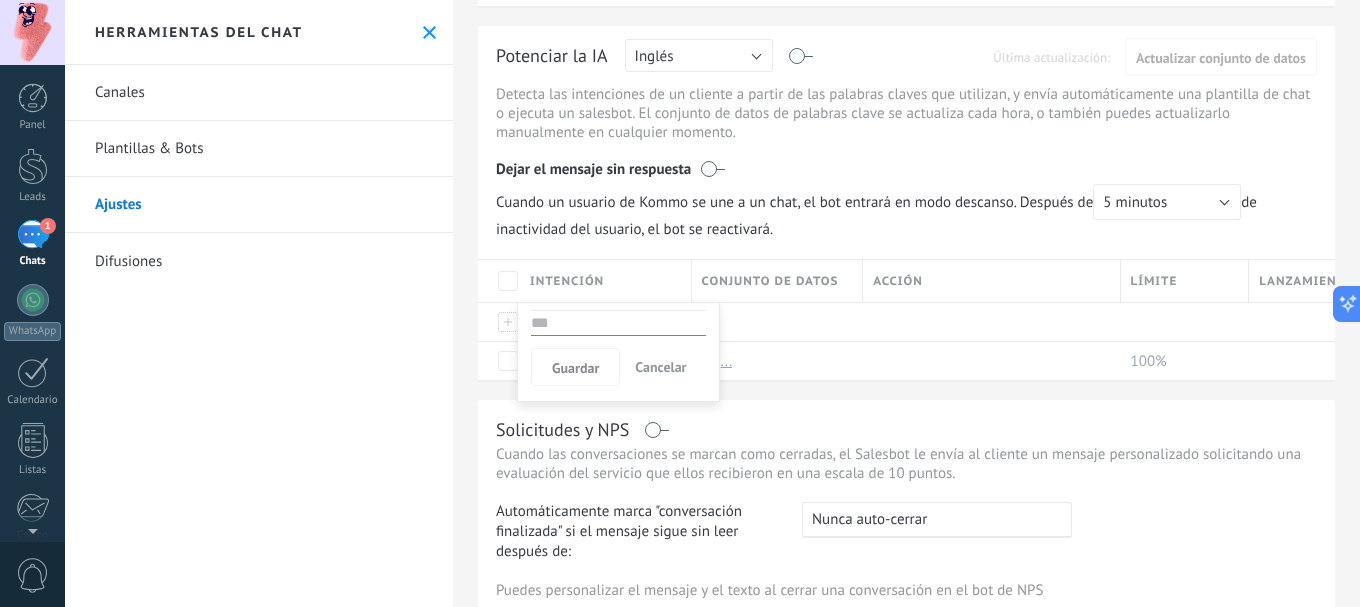 click on "Cancelar" at bounding box center (660, 367) 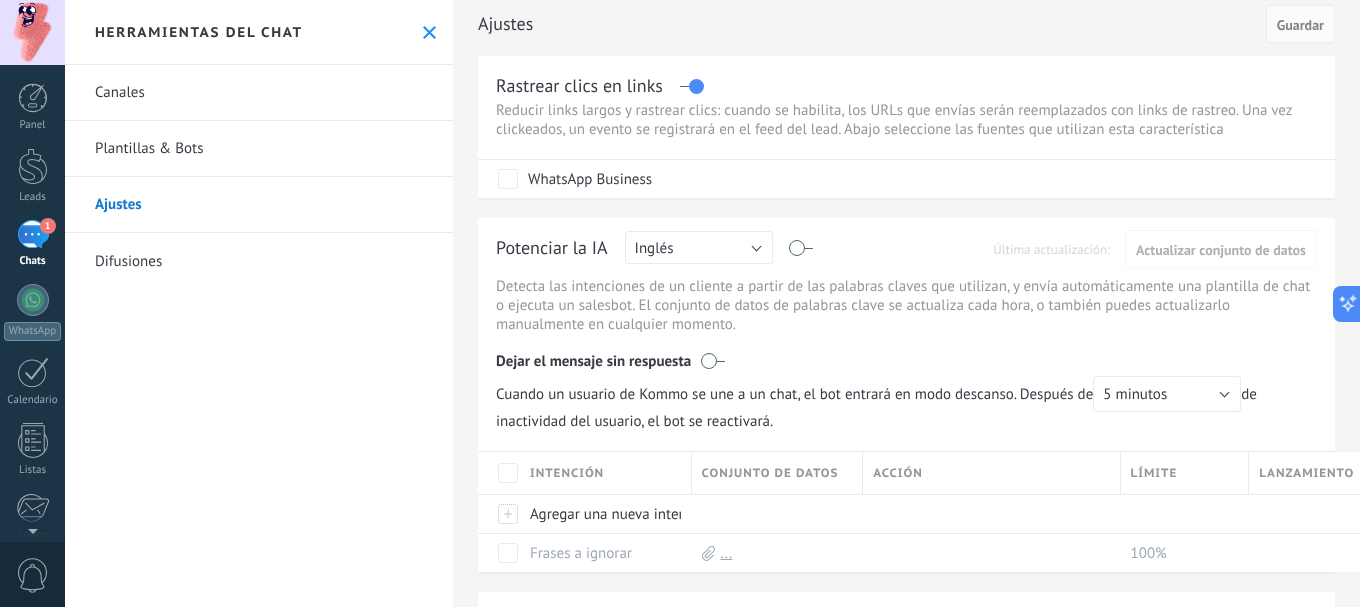 scroll, scrollTop: 0, scrollLeft: 0, axis: both 